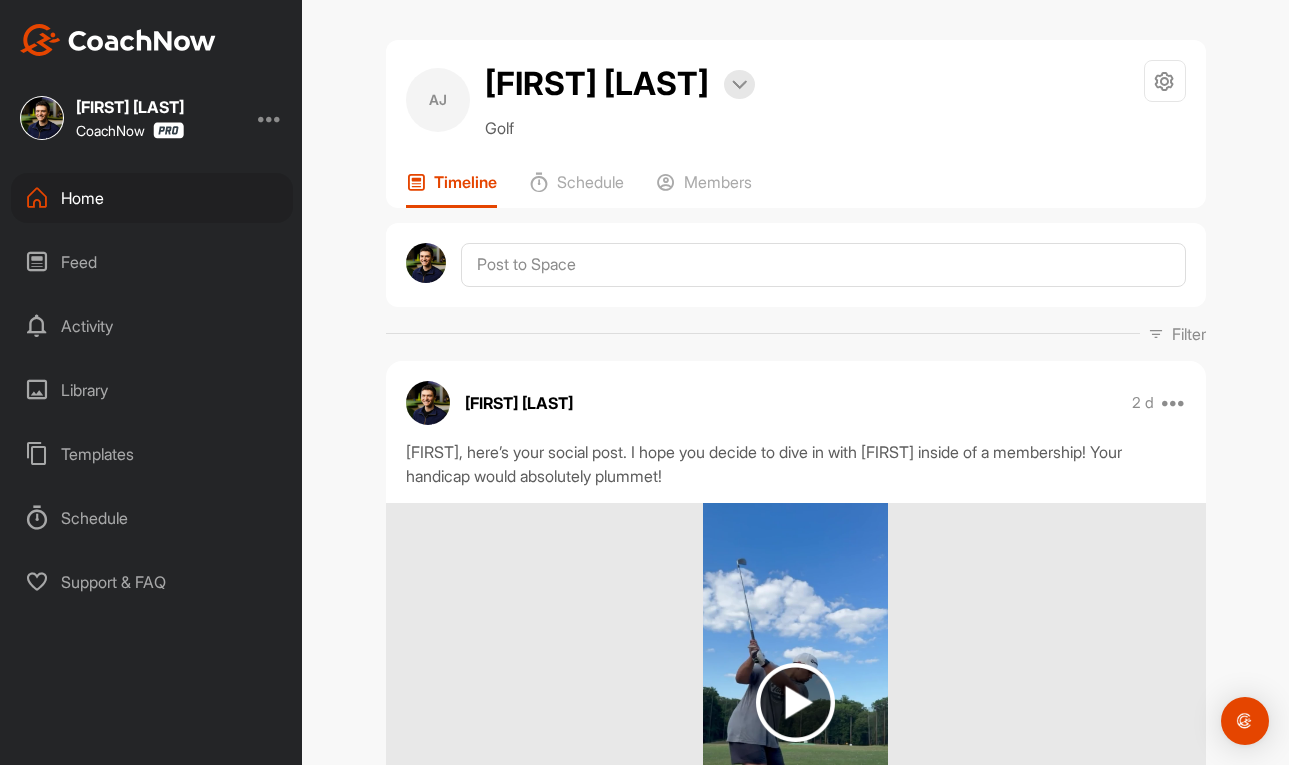 scroll, scrollTop: 0, scrollLeft: 0, axis: both 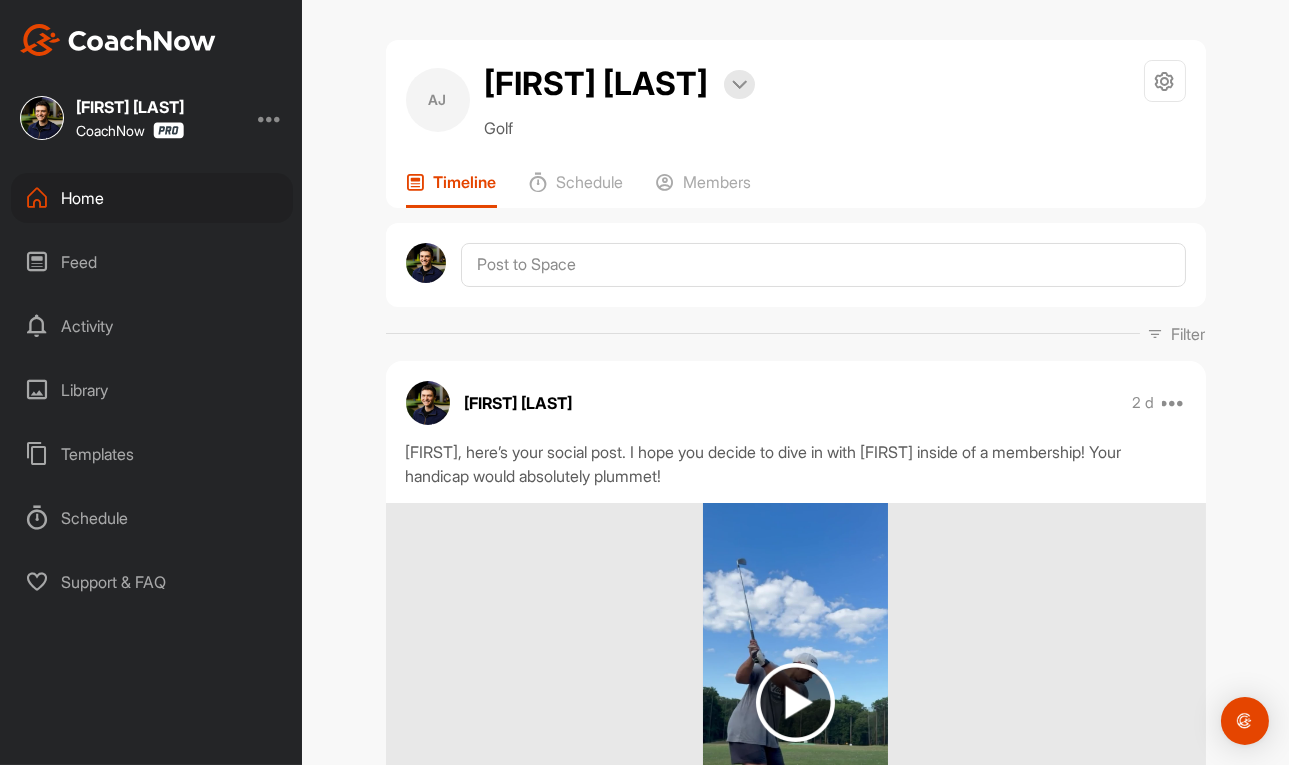 click on "Home" at bounding box center [152, 198] 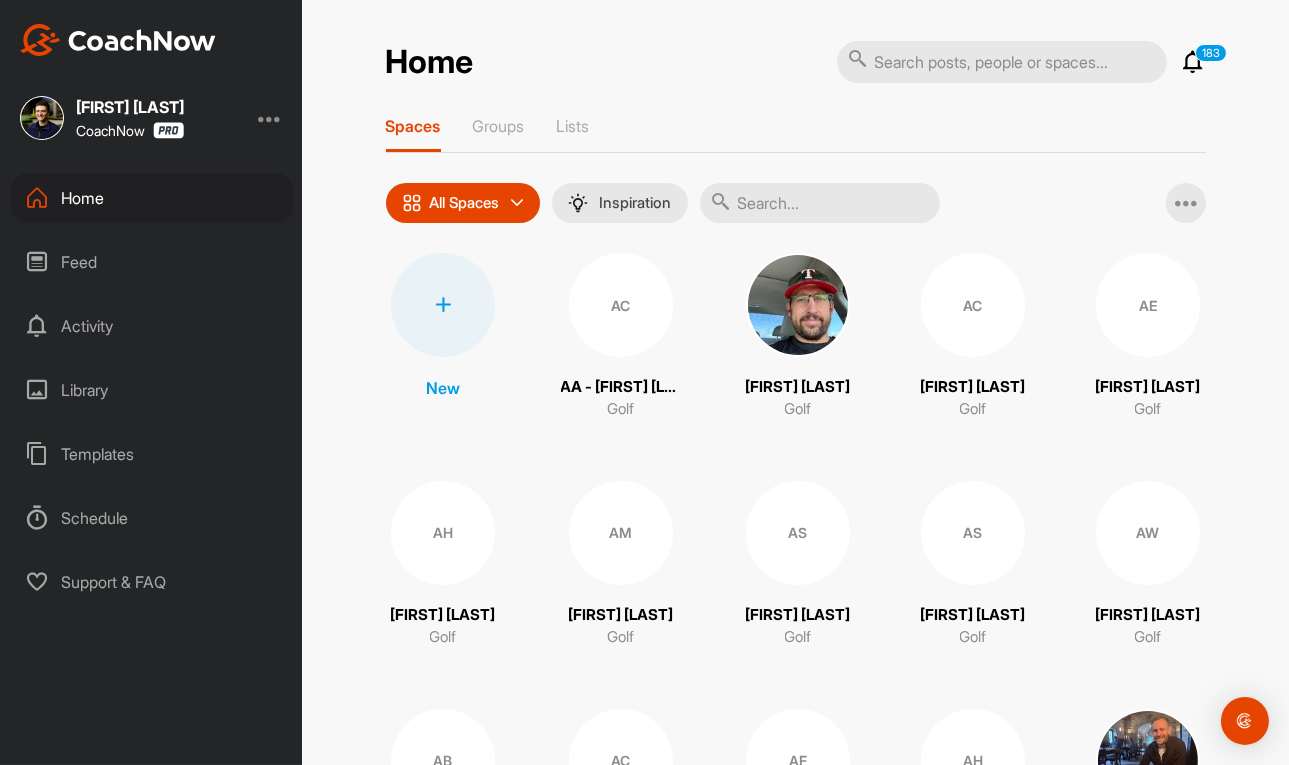 click at bounding box center (443, 305) 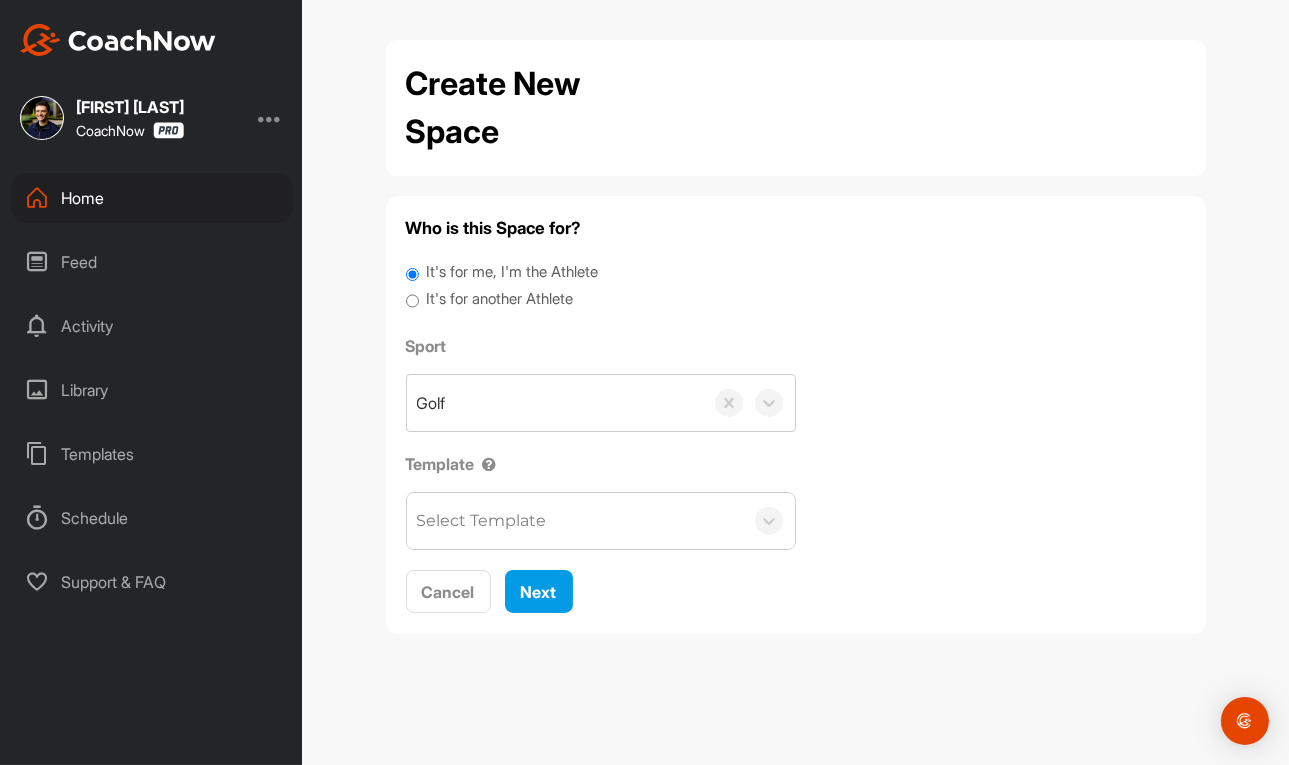 click on "It's for another Athlete" at bounding box center (499, 299) 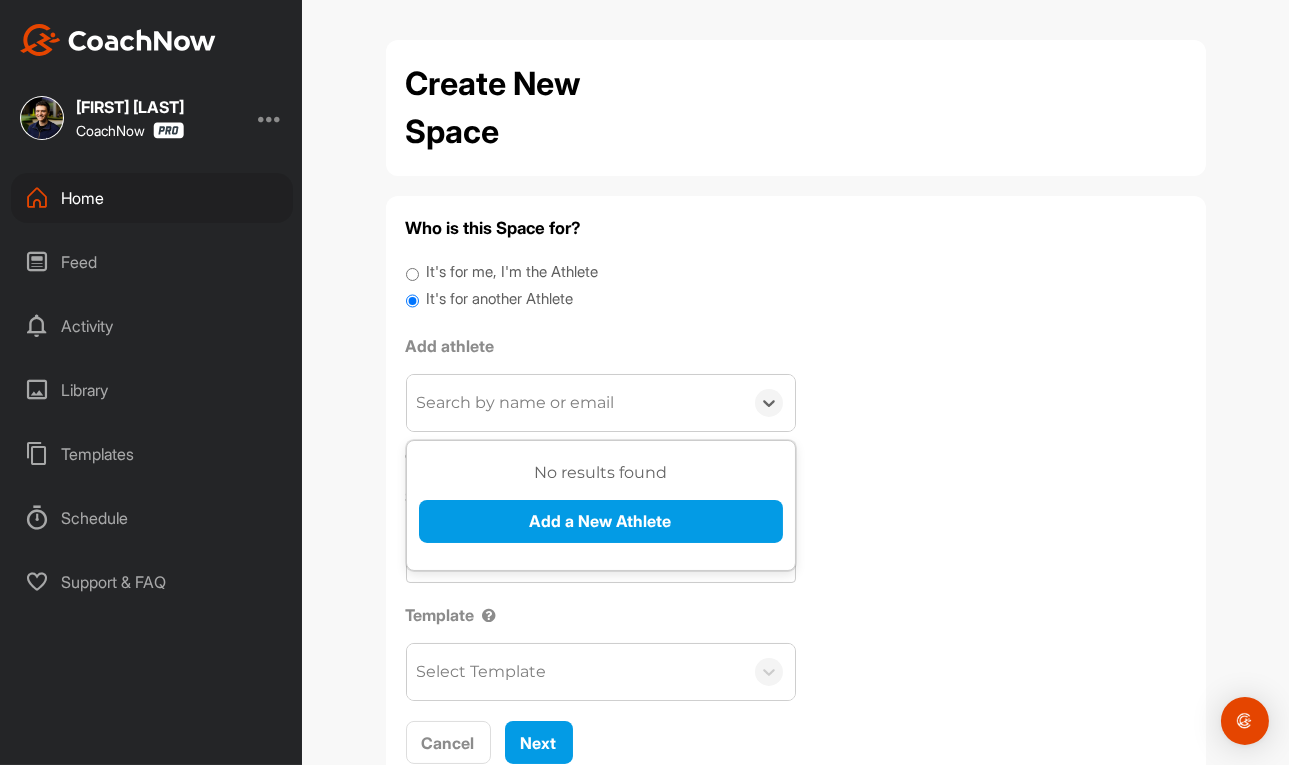 type on "[EMAIL]" 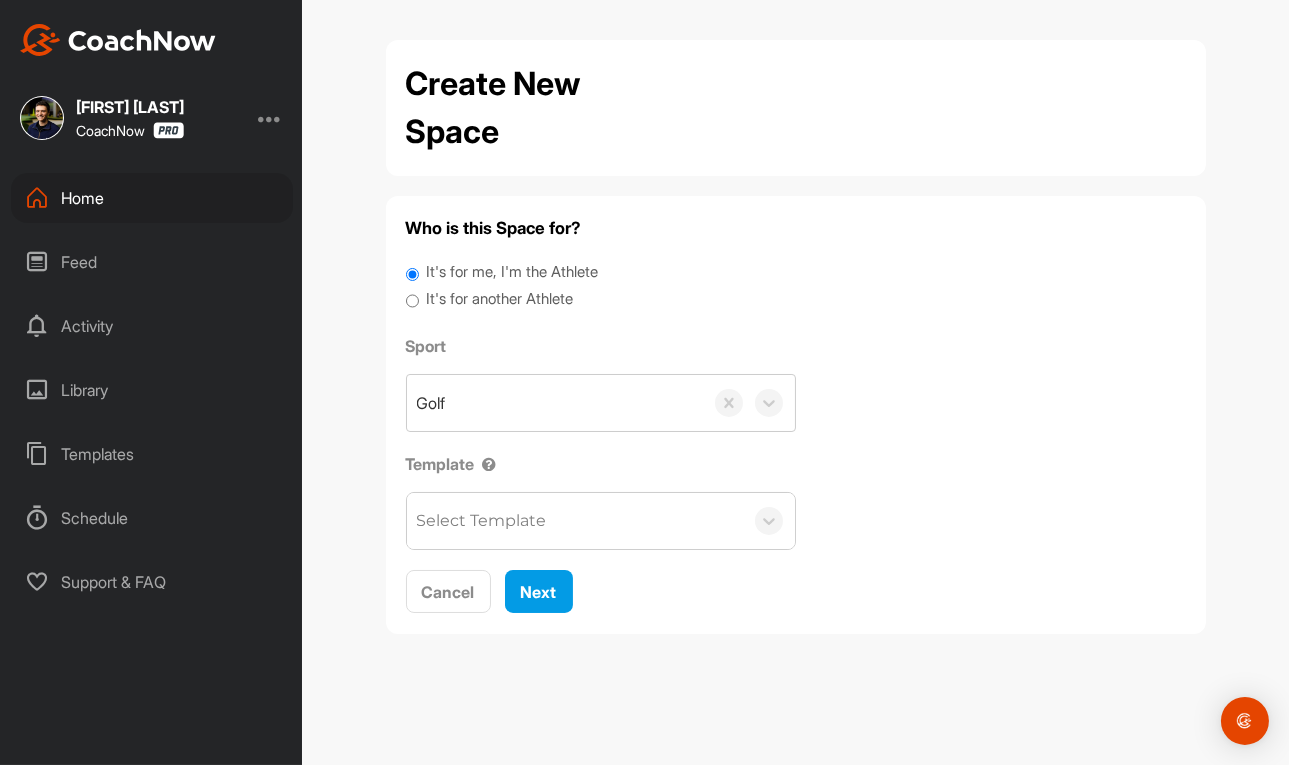 click on "It's for another Athlete" at bounding box center [499, 299] 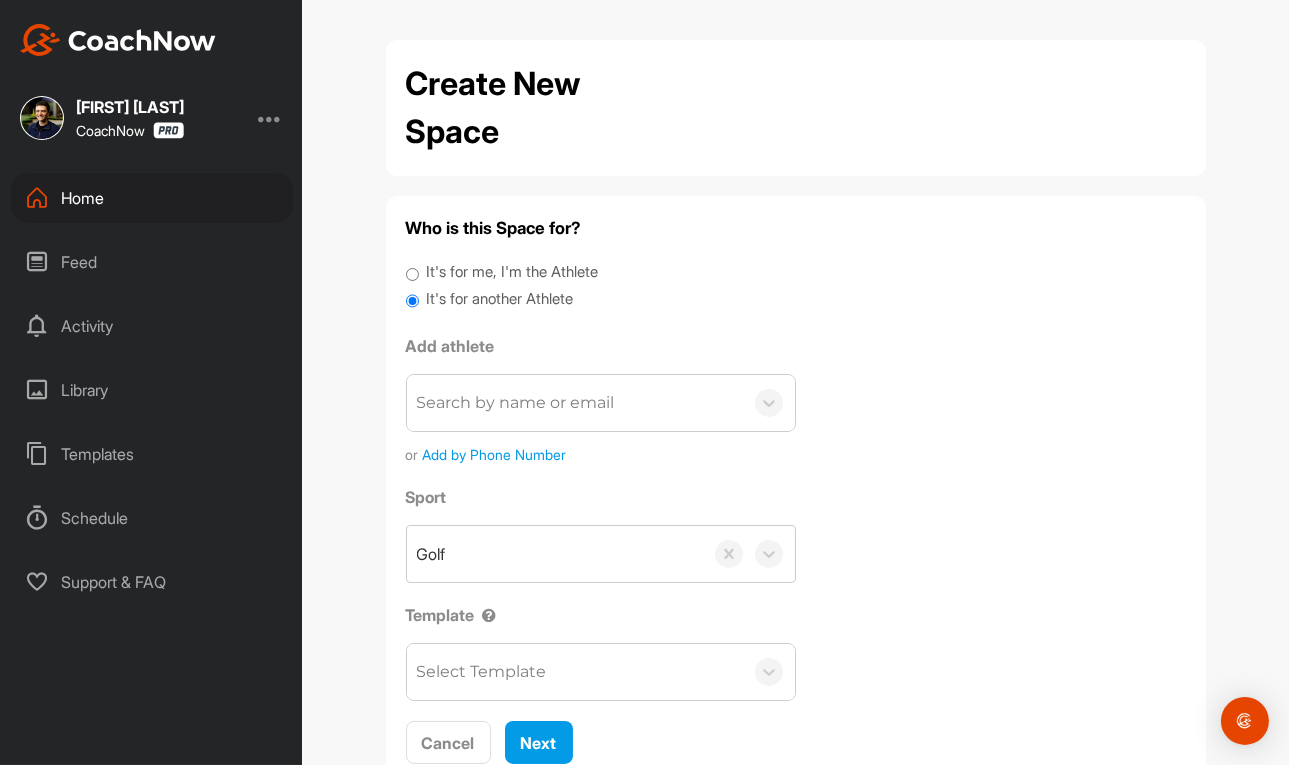 click on "Search by name or email" at bounding box center [516, 403] 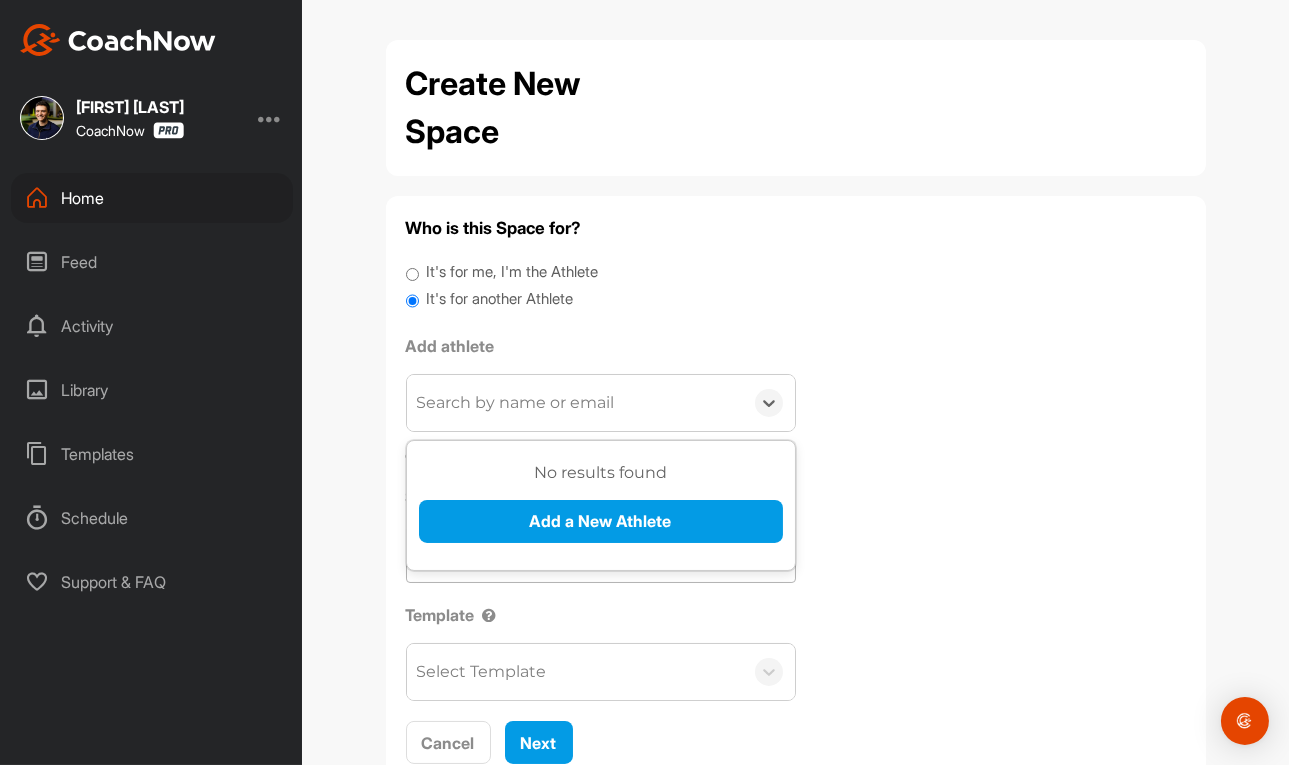 paste on "[EMAIL]" 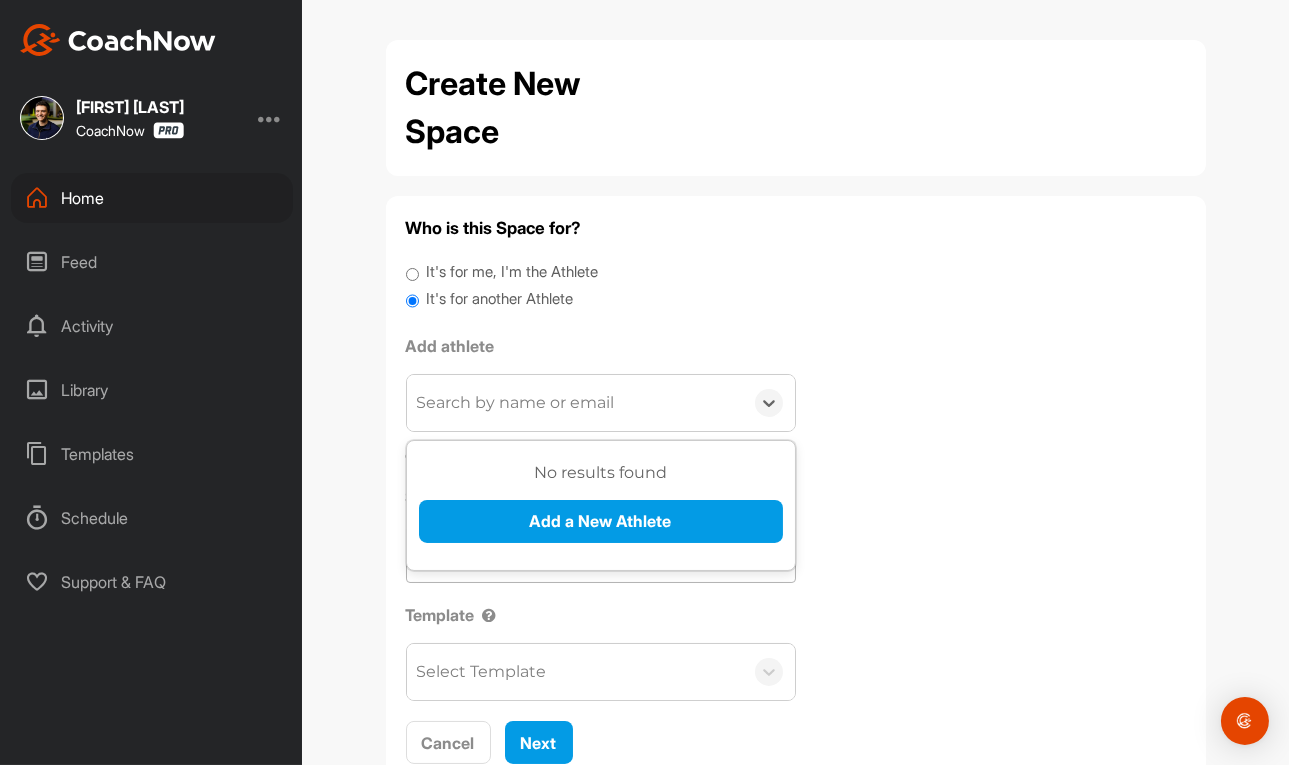 type on "[EMAIL]" 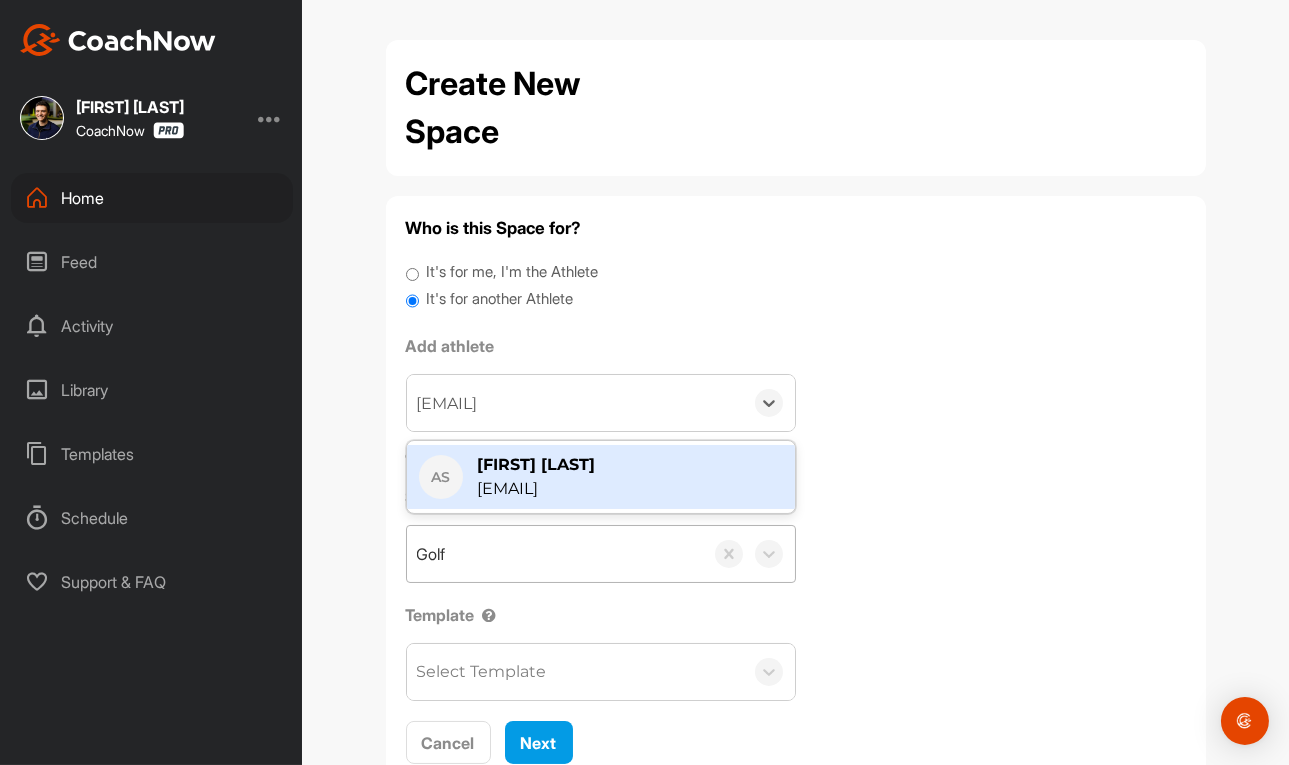 click on "[EMAIL]" at bounding box center [537, 489] 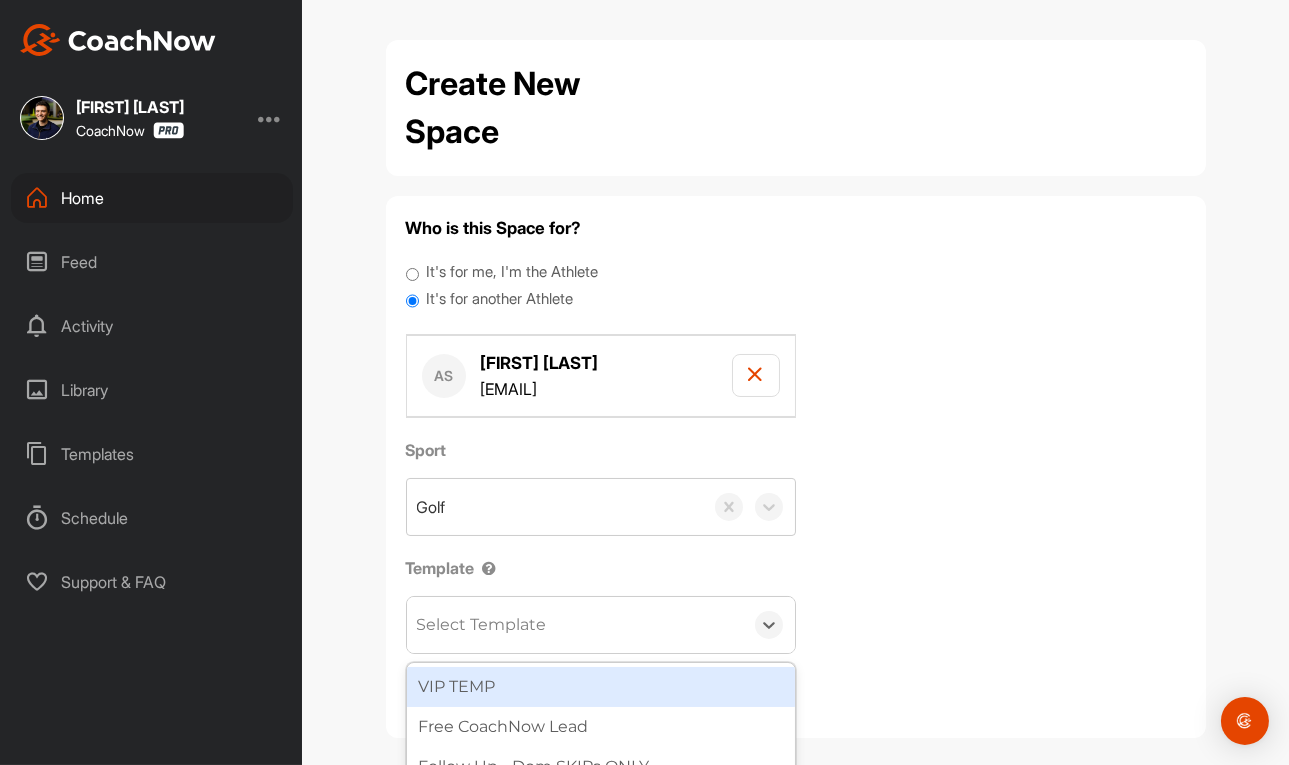 click on "Select Template" at bounding box center [575, 625] 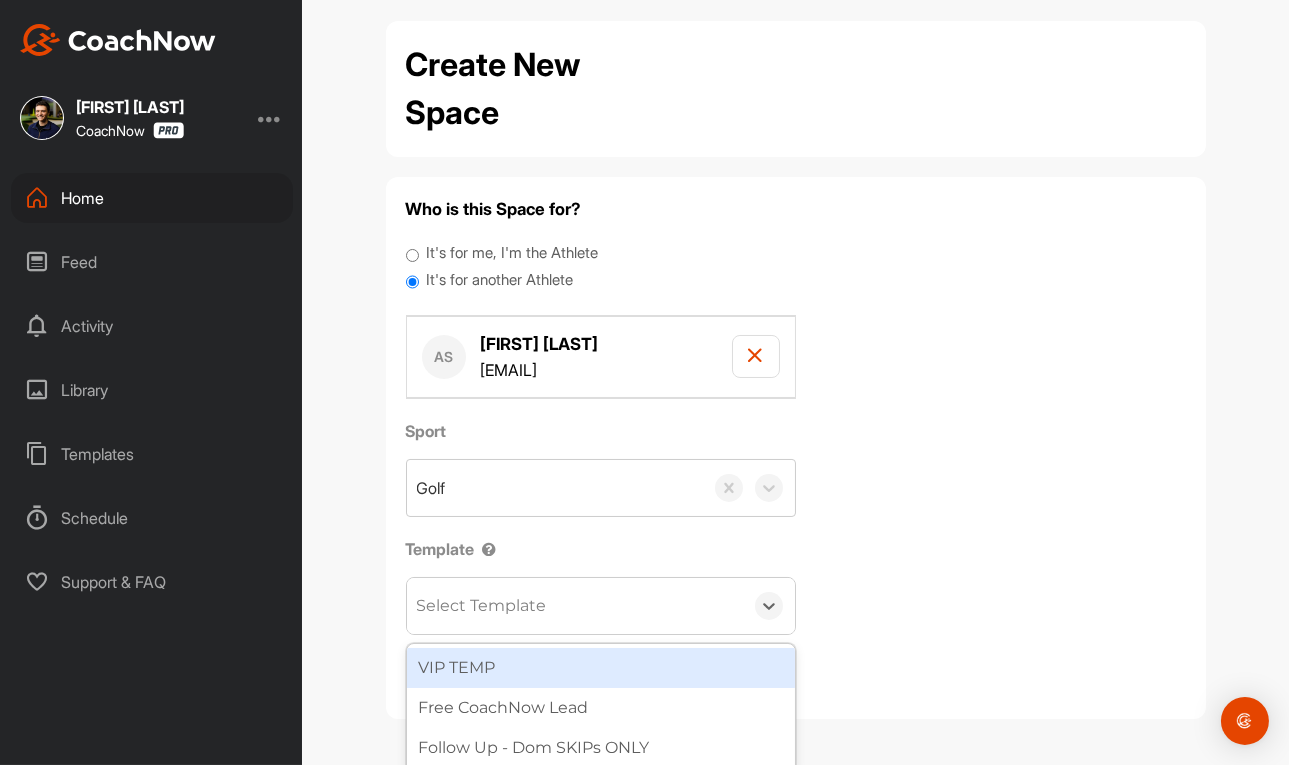 scroll, scrollTop: 24, scrollLeft: 0, axis: vertical 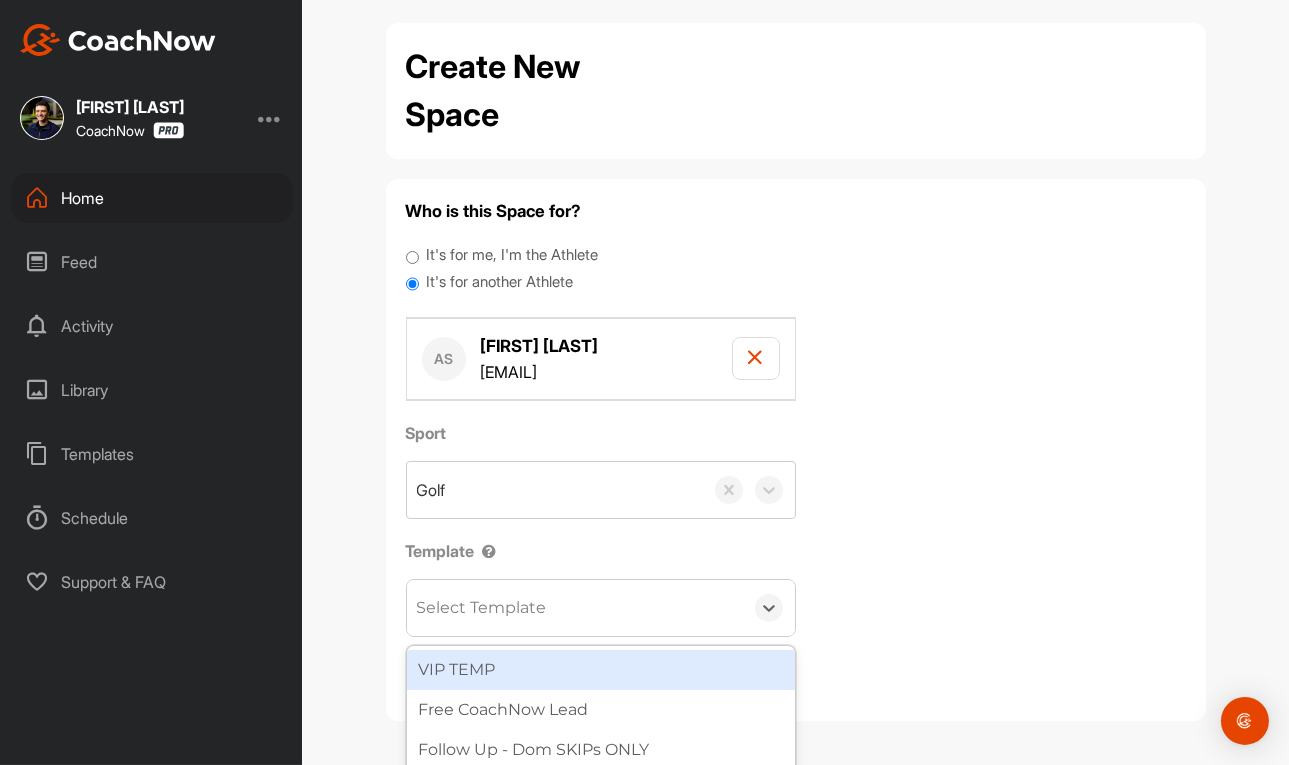 click on "Select Template" at bounding box center [575, 608] 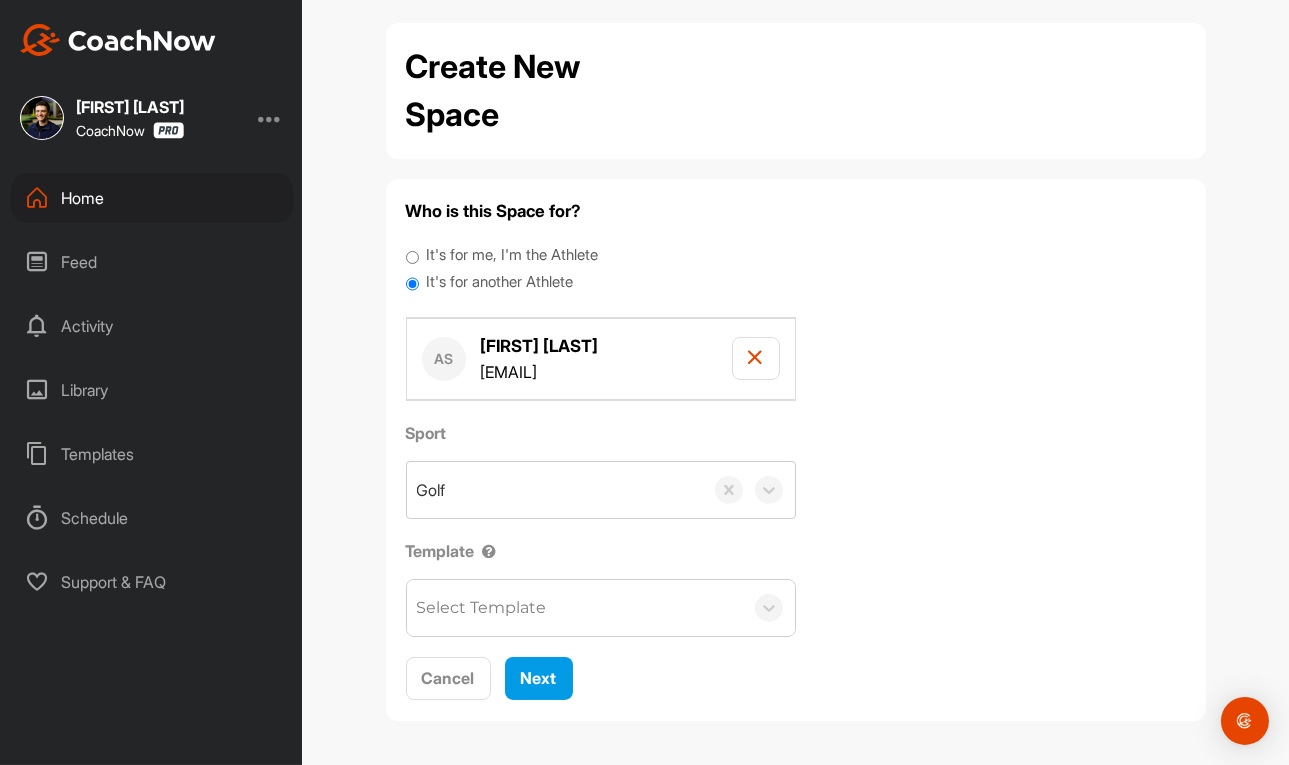 click on "Home" at bounding box center (152, 198) 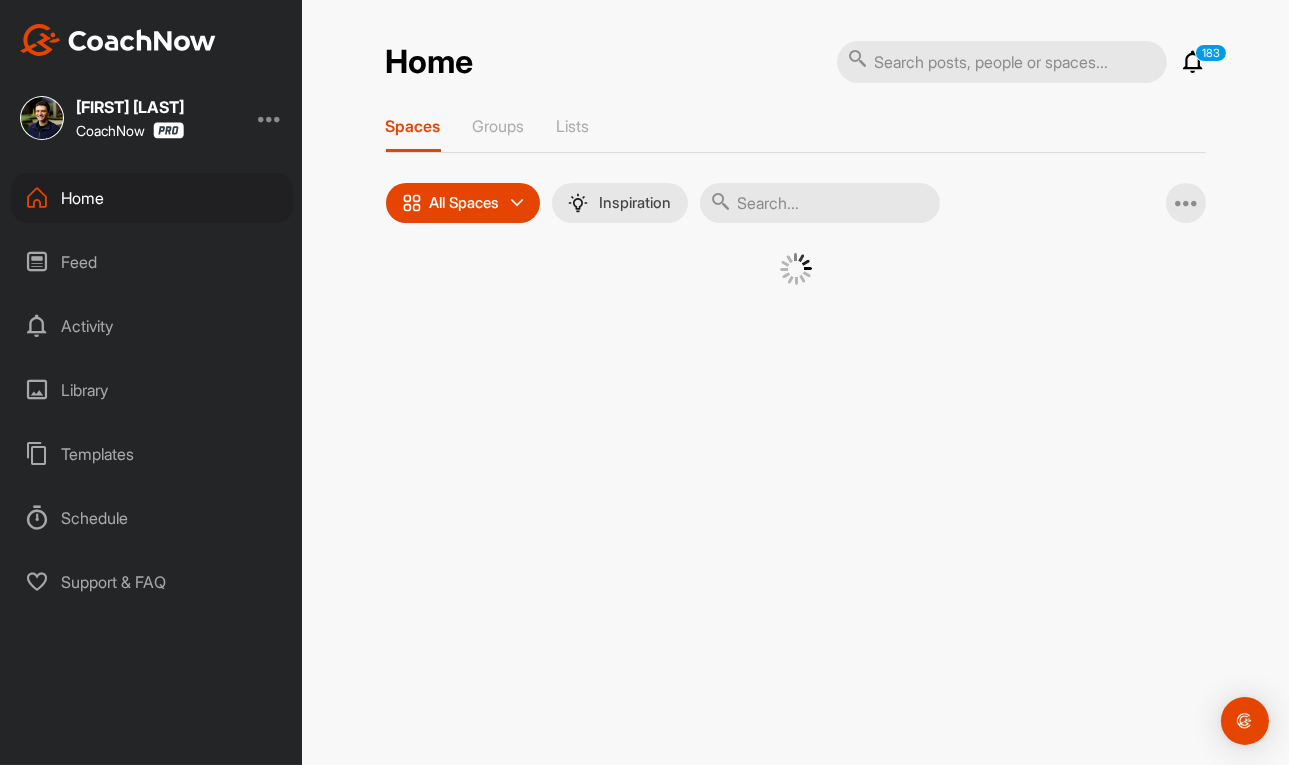 click on "Home" at bounding box center (152, 198) 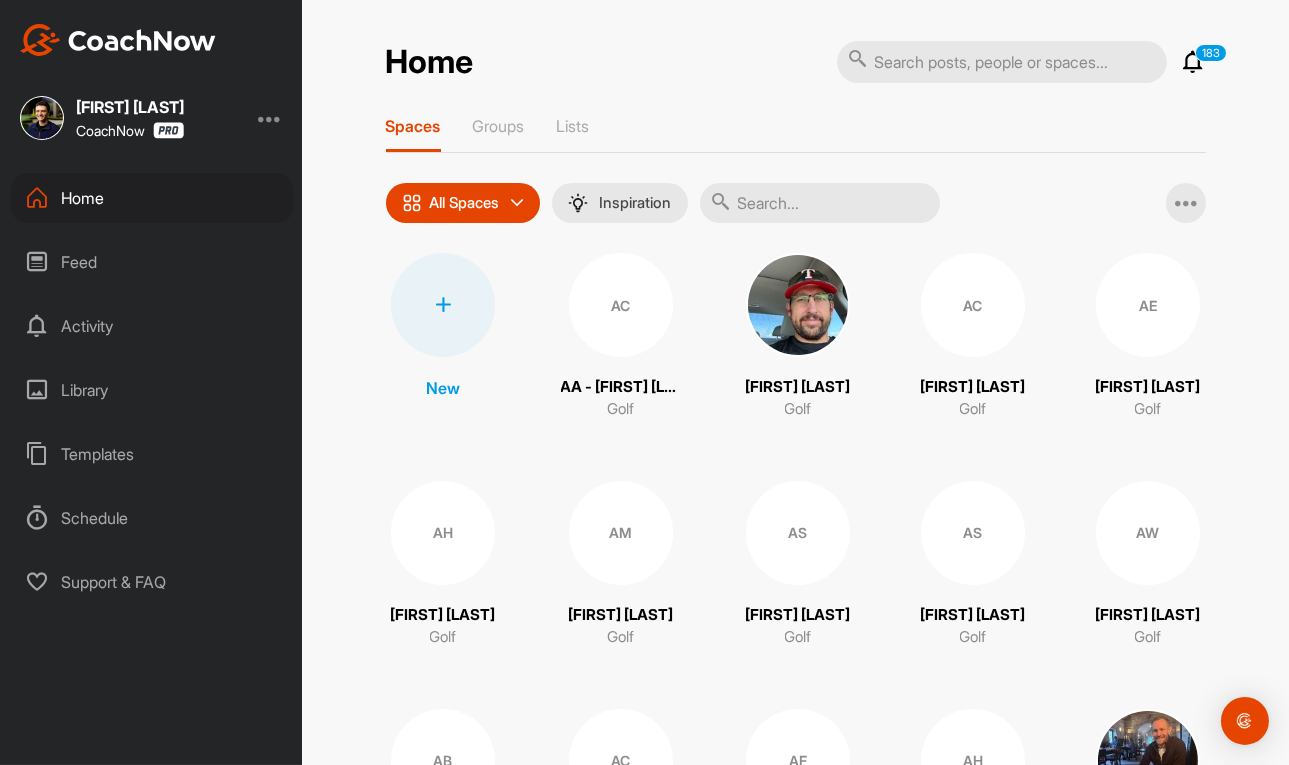 drag, startPoint x: 840, startPoint y: 226, endPoint x: 870, endPoint y: 225, distance: 30.016663 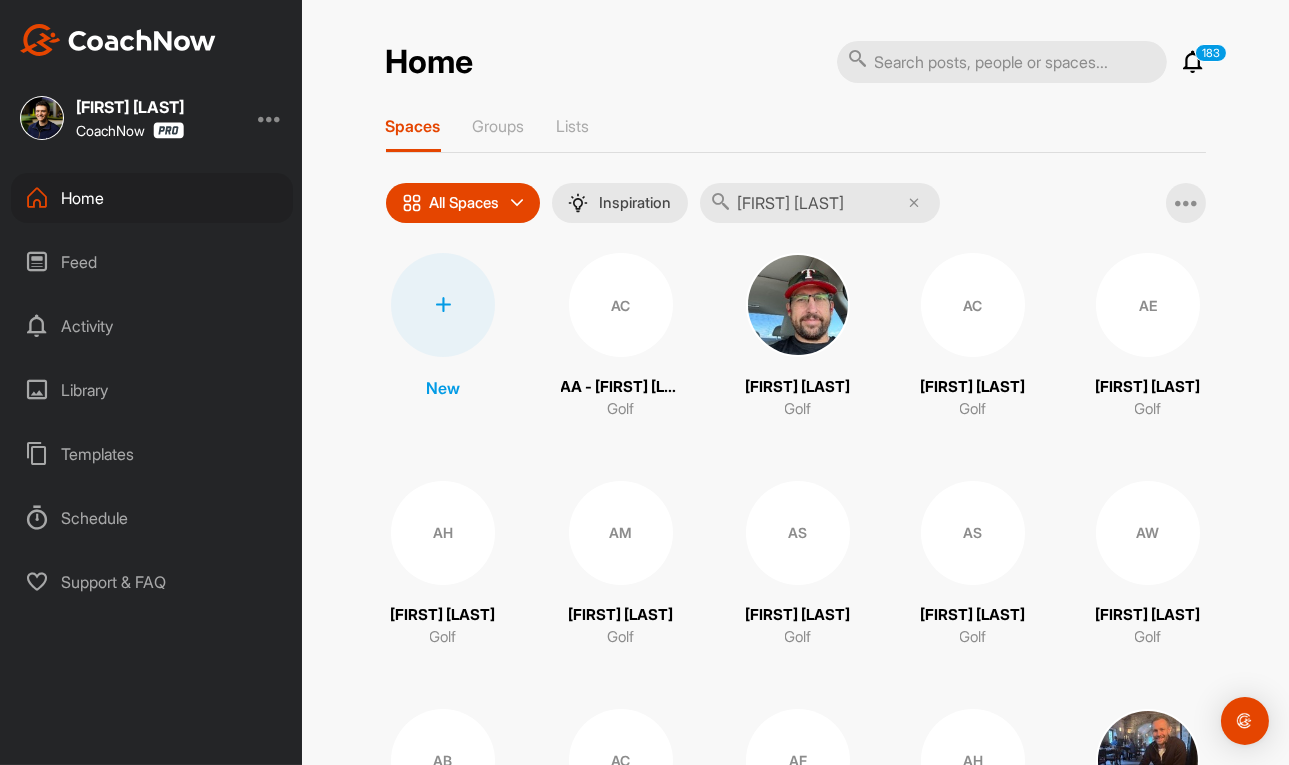 type on "[FIRST] [LAST]" 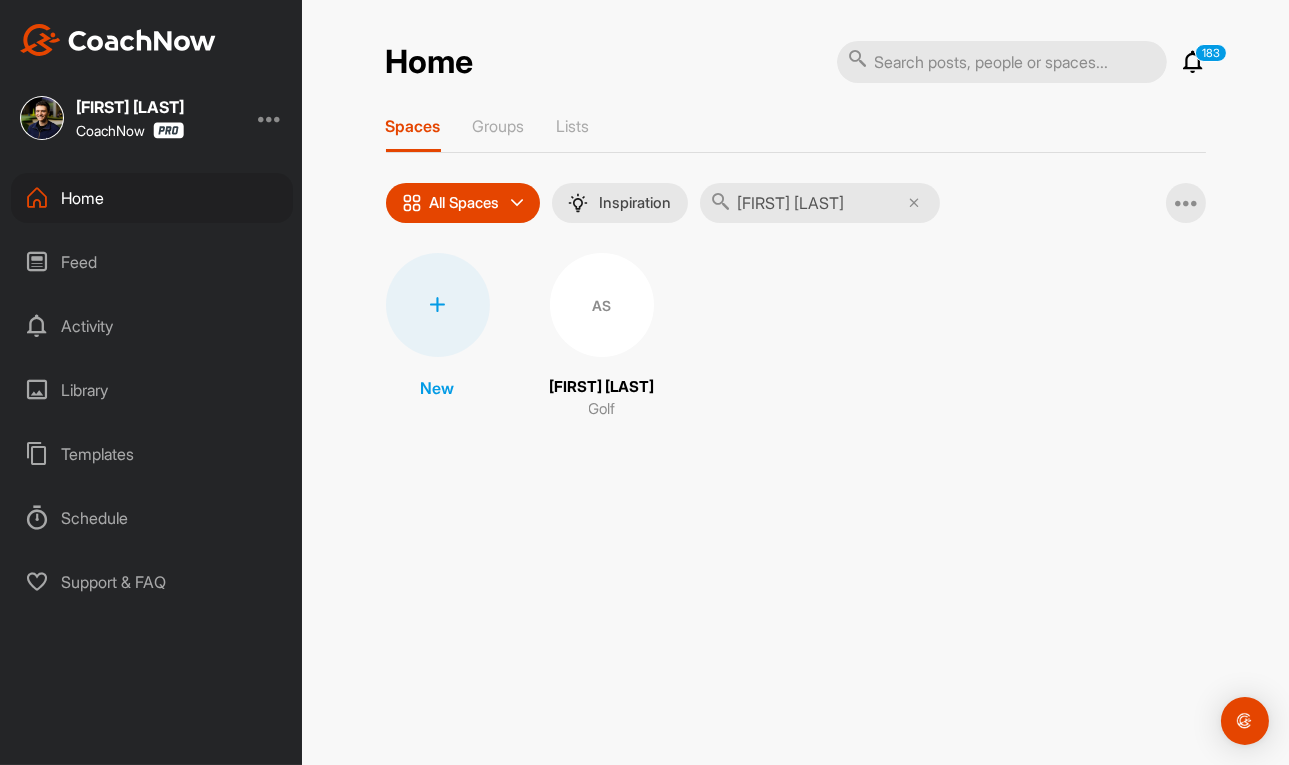 click on "AS" at bounding box center (602, 305) 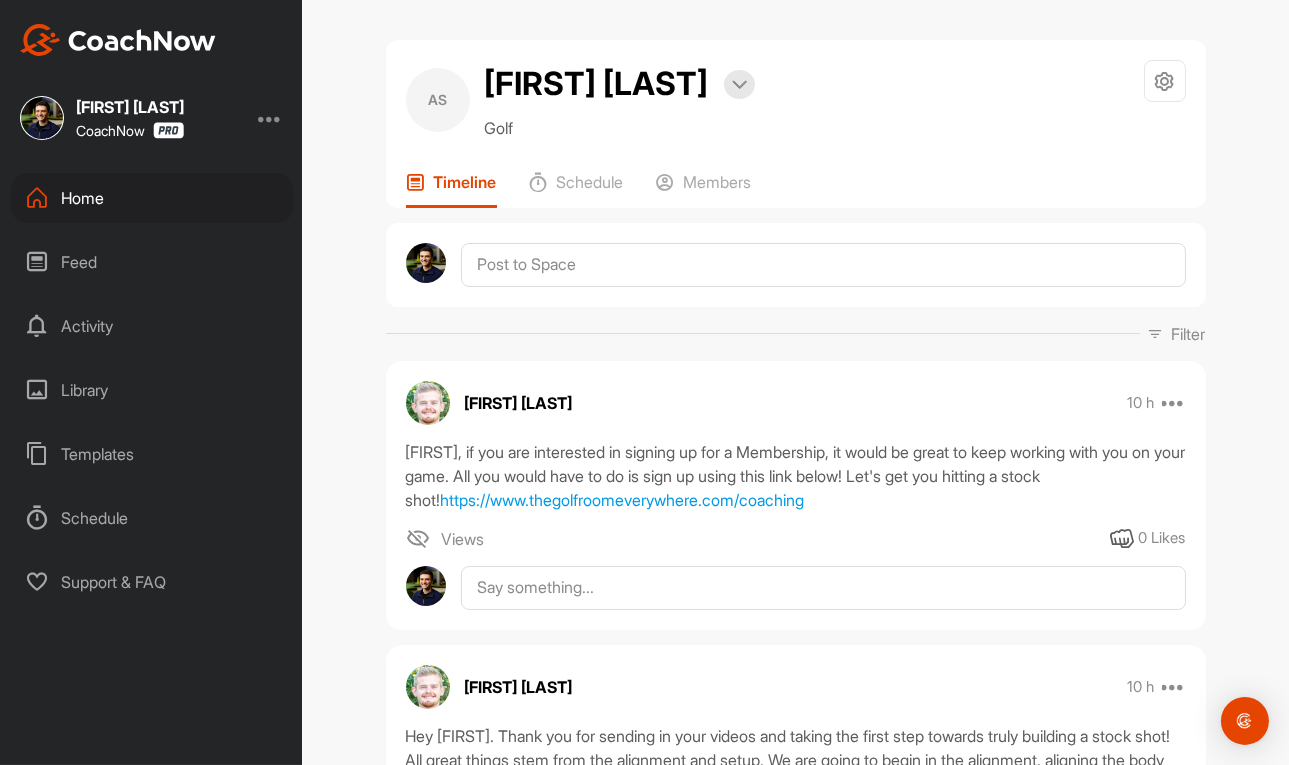 click on "Home" at bounding box center [152, 198] 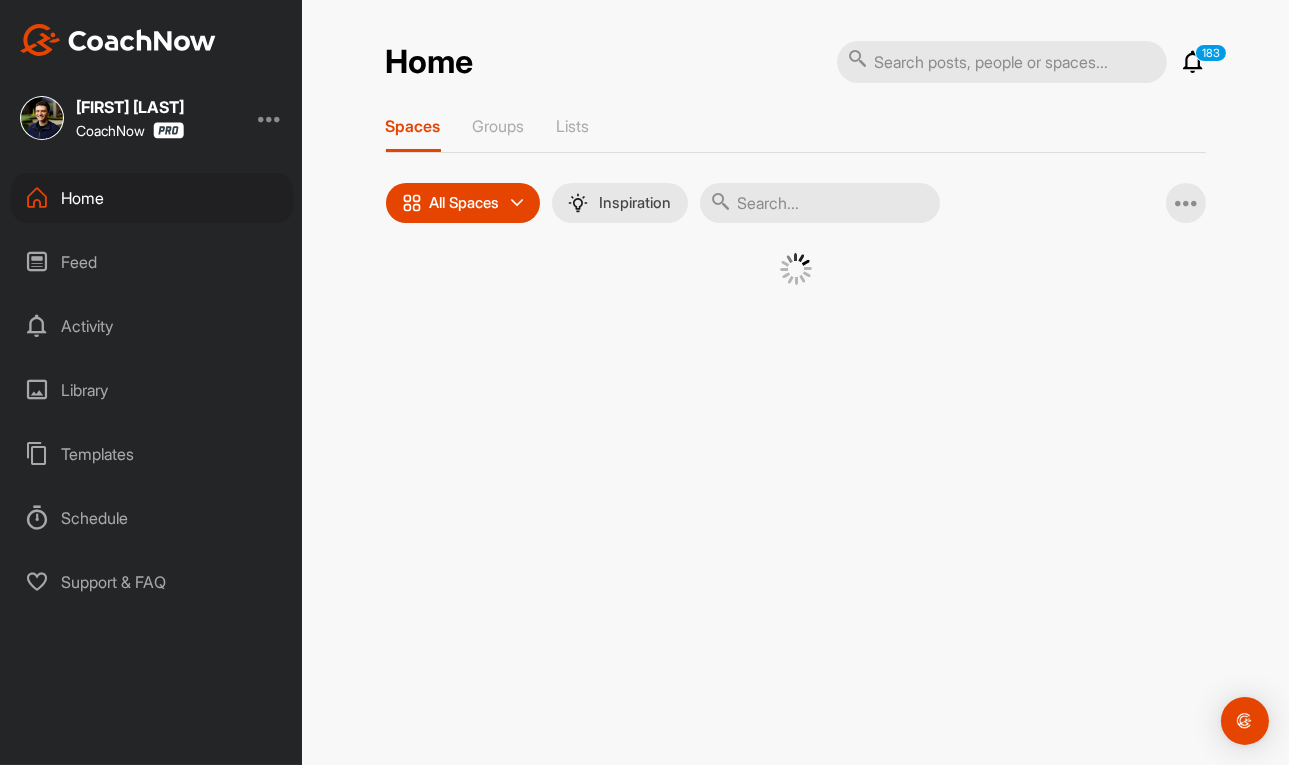 click on "Home" at bounding box center [152, 198] 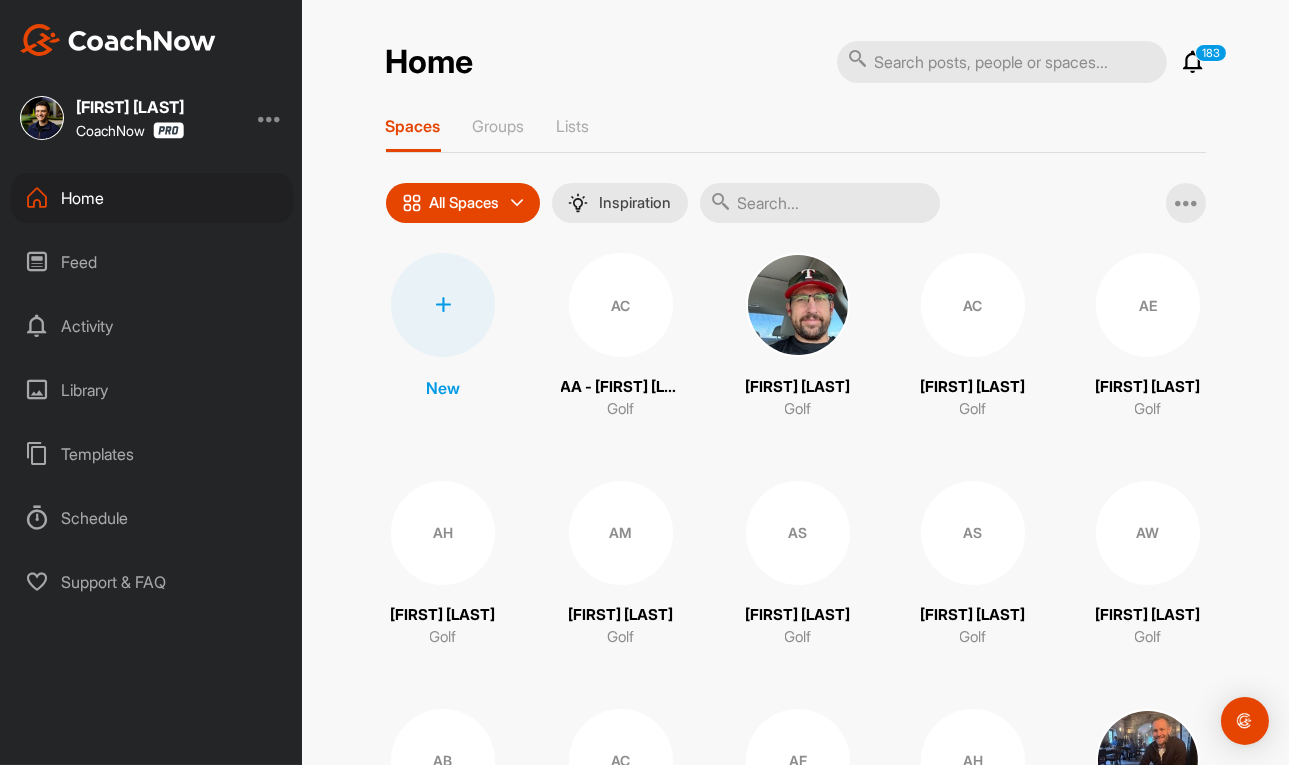 click at bounding box center (443, 305) 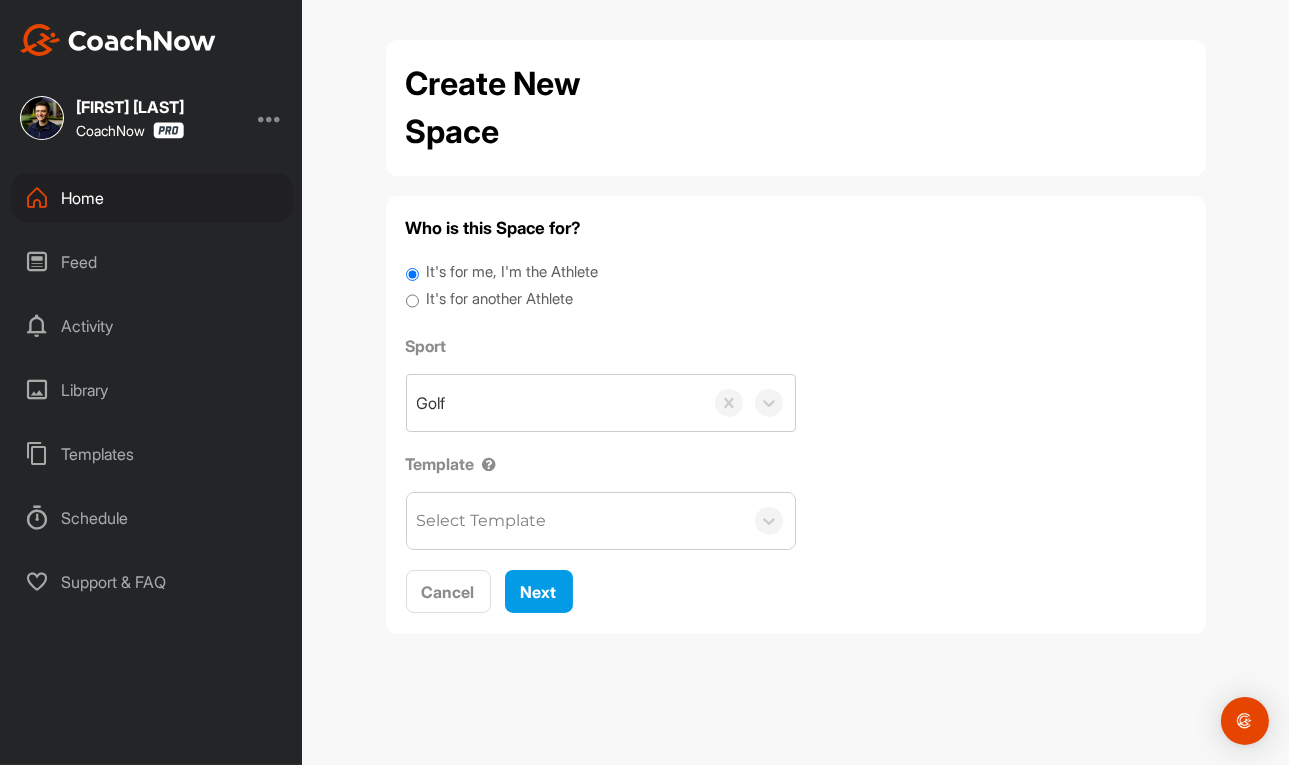 click on "It's for another Athlete" at bounding box center [499, 299] 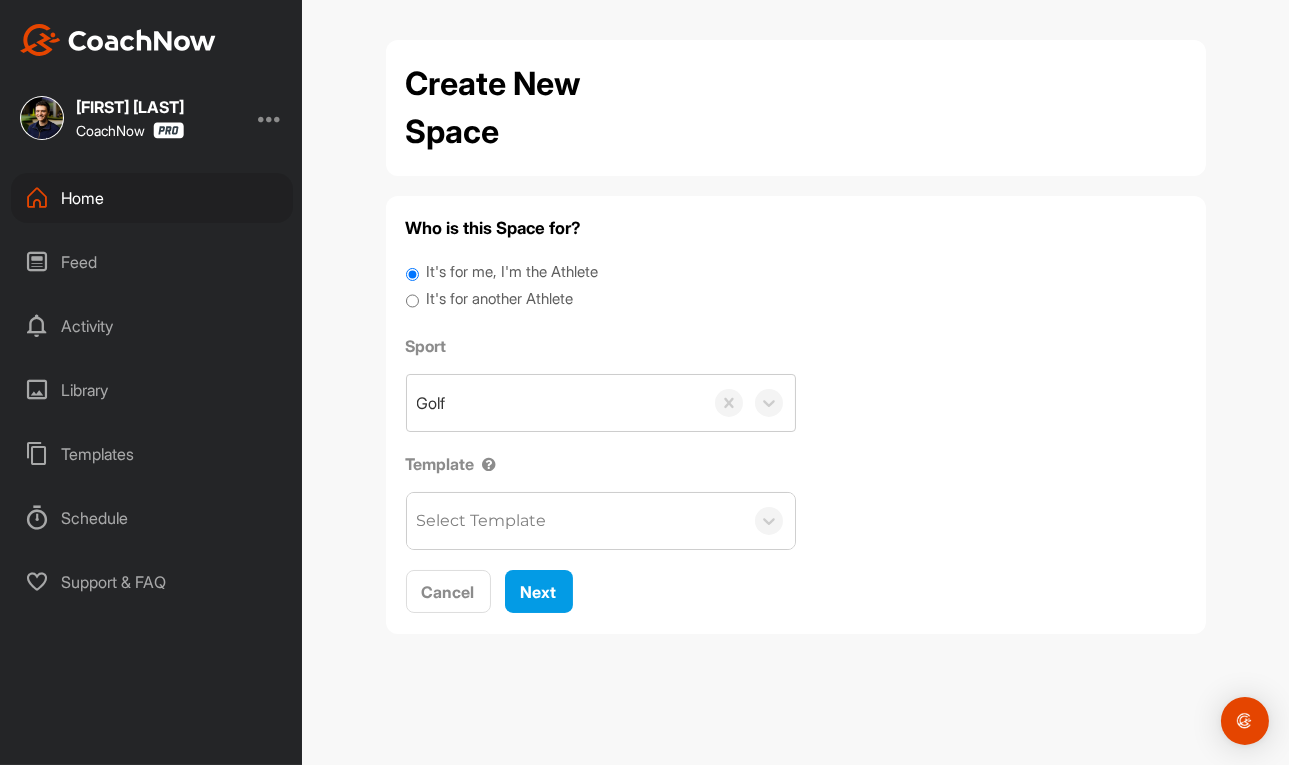 click on "It's for another Athlete" at bounding box center (499, 299) 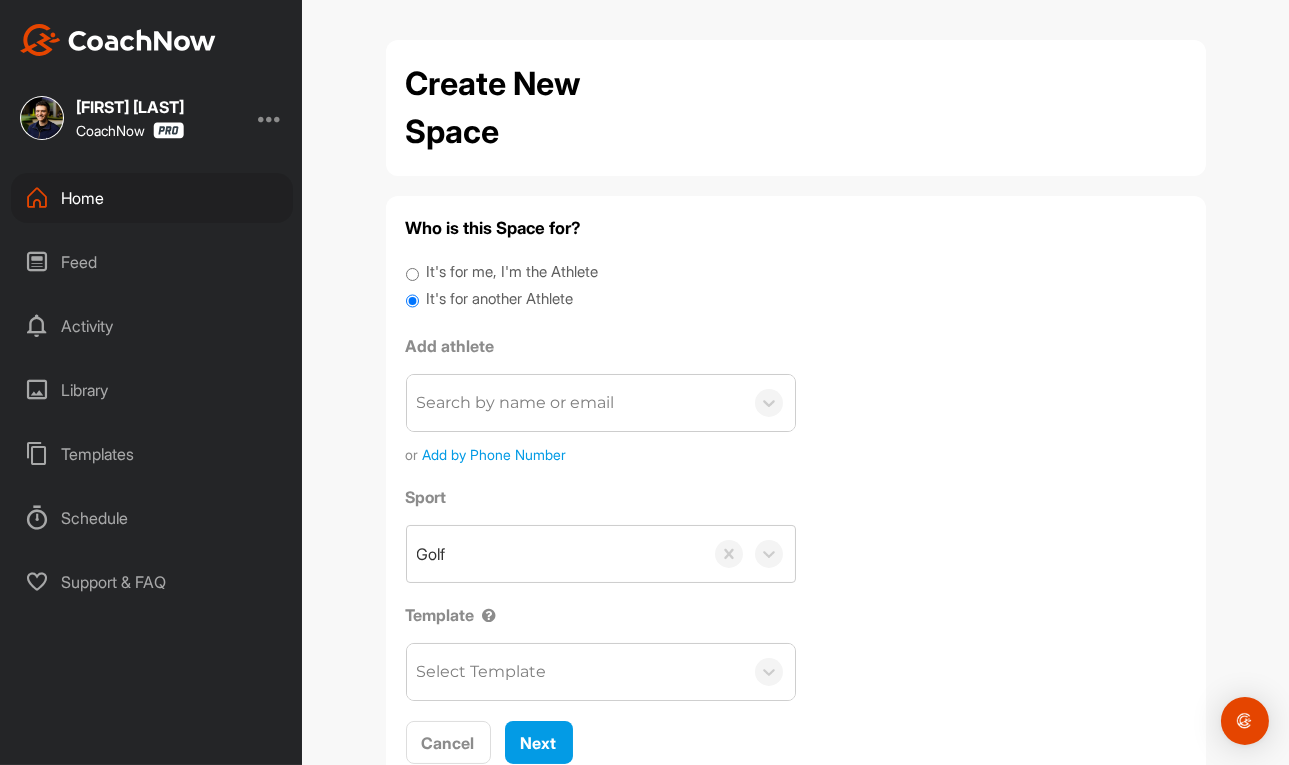 drag, startPoint x: 532, startPoint y: 396, endPoint x: 550, endPoint y: 416, distance: 26.907248 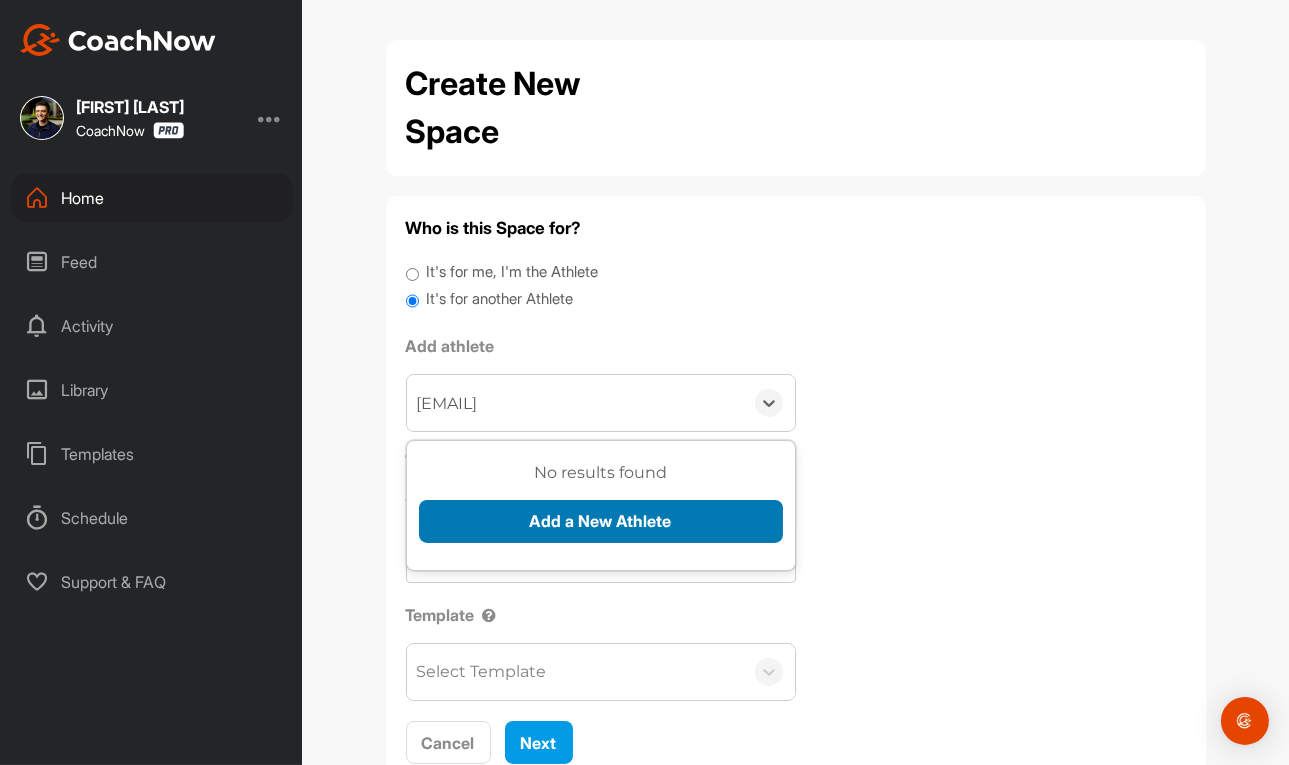 click on "Add a New Athlete" at bounding box center (601, 521) 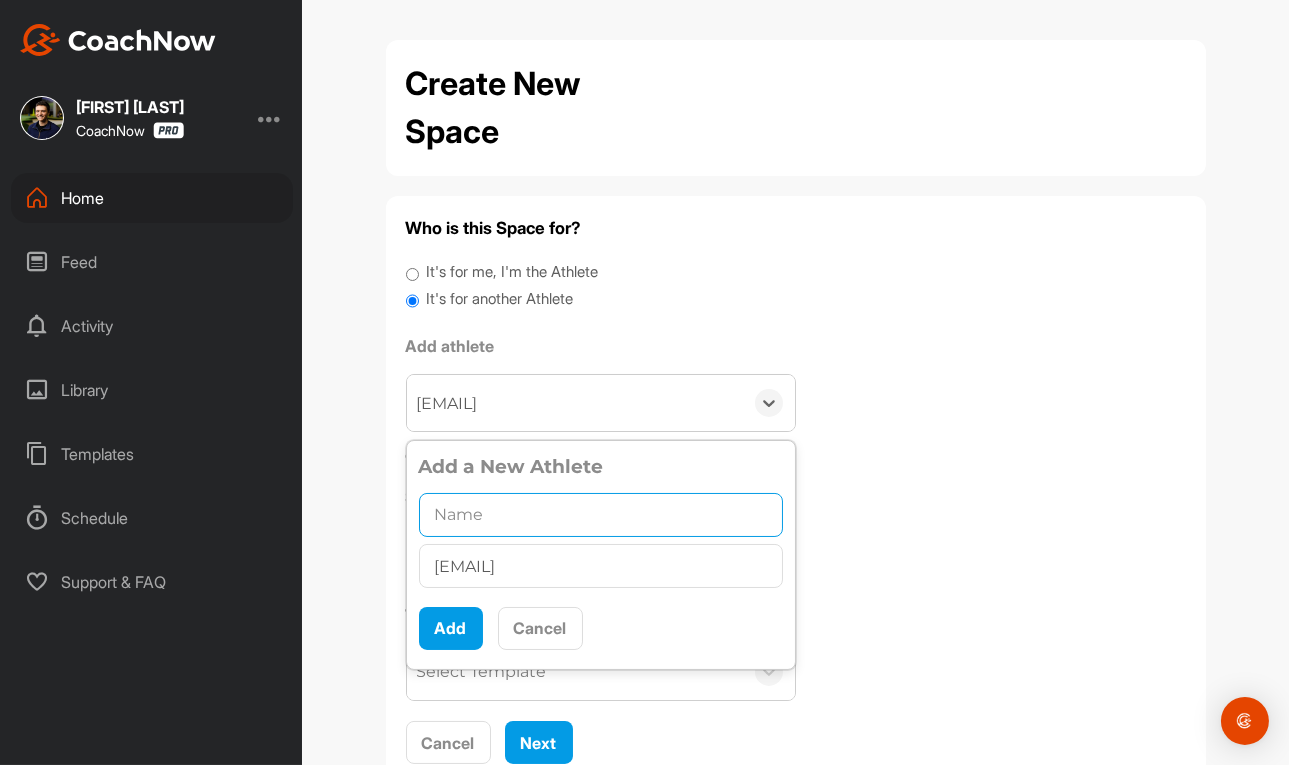 paste on "[FIRST] [LAST]" 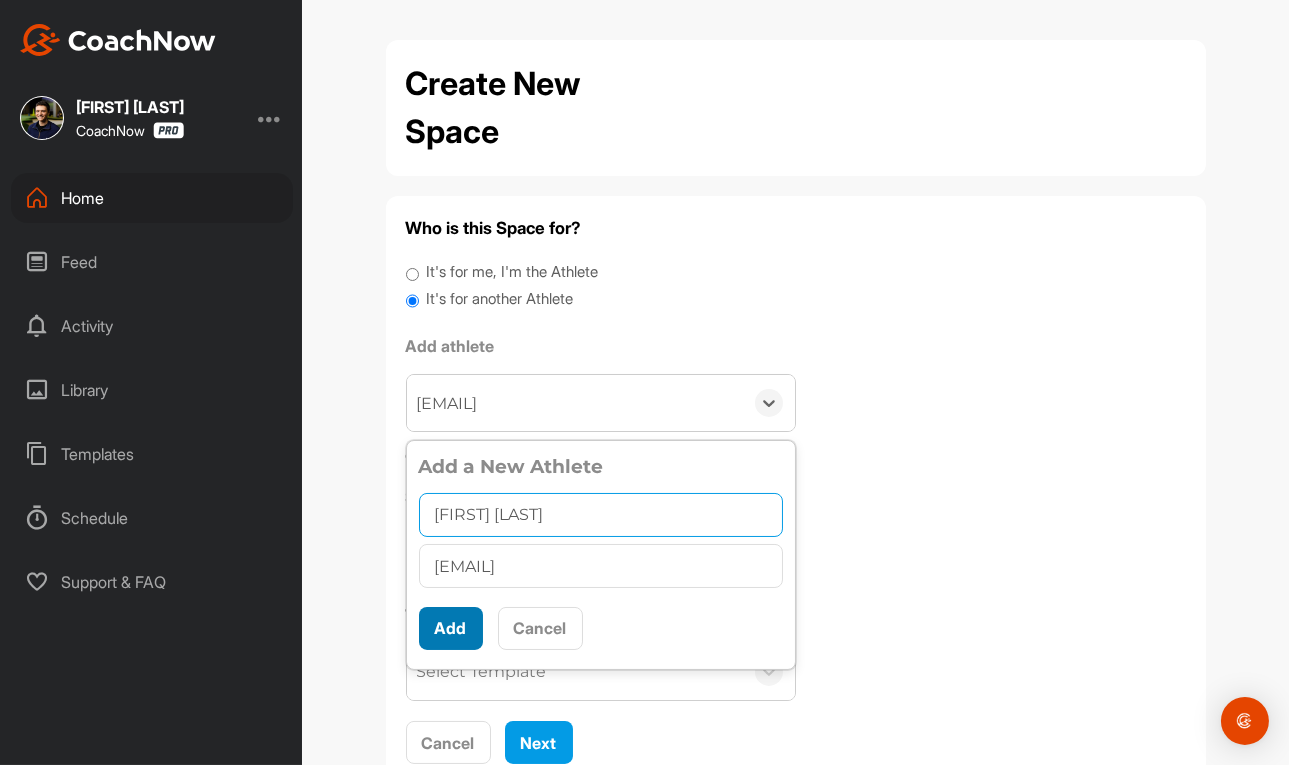 drag, startPoint x: 454, startPoint y: 526, endPoint x: 433, endPoint y: 637, distance: 112.969025 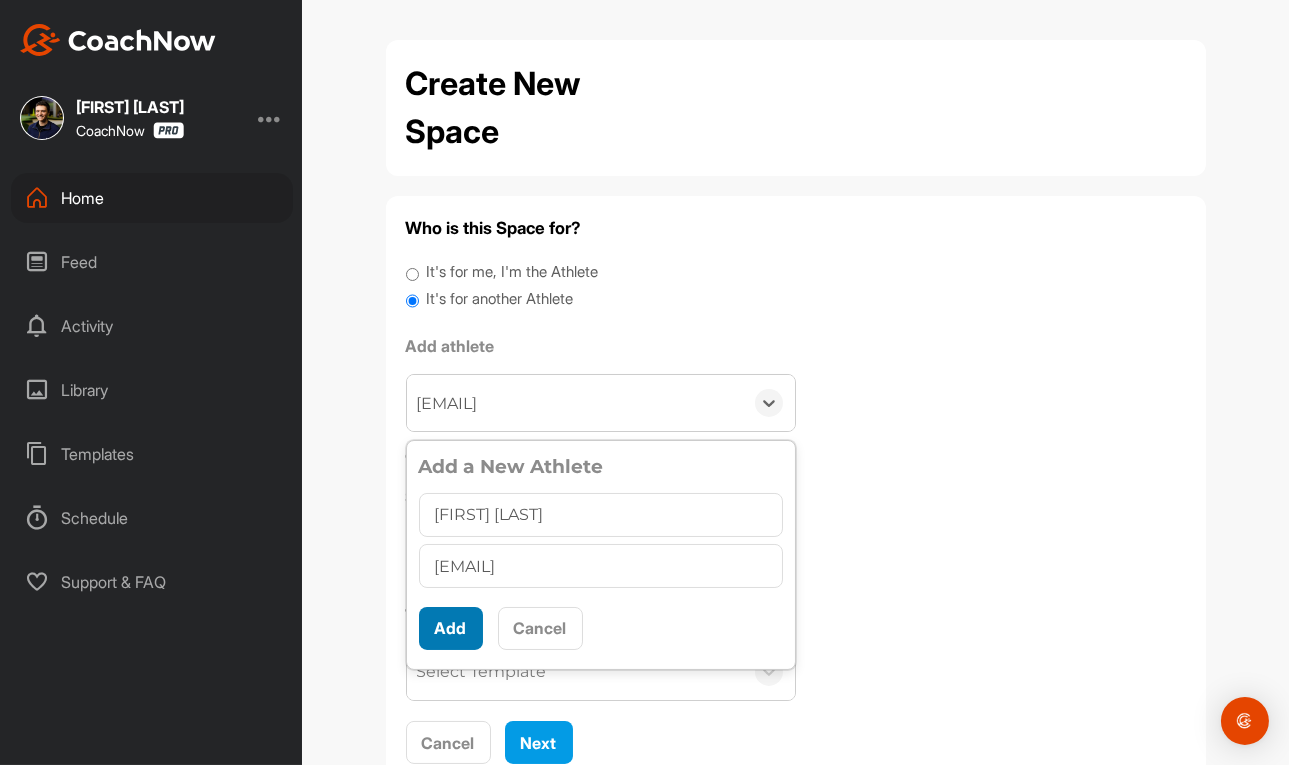 drag, startPoint x: 410, startPoint y: 620, endPoint x: 448, endPoint y: 633, distance: 40.16217 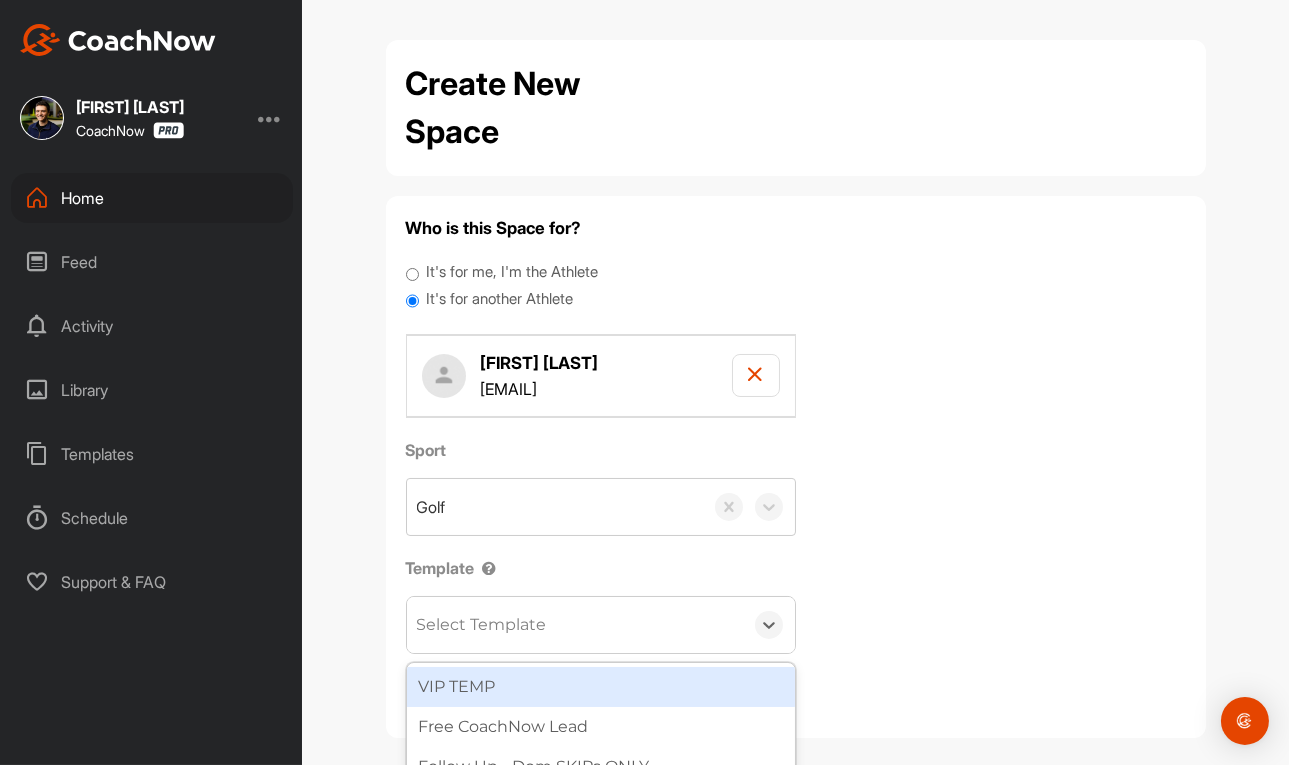 click on "Select Template" at bounding box center (575, 625) 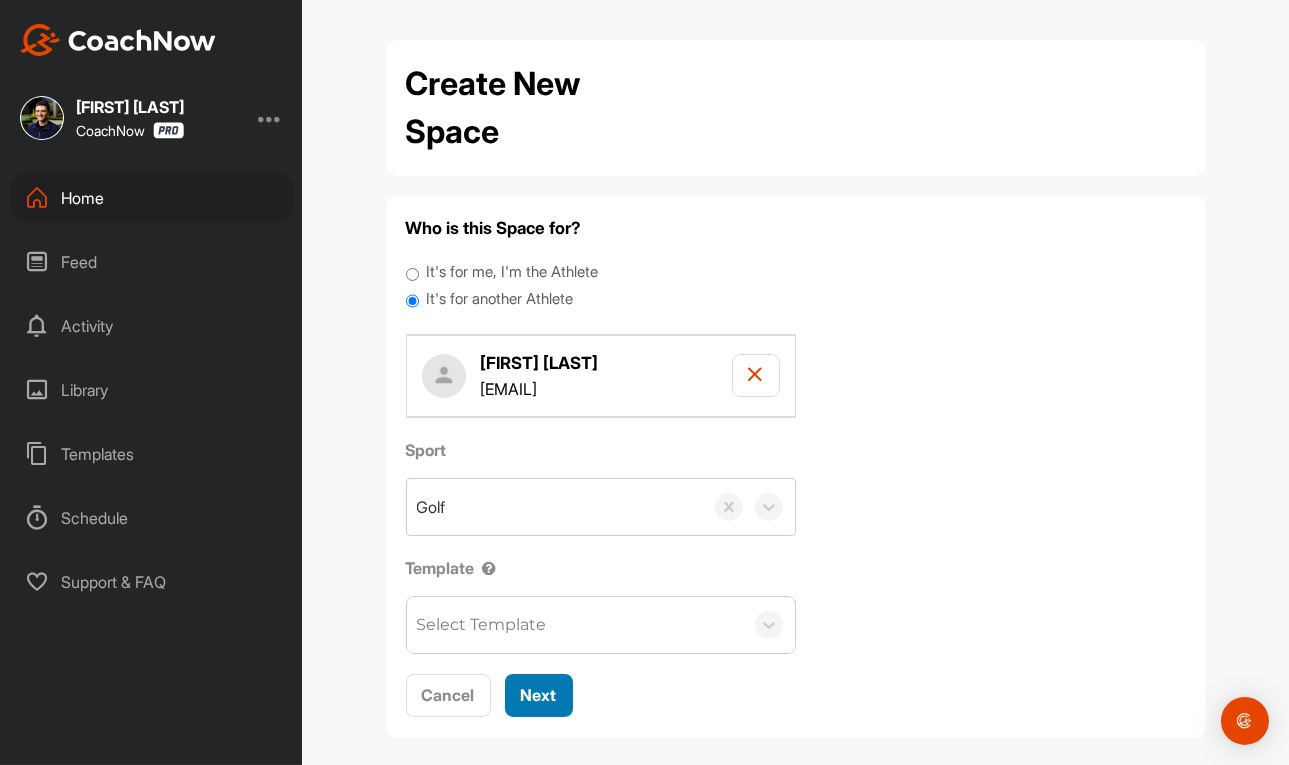 click on "Next" at bounding box center (539, 695) 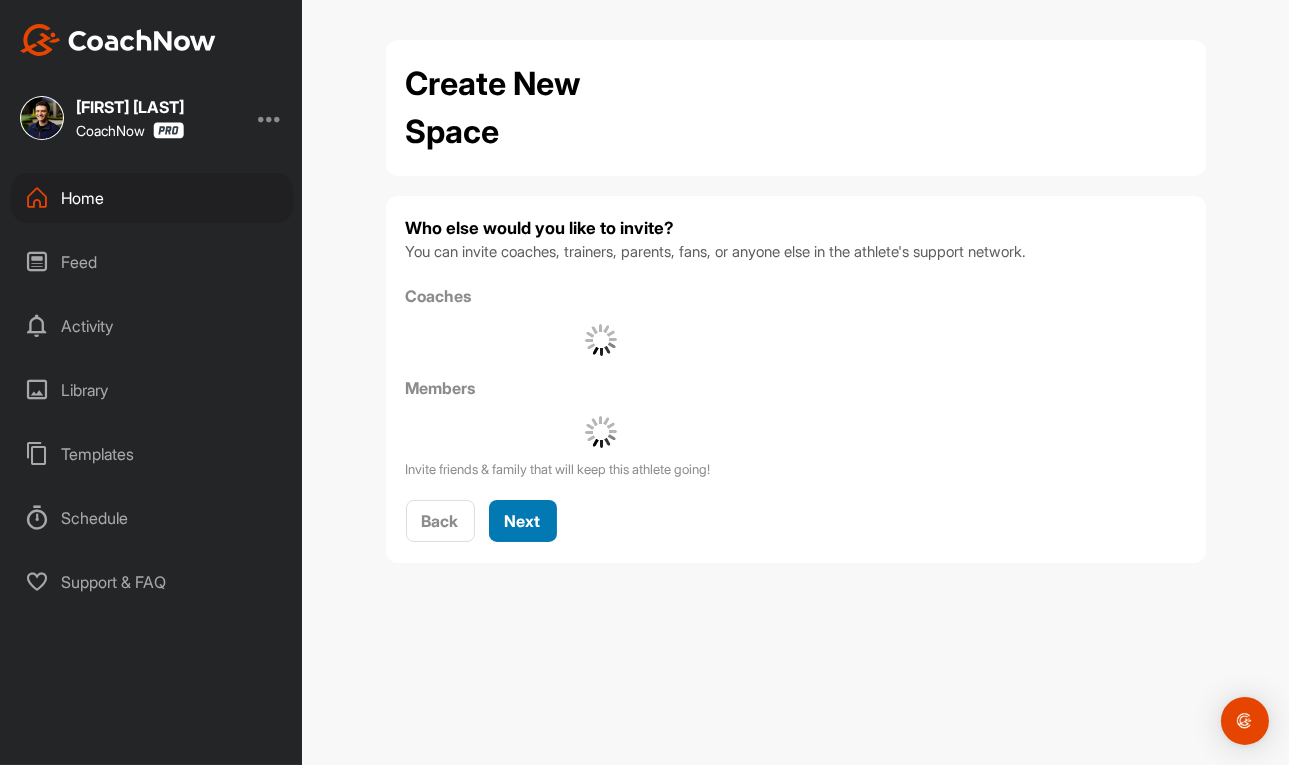 click on "Next" at bounding box center (523, 521) 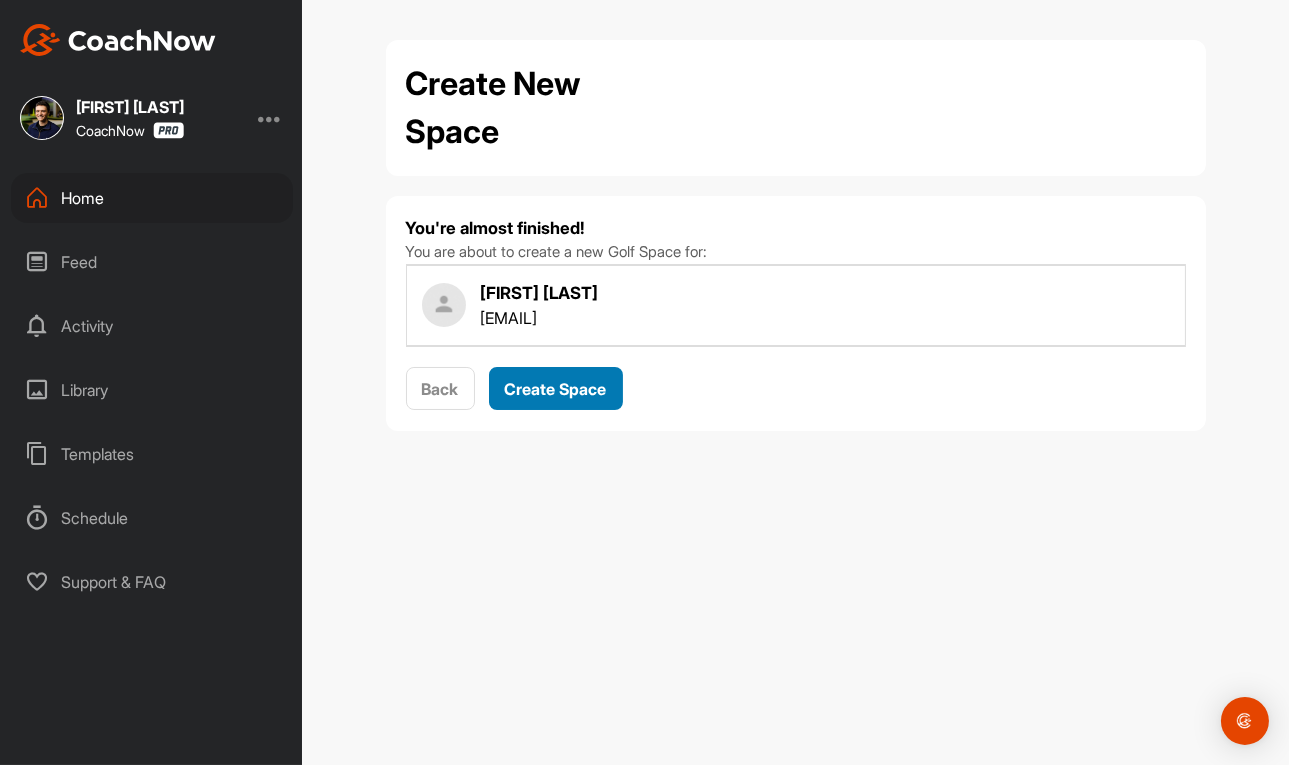 click on "Create Space" at bounding box center (556, 389) 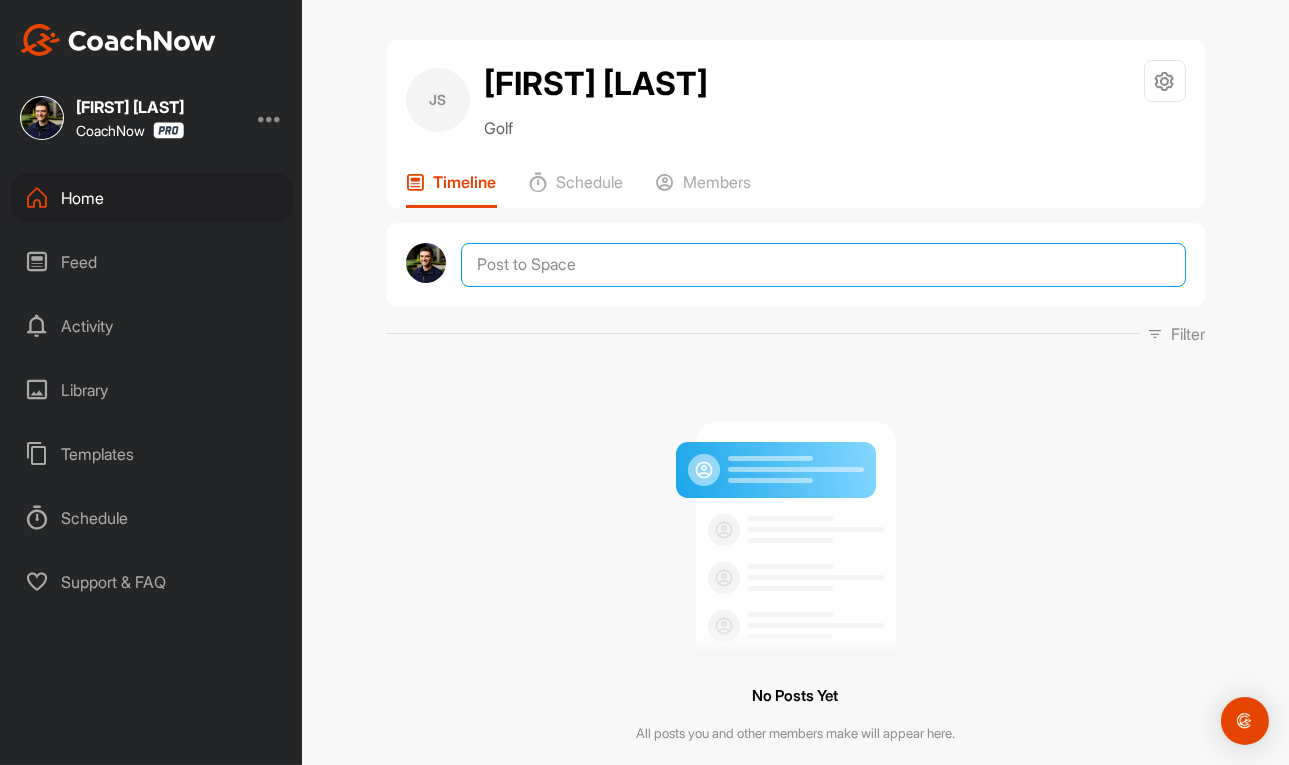 click at bounding box center [823, 265] 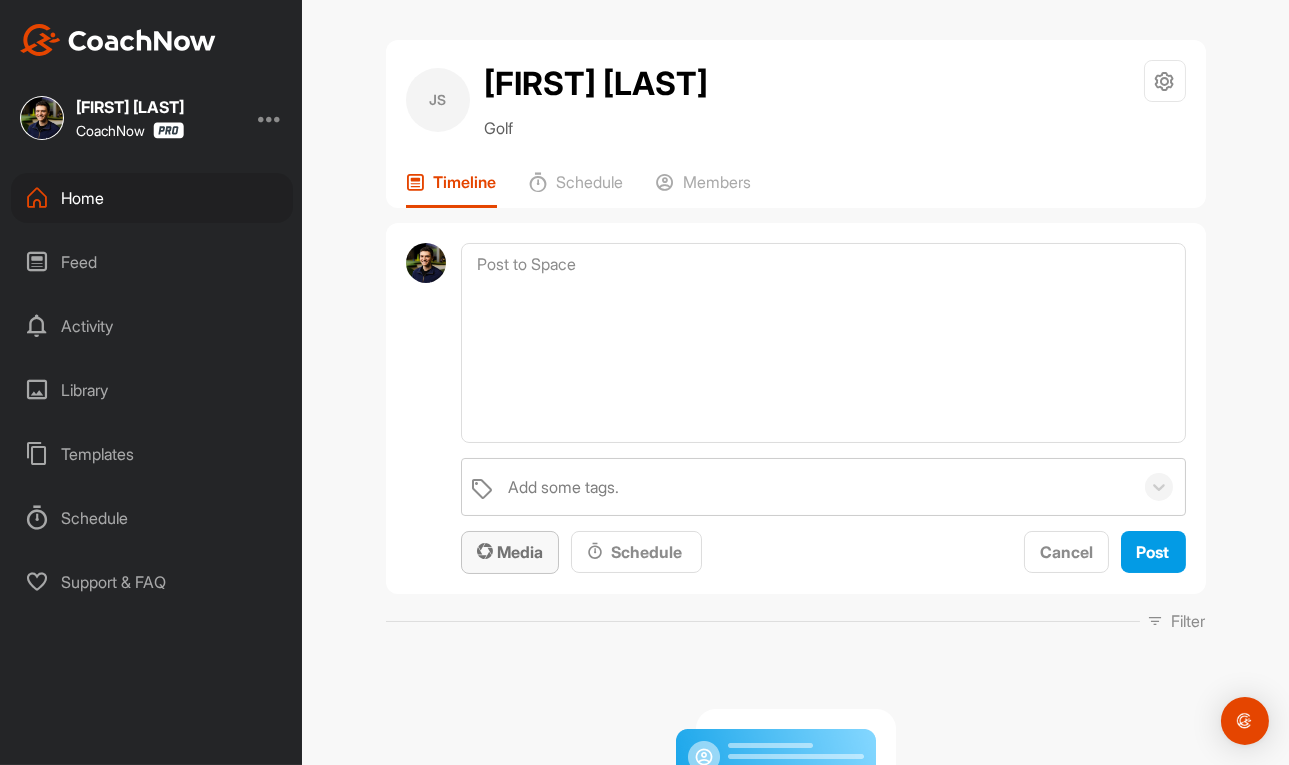 click on "Media" at bounding box center (510, 552) 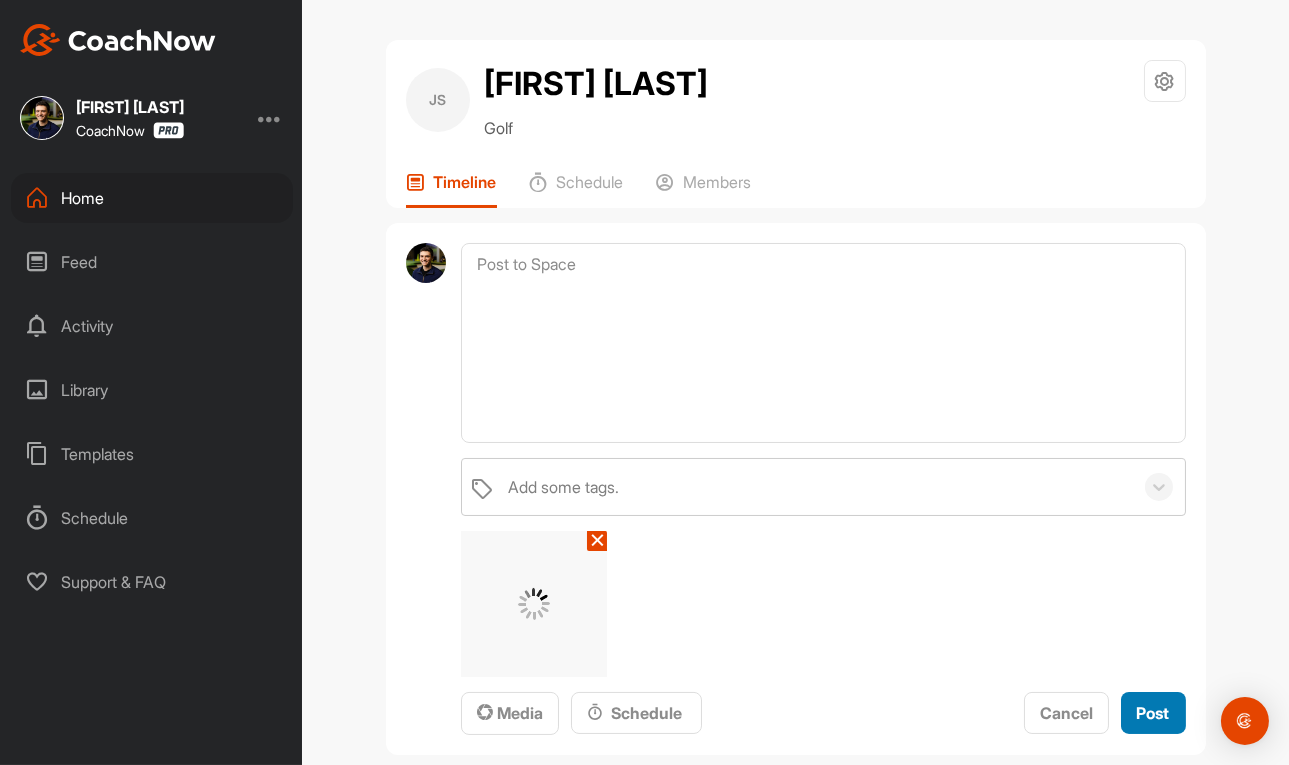 drag, startPoint x: 1136, startPoint y: 754, endPoint x: 1141, endPoint y: 721, distance: 33.37664 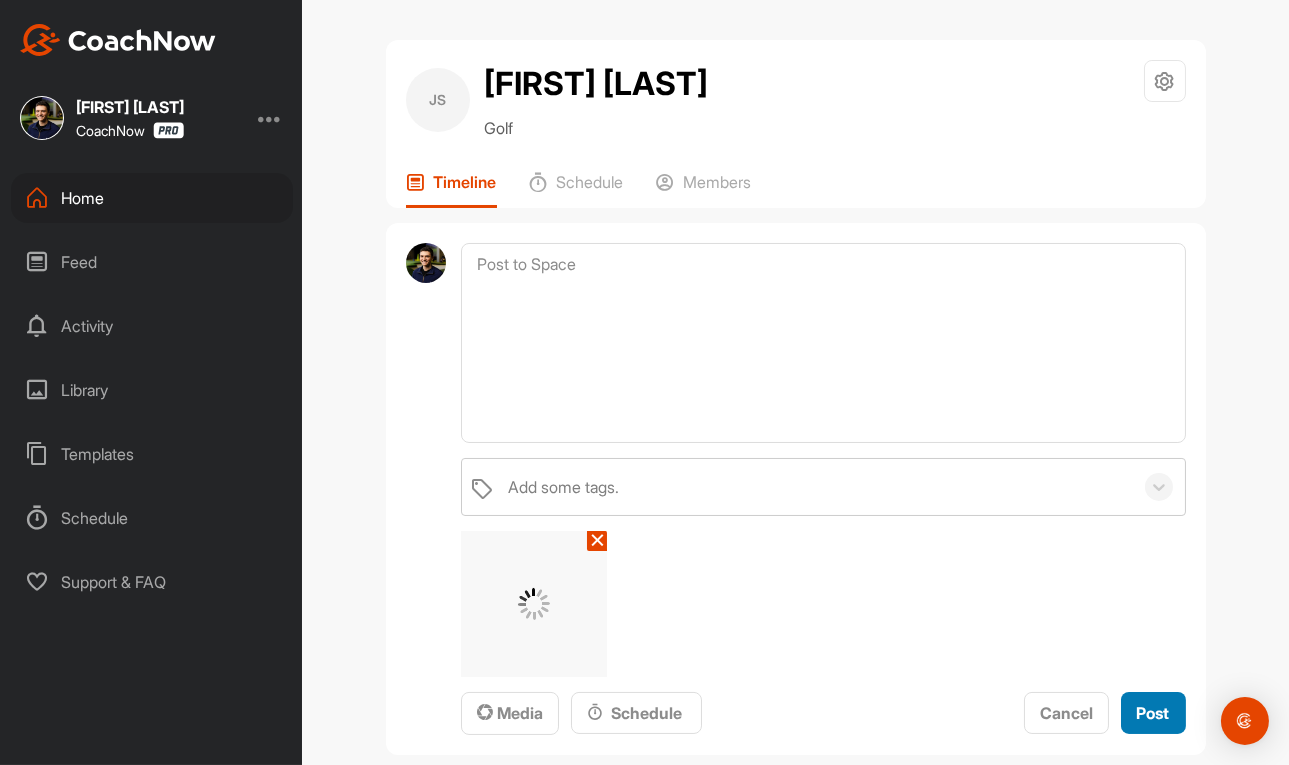 click on "Post" at bounding box center [1153, 713] 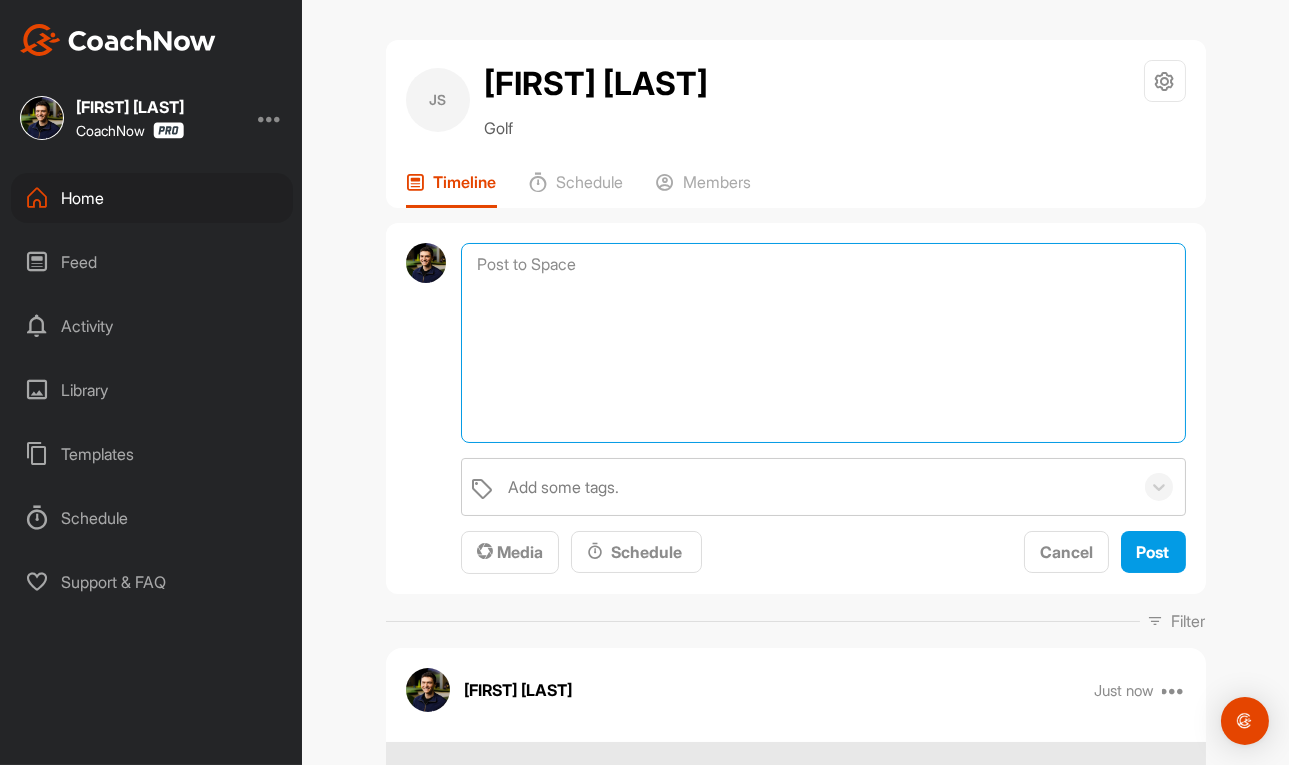click at bounding box center (823, 343) 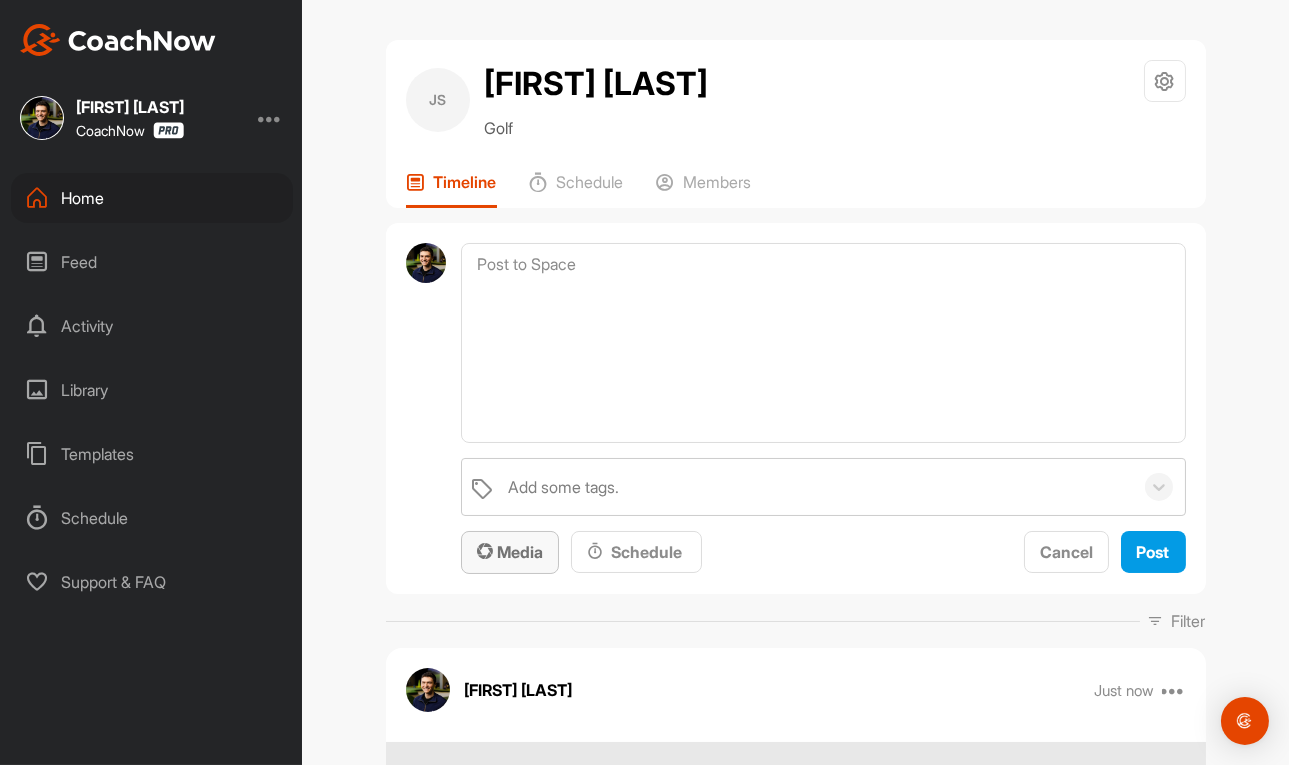 click on "Media" at bounding box center (510, 552) 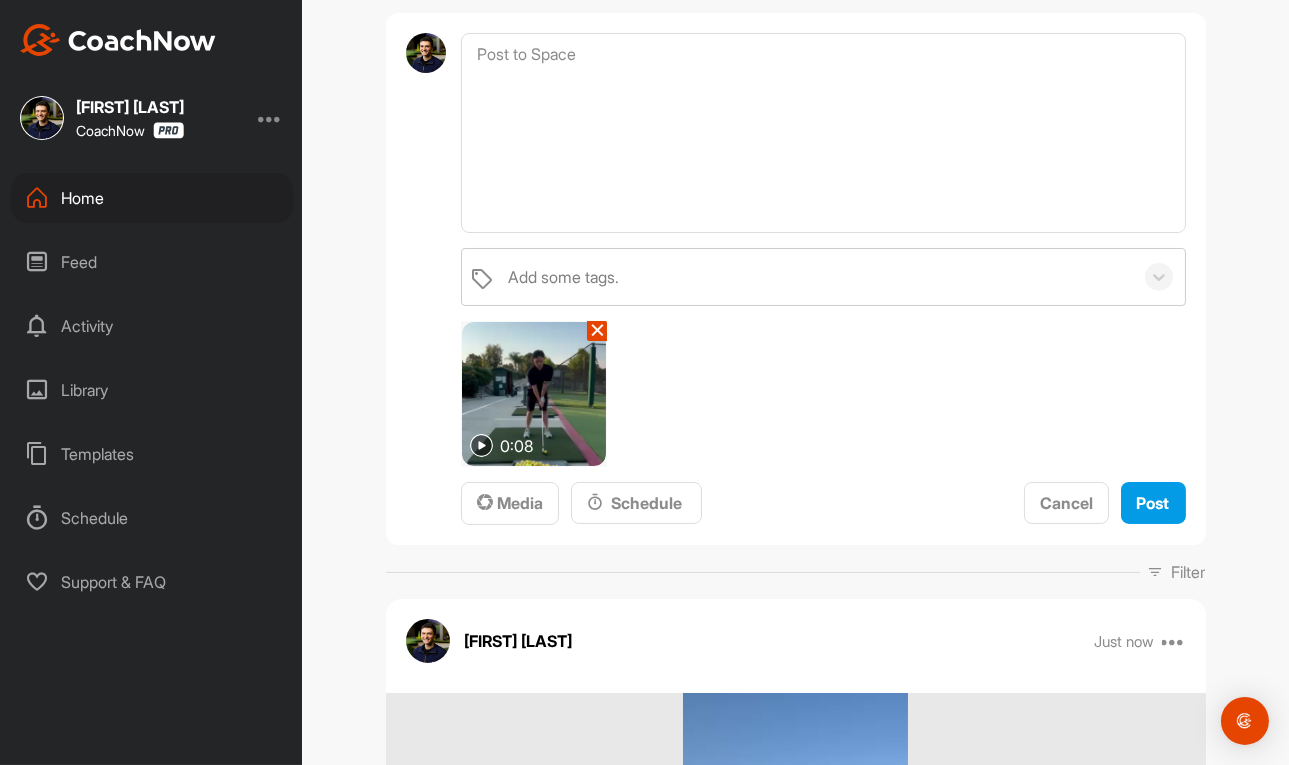 scroll, scrollTop: 454, scrollLeft: 0, axis: vertical 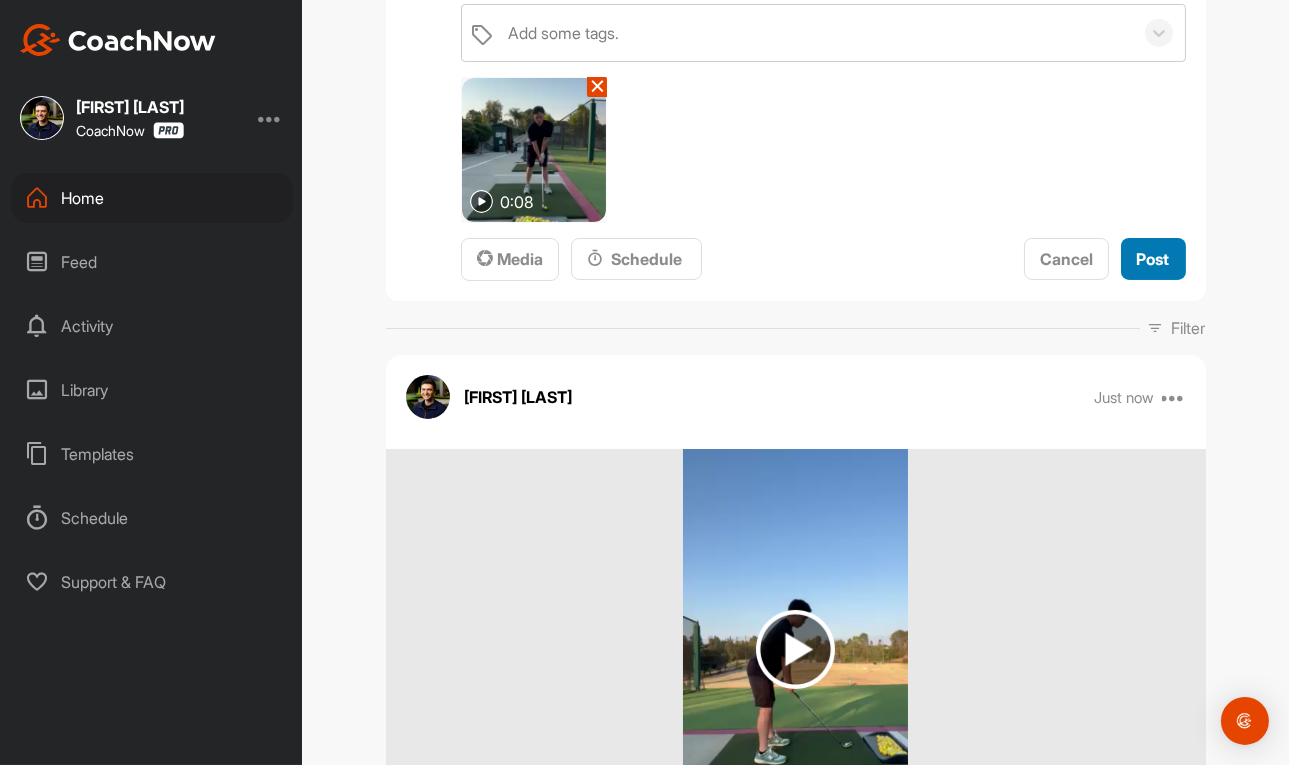 click on "Post" at bounding box center (1153, 259) 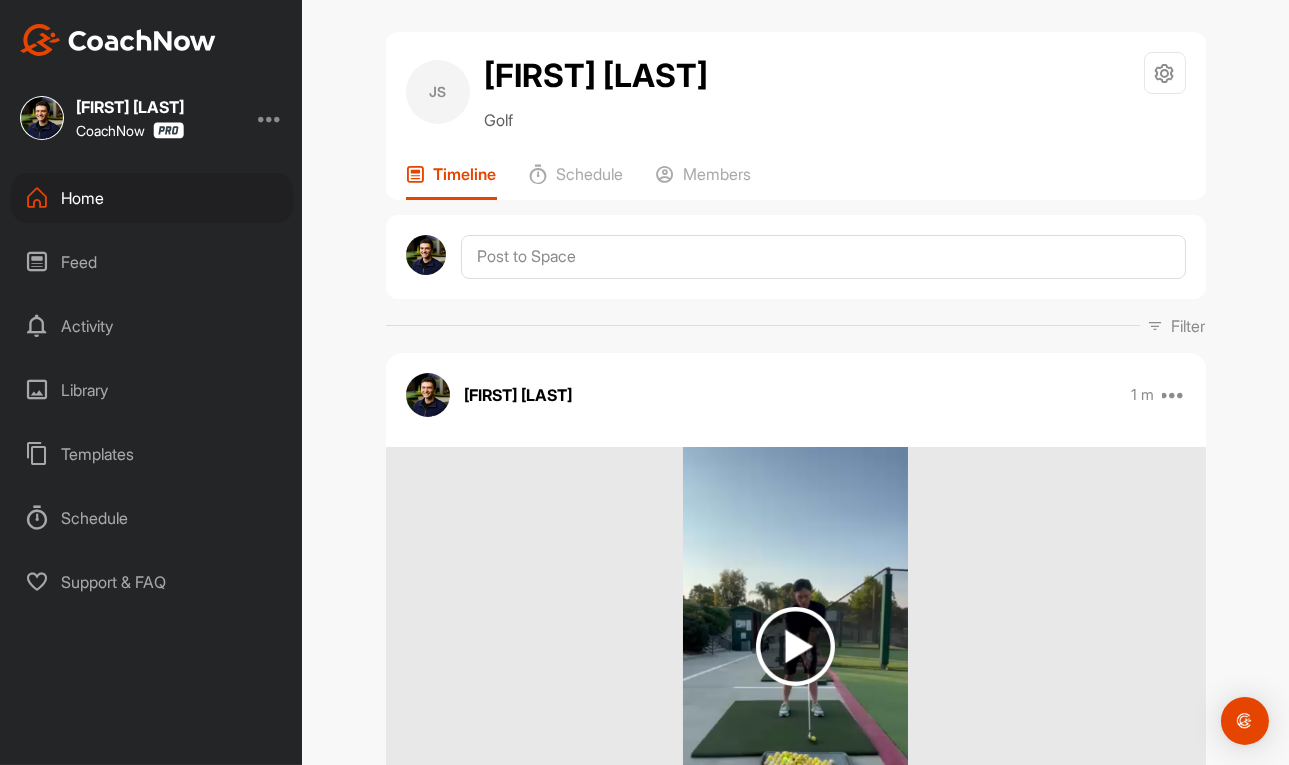 scroll, scrollTop: 0, scrollLeft: 0, axis: both 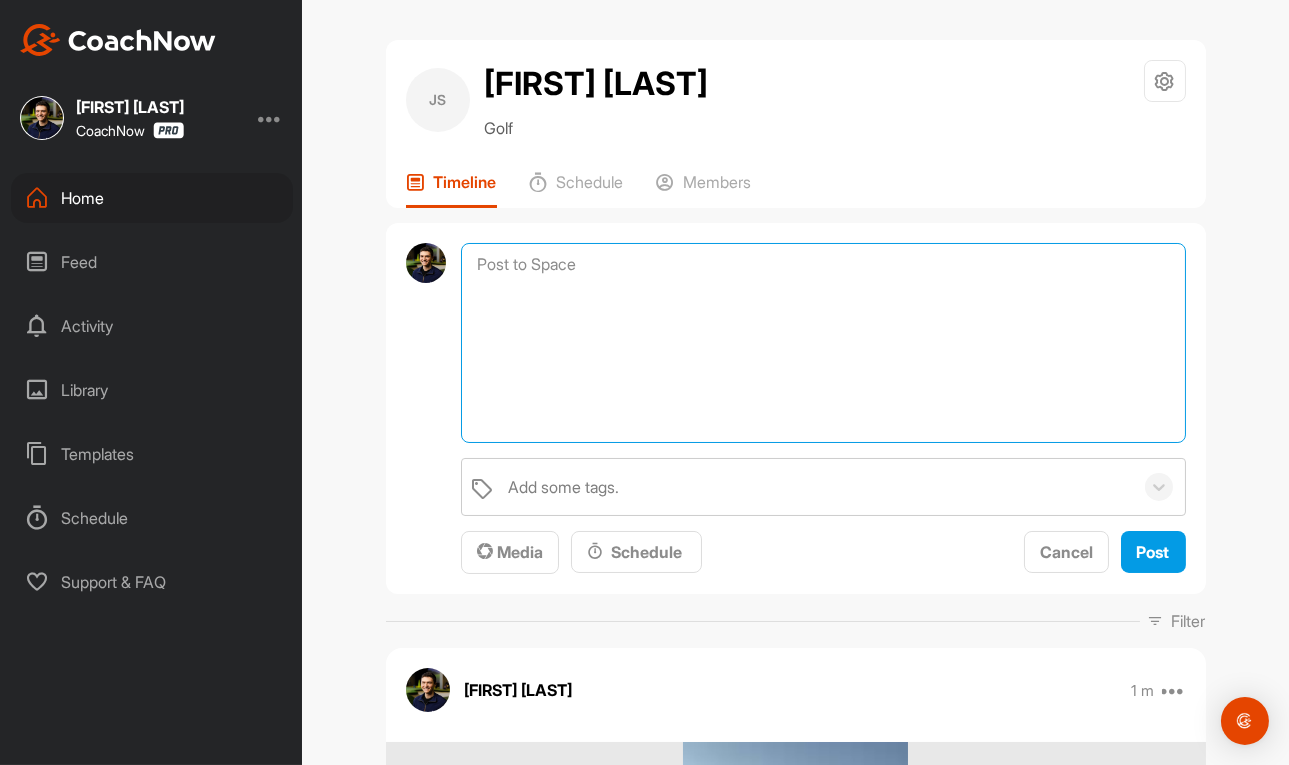 click at bounding box center (823, 343) 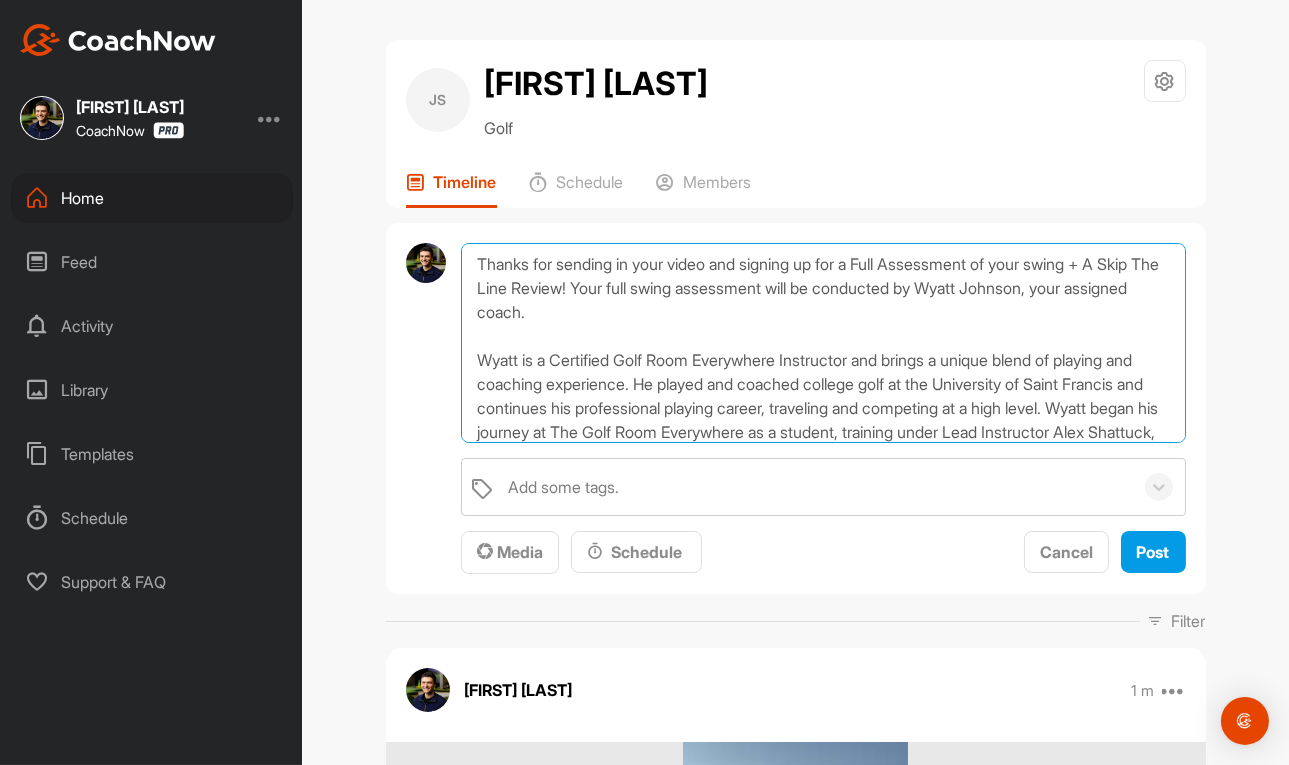 scroll, scrollTop: 263, scrollLeft: 0, axis: vertical 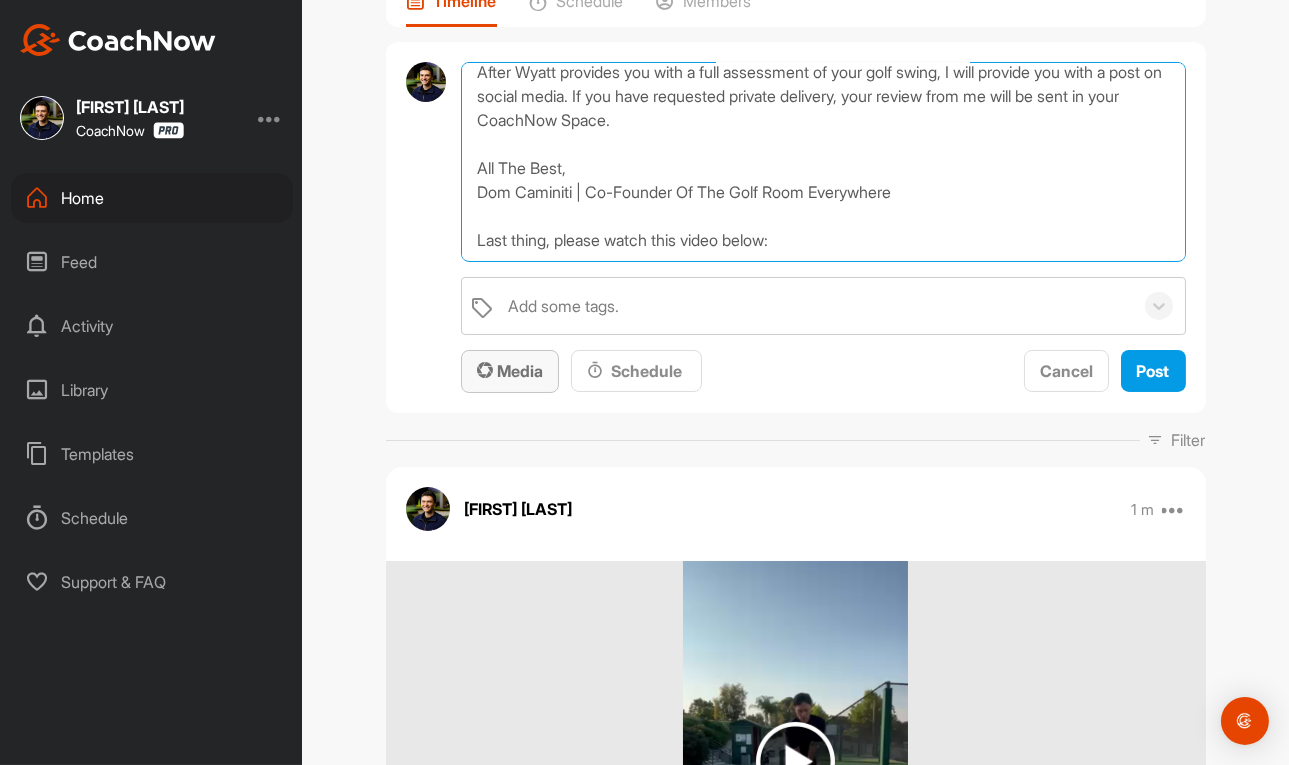 type on "Thanks for sending in your video and signing up for a Full Assessment of your swing + A Skip The Line Review! Your full swing assessment will be conducted by Wyatt Johnson, your assigned coach.
Wyatt is a Certified Golf Room Everywhere Instructor and brings a unique blend of playing and coaching experience. He played and coached college golf at the University of Saint Francis and continues his professional playing career, traveling and competing at a high level. Wyatt began his journey at The Golf Room Everywhere as a student, training under Lead Instructor Alex Shattuck, and now channels those lessons into the golfers he coaches every day.
After Wyatt provides you with a full assessment of your golf swing, I will provide you with a post on social media. If you have requested private delivery, your review from me will be sent in your CoachNow Space.
All The Best,
Dom Caminiti | Co-Founder Of The Golf Room Everywhere
Last thing, please watch this video below:" 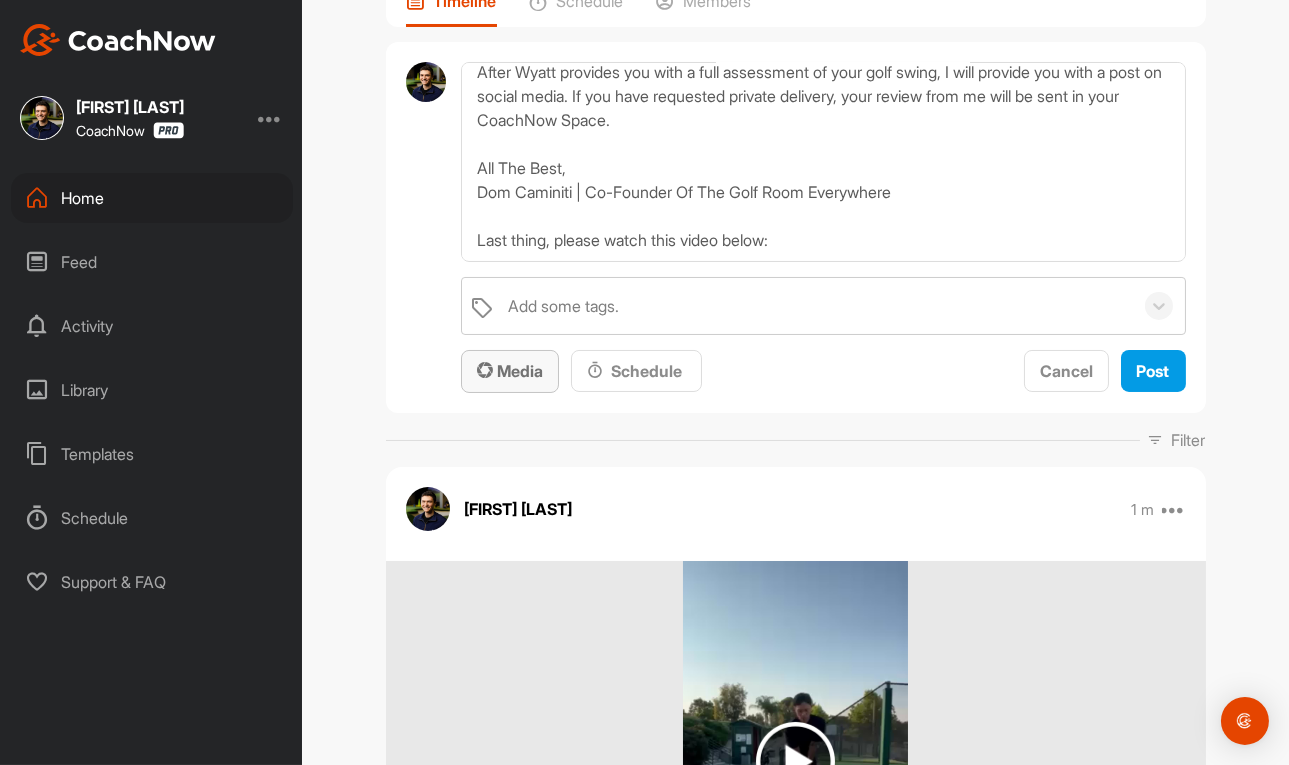 click on "Media" at bounding box center [510, 371] 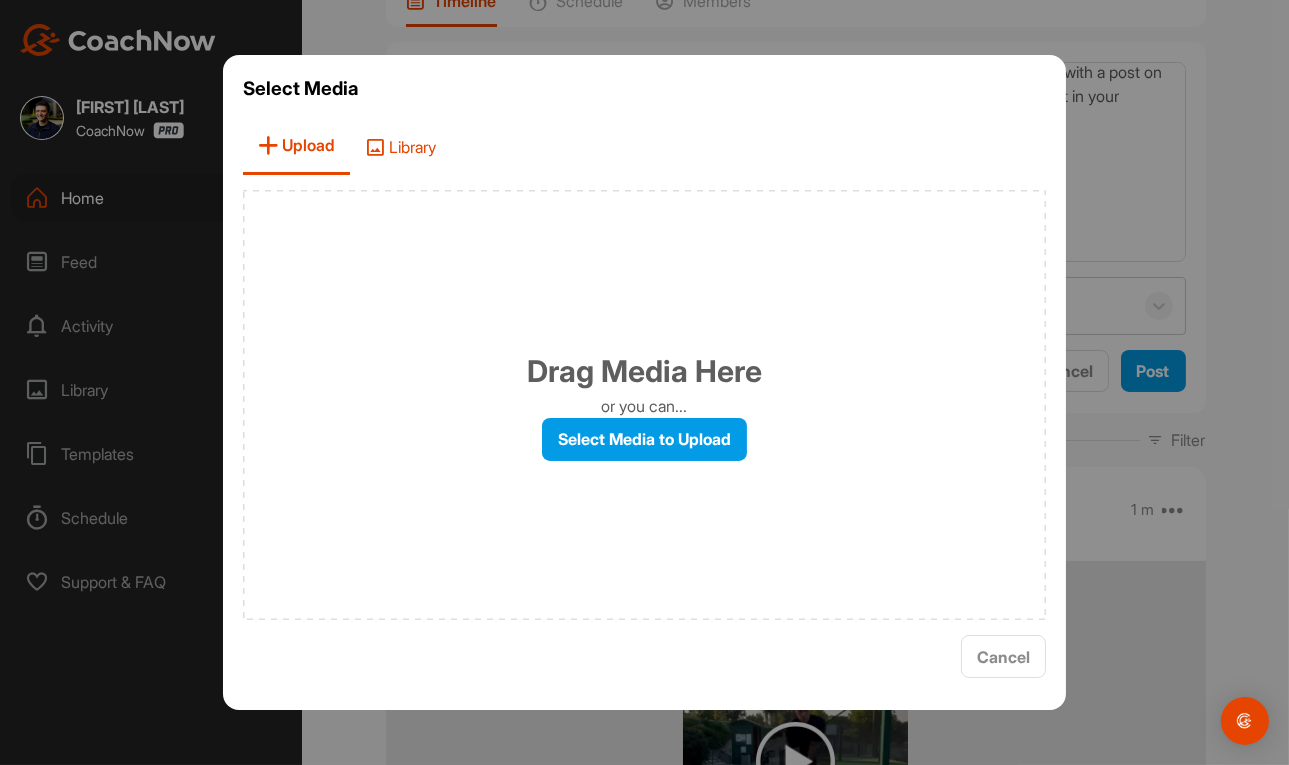 click on "Library" at bounding box center (400, 146) 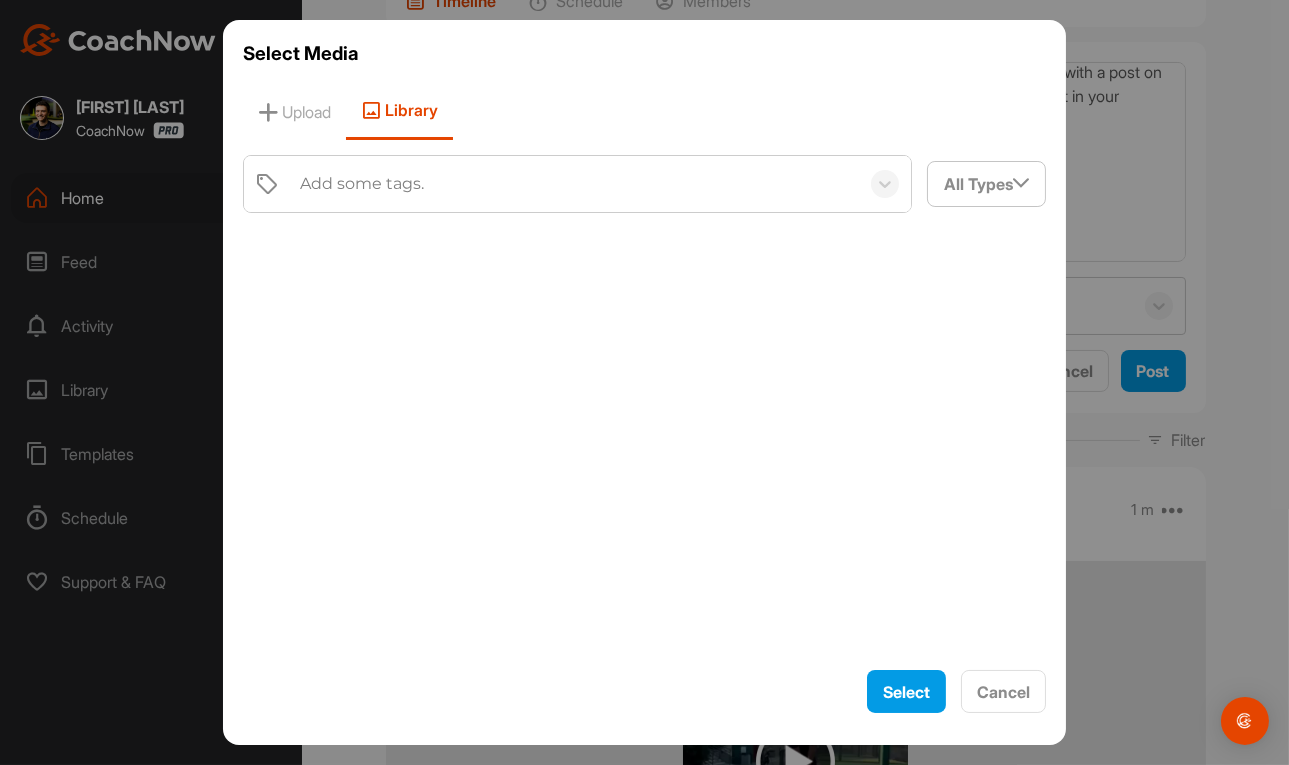 click on "Add some tags." at bounding box center (362, 184) 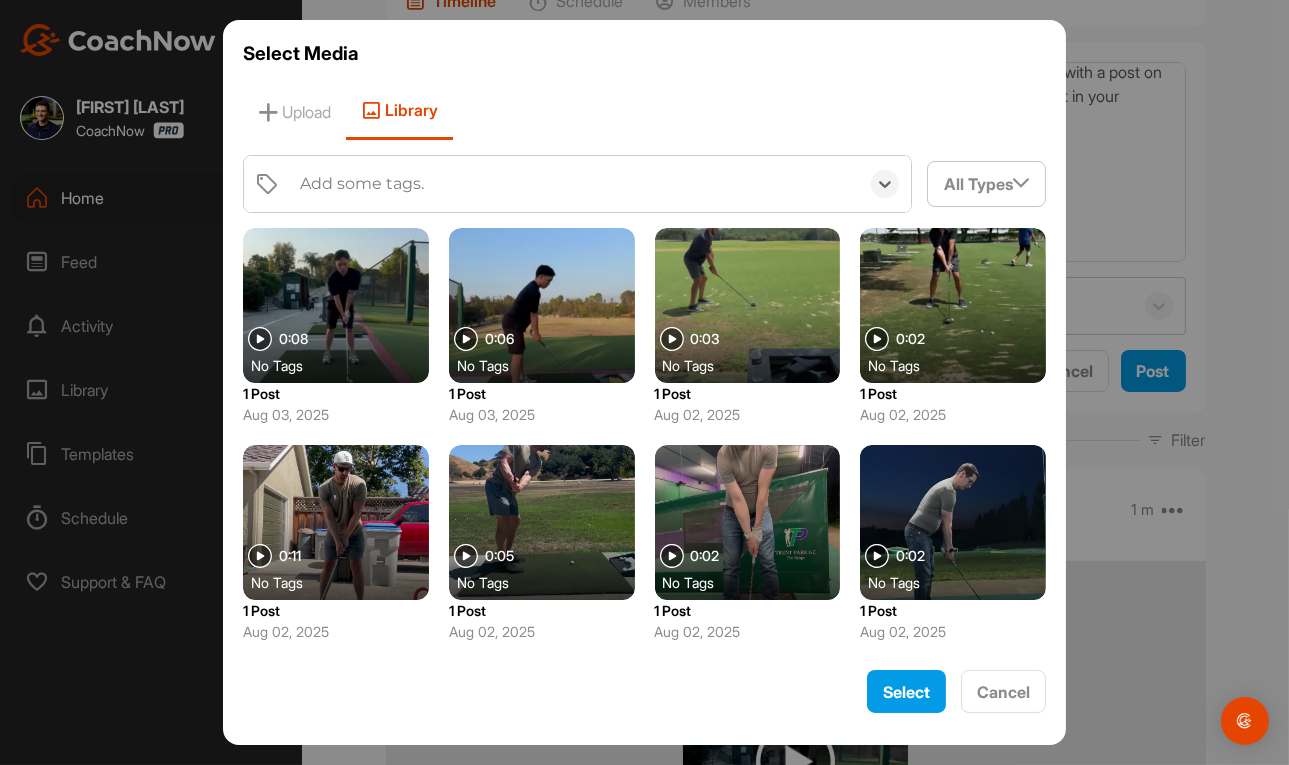 click on "Add some tags." at bounding box center (574, 184) 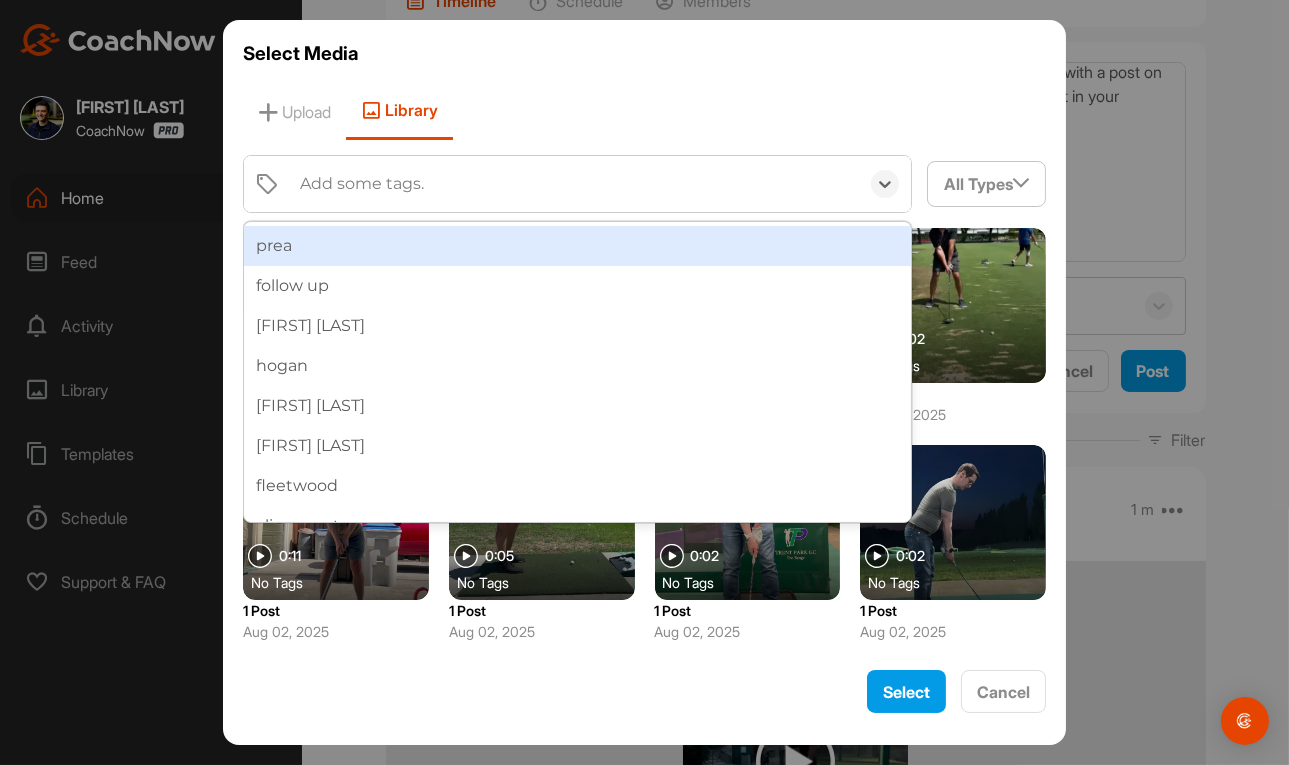 click on "Add some tags." at bounding box center (574, 184) 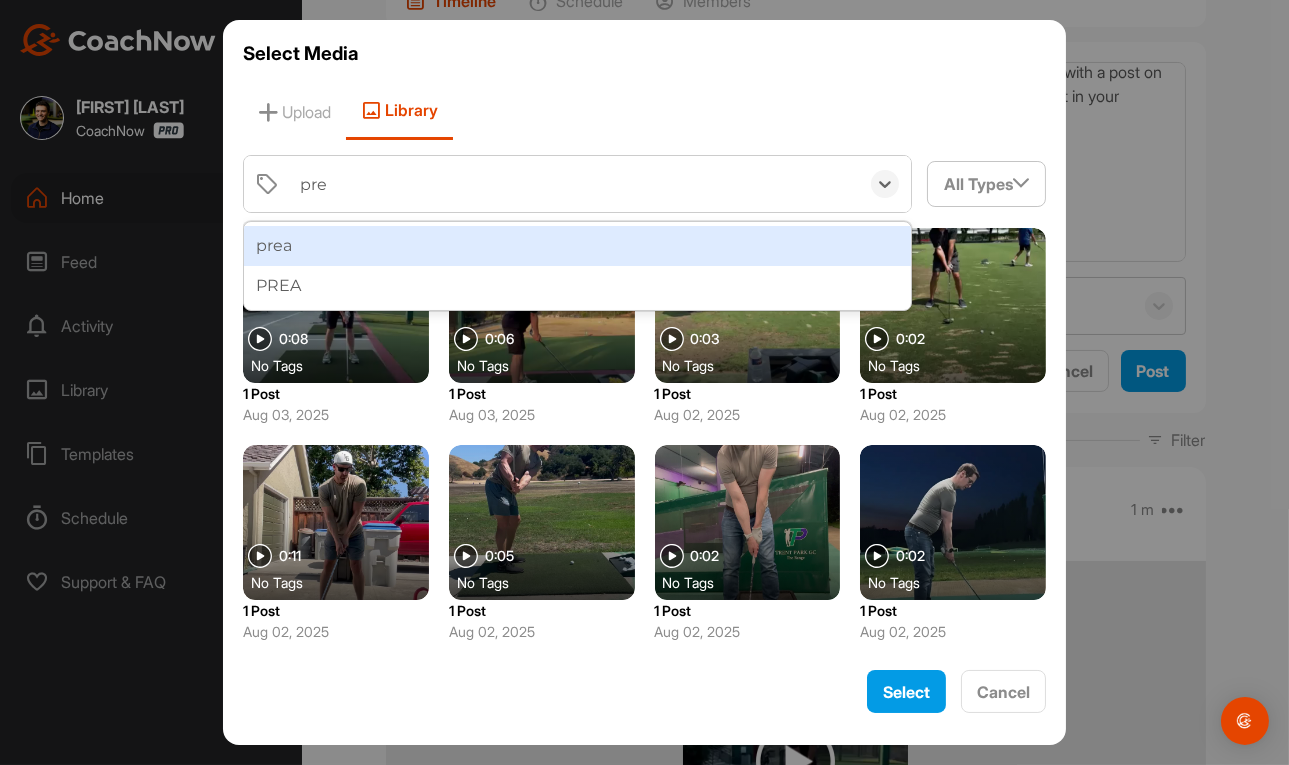type on "prea" 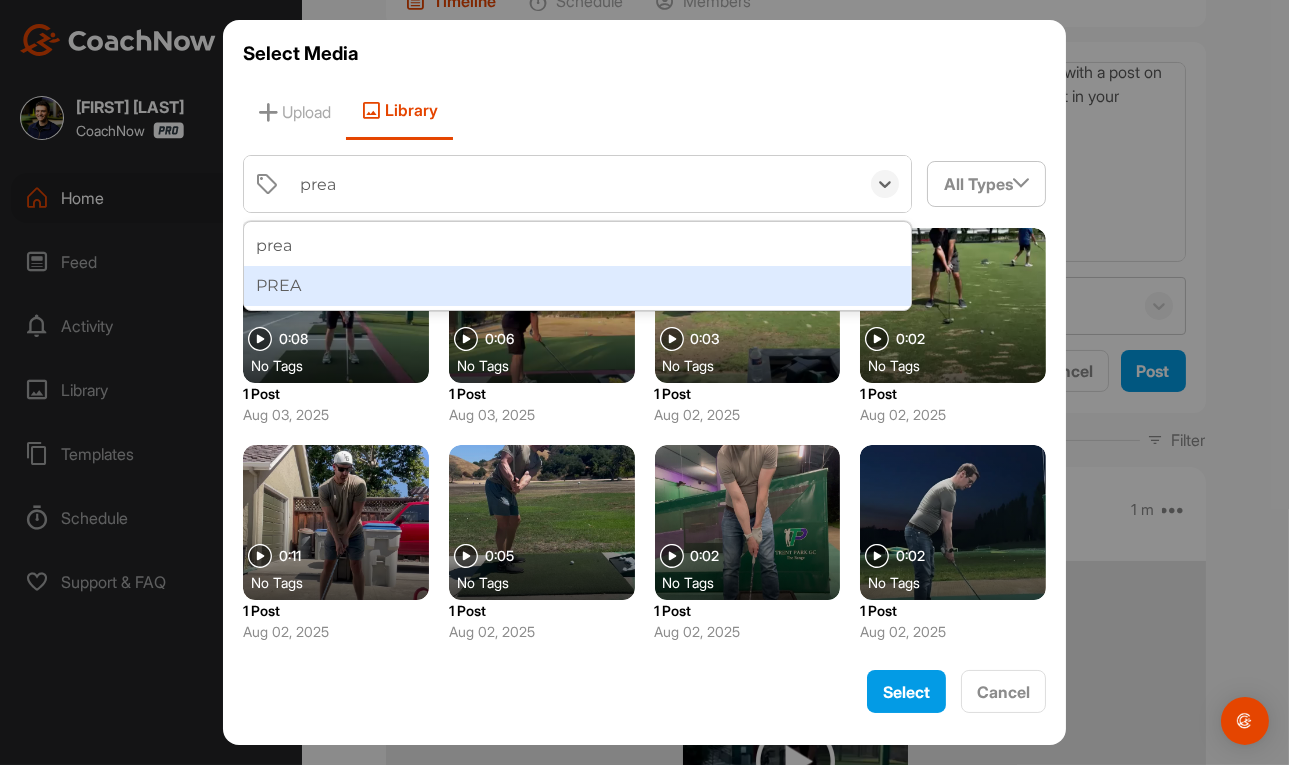 click on "PREA" at bounding box center (578, 286) 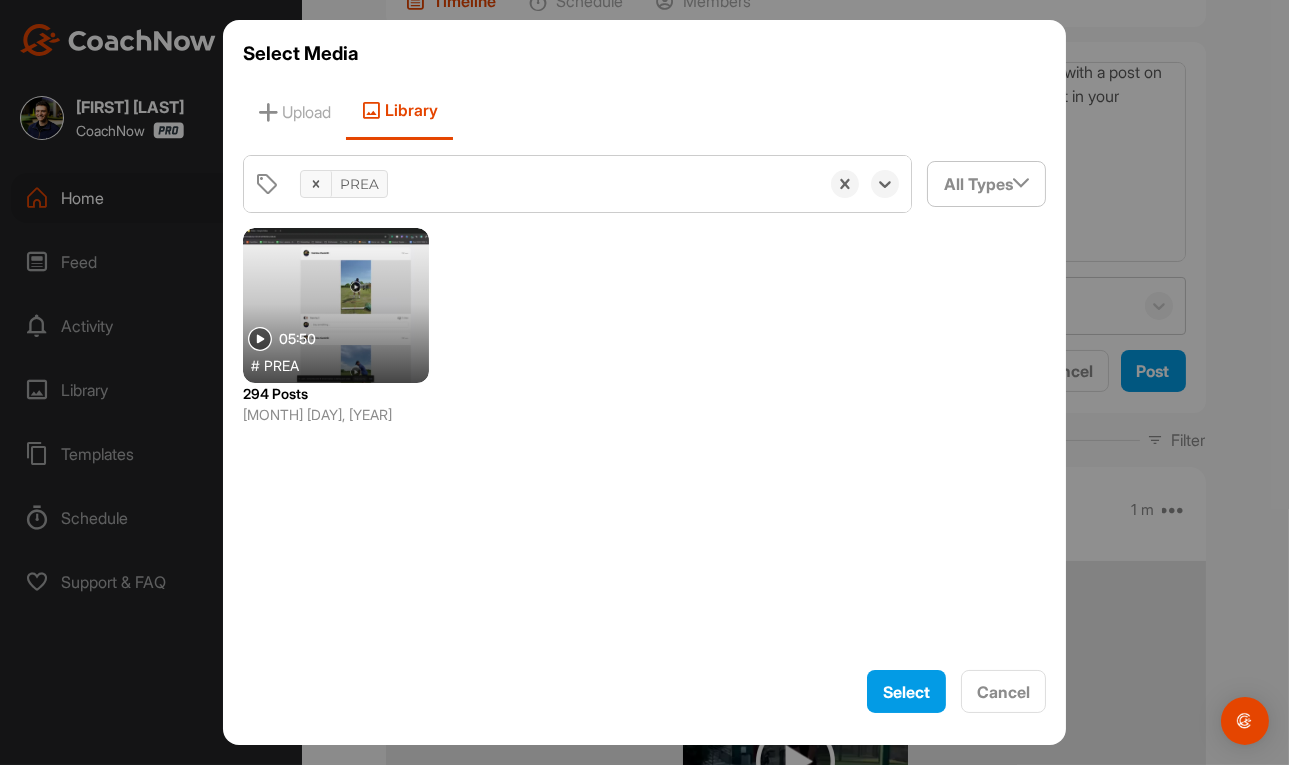 click at bounding box center [336, 305] 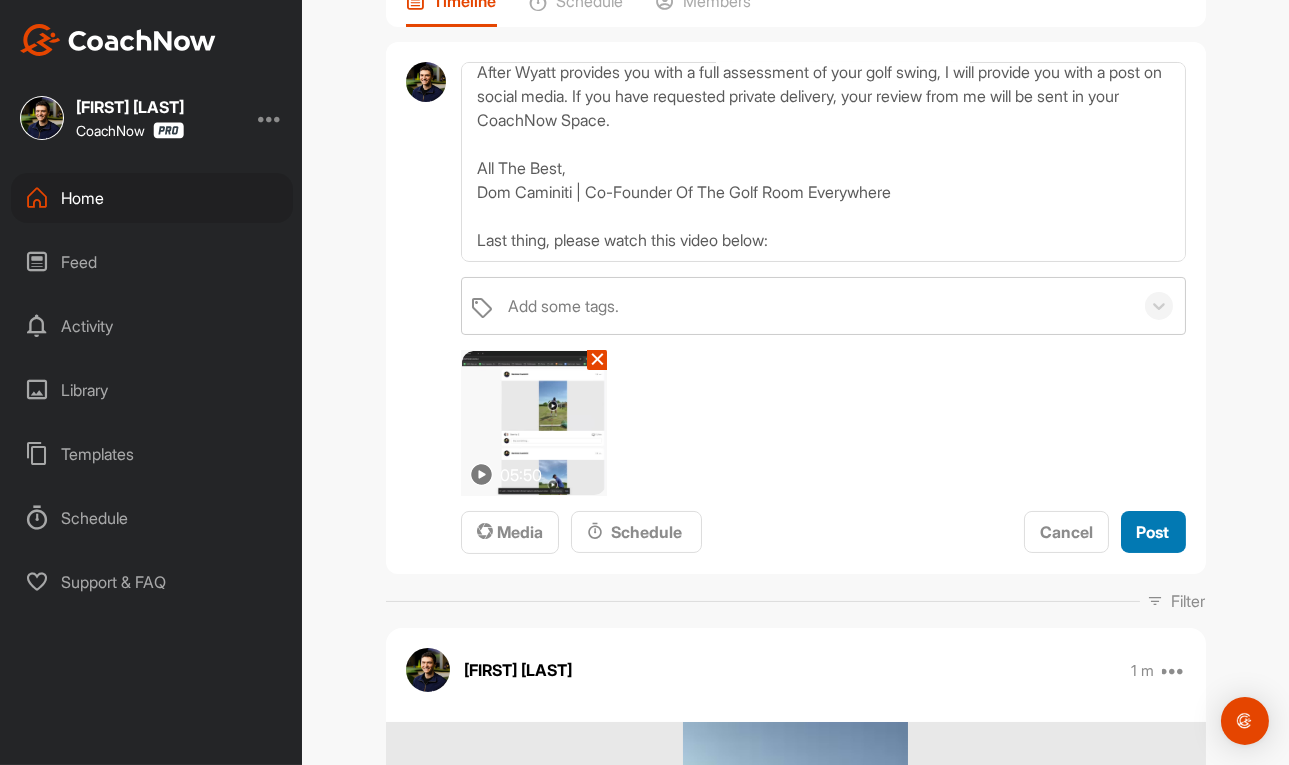 click on "Post" at bounding box center [1153, 532] 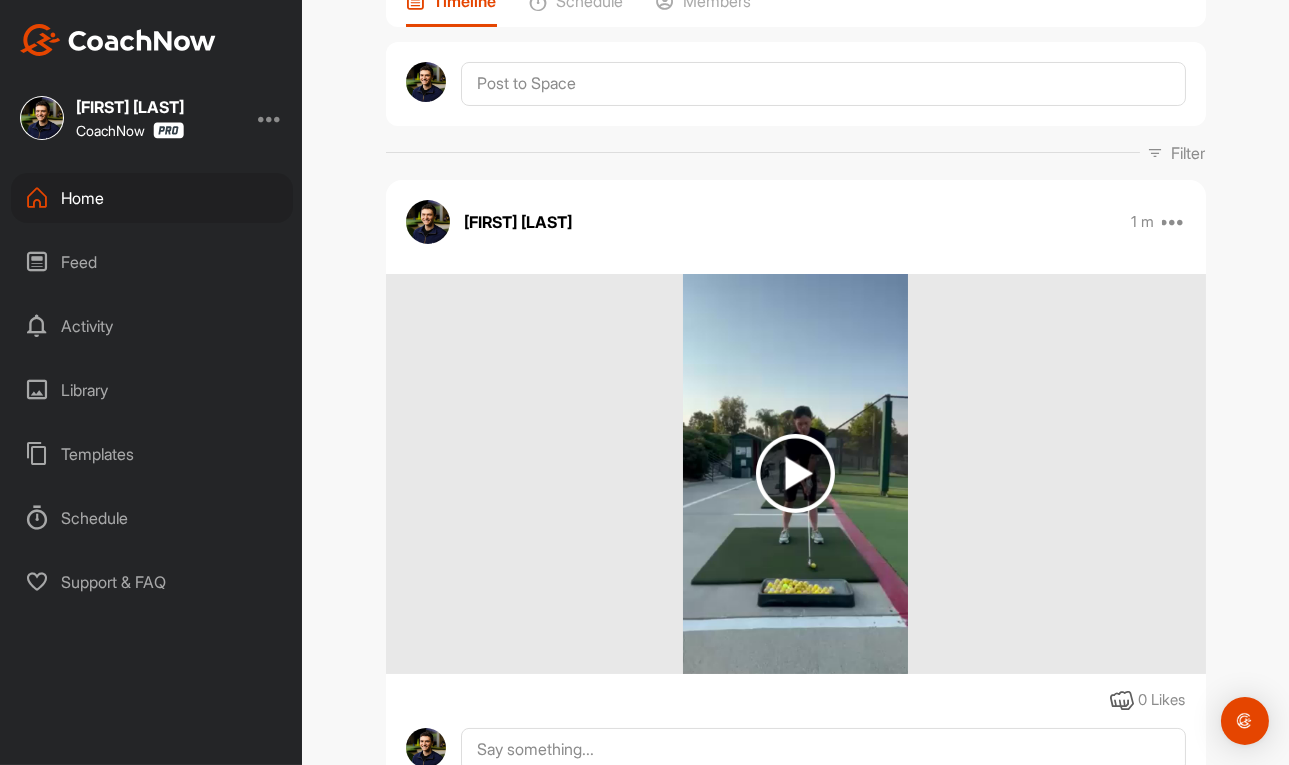 scroll, scrollTop: 0, scrollLeft: 0, axis: both 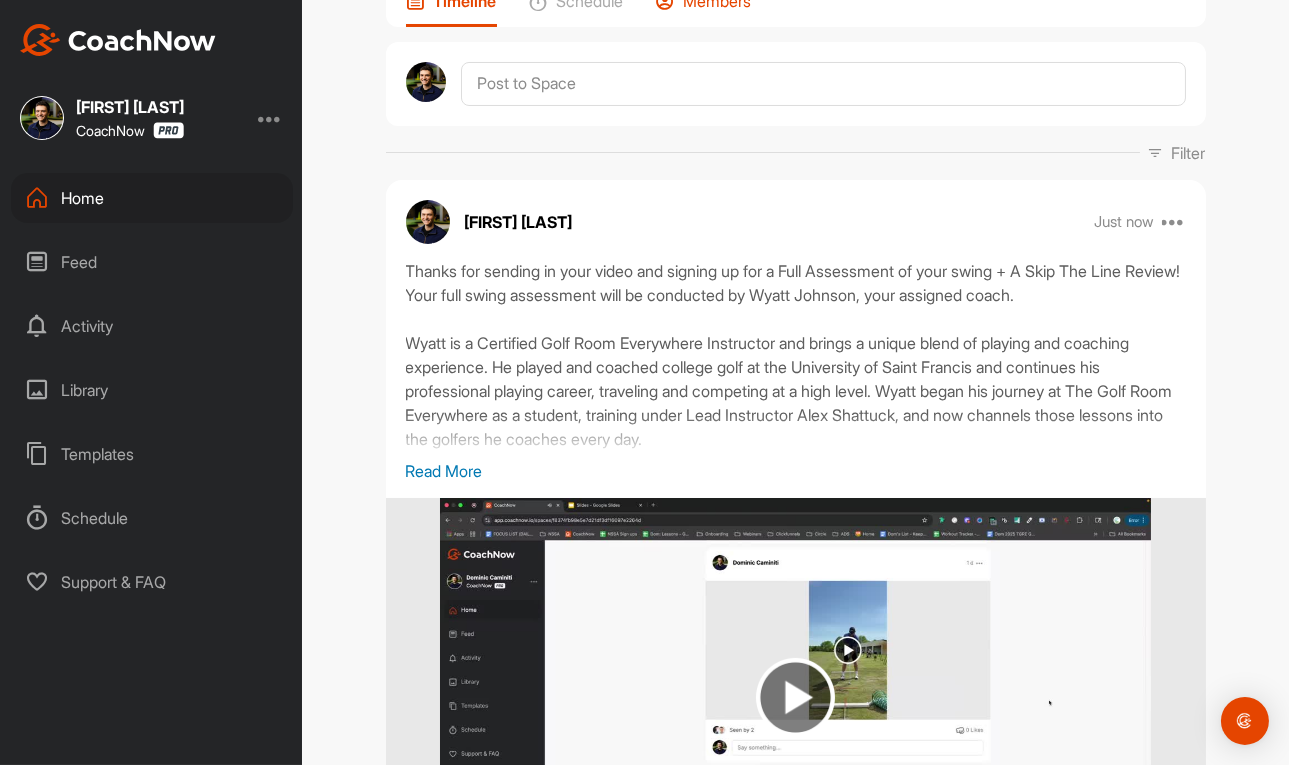click on "Members" at bounding box center [718, 1] 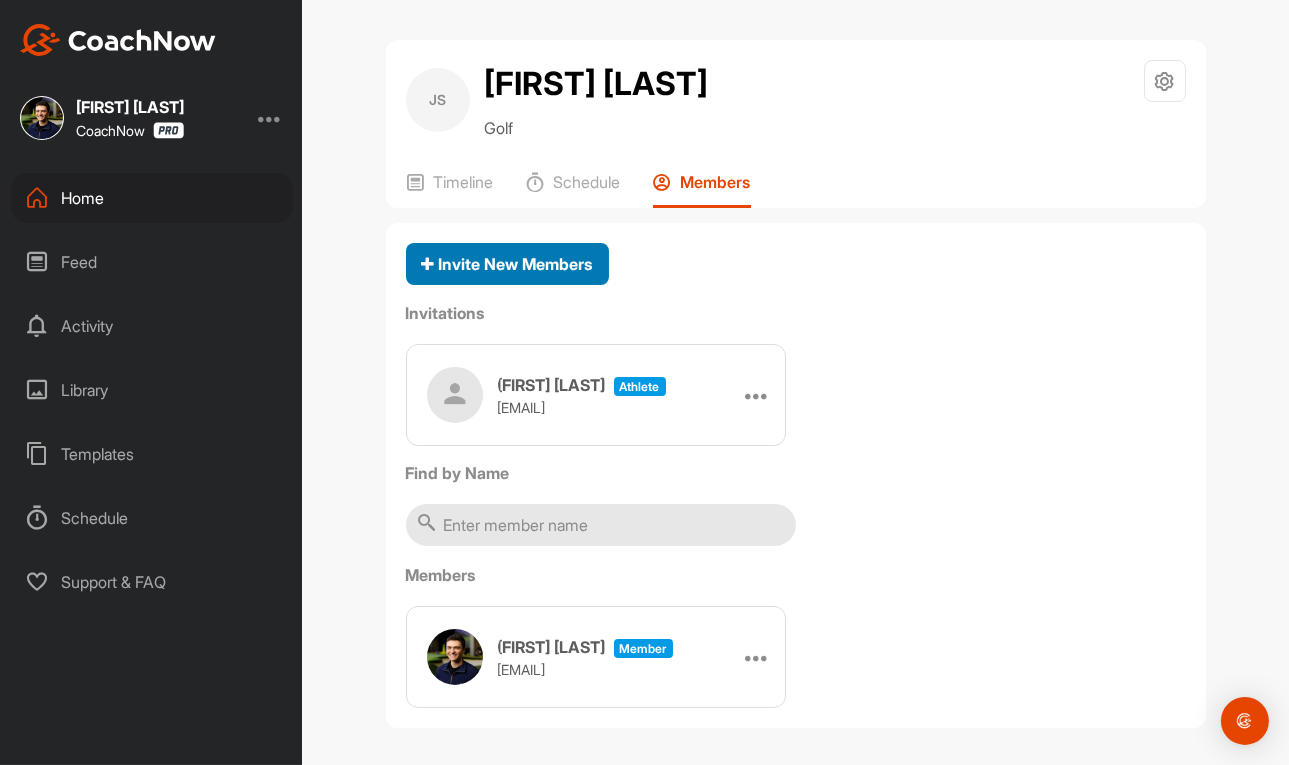 click on "Invite New Members" at bounding box center [507, 264] 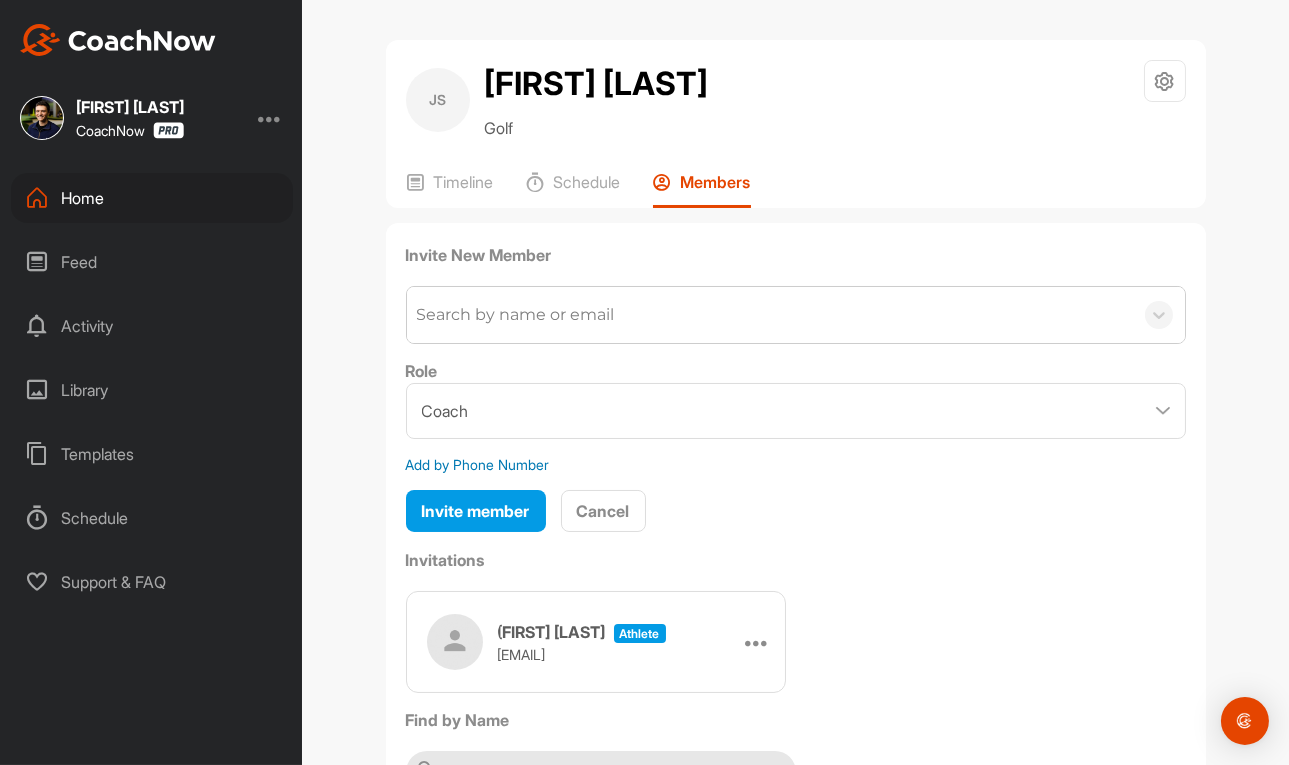 click on "Search by name or email" at bounding box center [770, 315] 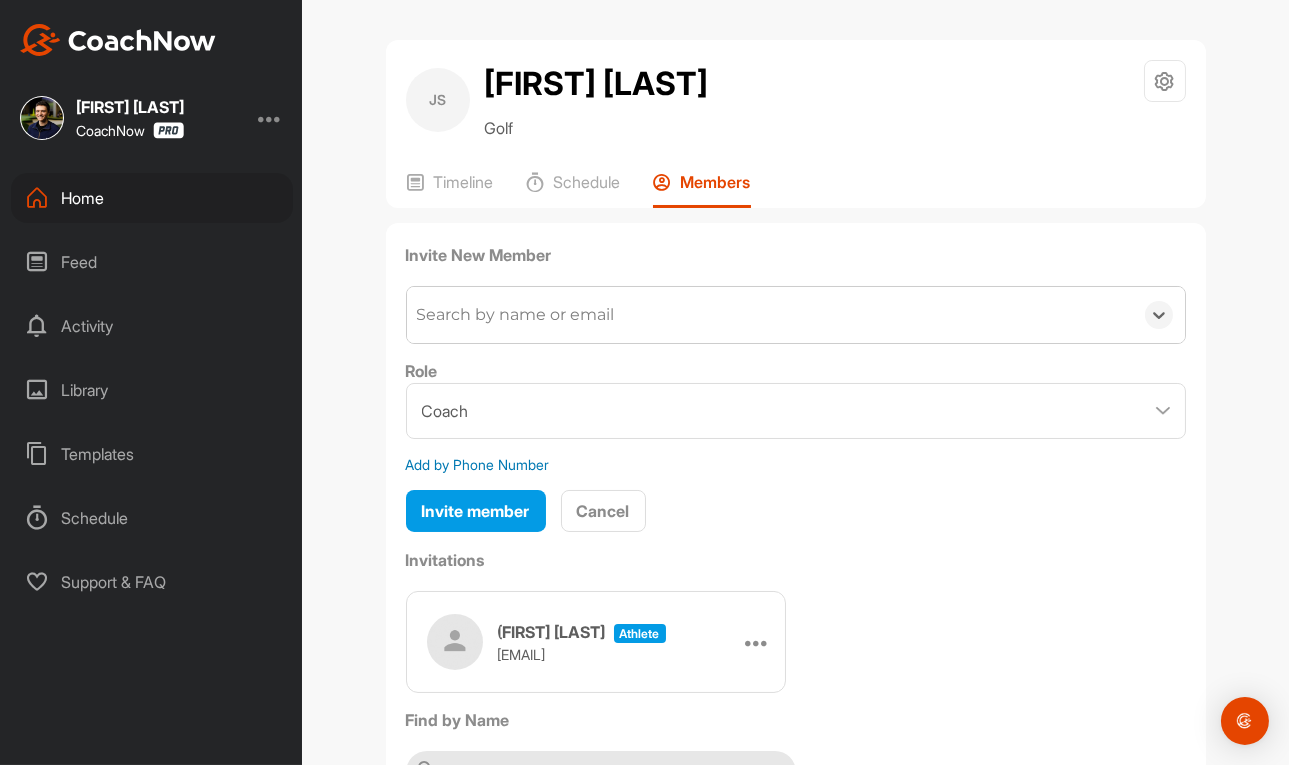 click on "Search by name or email" at bounding box center (516, 315) 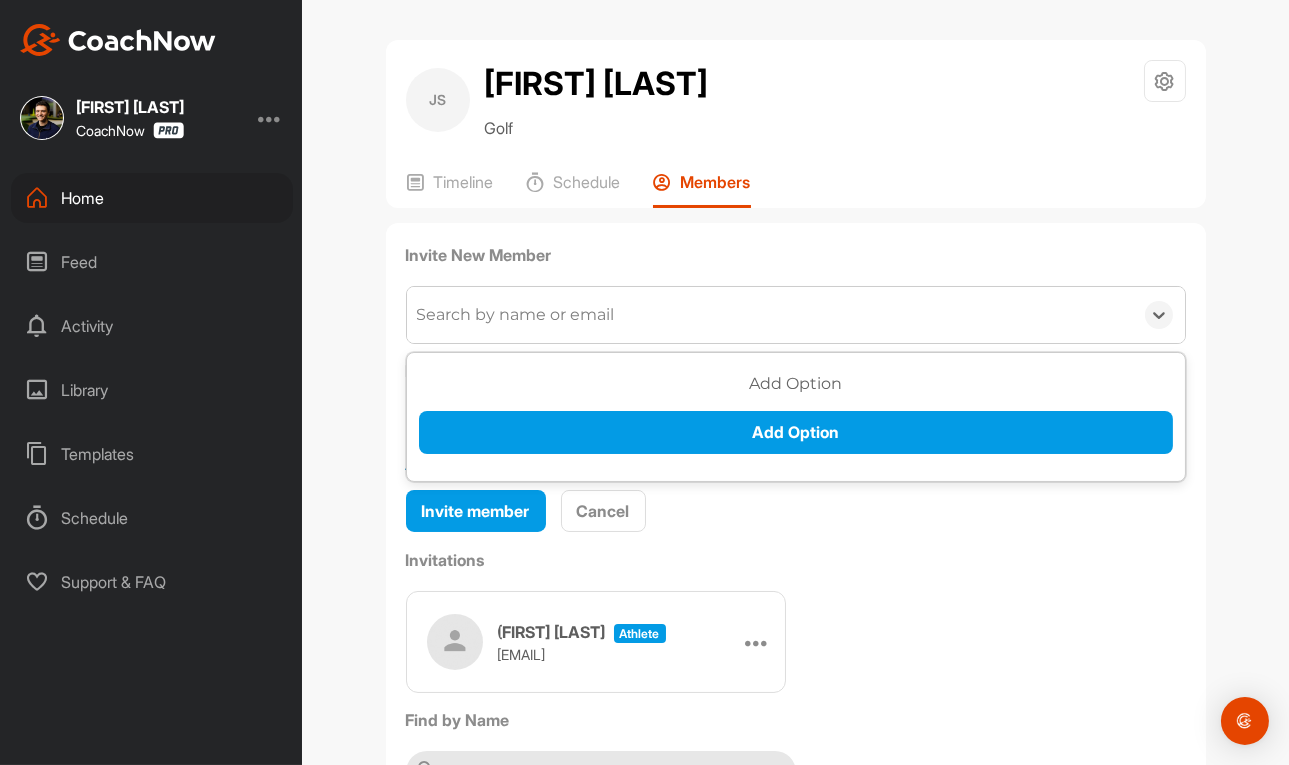 click on "Search by name or email" at bounding box center [516, 315] 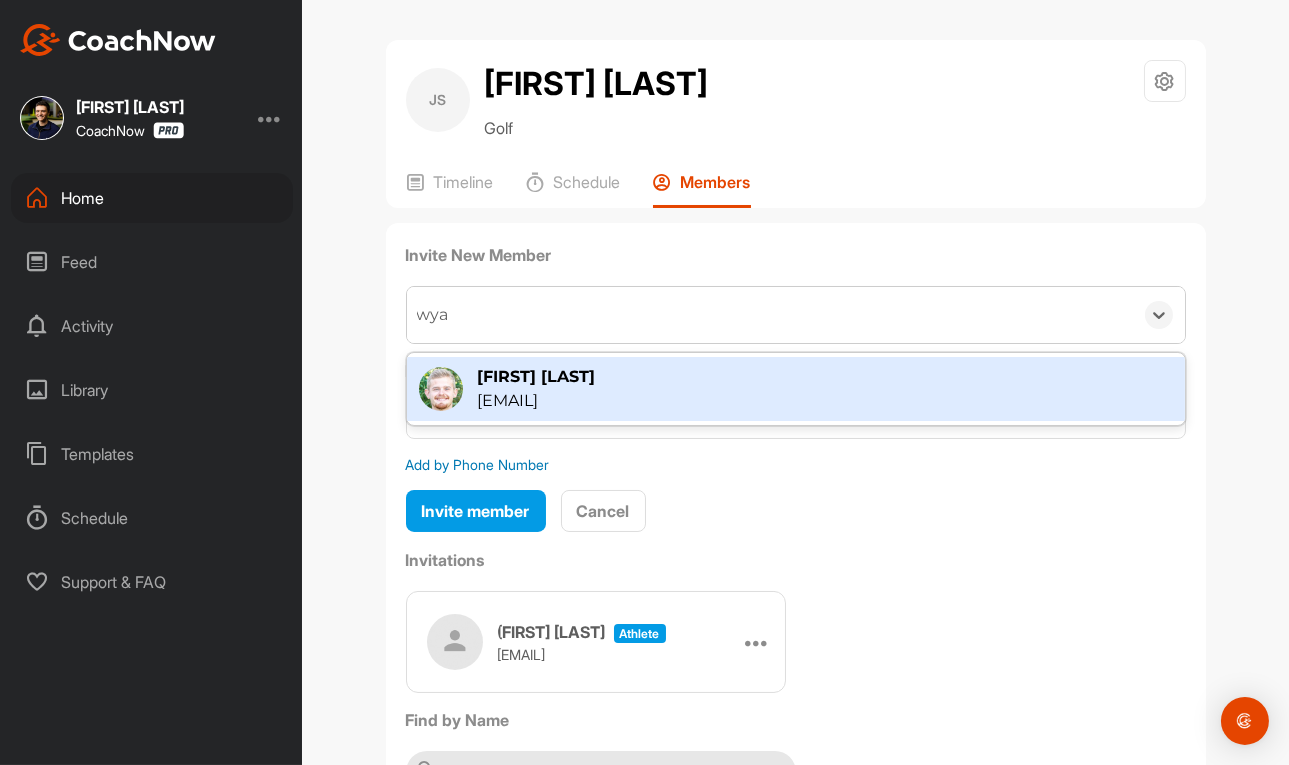 type on "[FIRST]" 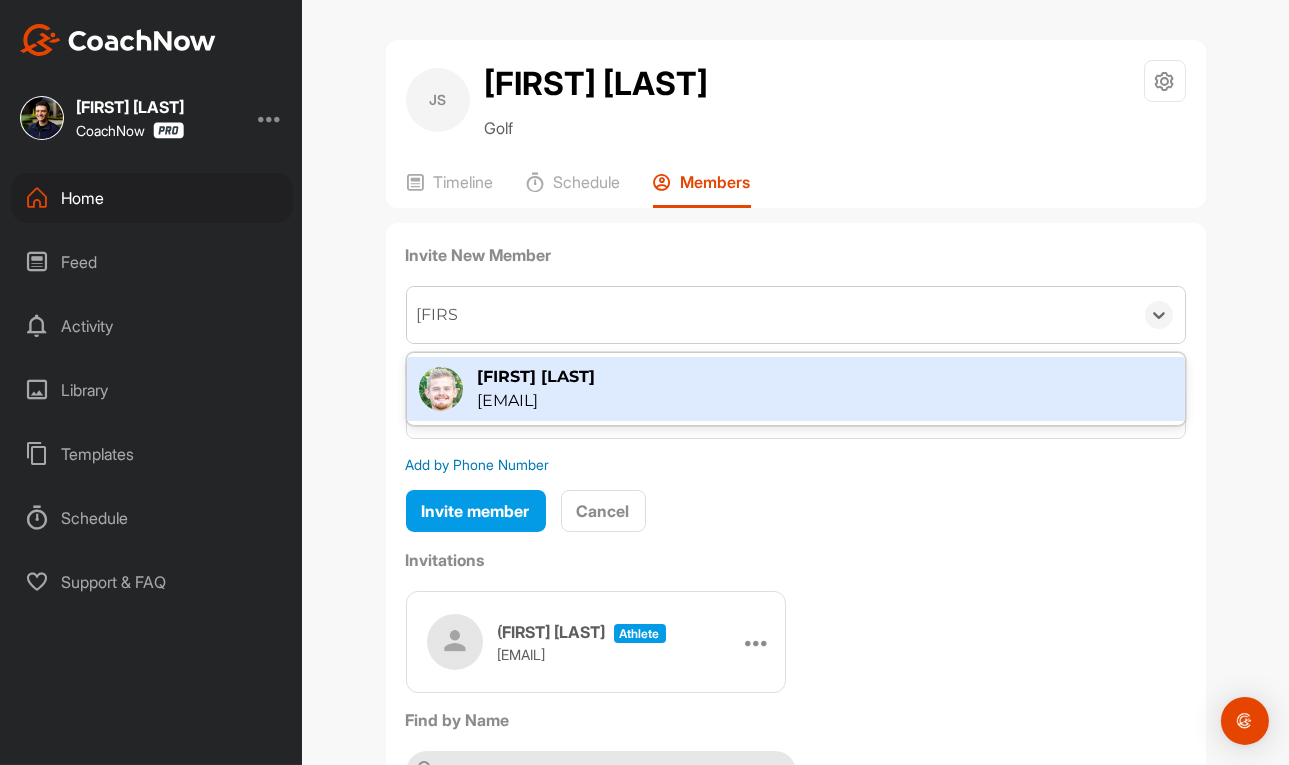 click on "[FIRST] [LAST]" at bounding box center (537, 377) 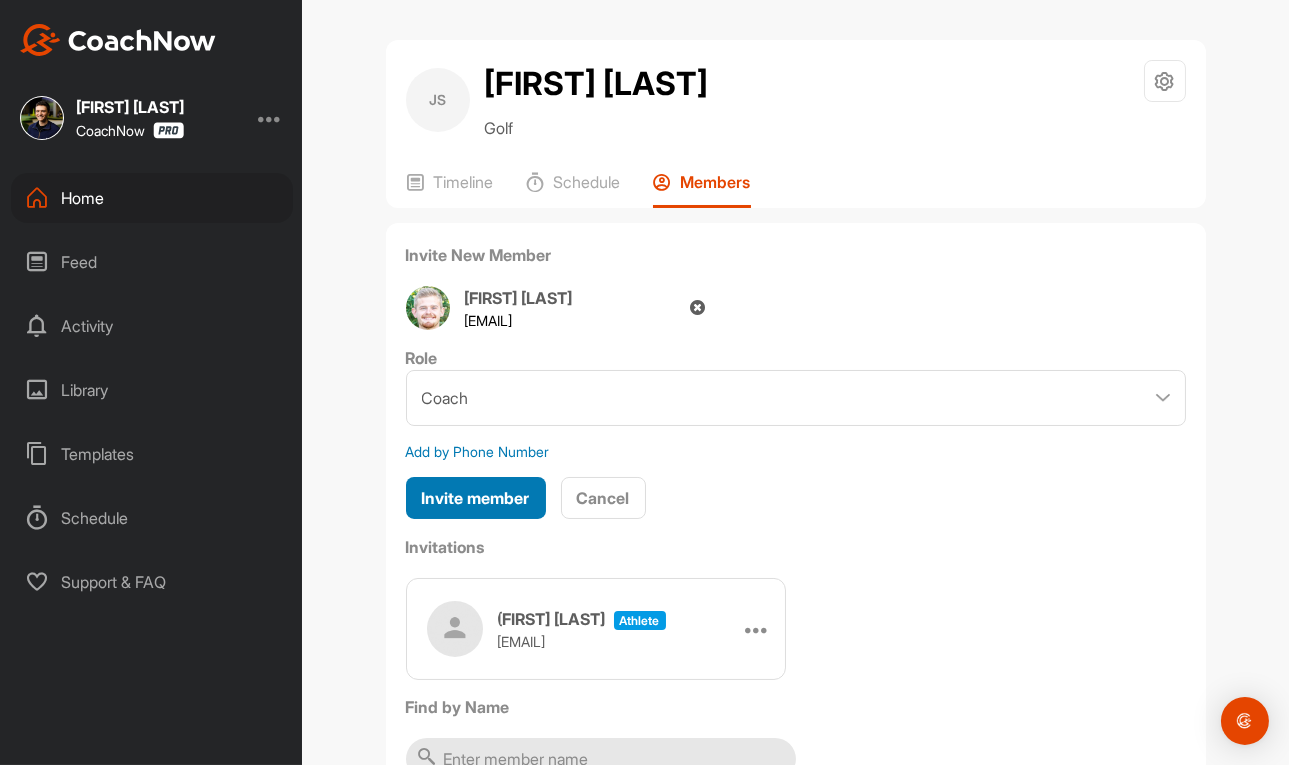 click on "Invite member" at bounding box center [476, 498] 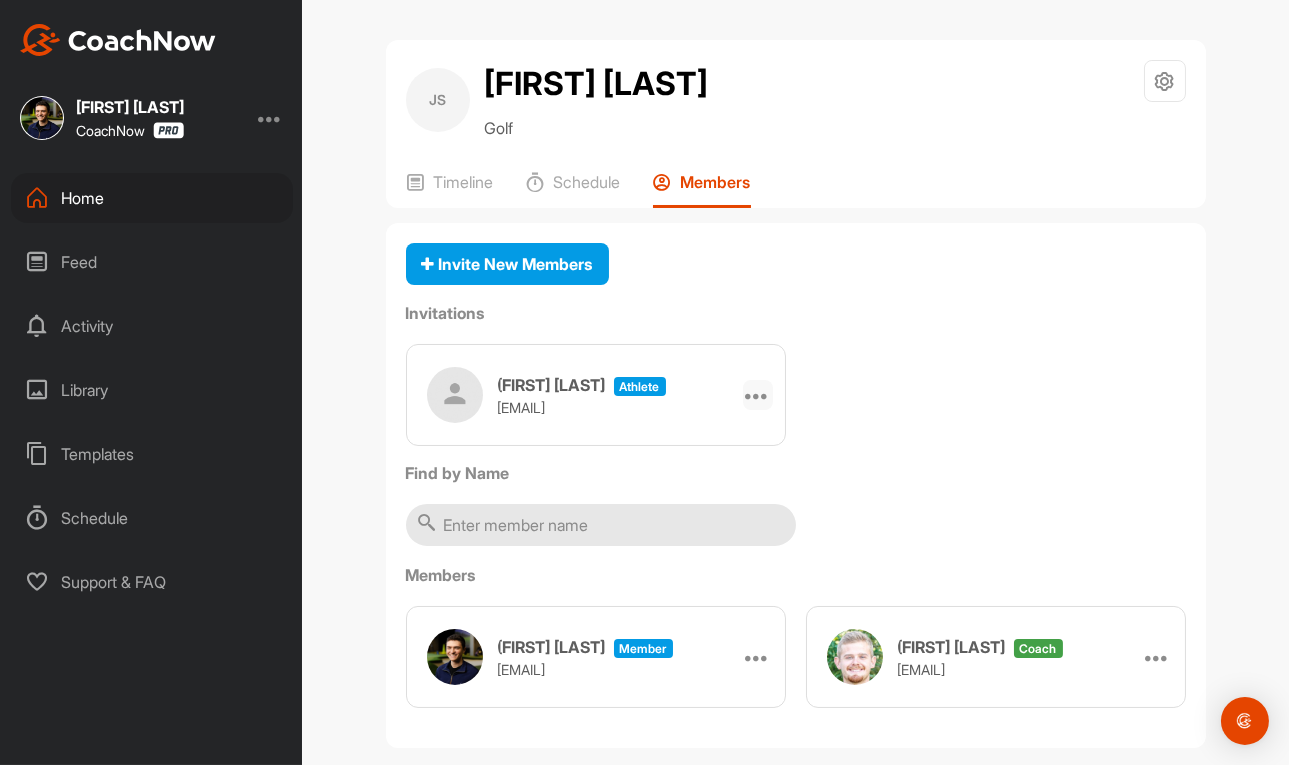 click at bounding box center (758, 395) 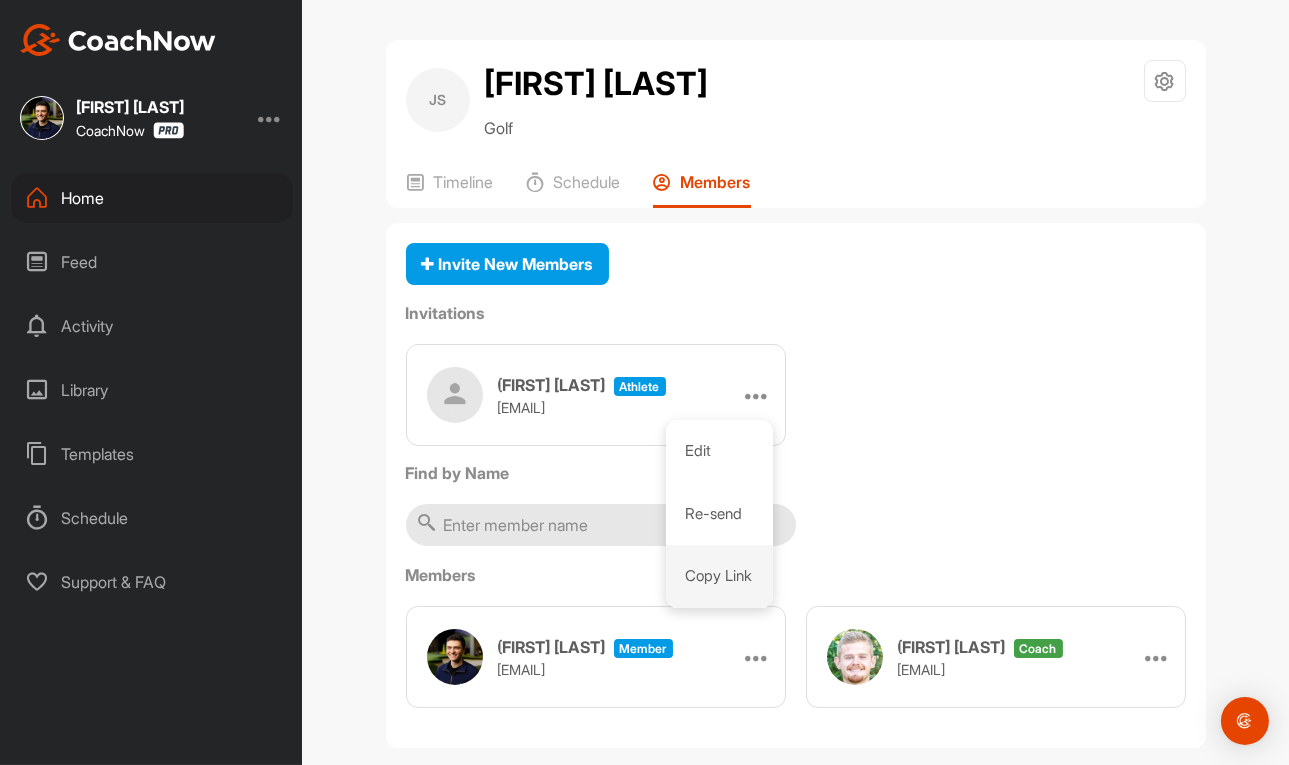 click on "Copy Link" at bounding box center (719, 576) 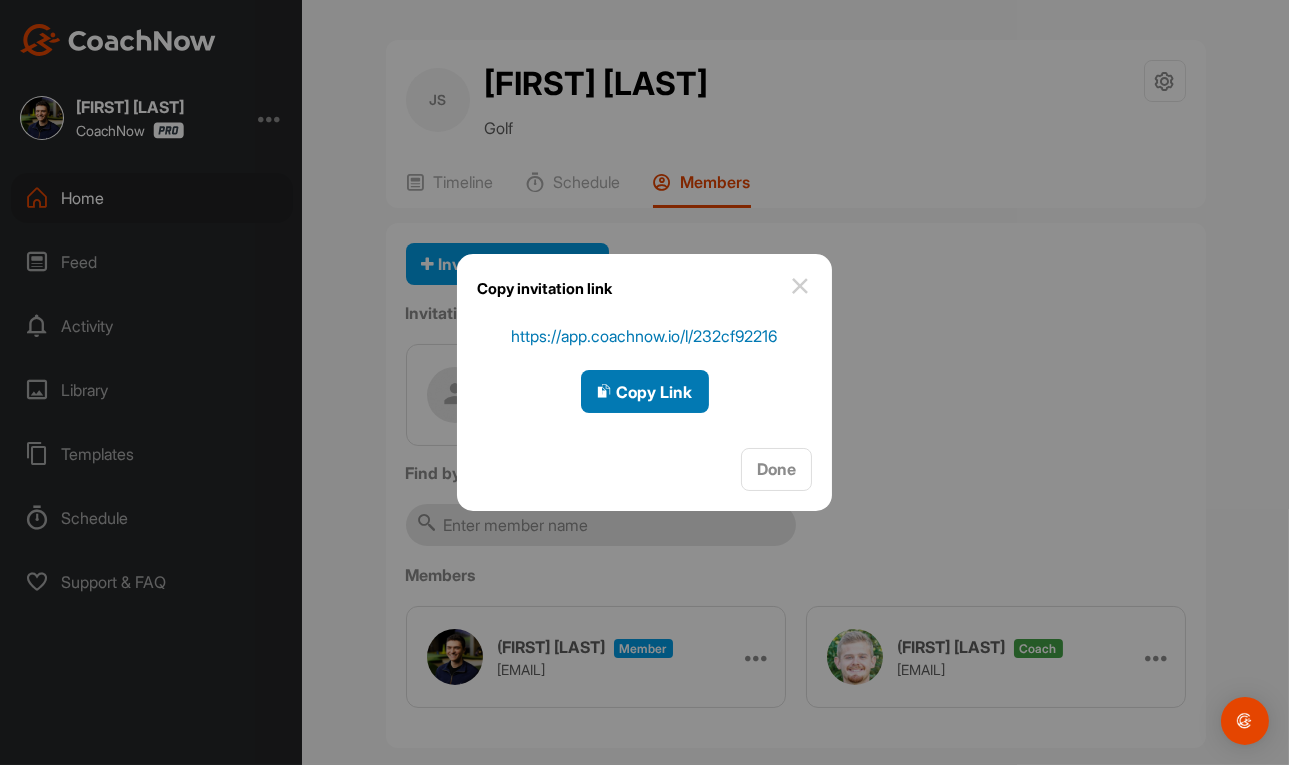 click on "Copy Link" at bounding box center [645, 392] 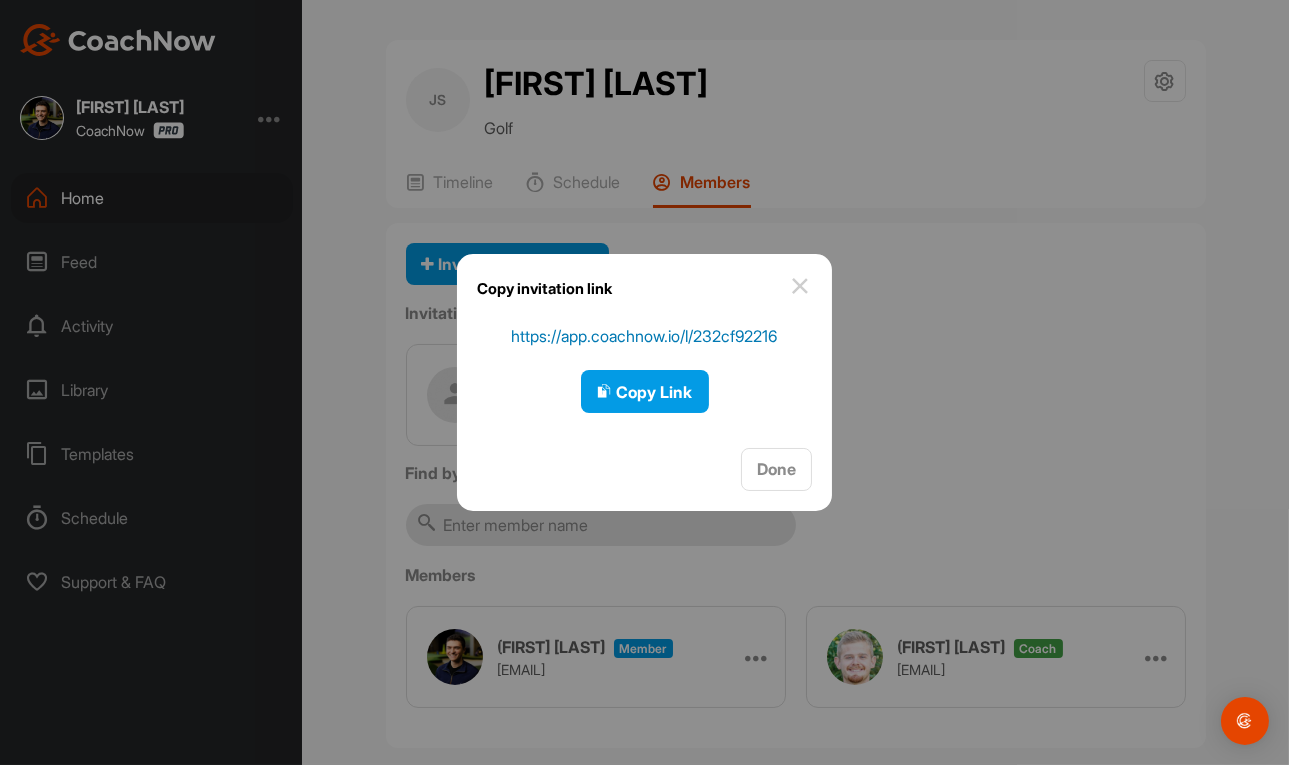 click at bounding box center [644, 382] 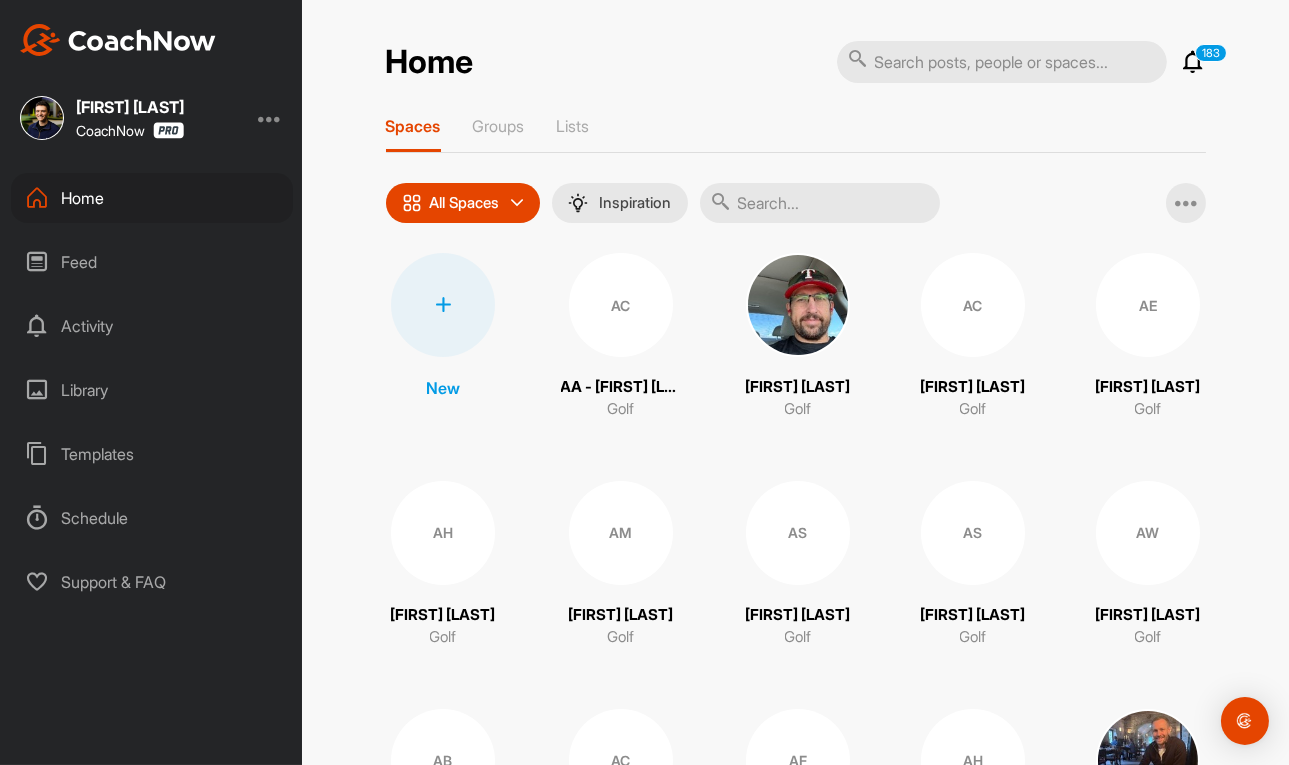 click at bounding box center (443, 305) 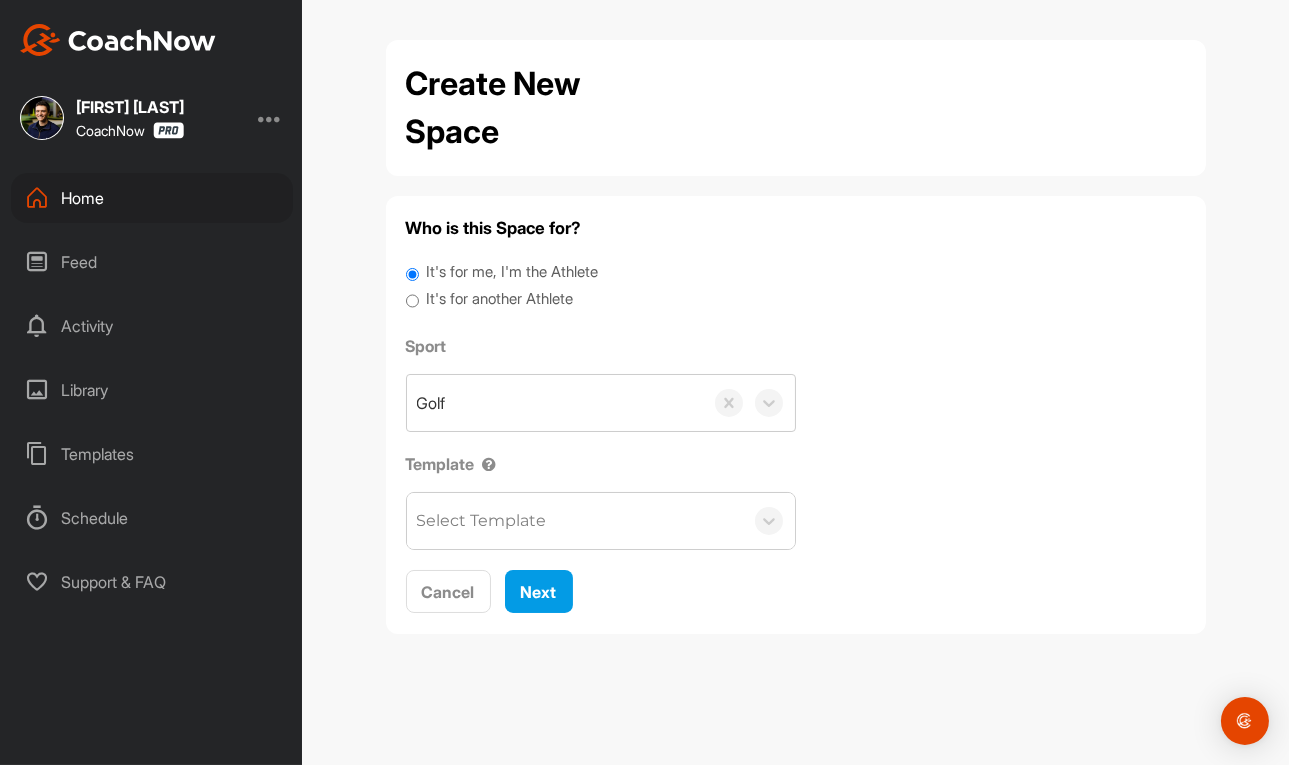 click on "It's for another Athlete" at bounding box center [499, 299] 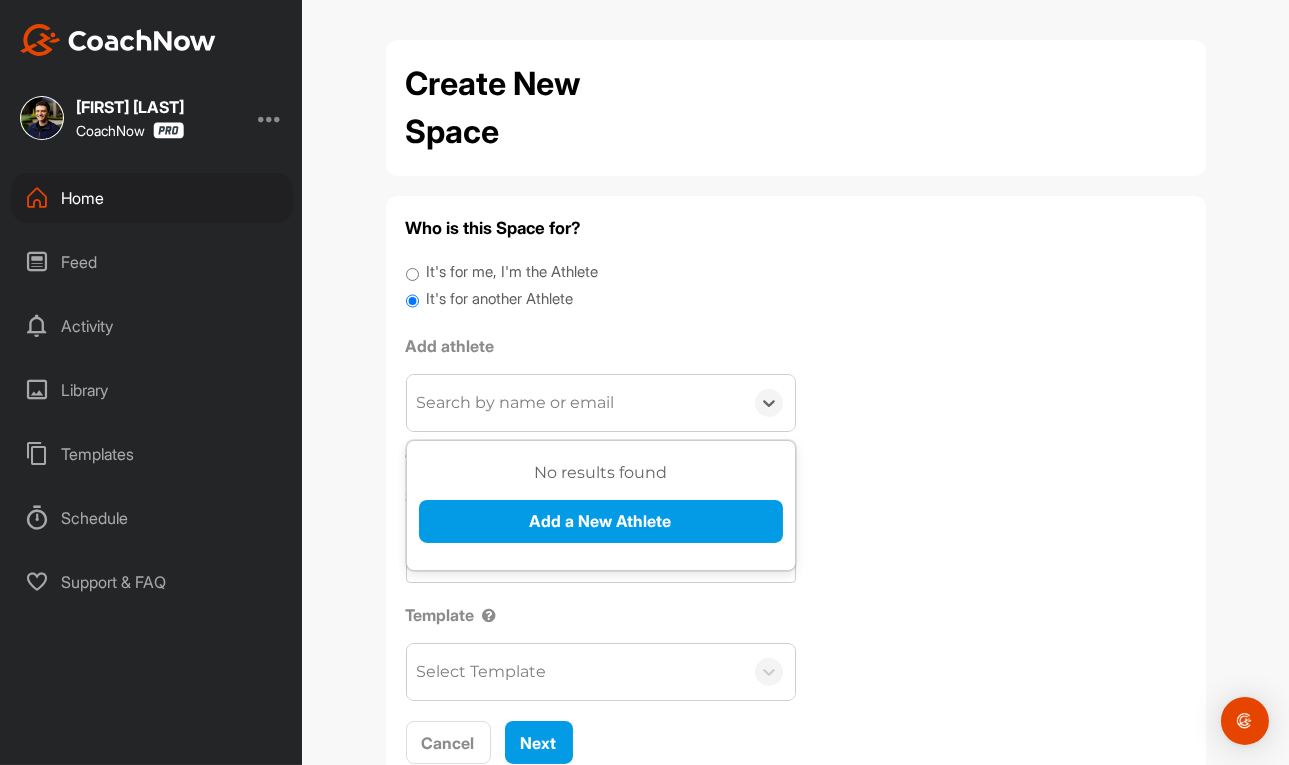 click on "Search by name or email" at bounding box center (575, 403) 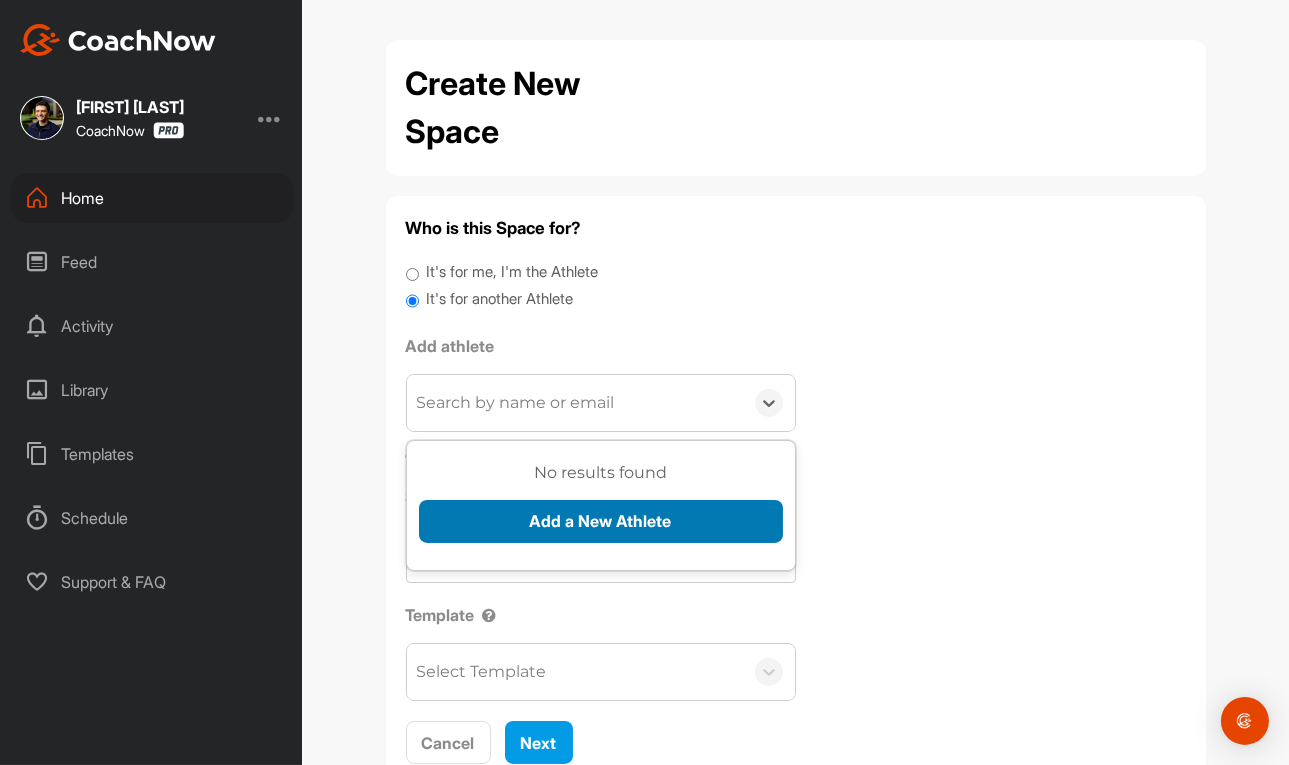 paste on "[EMAIL]" 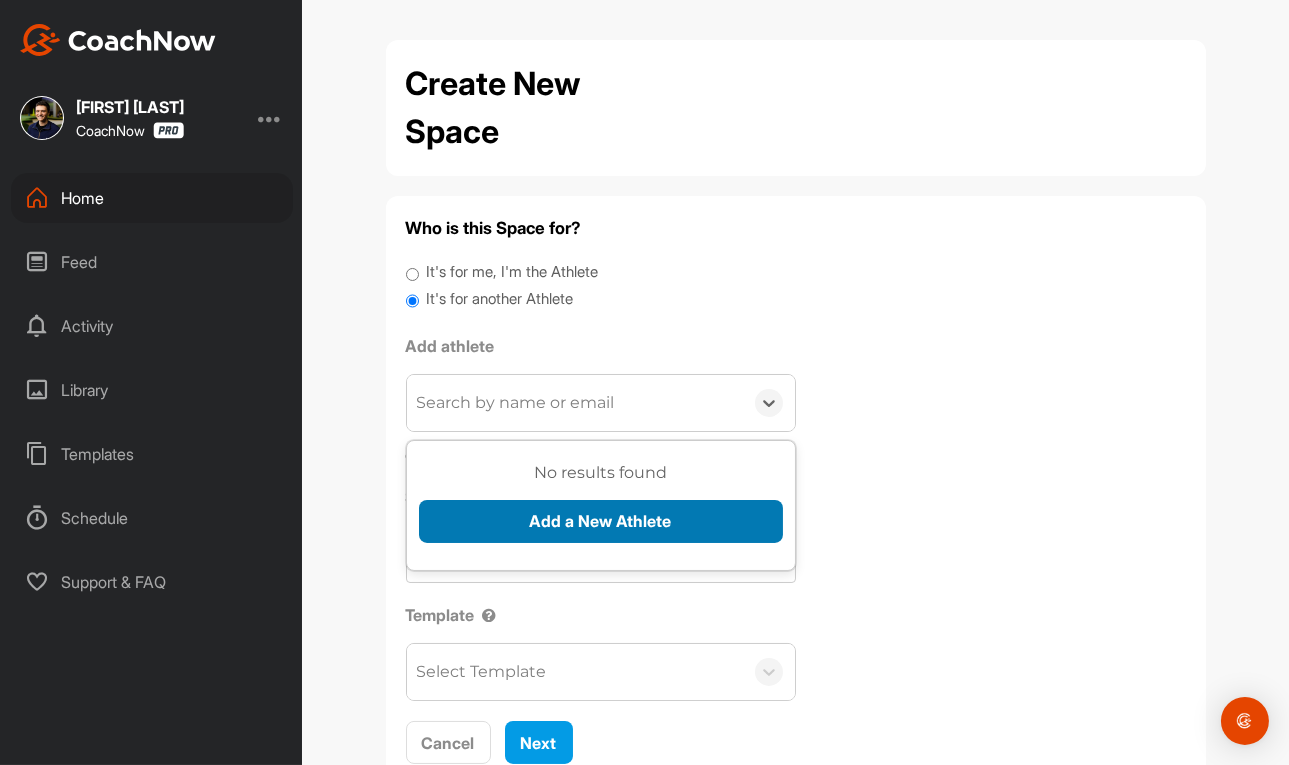 type on "[EMAIL]" 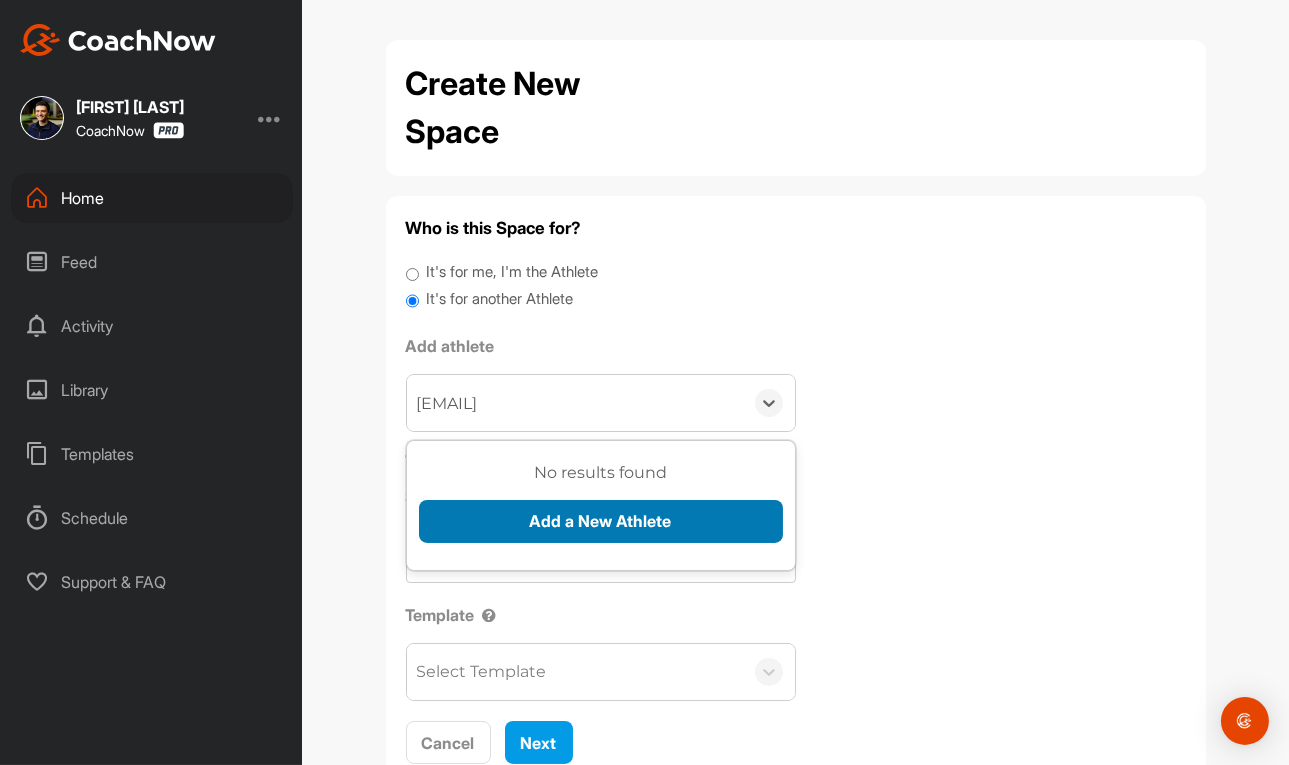 click on "Add a New Athlete" at bounding box center [601, 521] 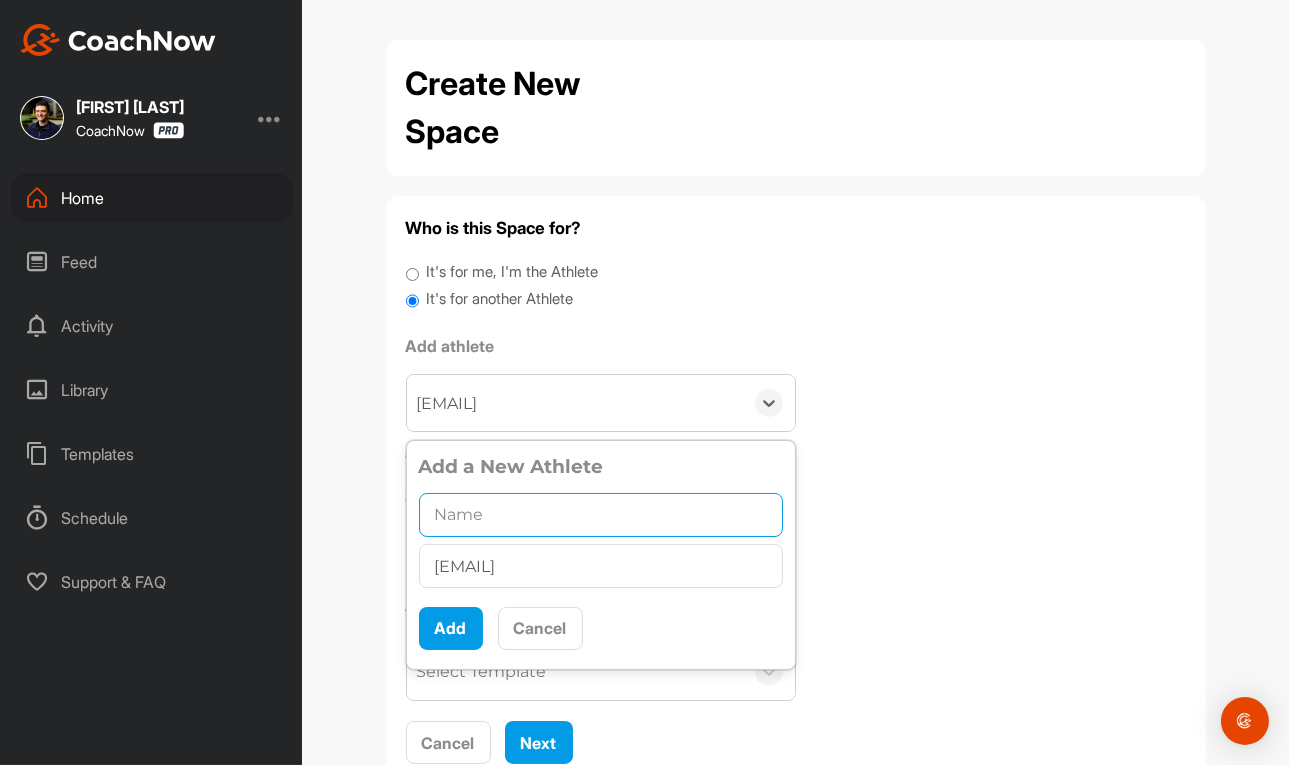 click at bounding box center (601, 515) 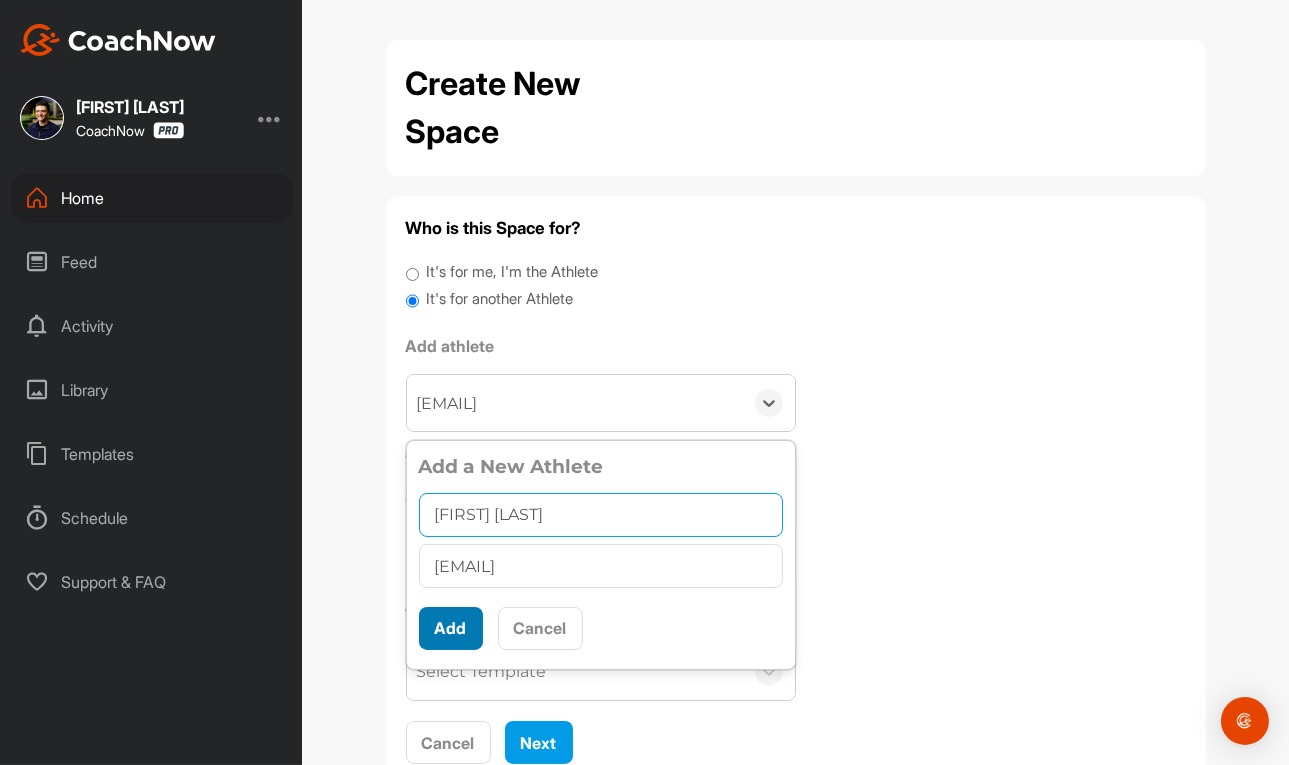 type on "[FIRST] [LAST]" 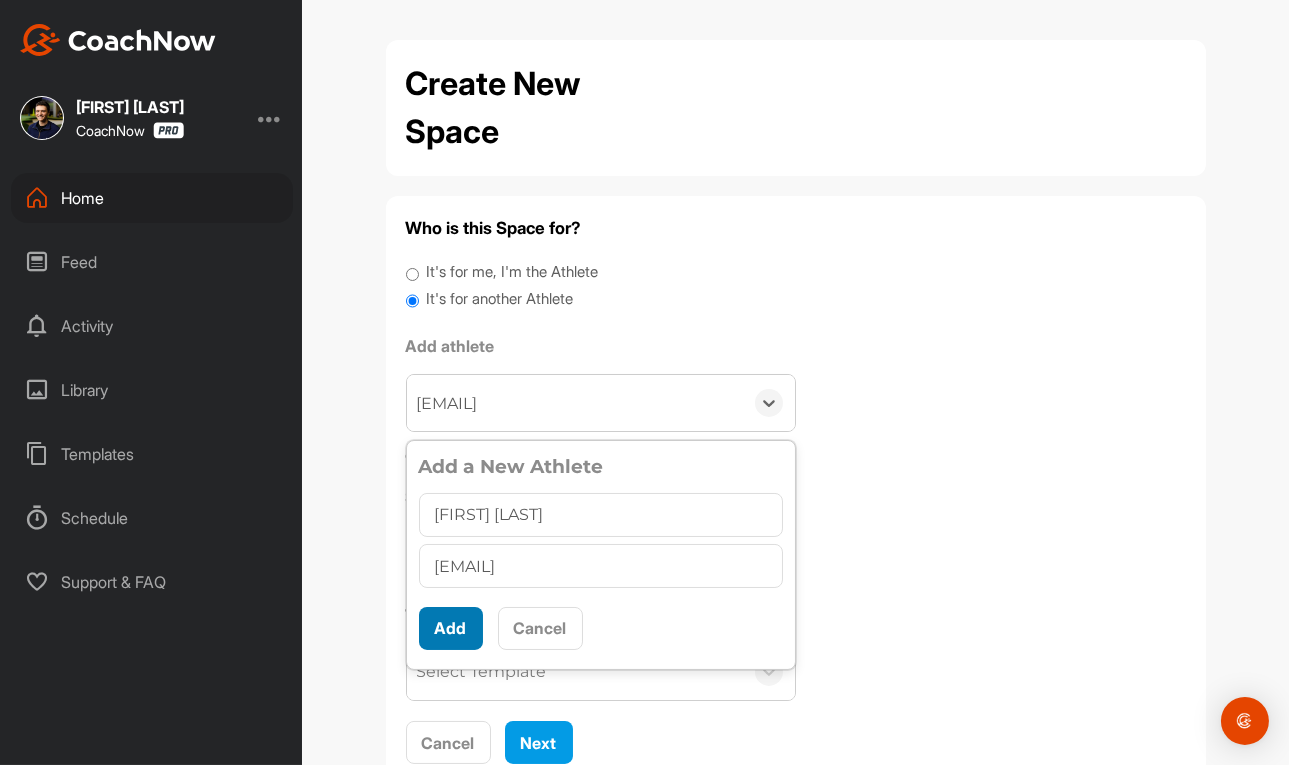 click on "Add" at bounding box center [451, 628] 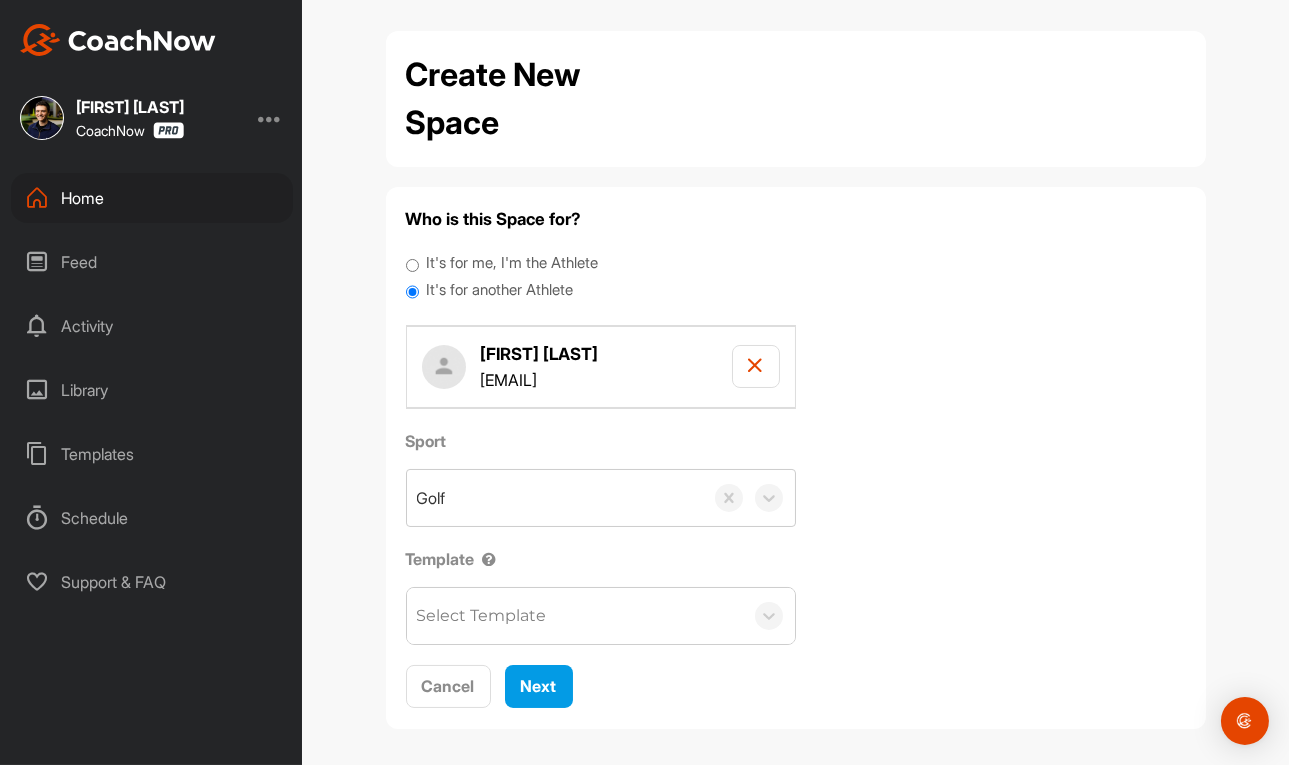 scroll, scrollTop: 17, scrollLeft: 0, axis: vertical 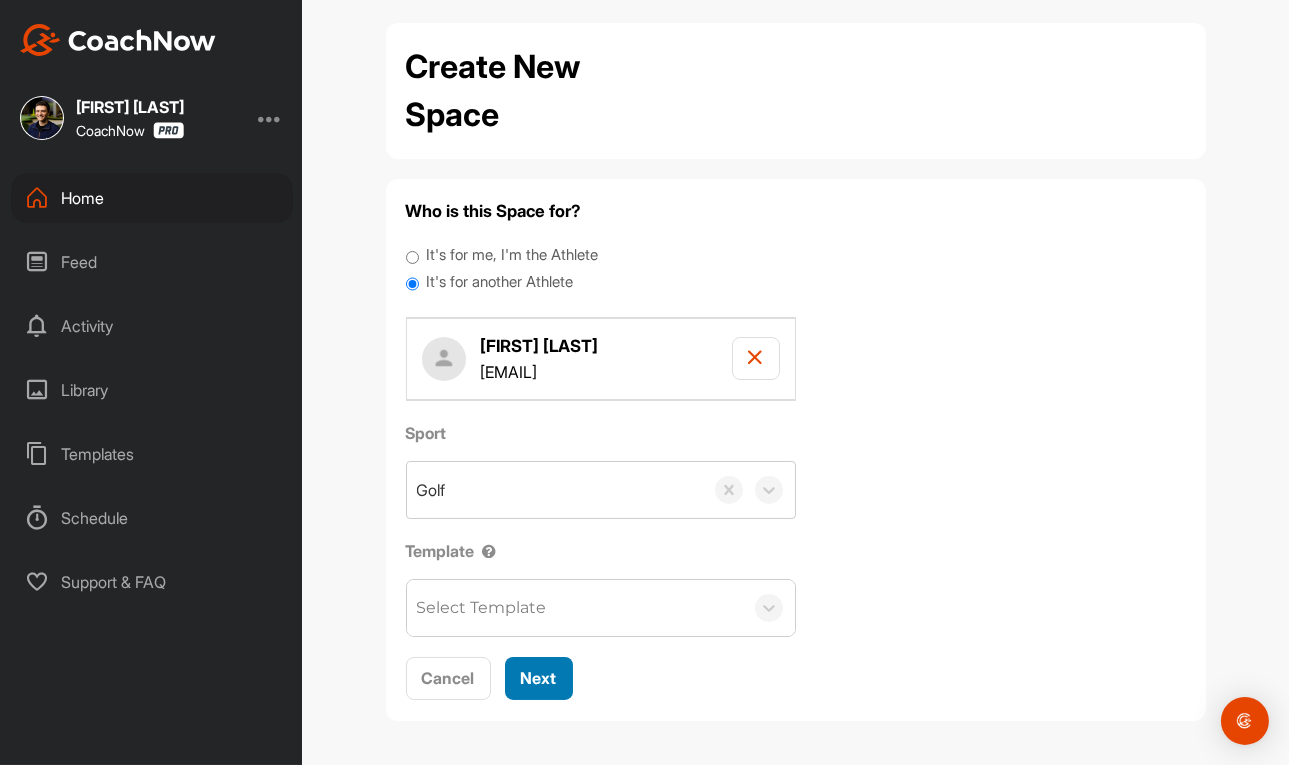 drag, startPoint x: 529, startPoint y: 675, endPoint x: 557, endPoint y: 623, distance: 59.05929 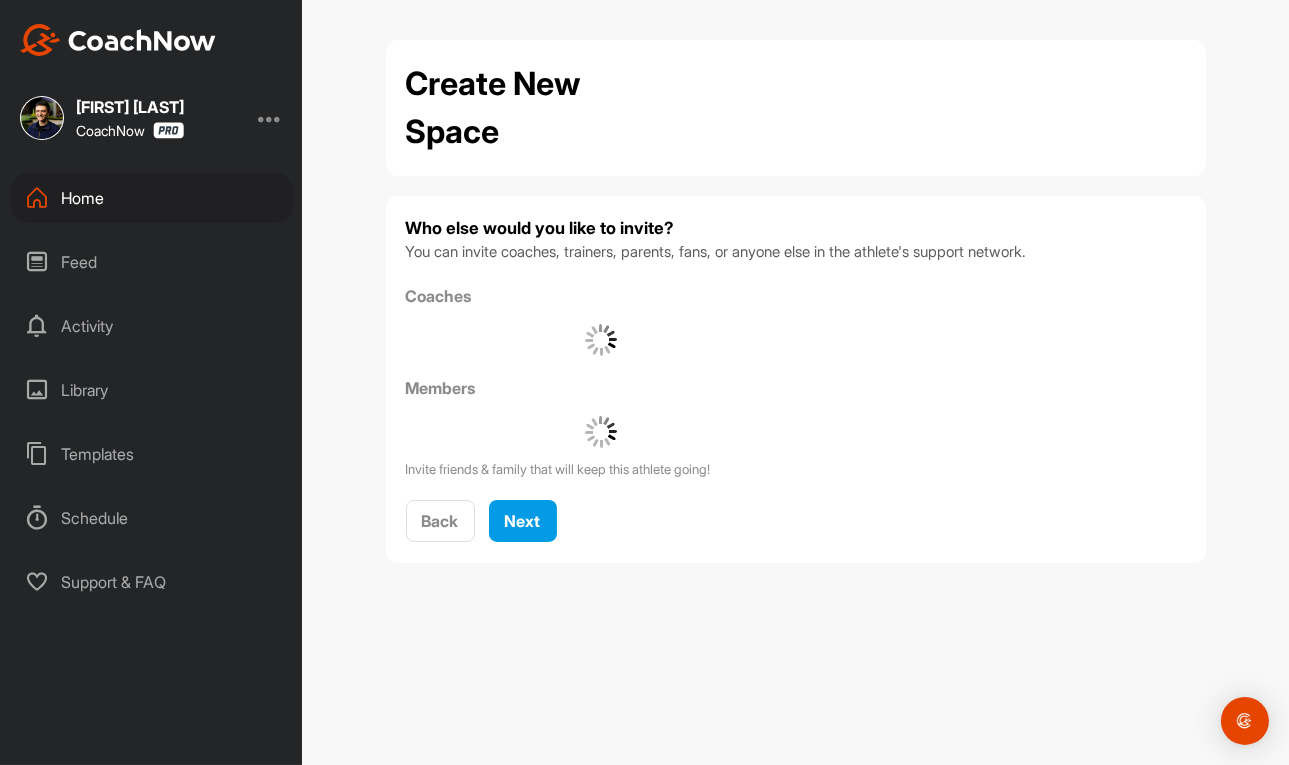 scroll, scrollTop: 0, scrollLeft: 0, axis: both 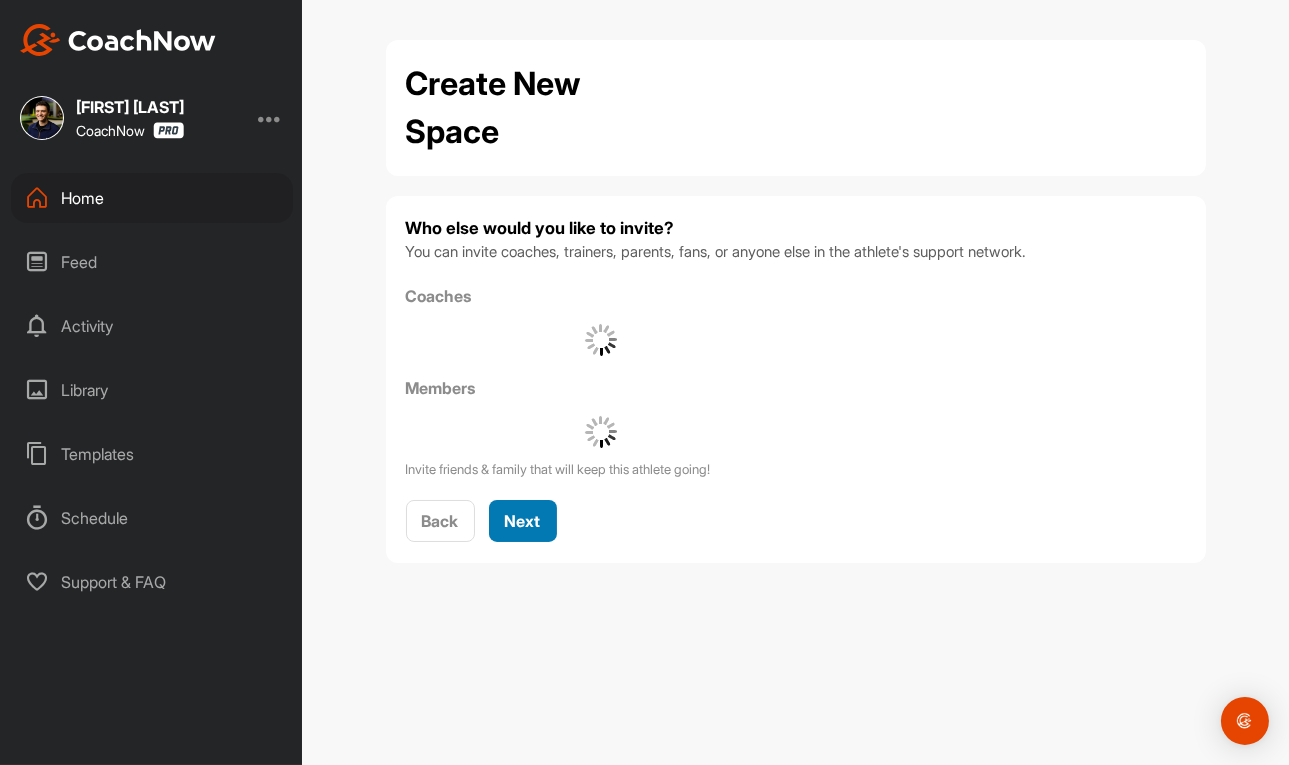 click on "Next" at bounding box center (523, 521) 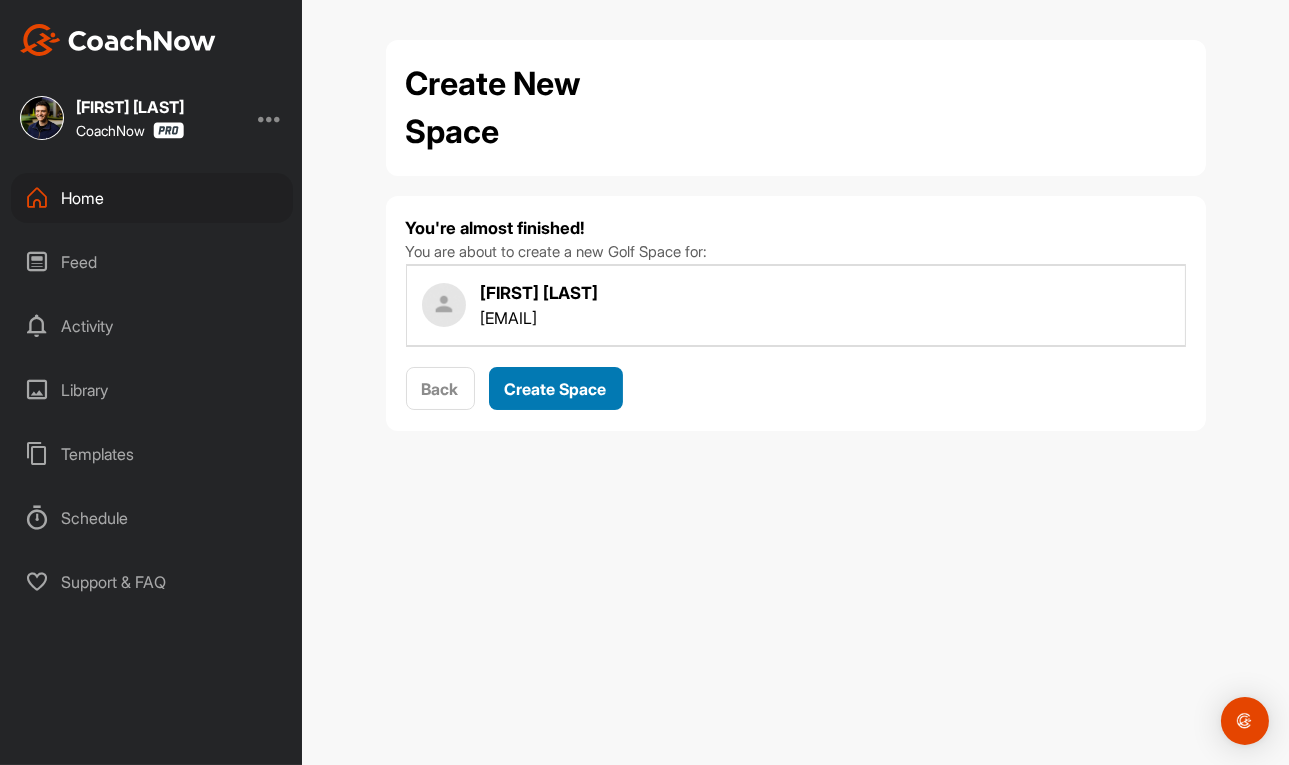 click on "You're almost finished! You are about to create a new Golf Space for: [FIRST] [LAST]   [EMAIL]   Back   Create Space" at bounding box center (796, 313) 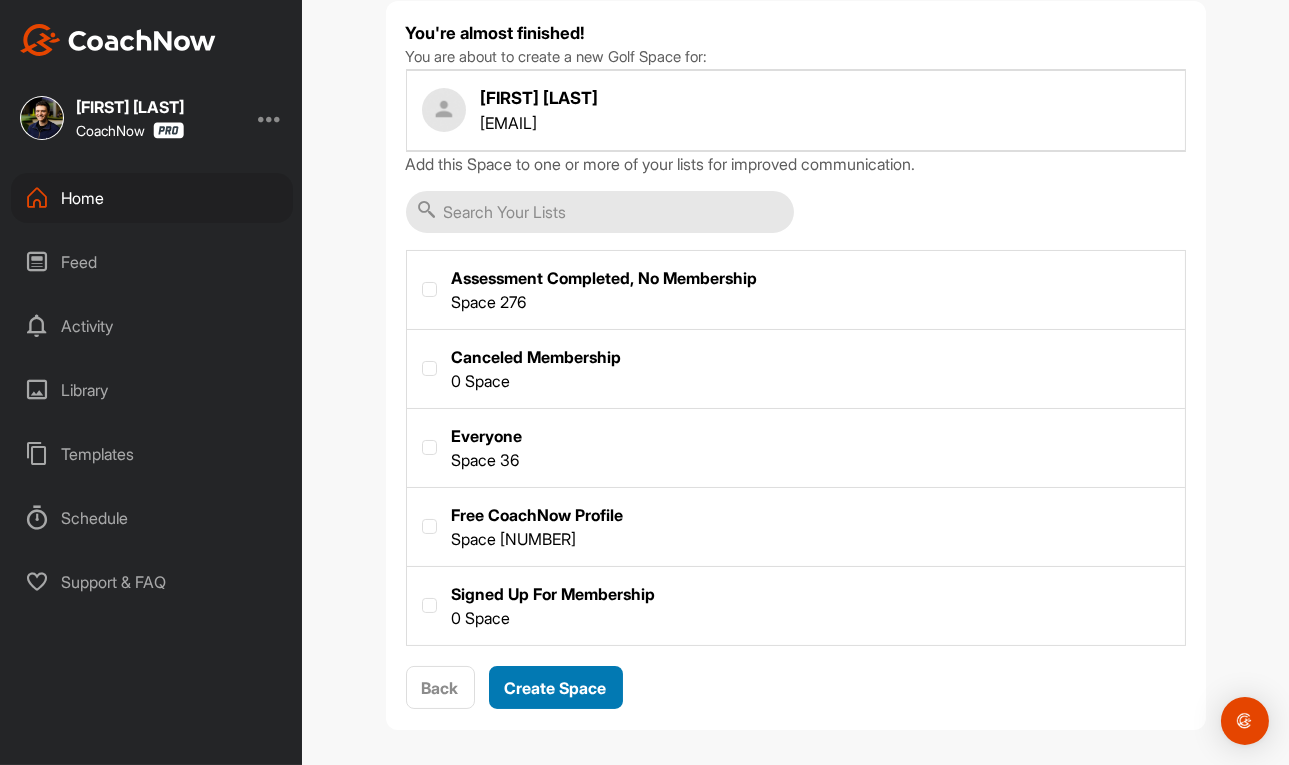 scroll, scrollTop: 204, scrollLeft: 0, axis: vertical 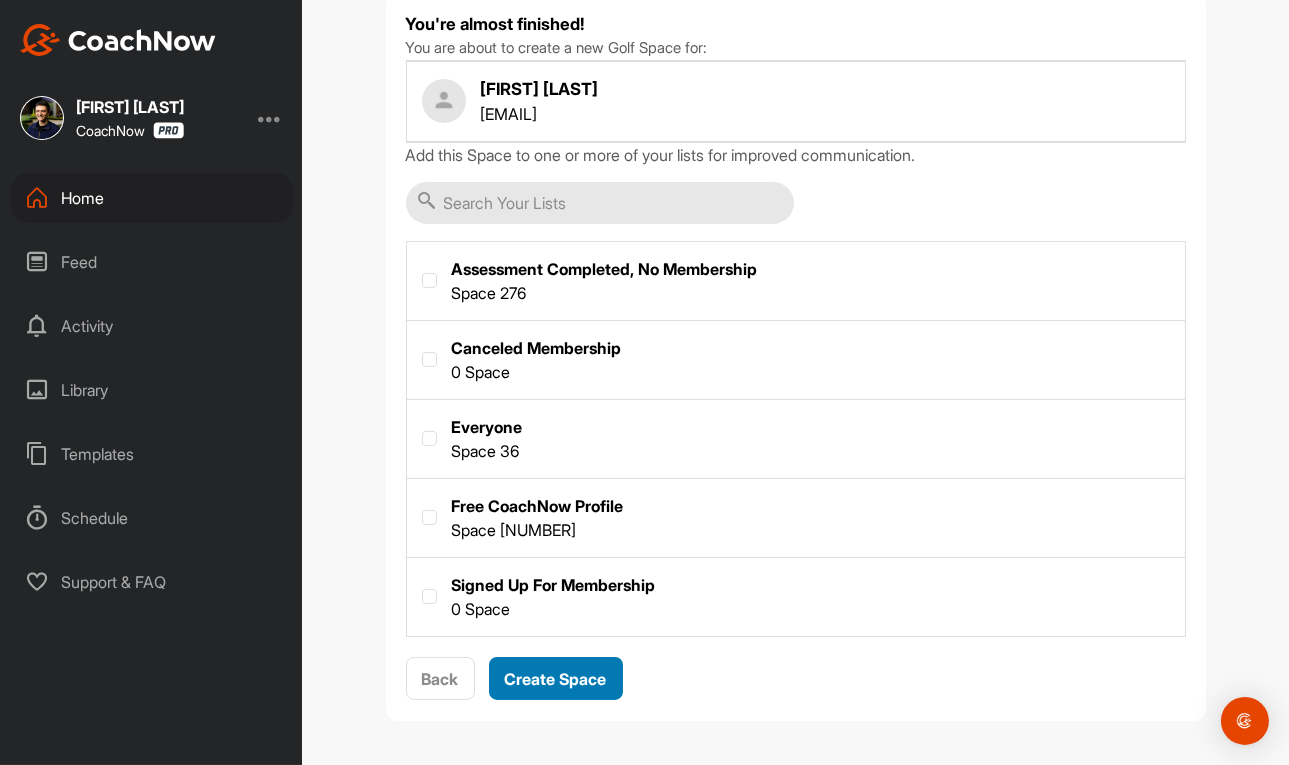 click on "Create Space" at bounding box center (556, 679) 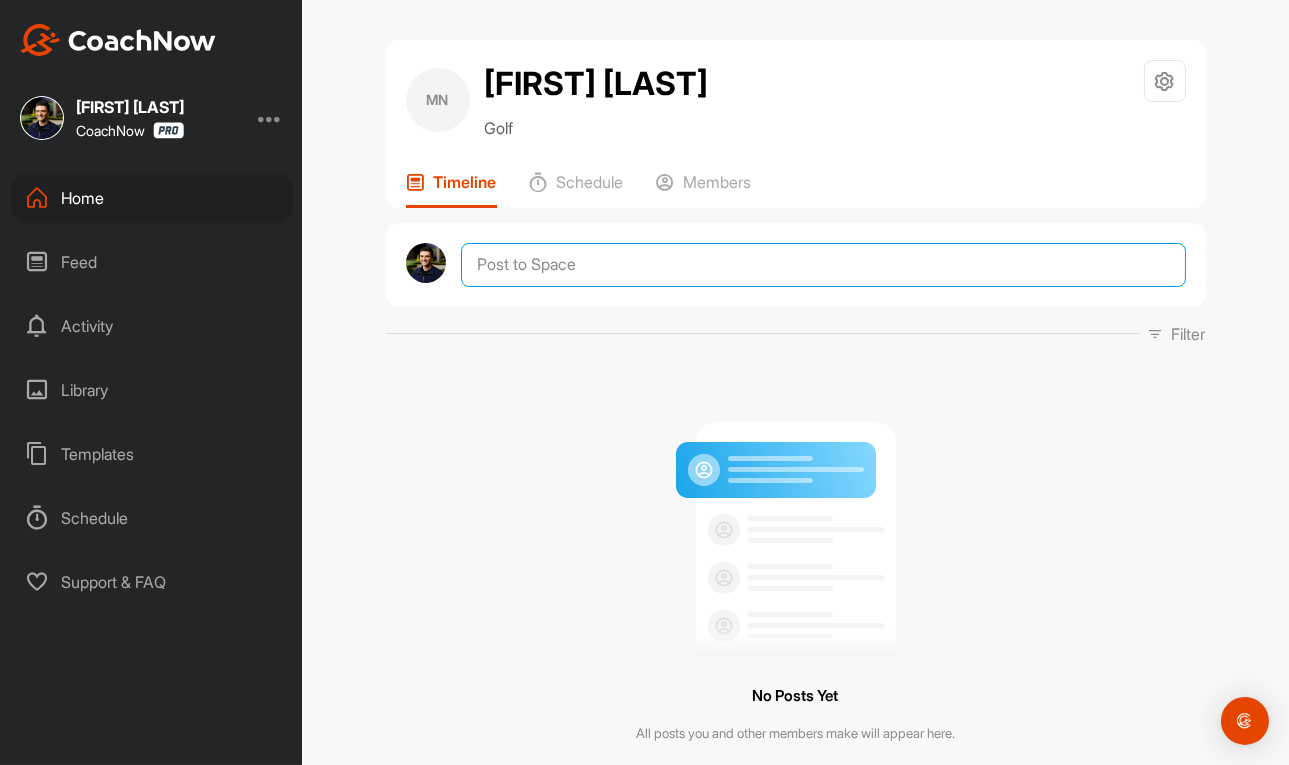 click at bounding box center [823, 265] 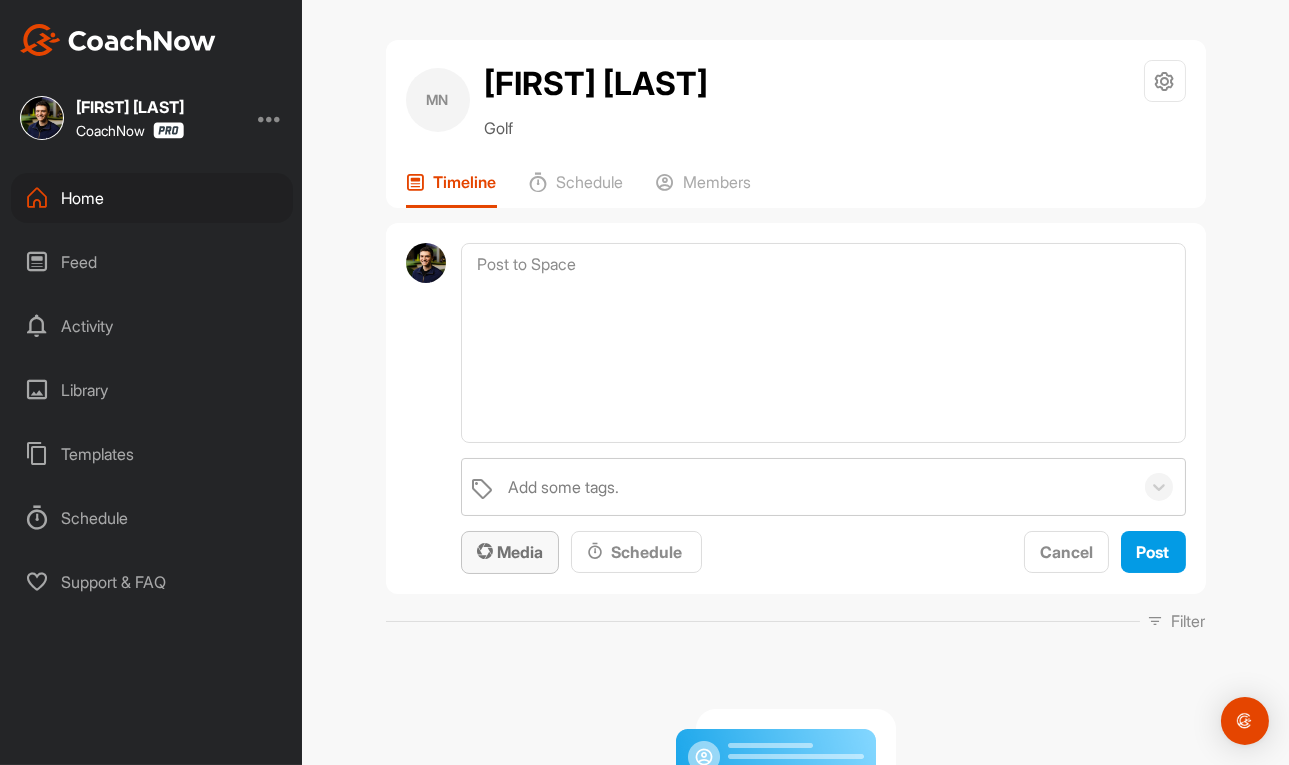 click on "Media" at bounding box center [510, 552] 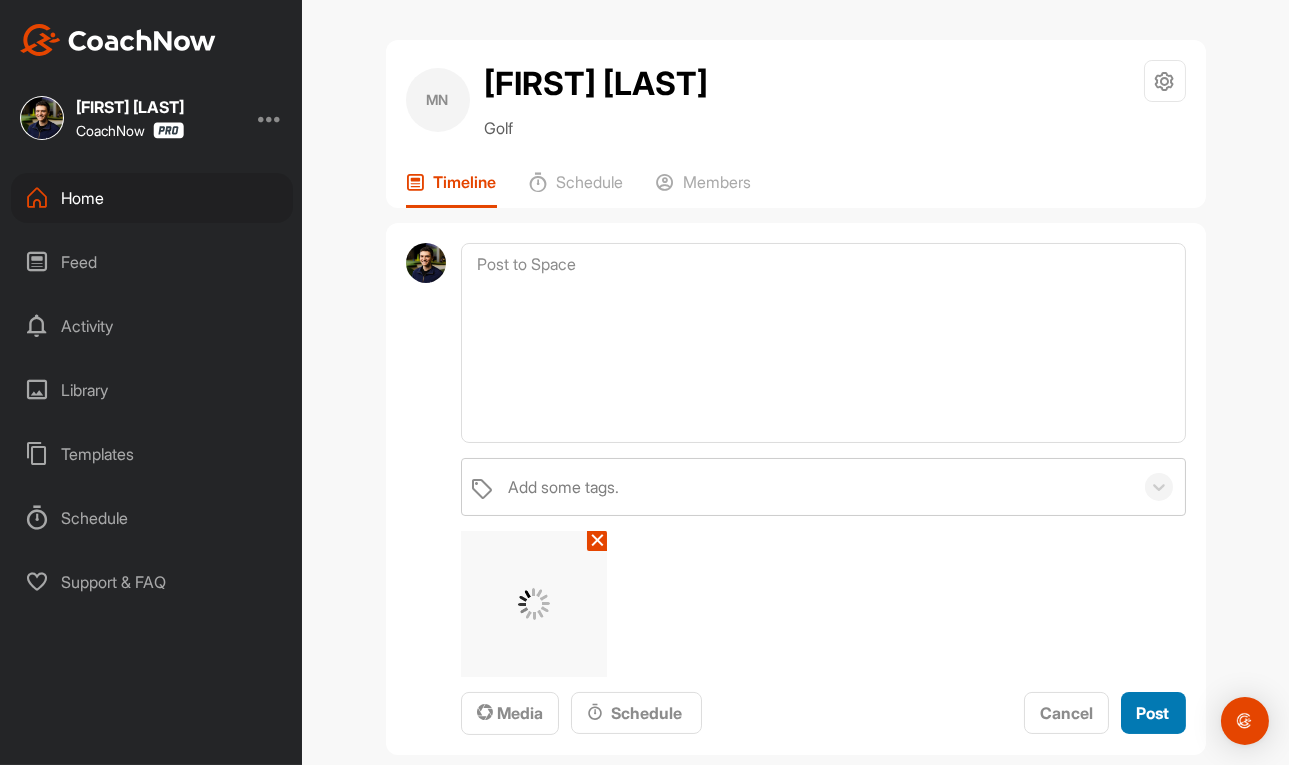 click on "Post" at bounding box center [1153, 713] 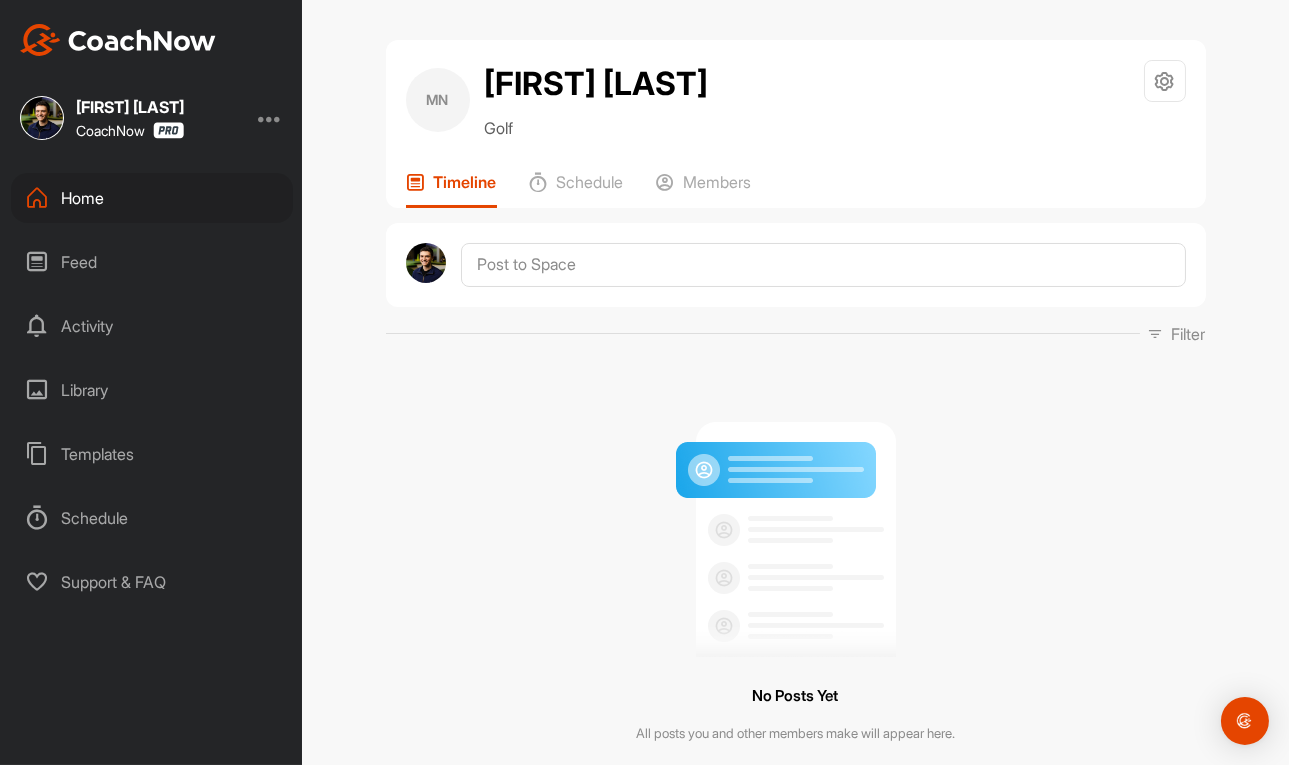 click at bounding box center [796, 265] 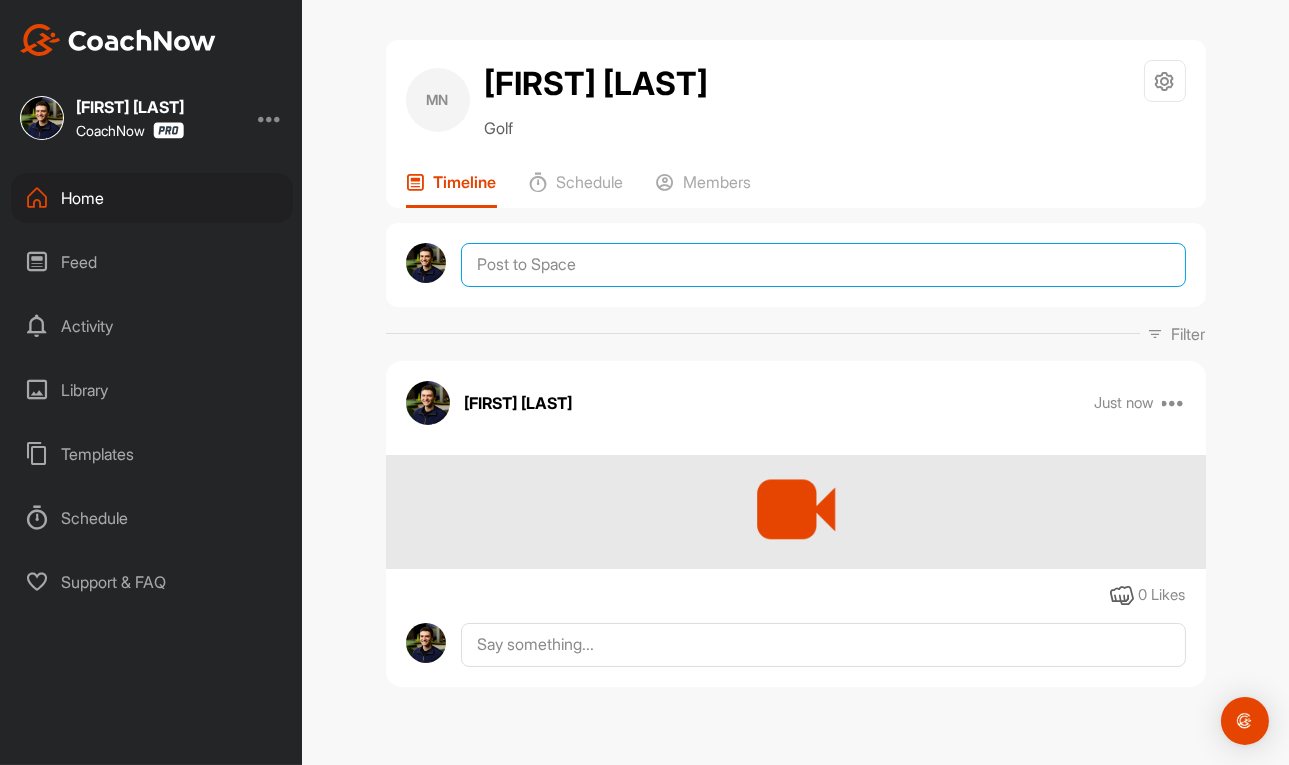 click at bounding box center [823, 265] 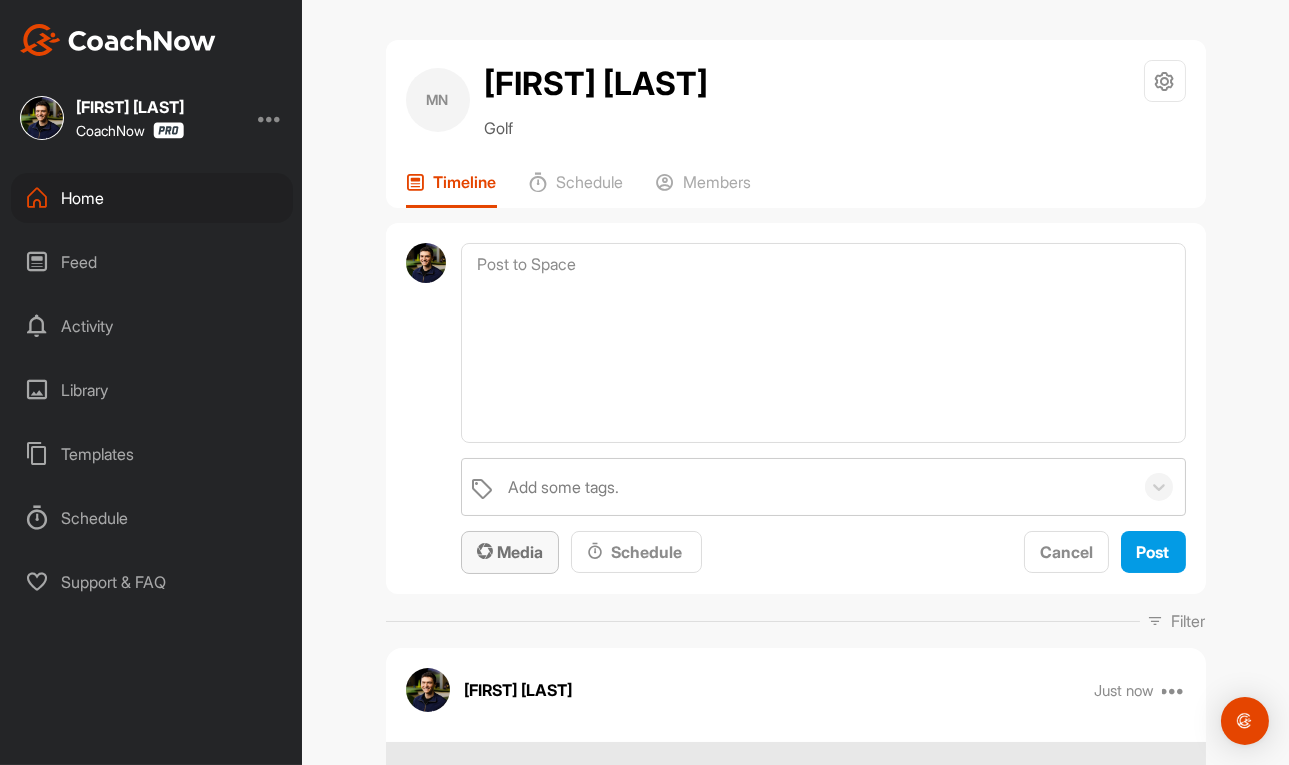 drag, startPoint x: 499, startPoint y: 570, endPoint x: 520, endPoint y: 534, distance: 41.677334 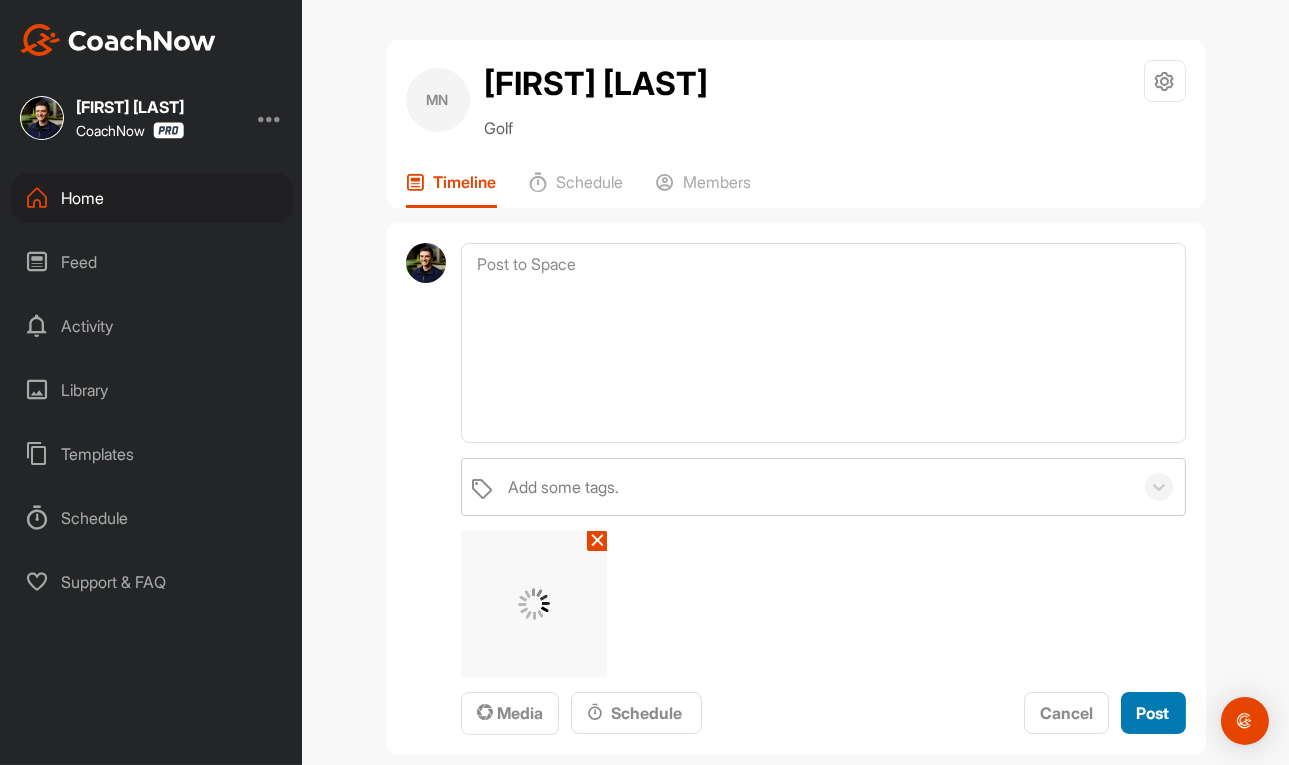 drag, startPoint x: 1137, startPoint y: 723, endPoint x: 1095, endPoint y: 633, distance: 99.31767 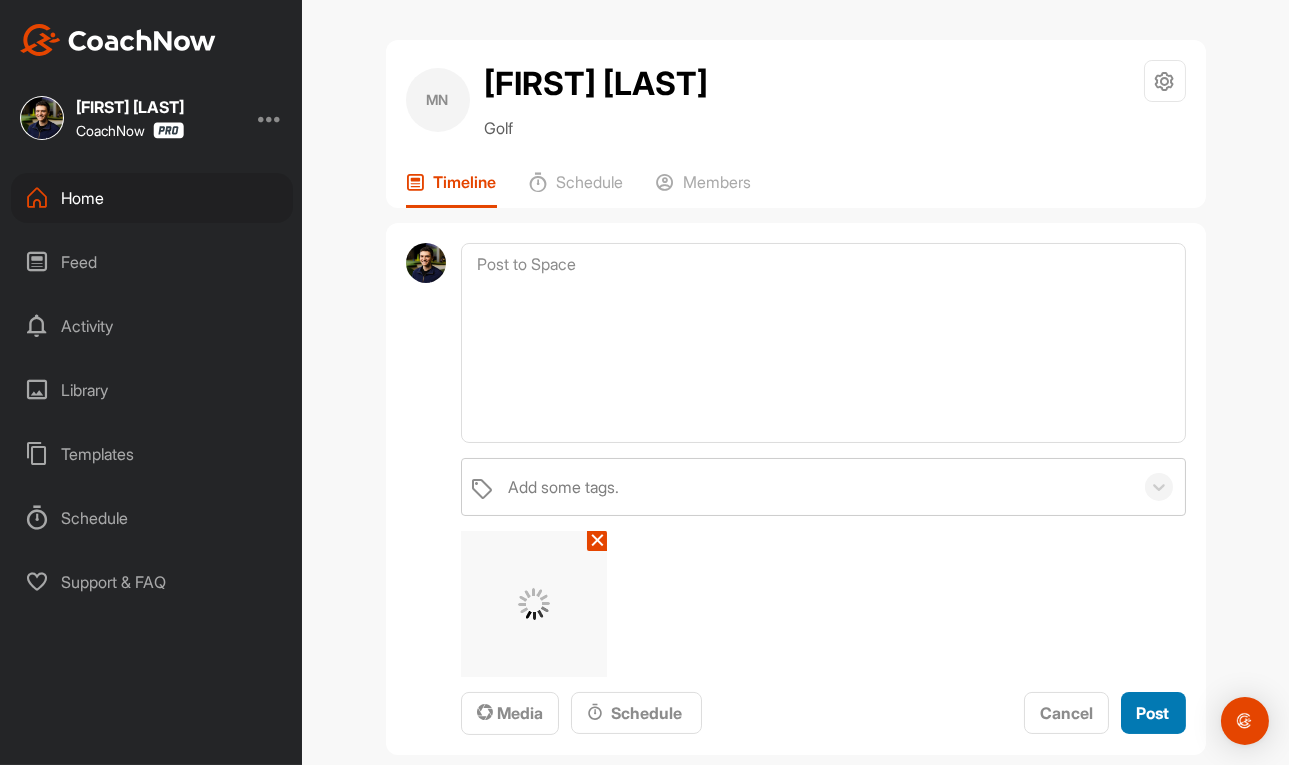 click on "Post" at bounding box center (1153, 713) 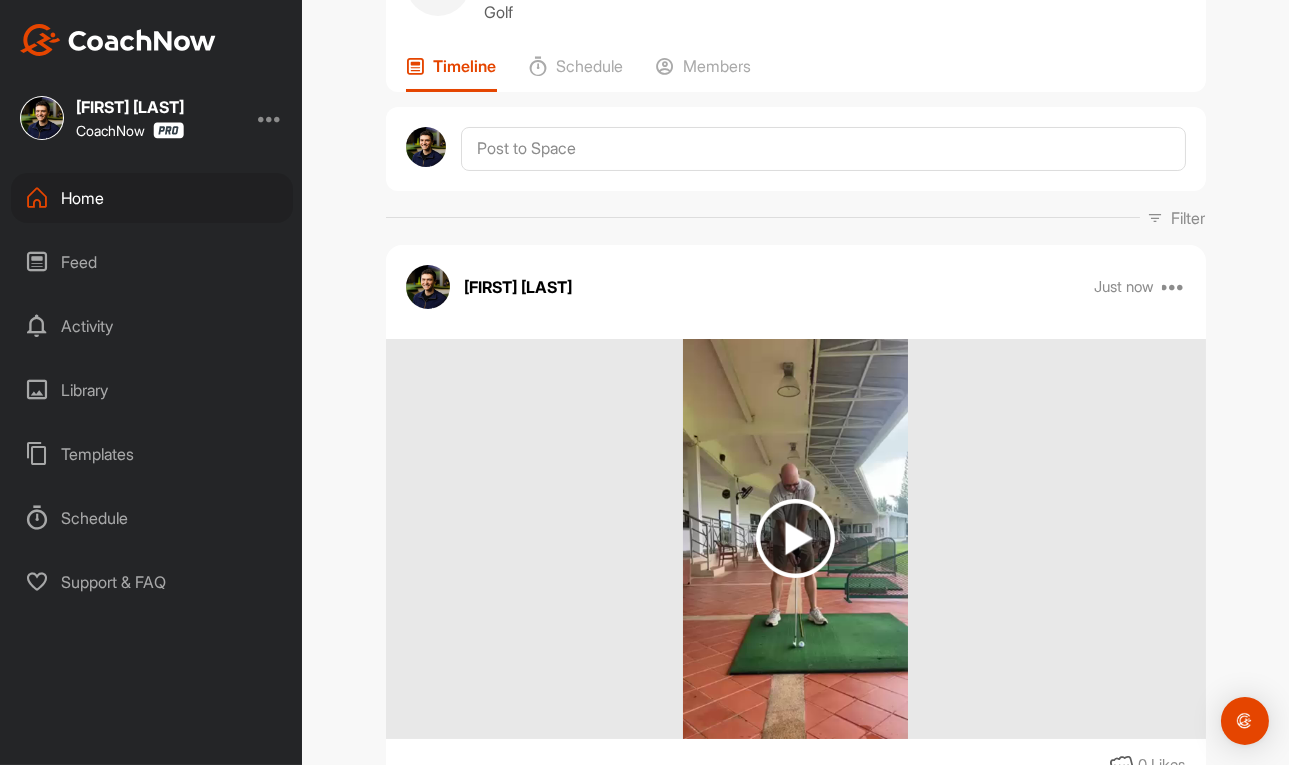 scroll, scrollTop: 0, scrollLeft: 0, axis: both 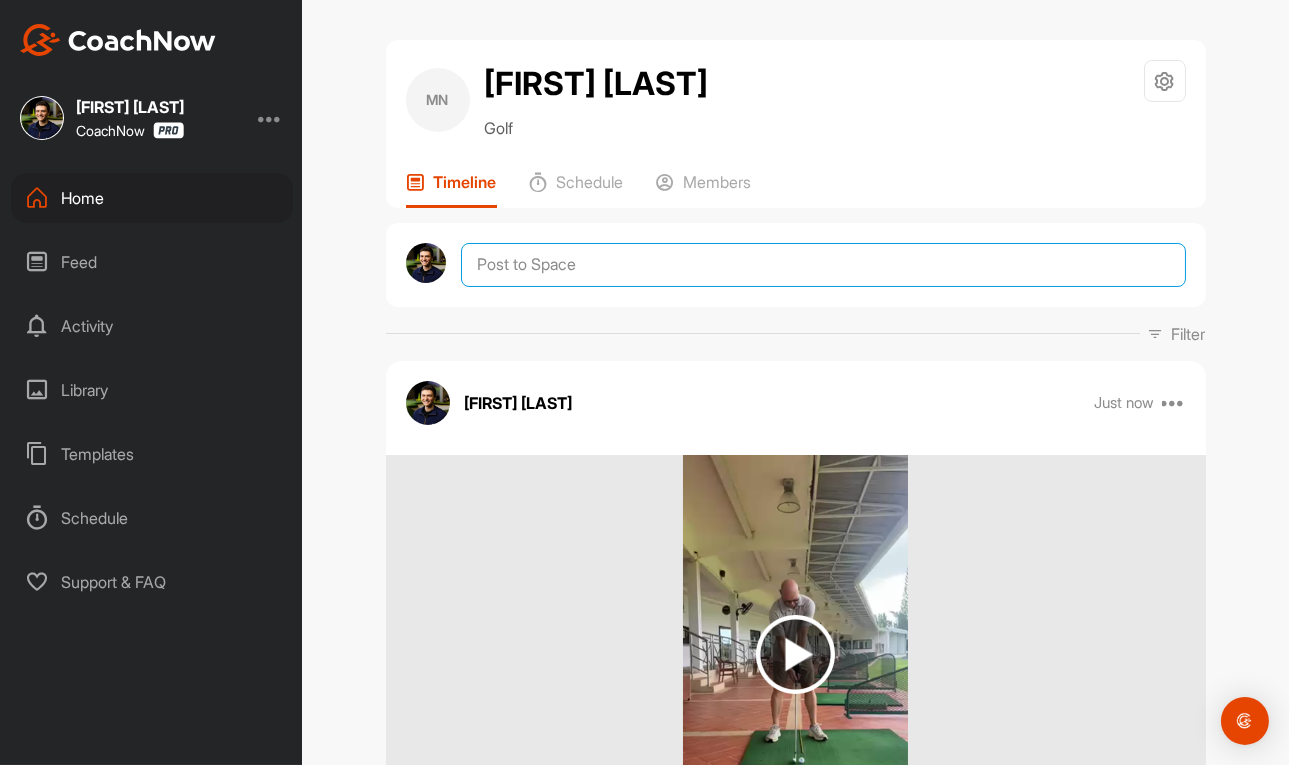 drag, startPoint x: 492, startPoint y: 262, endPoint x: 413, endPoint y: 308, distance: 91.416626 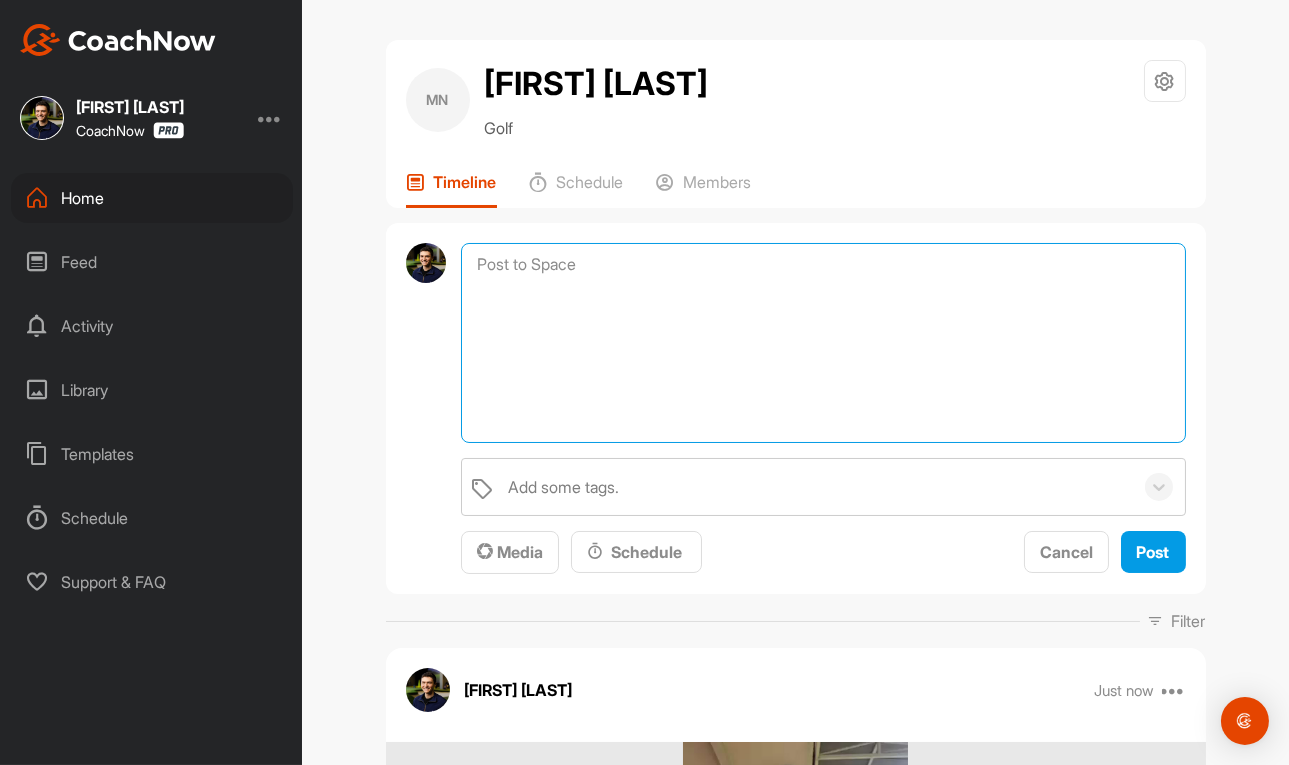 click at bounding box center [823, 343] 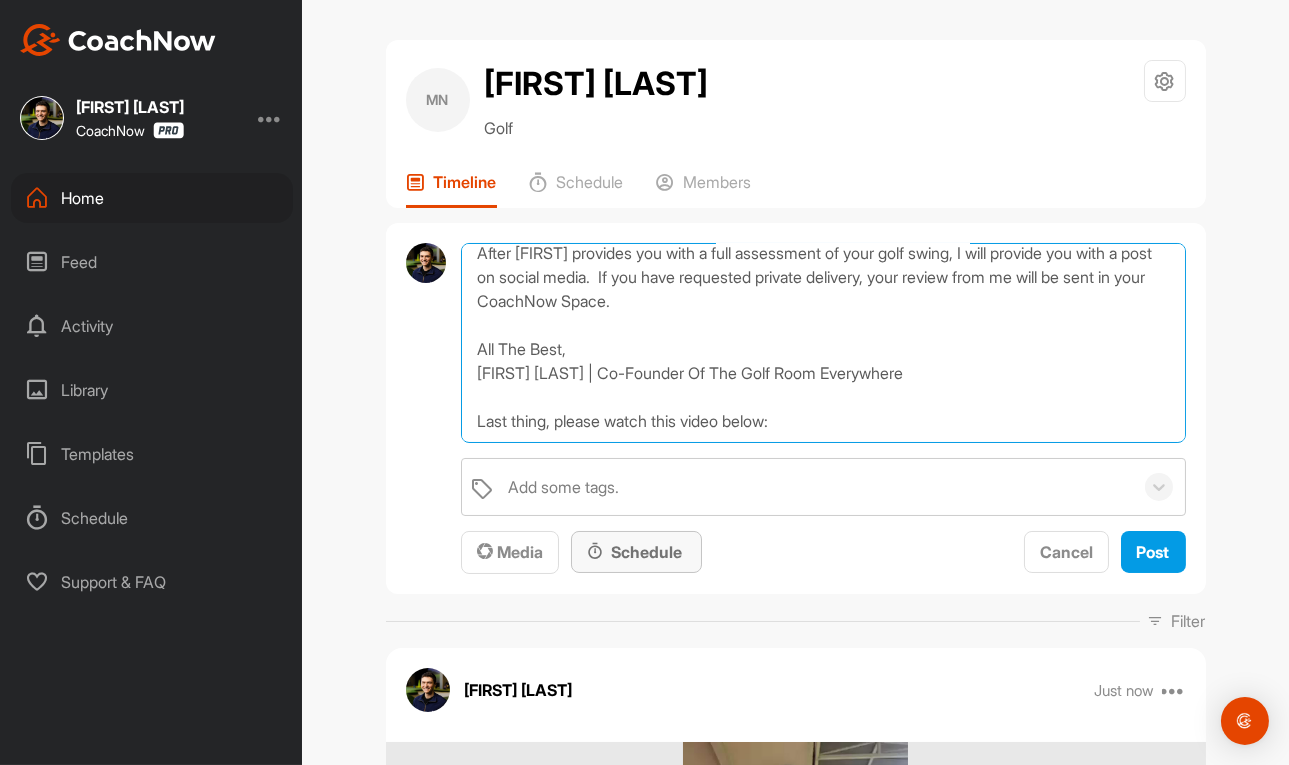 scroll, scrollTop: 274, scrollLeft: 0, axis: vertical 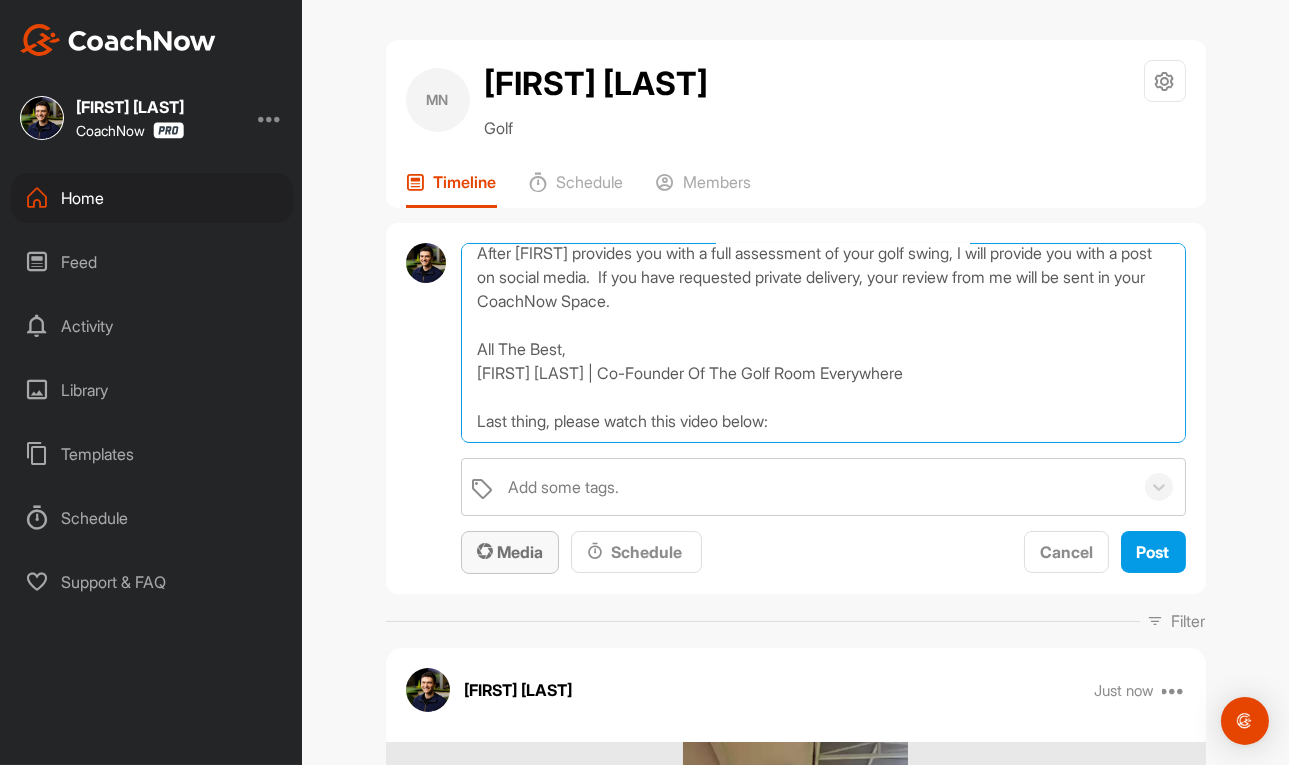 type on "Thanks for sending in your video and signing up for a Full Assessment of your swing + A Skip The Line Review!  Your full swing assessment will be conducted by [FIRST] [LAST], your assigned coach.
[FIRST] brings over 25 years of teaching experience and has conducted tens of thousands of golf lessons throughout his career. He is a Certified Golf Room Everywhere Instructor, having completed more than 250 hours of specialized training. [FIRST] previously served as the Lead Instructor at the prestigious Pinehurst Golf Academy, home of the 2024 U.S. Open, and has taught alongside renowned coach [FIRST] [LAST] at top golf schools across the globe.
After [FIRST] provides you with a full assessment of your golf swing, I will provide you with a post on social media.  If you have requested private delivery, your review from me will be sent in your CoachNow Space.
All The Best,
[FIRST] [LAST] | Co-Founder Of The Golf Room Everywhere
Last thing, please watch this video below:" 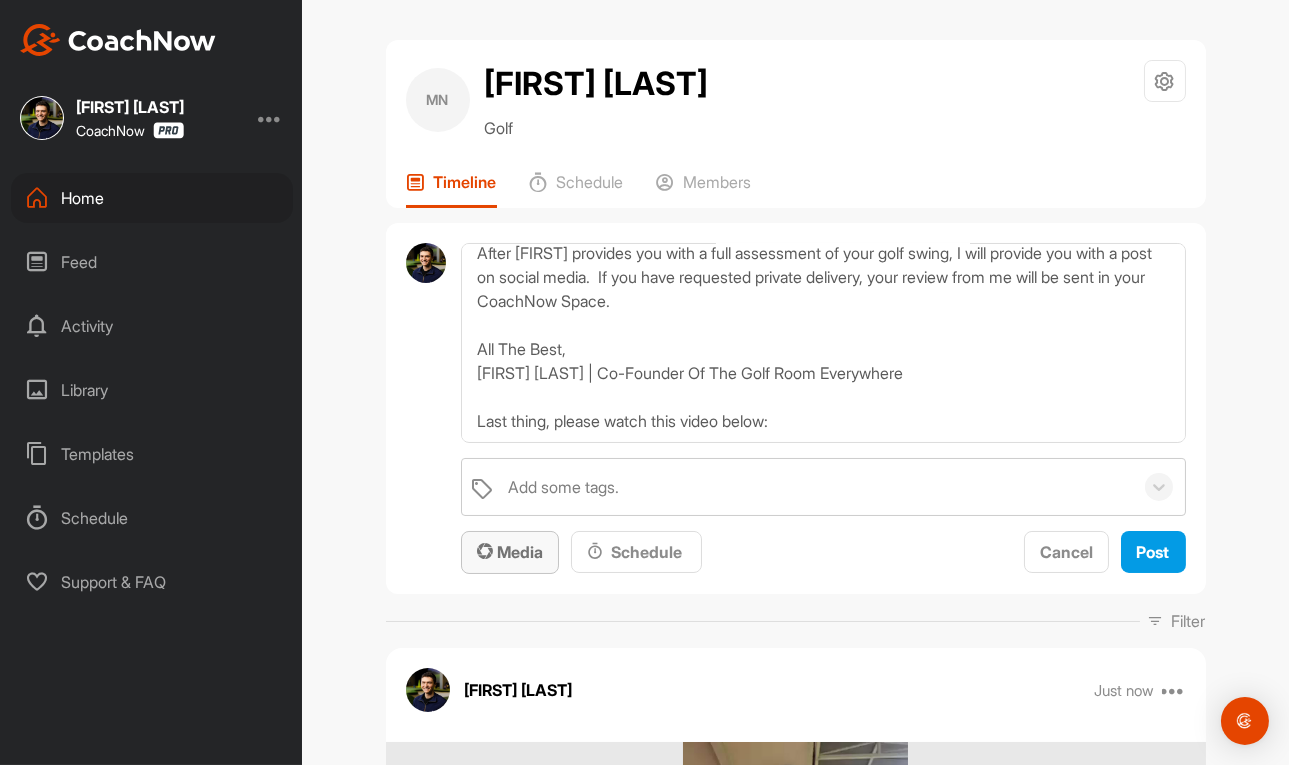click at bounding box center (485, 551) 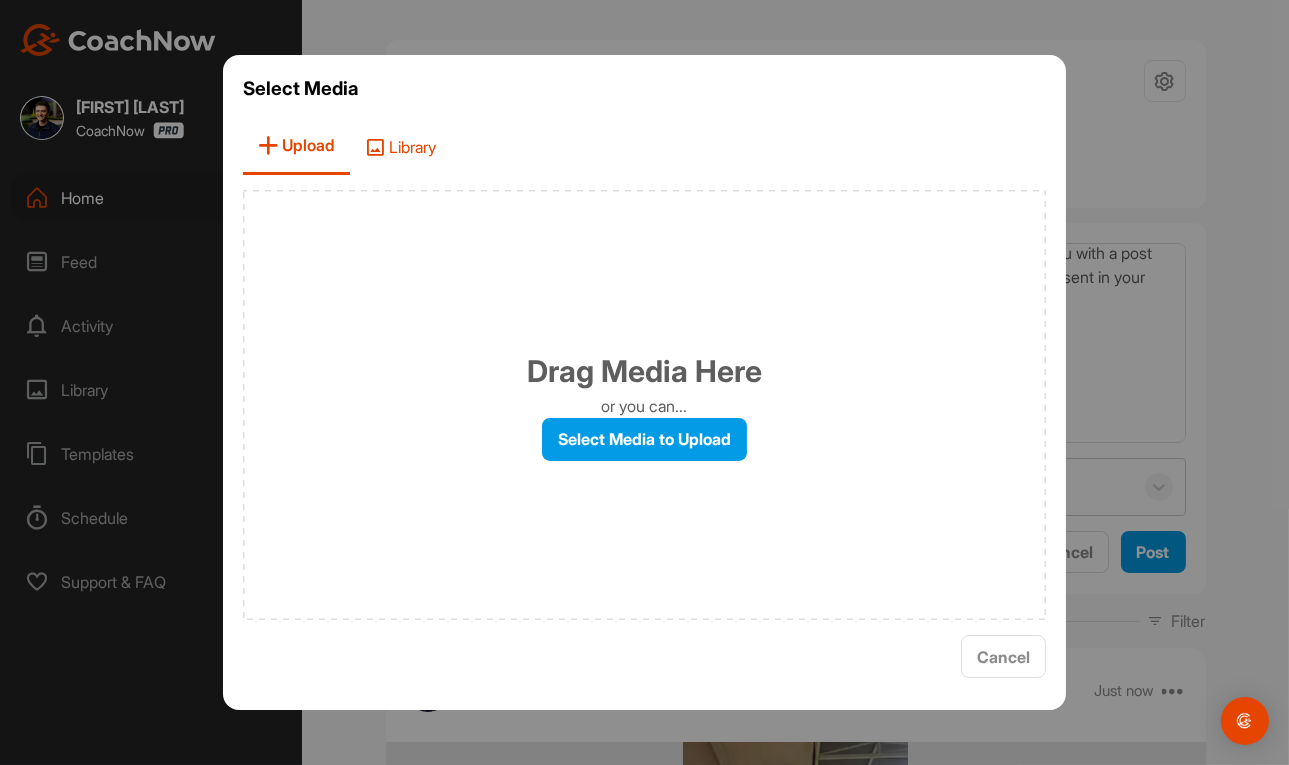 click on "Library" at bounding box center [400, 146] 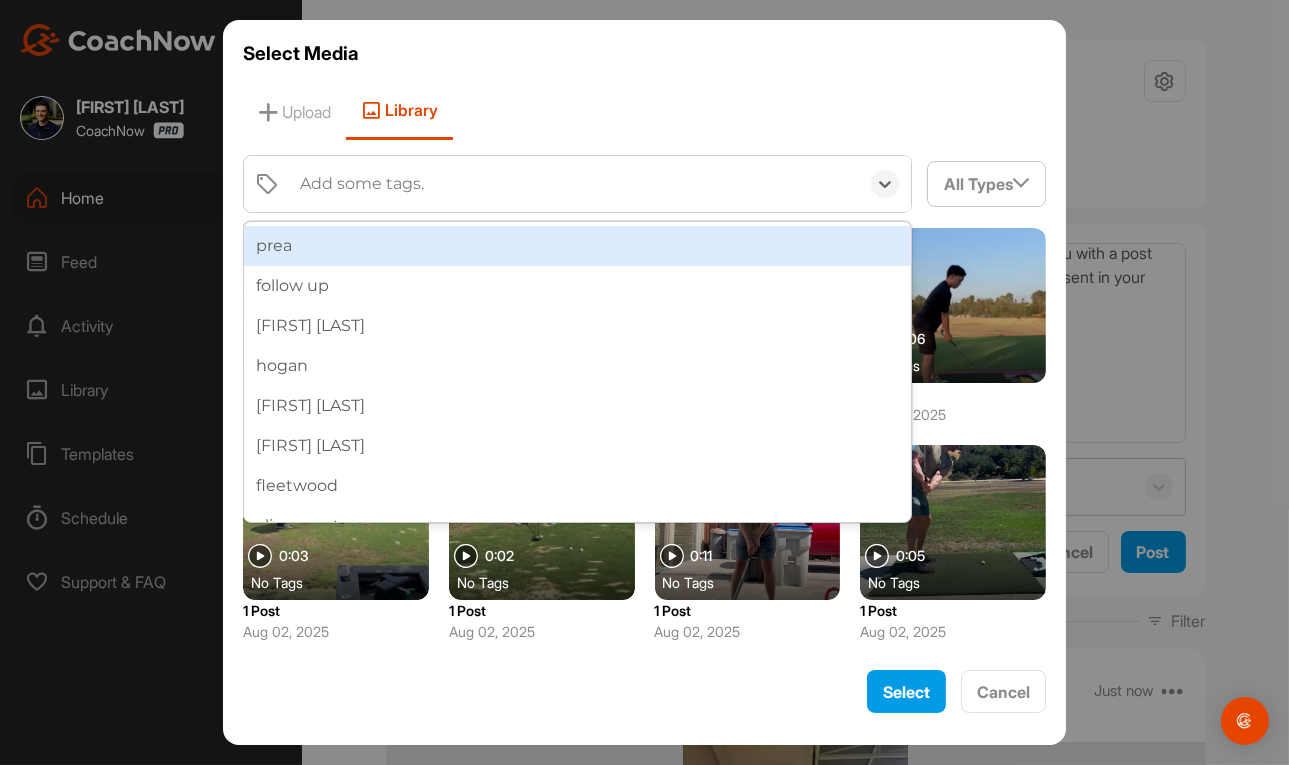 click on "Add some tags." at bounding box center [574, 184] 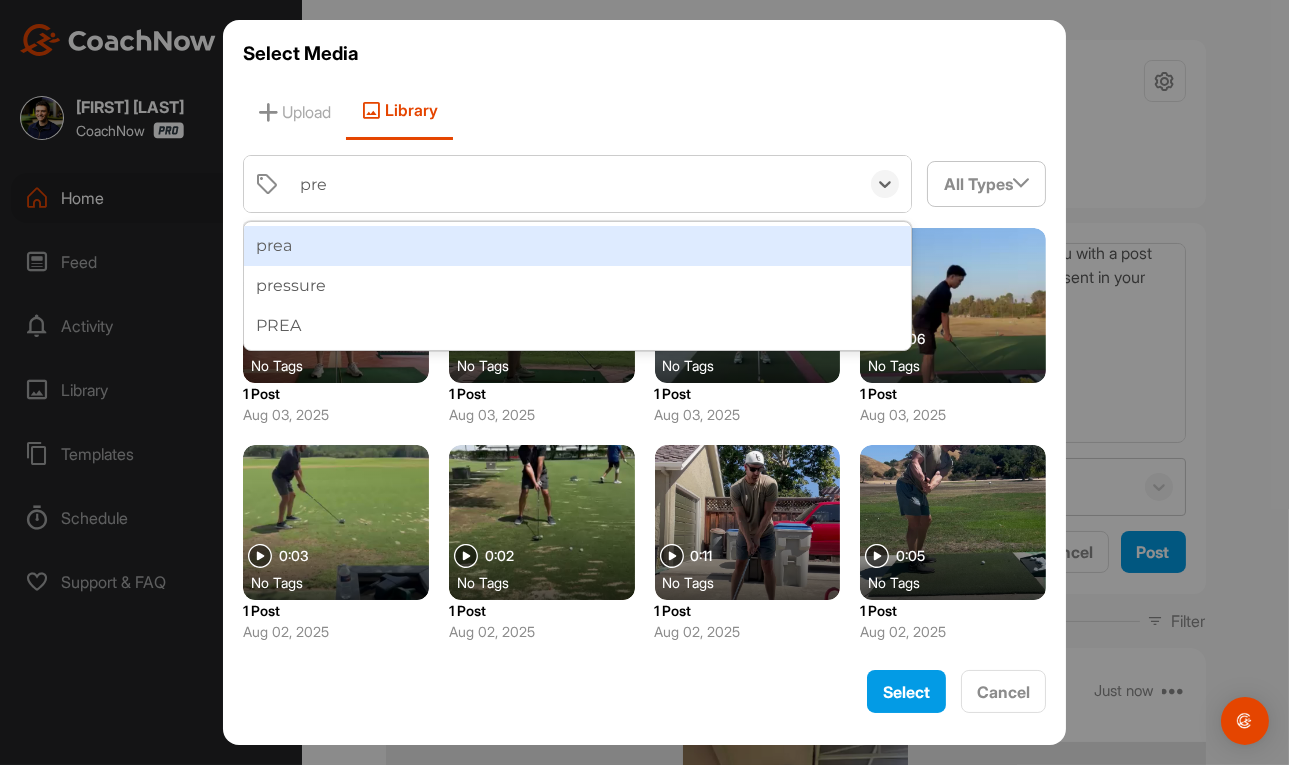 type on "prea" 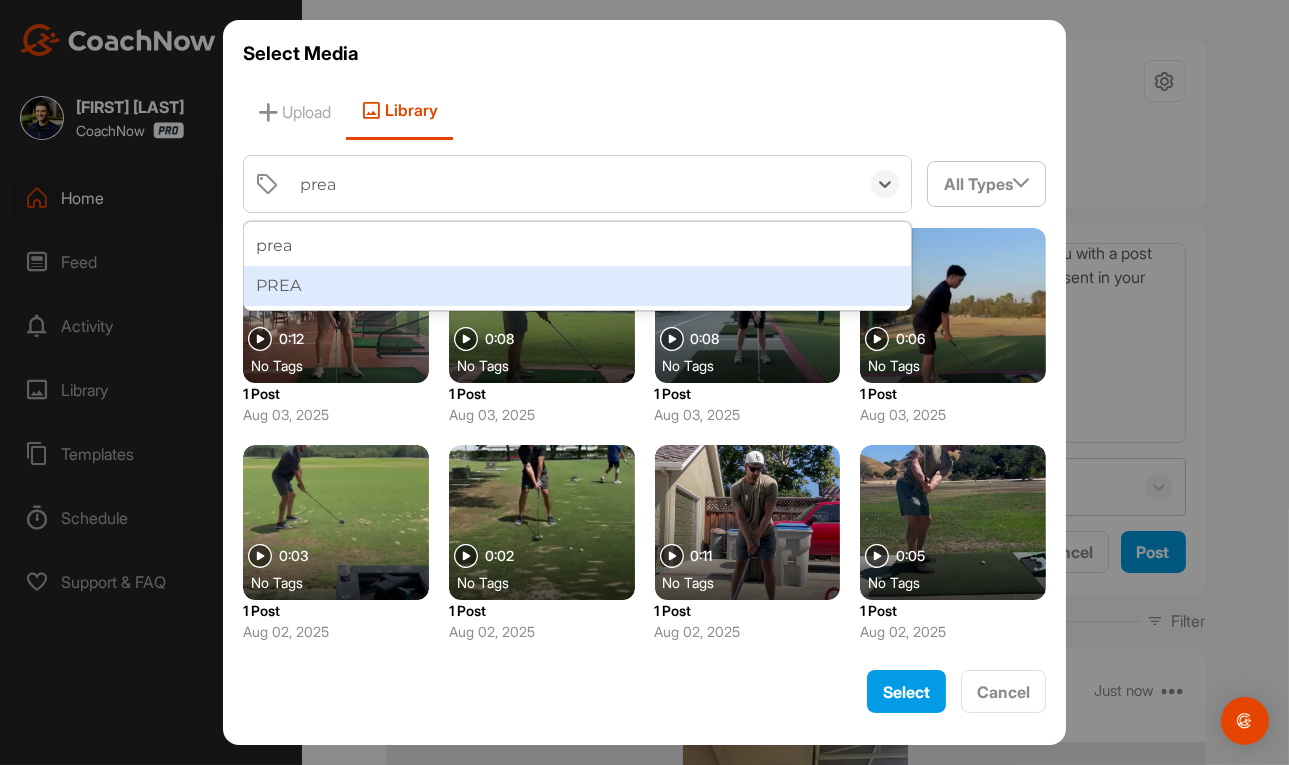click on "PREA" at bounding box center (578, 286) 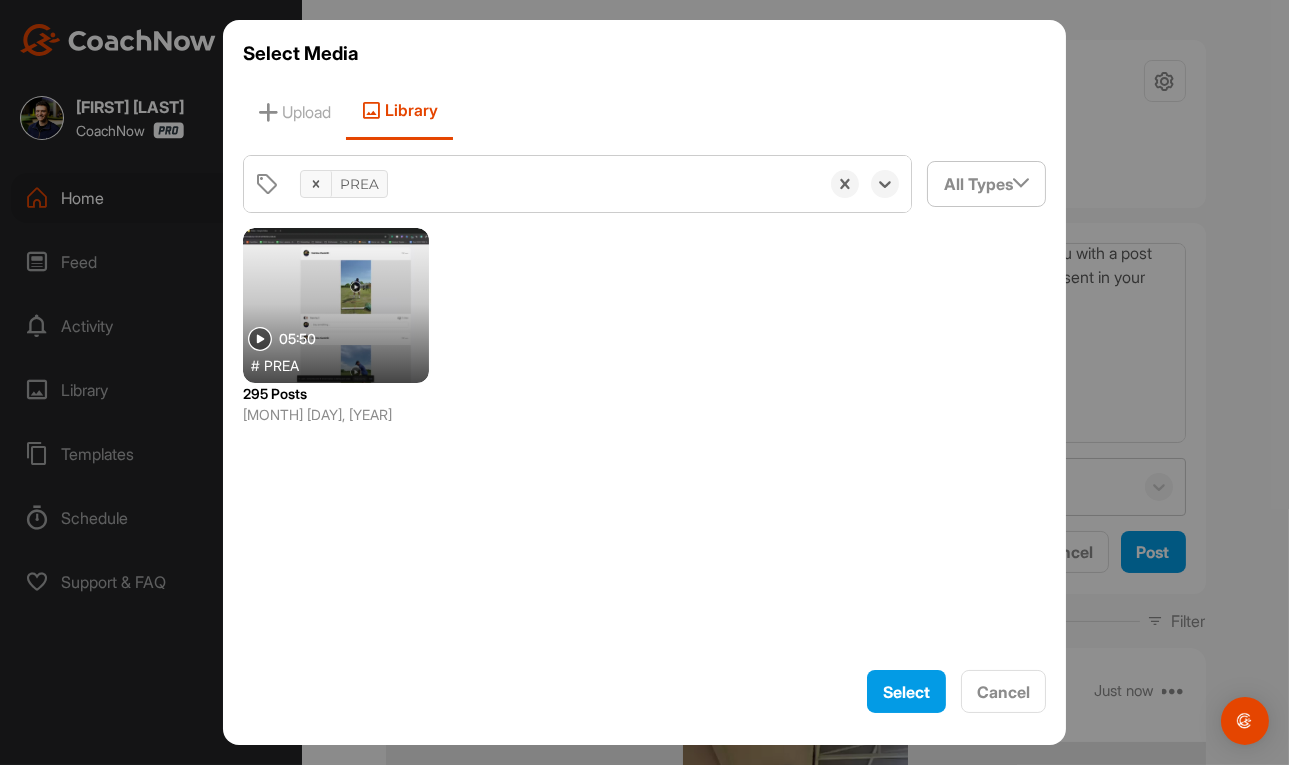 drag, startPoint x: 350, startPoint y: 330, endPoint x: 450, endPoint y: 386, distance: 114.61239 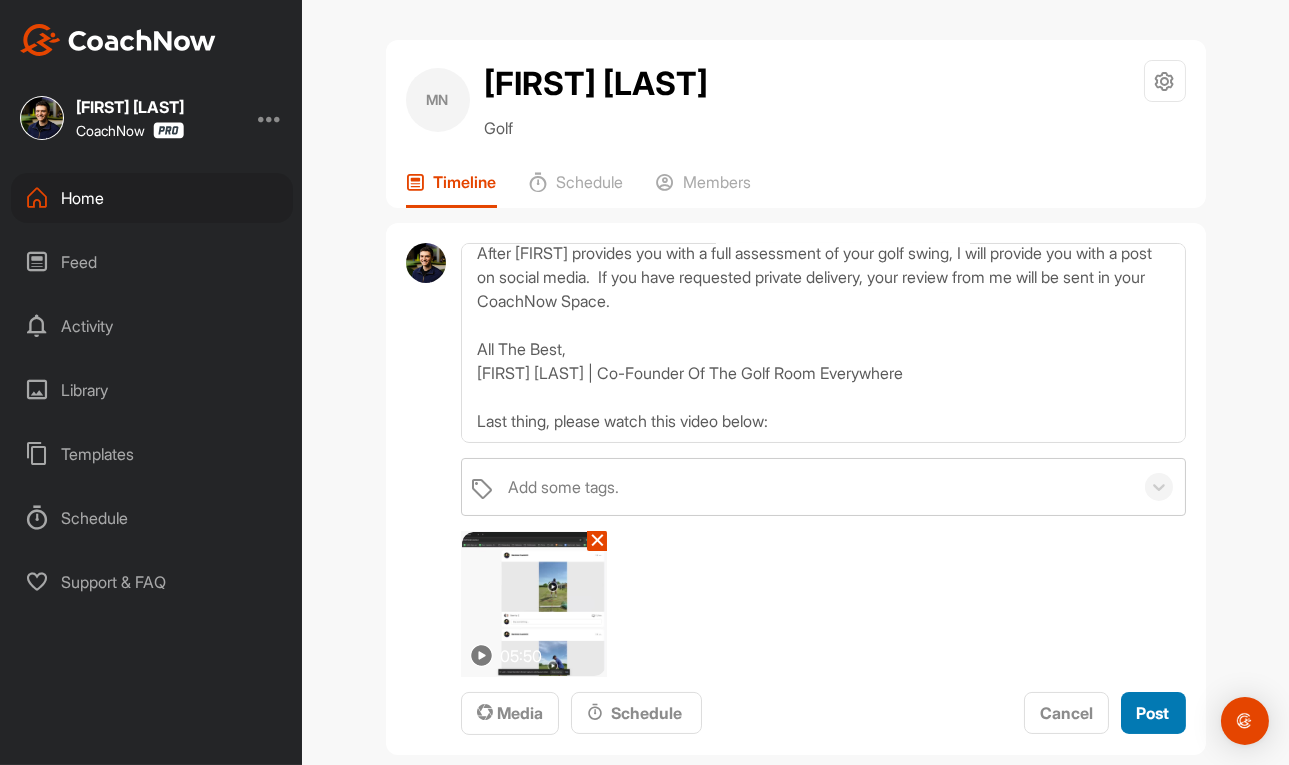 drag, startPoint x: 1142, startPoint y: 704, endPoint x: 14, endPoint y: 625, distance: 1130.7631 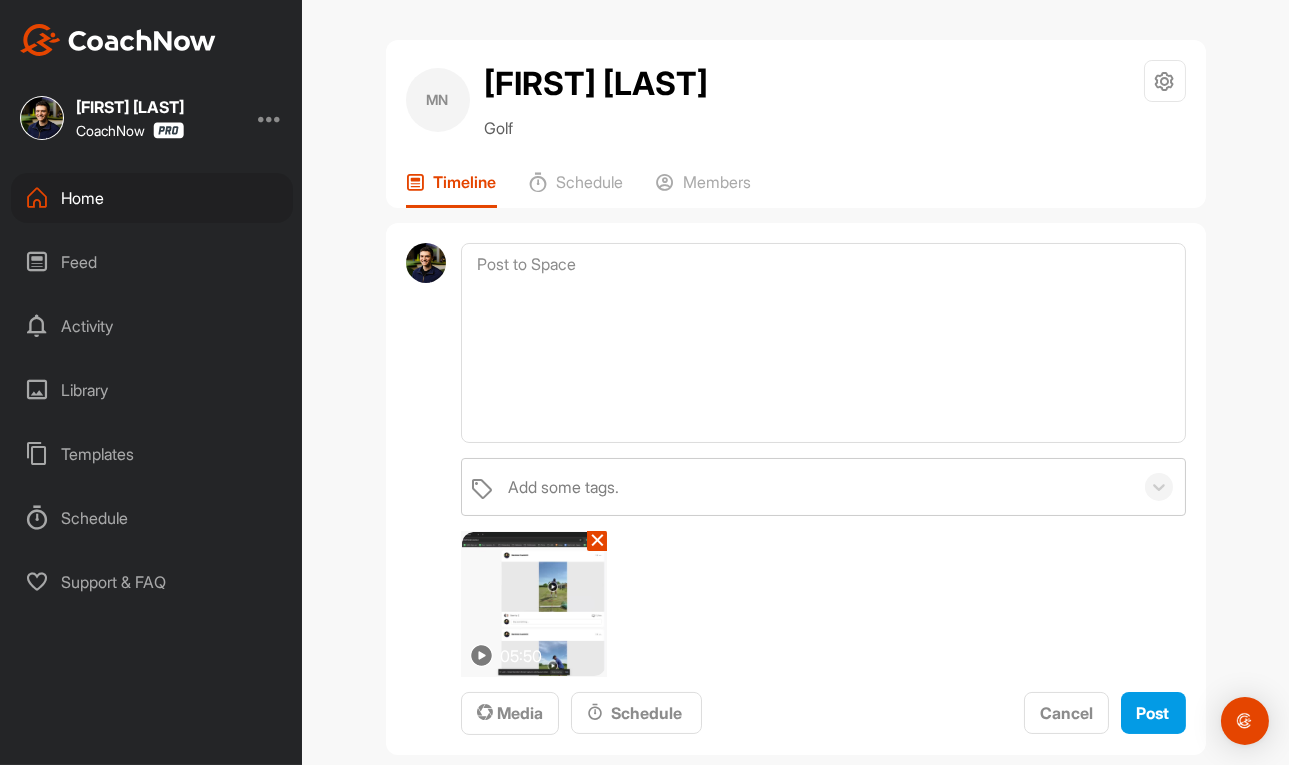 scroll, scrollTop: 0, scrollLeft: 0, axis: both 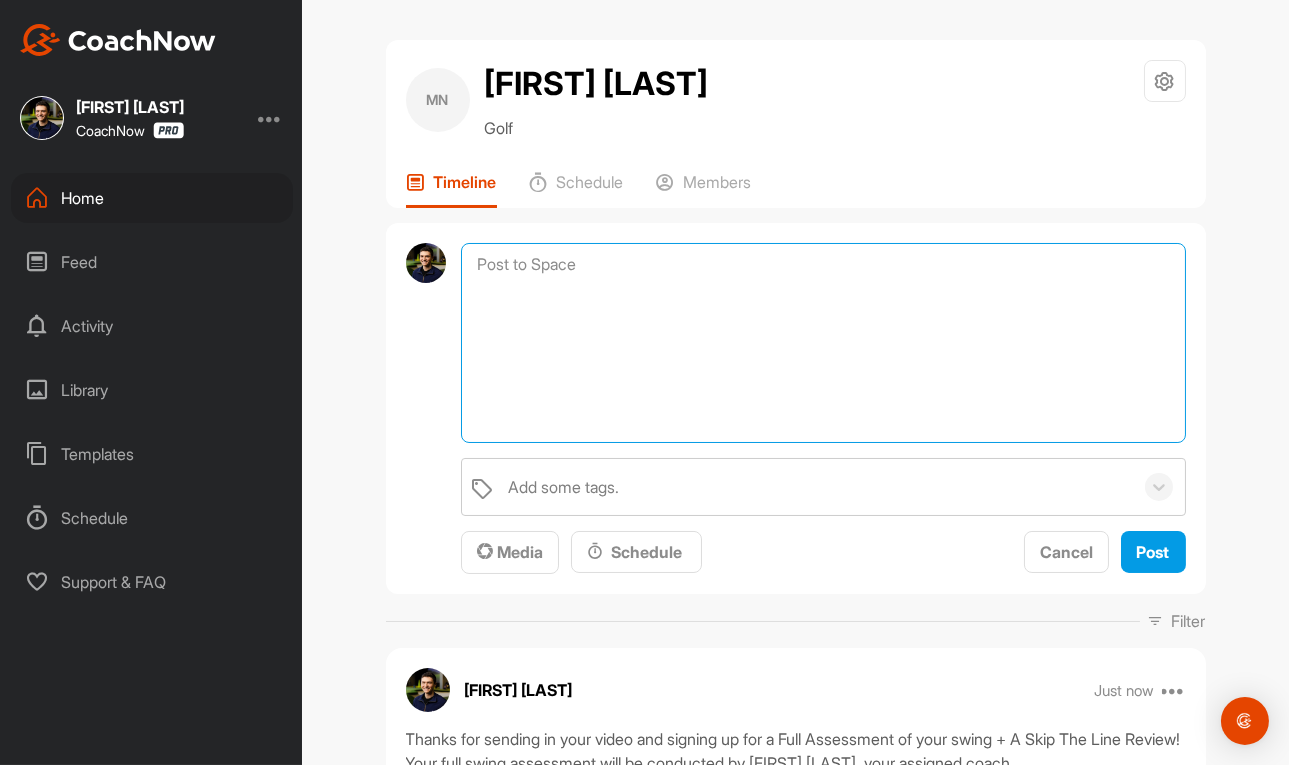 click at bounding box center (823, 343) 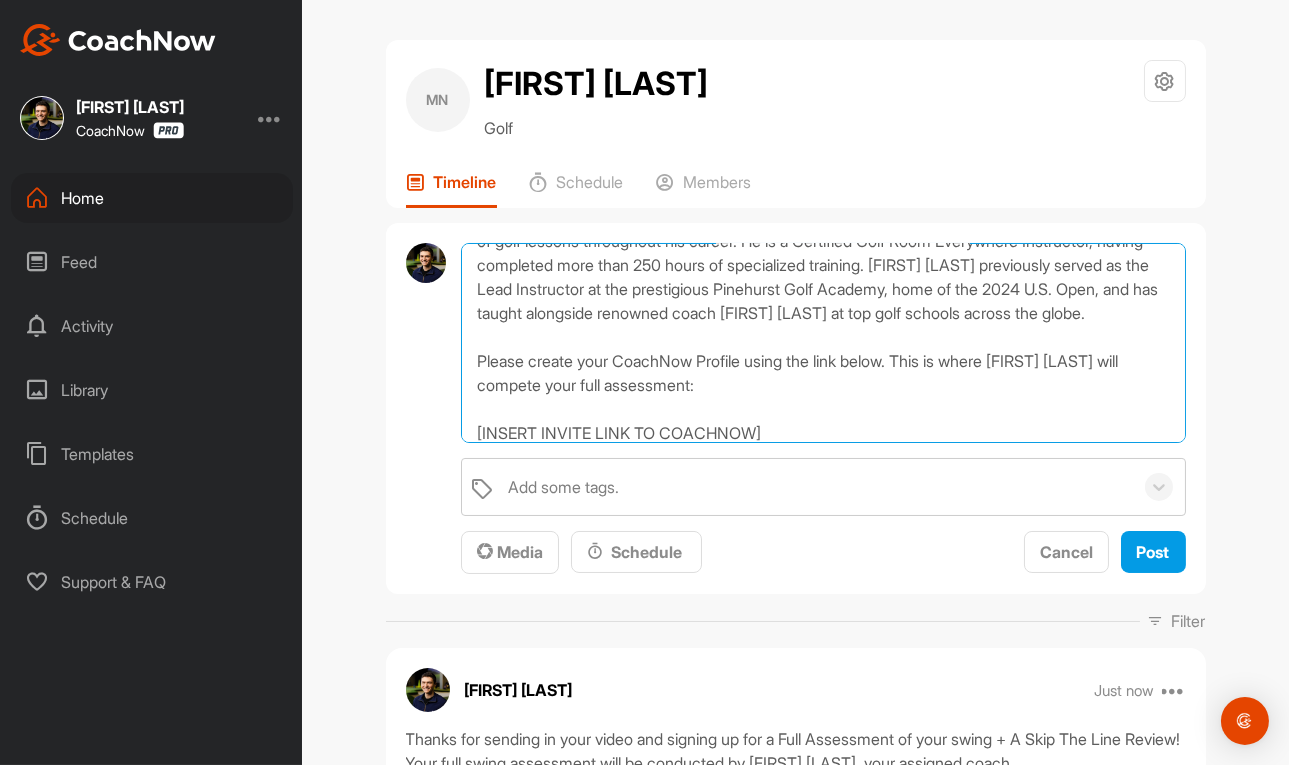 scroll, scrollTop: 0, scrollLeft: 0, axis: both 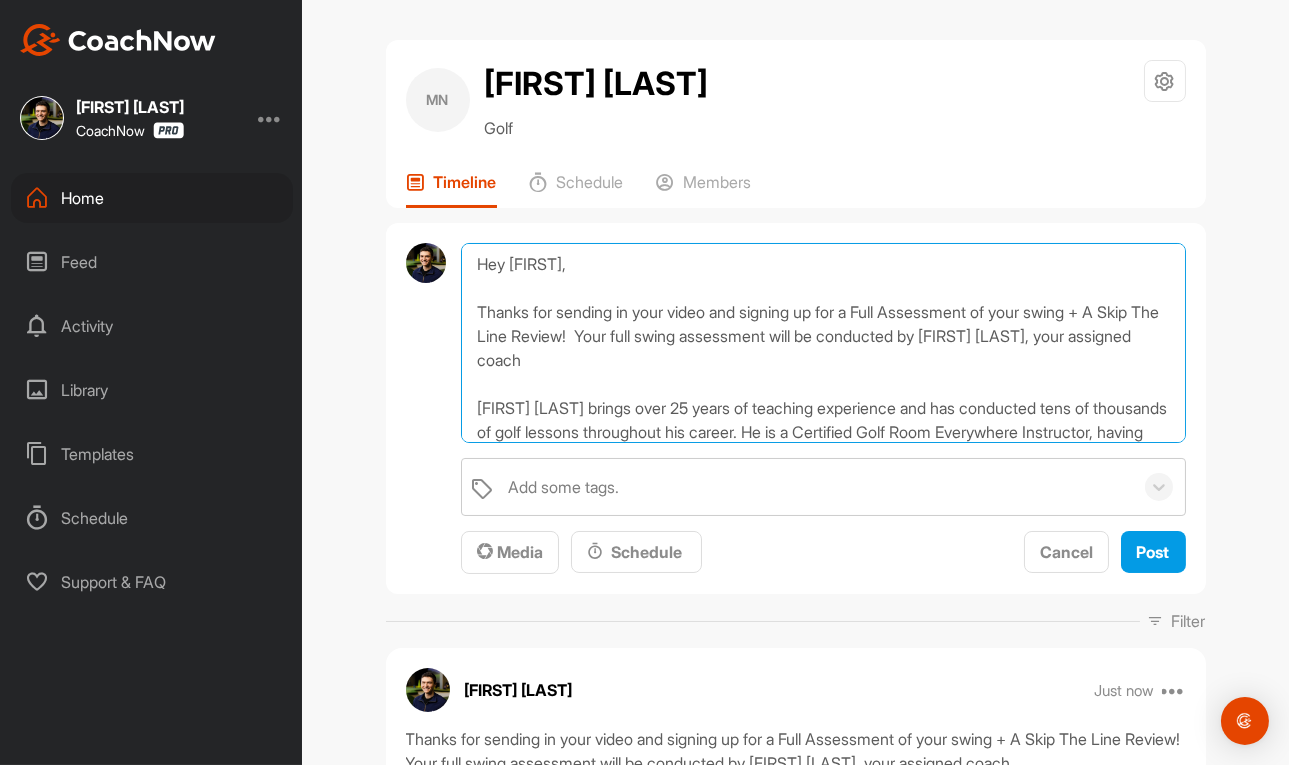 click on "Hey [FIRST],
Thanks for sending in your video and signing up for a Full Assessment of your swing + A Skip The Line Review!  Your full swing assessment will be conducted by [FIRST] [LAST], your assigned coach
[FIRST] [LAST] brings over 25 years of teaching experience and has conducted tens of thousands of golf lessons throughout his career. He is a Certified Golf Room Everywhere Instructor, having completed more than 250 hours of specialized training. [FIRST] [LAST] previously served as the Lead Instructor at the prestigious Pinehurst Golf Academy, home of the 2024 U.S. Open, and has taught alongside renowned coach [FIRST] [LAST] at top golf schools across the globe.
Please create your CoachNow Profile using the link below. This is where [FIRST] [LAST] will compete your full assessment:
[INSERT INVITE LINK TO COACHNOW]
If you have any questions, please feel free to reach out!" at bounding box center [823, 343] 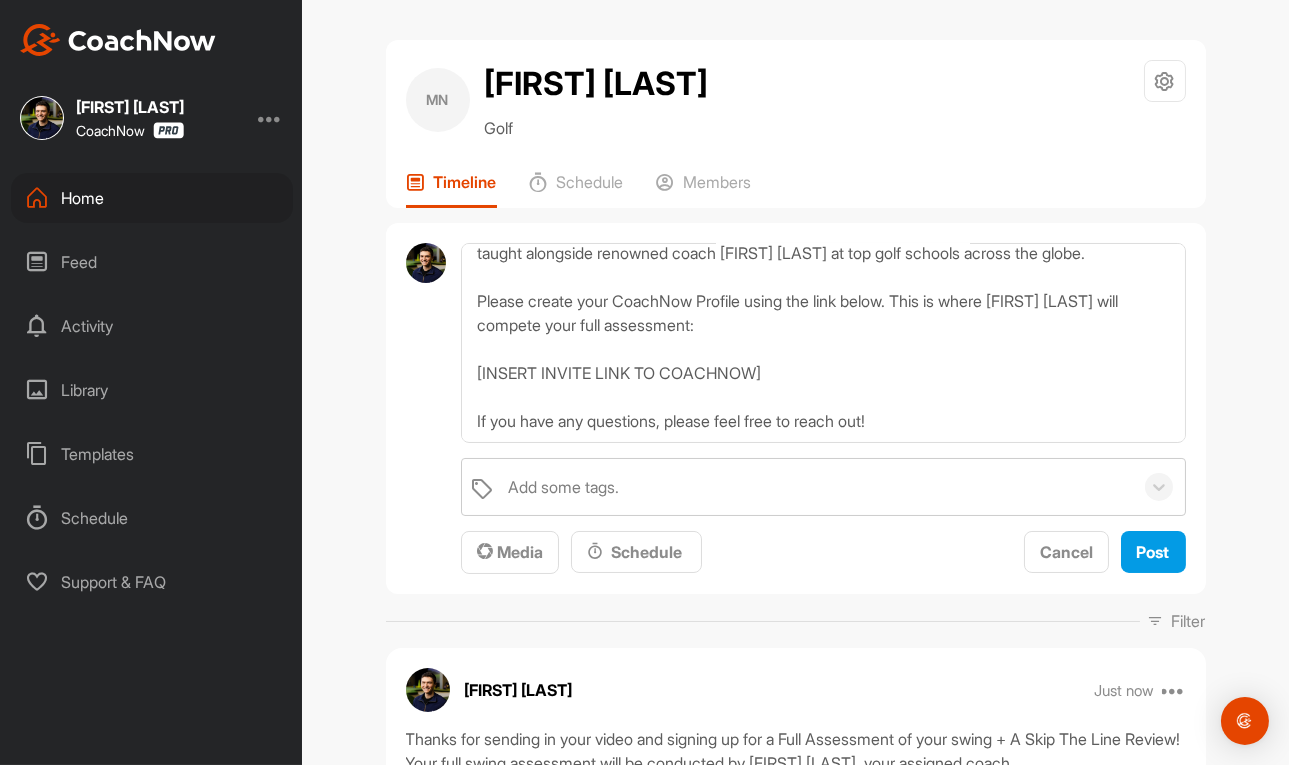 scroll, scrollTop: 298, scrollLeft: 0, axis: vertical 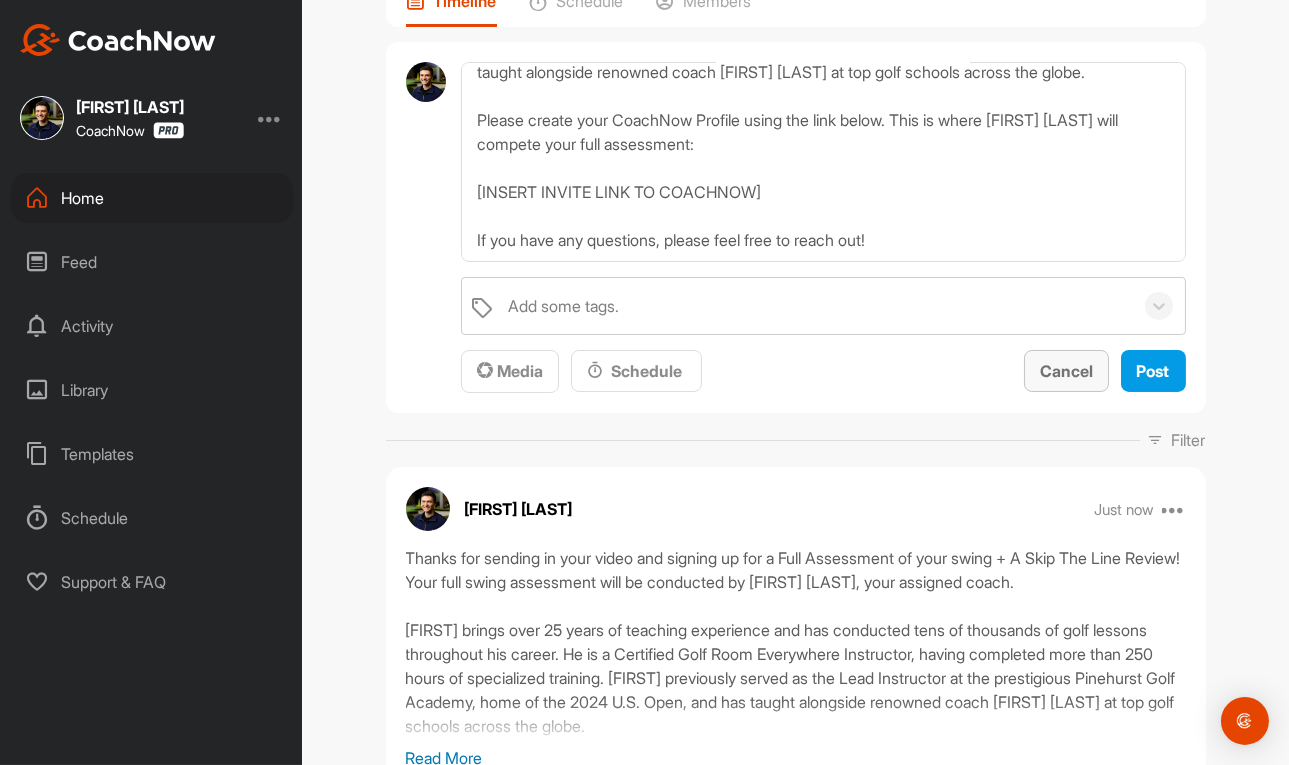 drag, startPoint x: 1020, startPoint y: 360, endPoint x: 1033, endPoint y: 364, distance: 13.601471 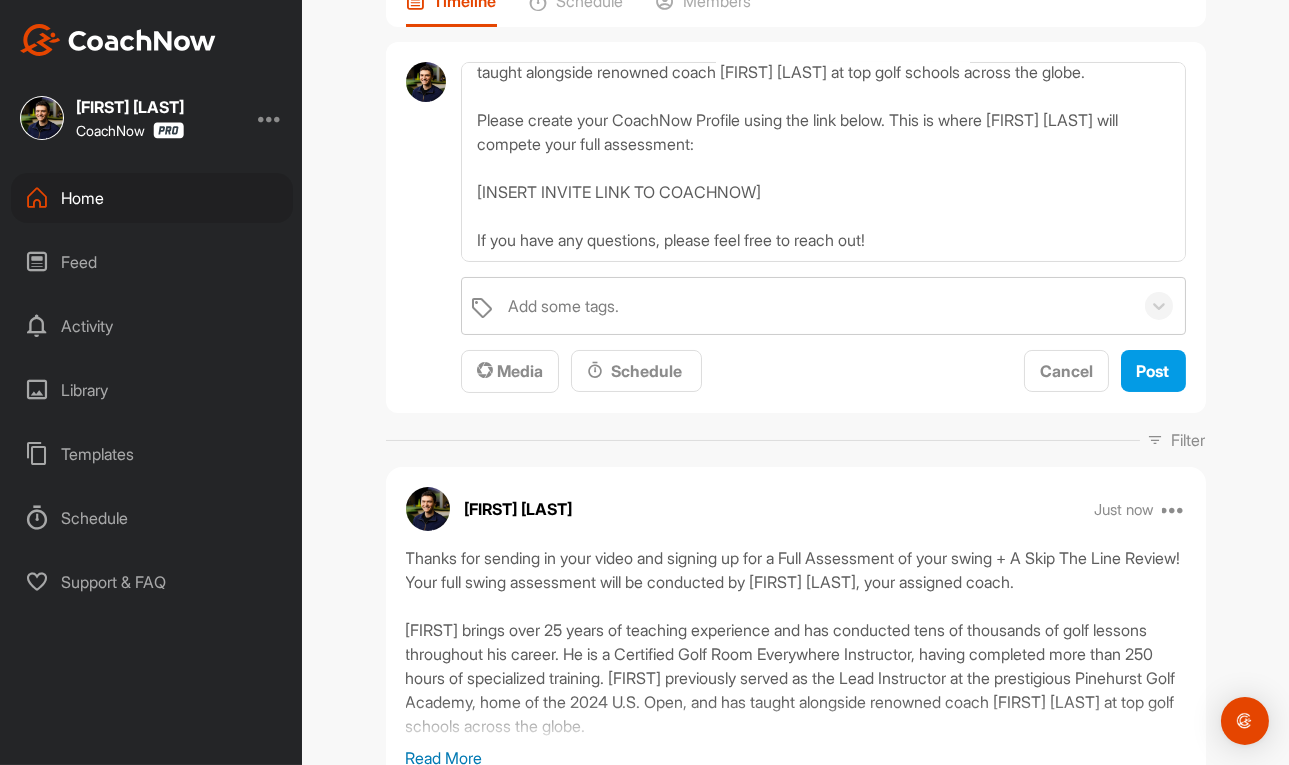 type 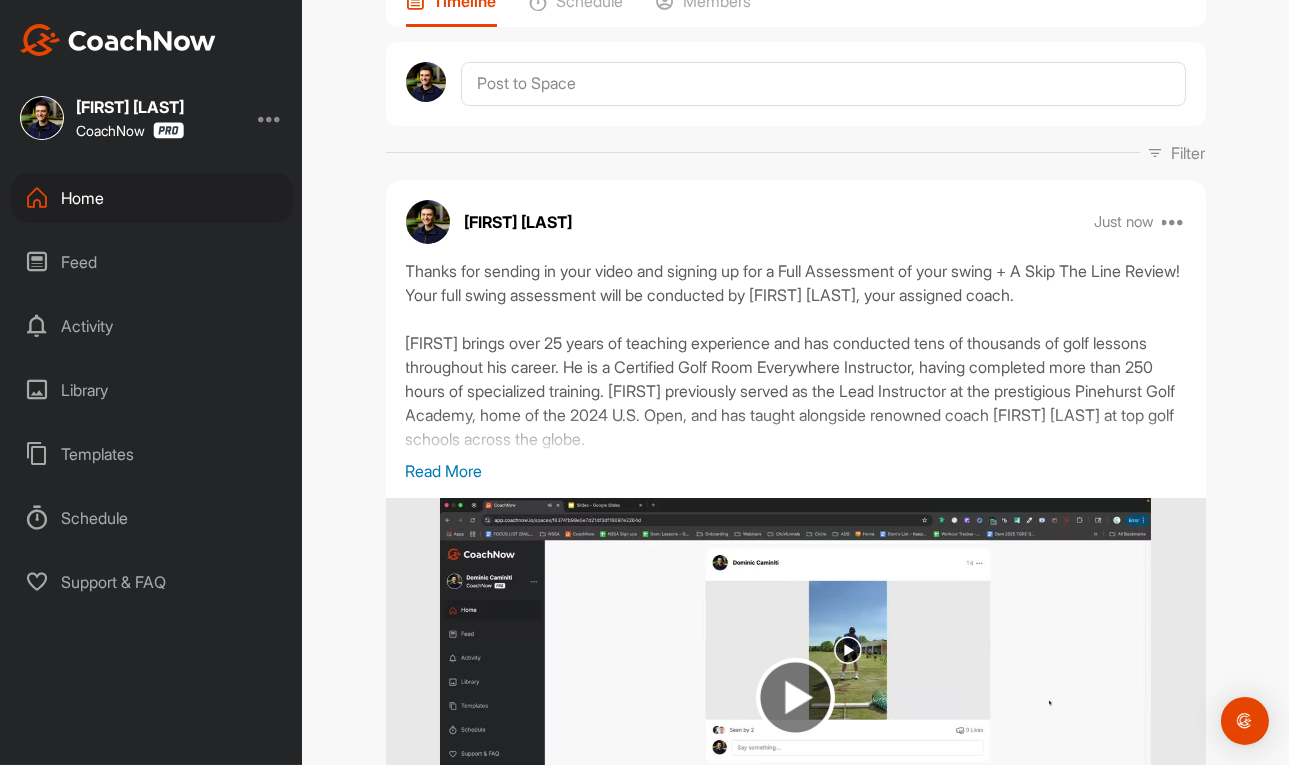 scroll, scrollTop: 0, scrollLeft: 0, axis: both 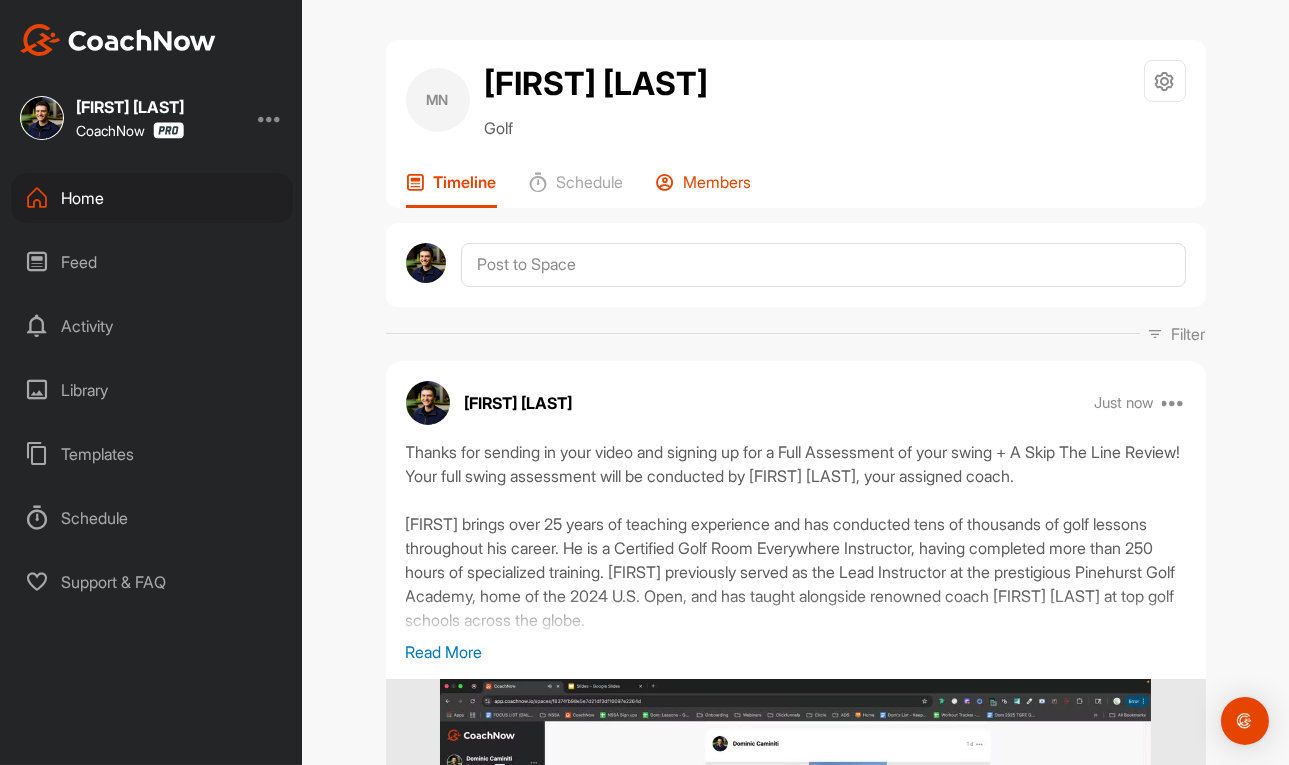 click on "Members" at bounding box center (718, 182) 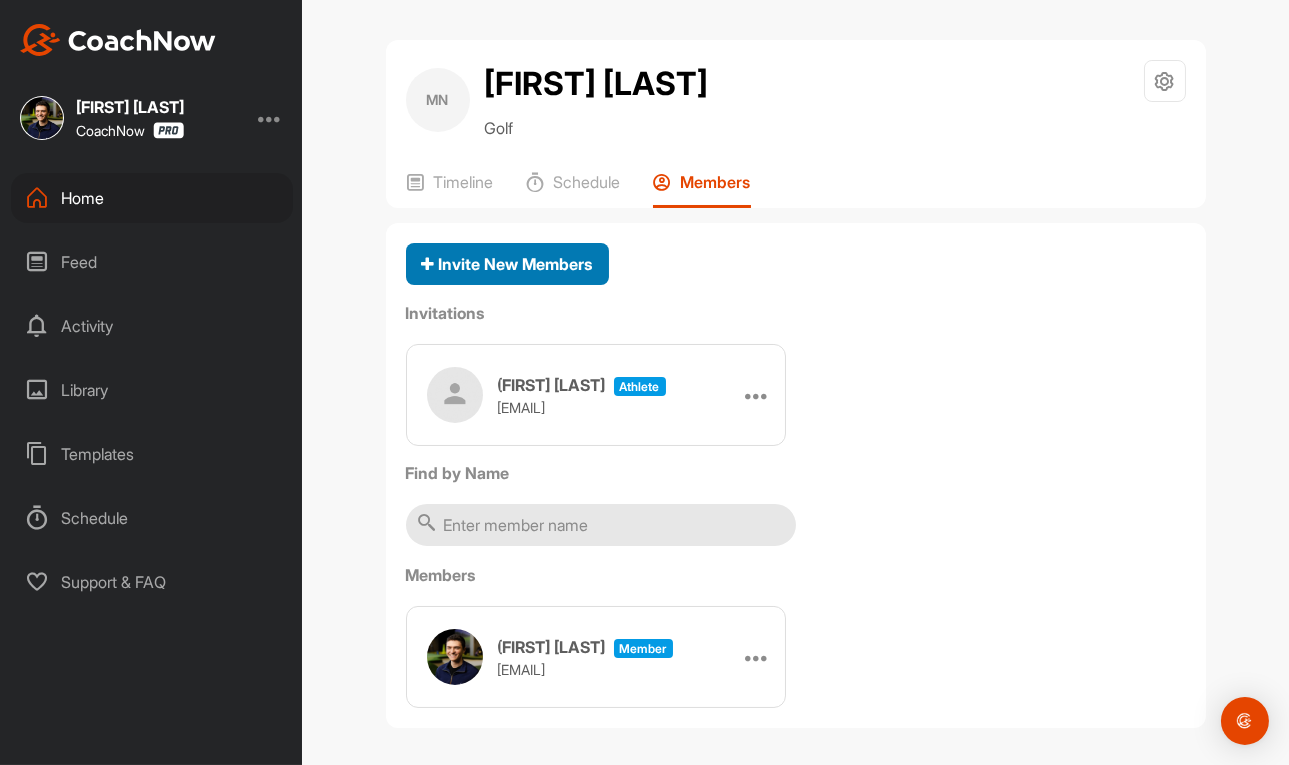 click on "Invite New Members" at bounding box center (507, 264) 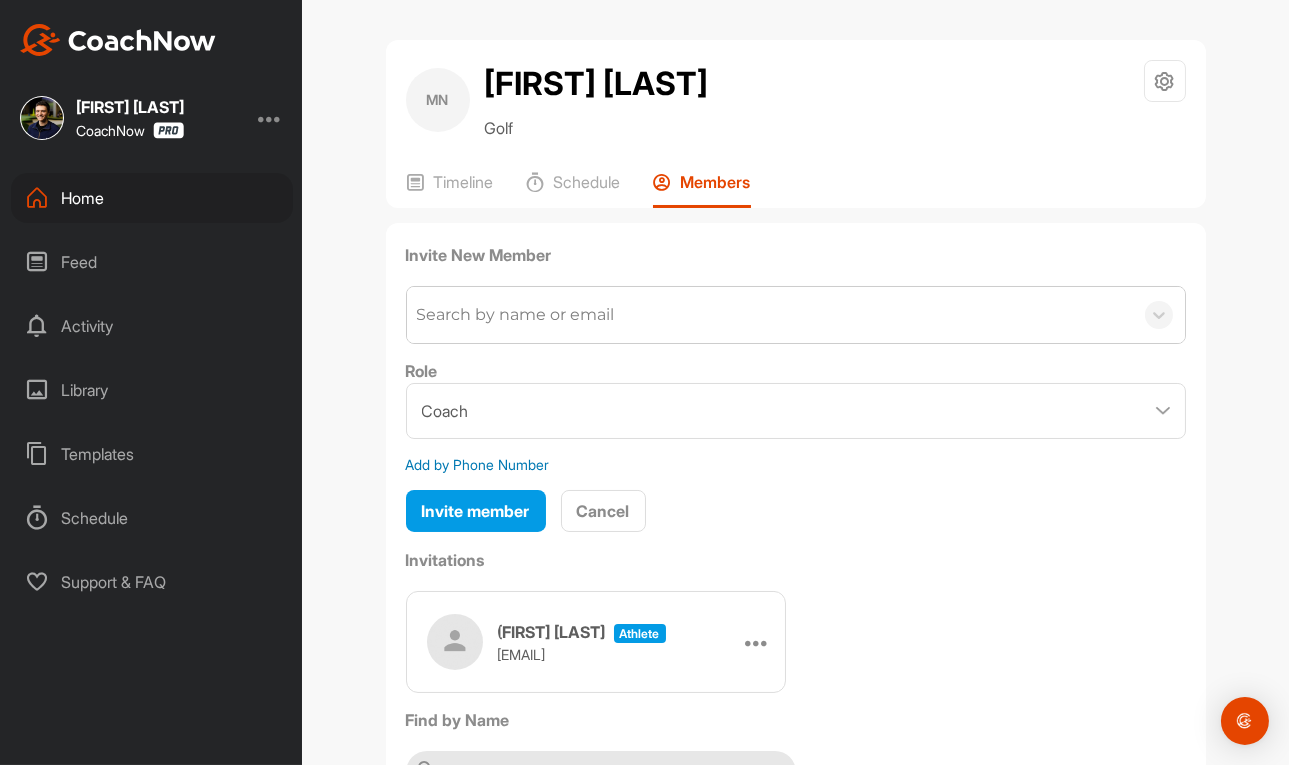 click on "Search by name or email" at bounding box center (770, 315) 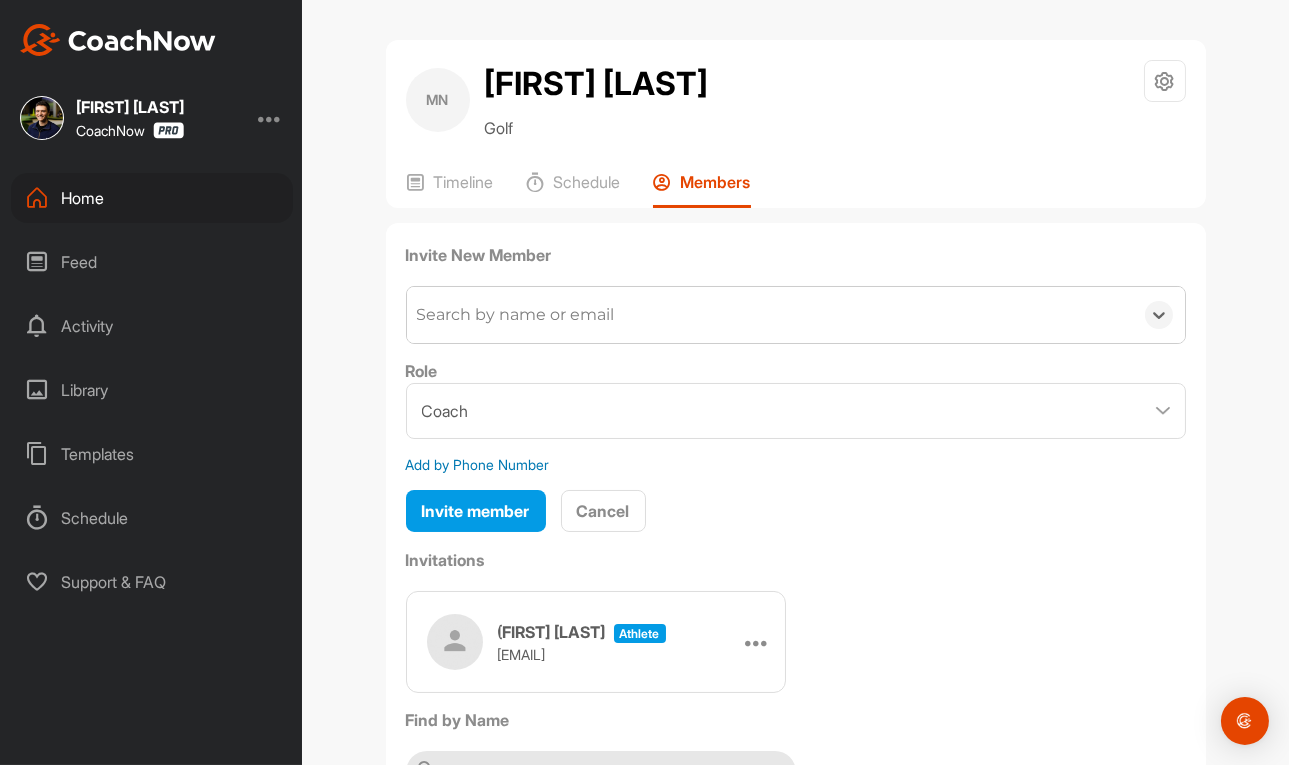 click on "Search by name or email" at bounding box center [770, 315] 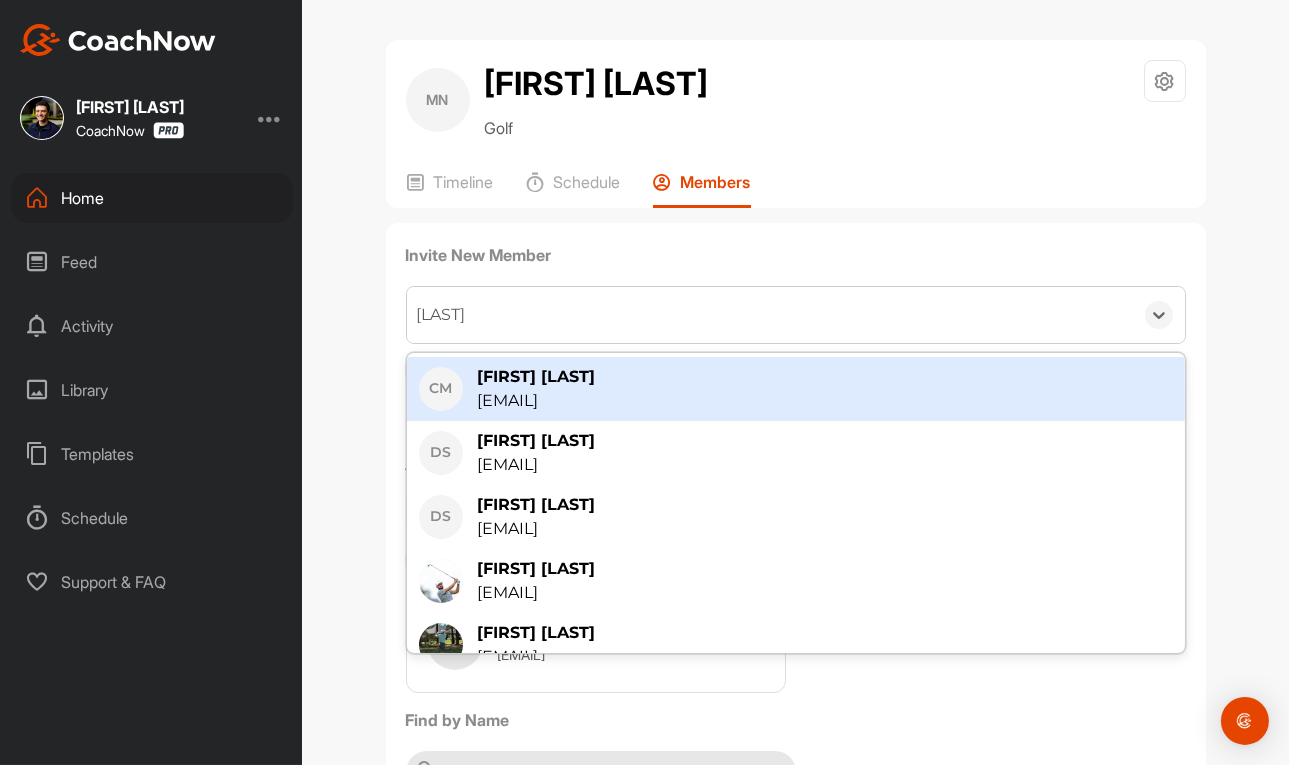 type on "[LAST]" 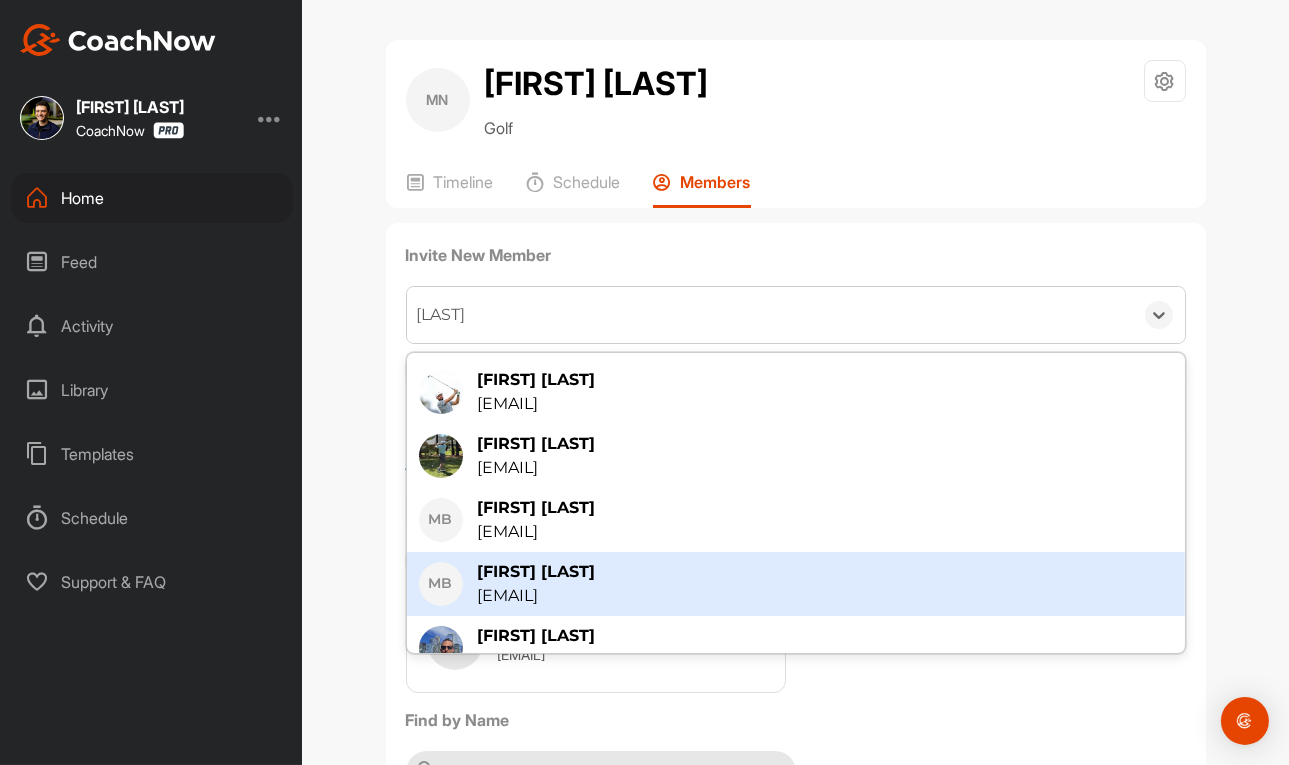 scroll, scrollTop: 90, scrollLeft: 0, axis: vertical 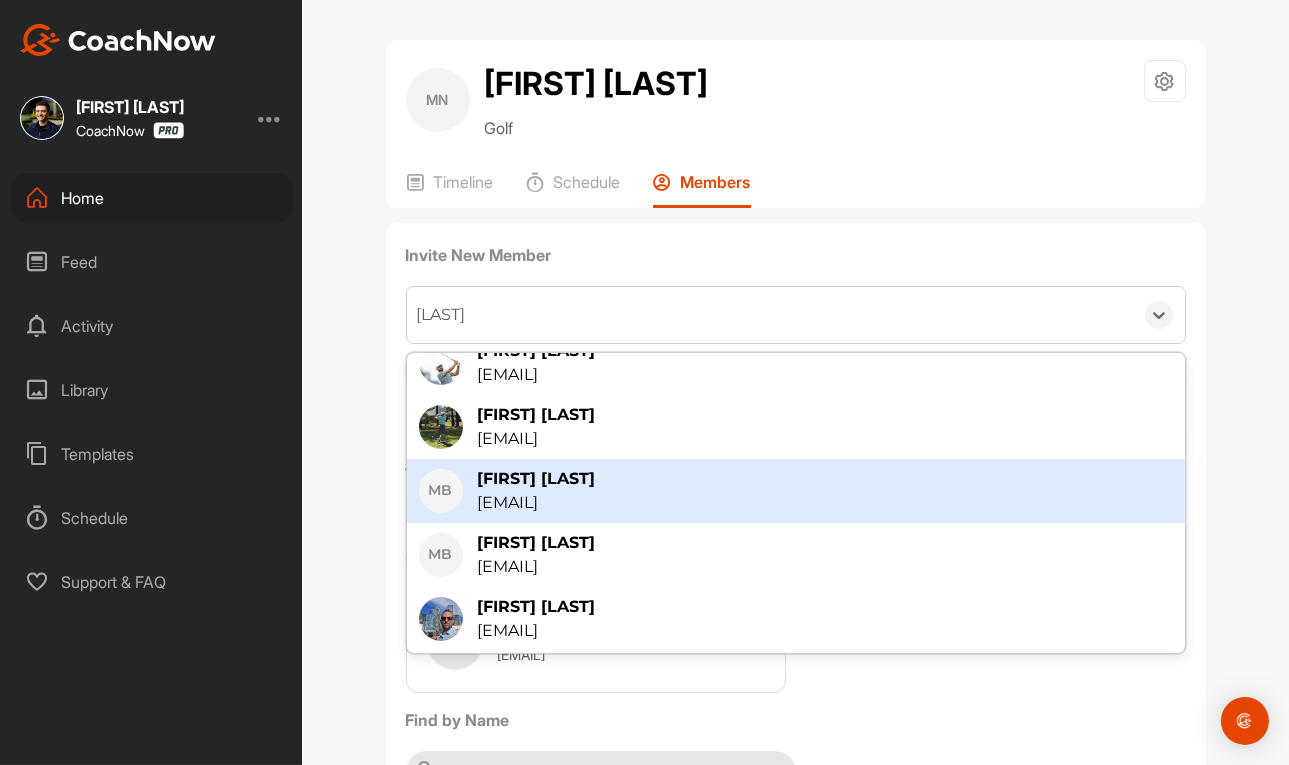 click on "[EMAIL]" at bounding box center (537, 503) 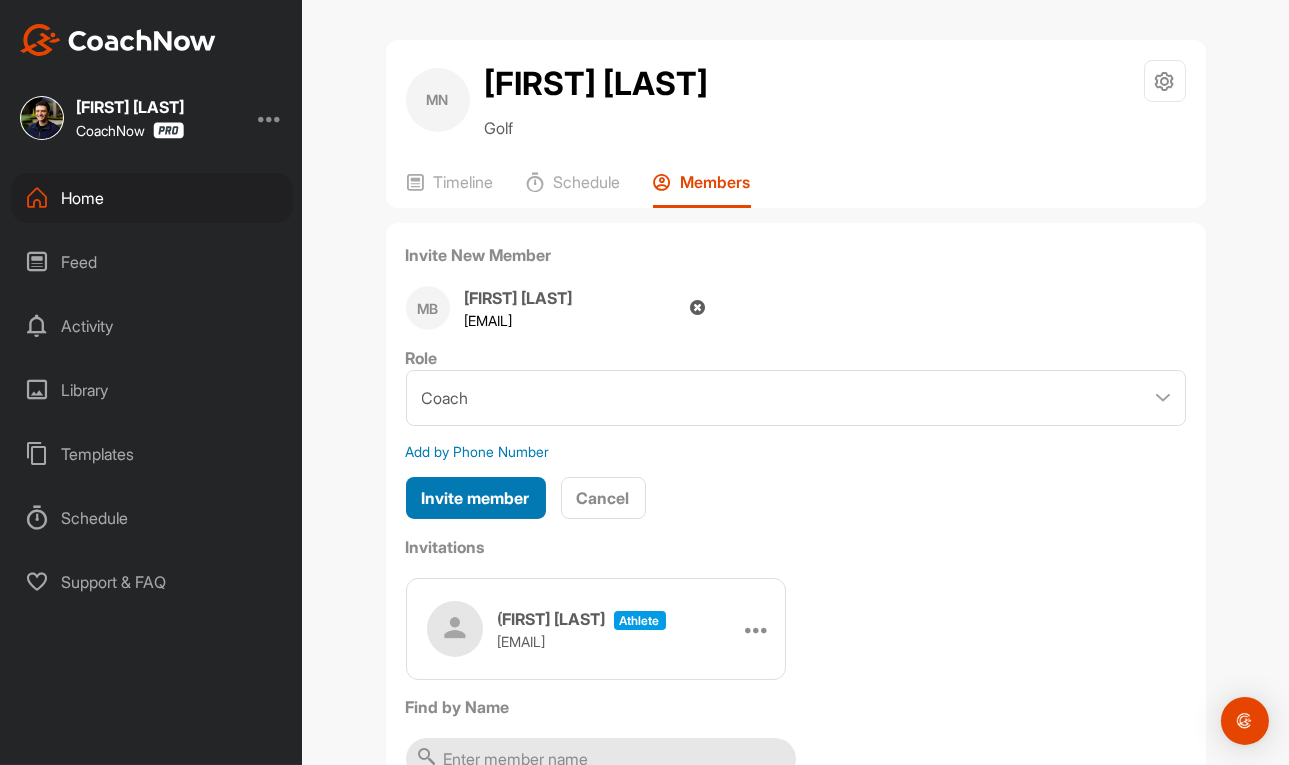 click on "Invite member" at bounding box center [476, 498] 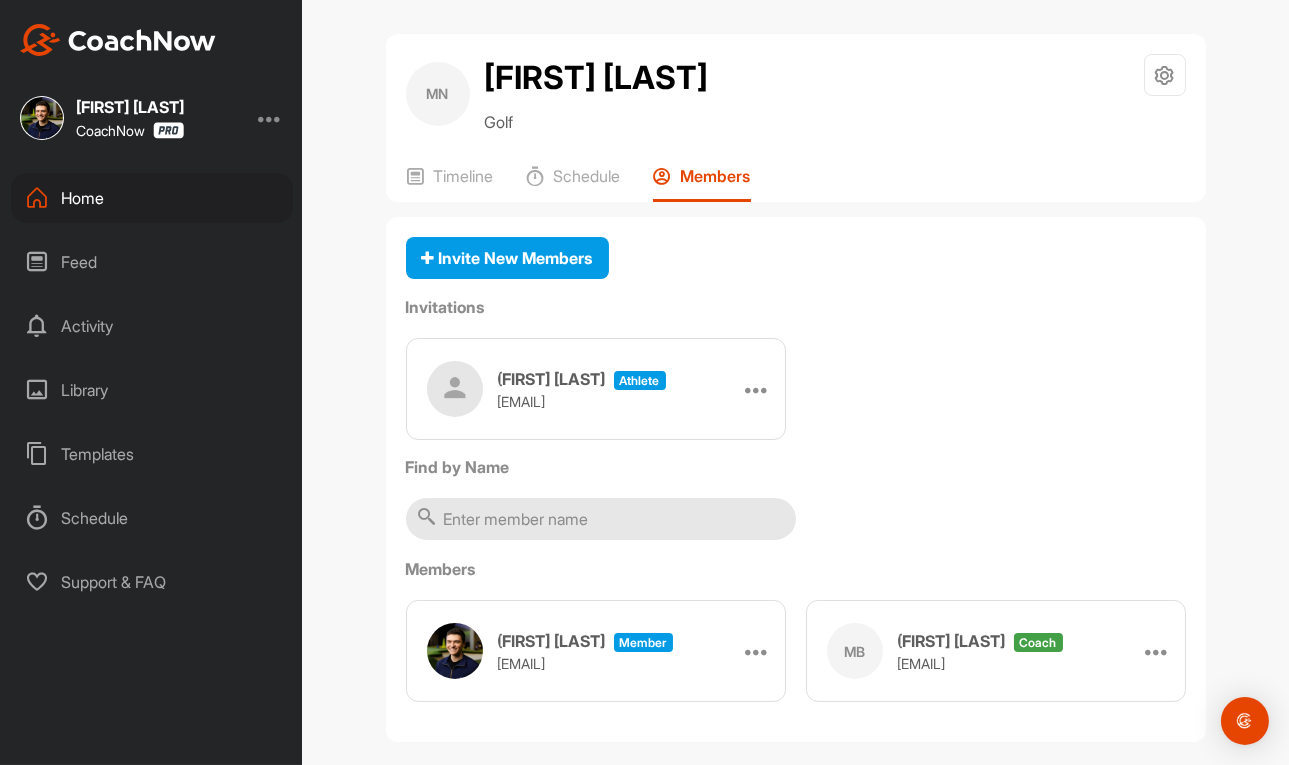 scroll, scrollTop: 0, scrollLeft: 0, axis: both 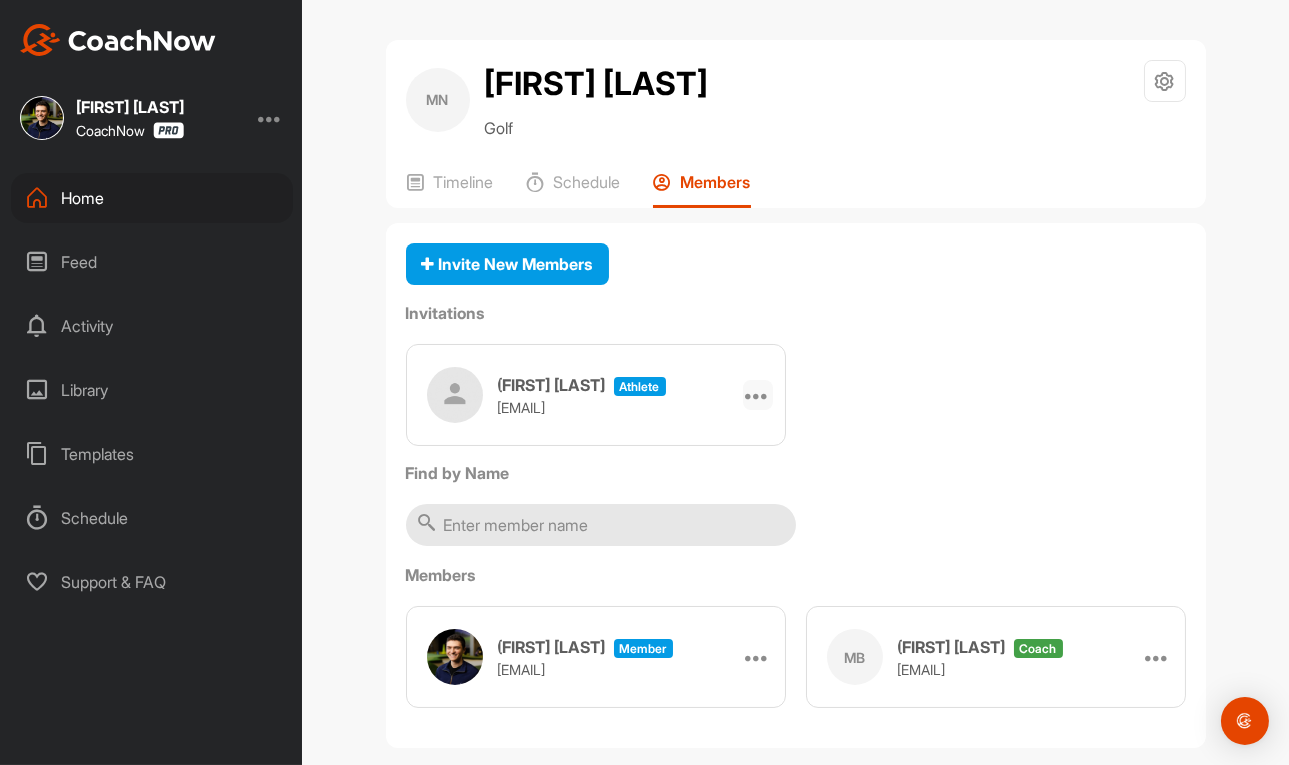 click at bounding box center [758, 395] 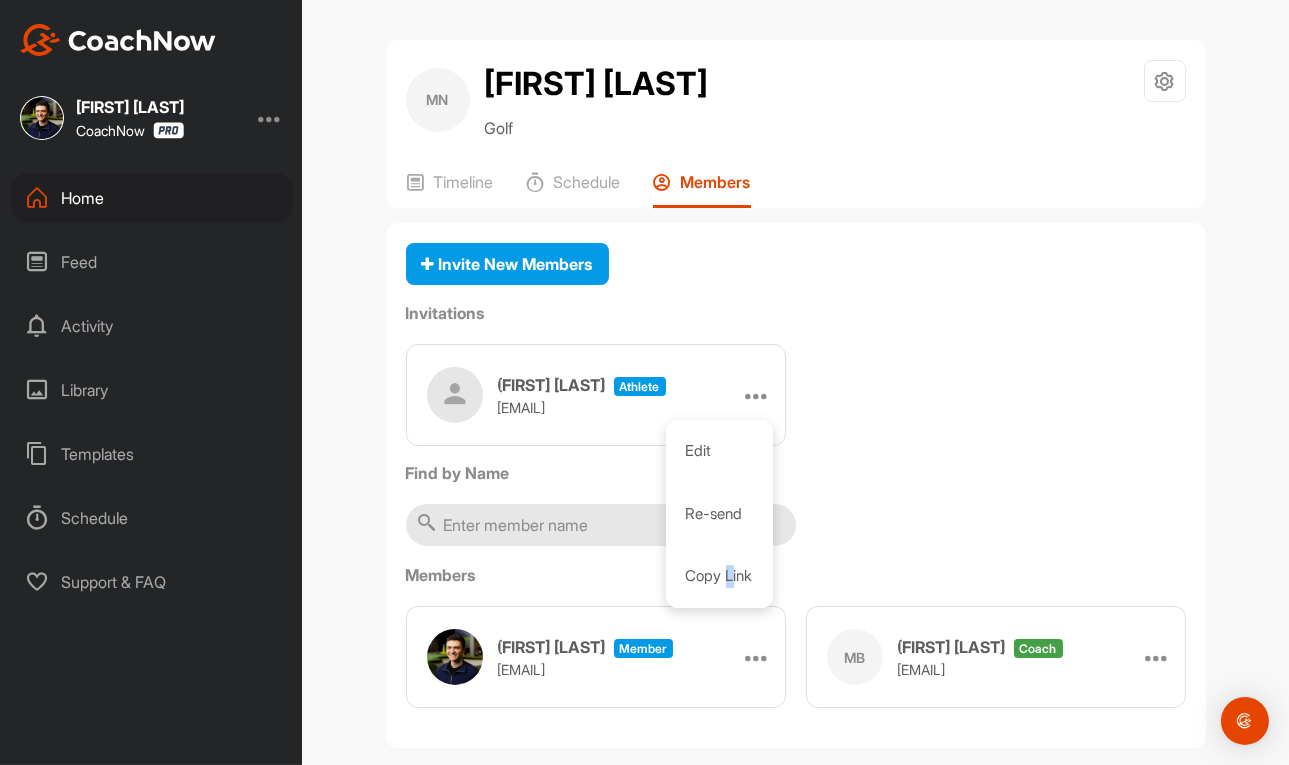 click on "Copy Link" at bounding box center (719, 576) 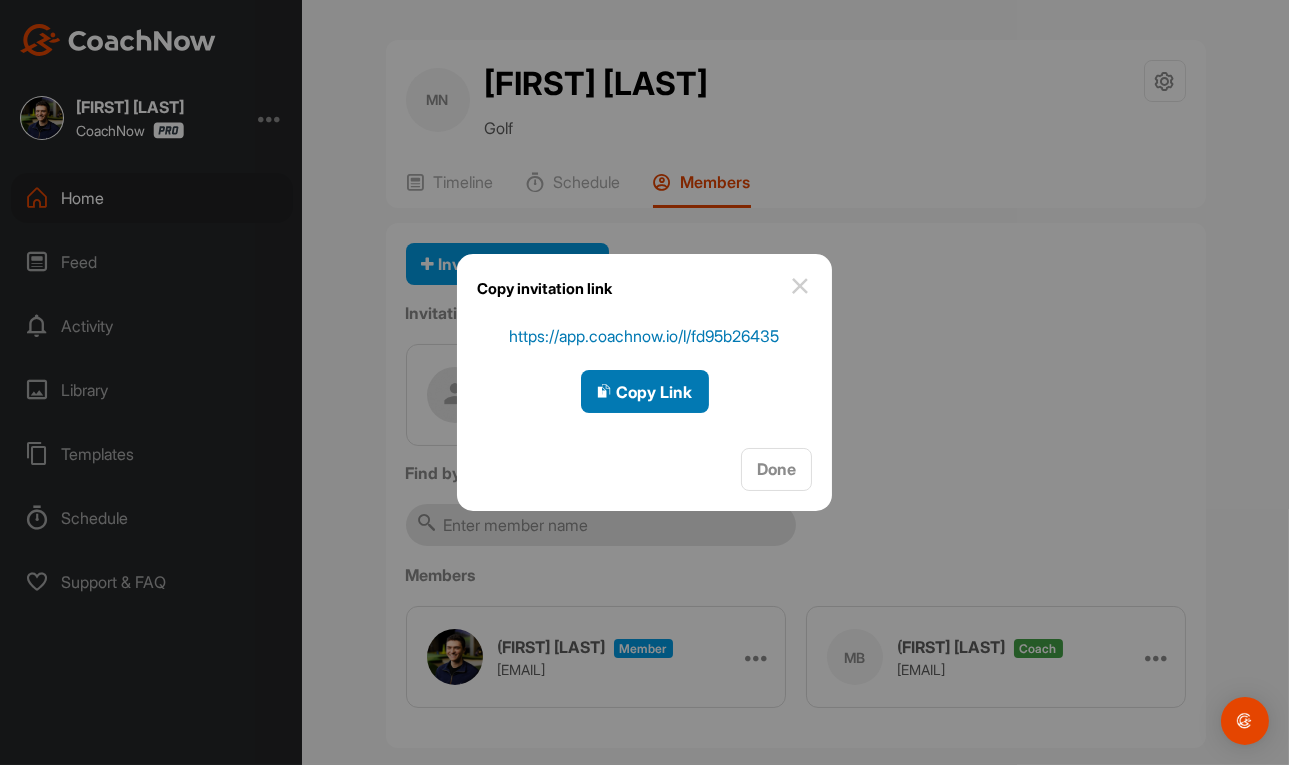 click at bounding box center [605, 391] 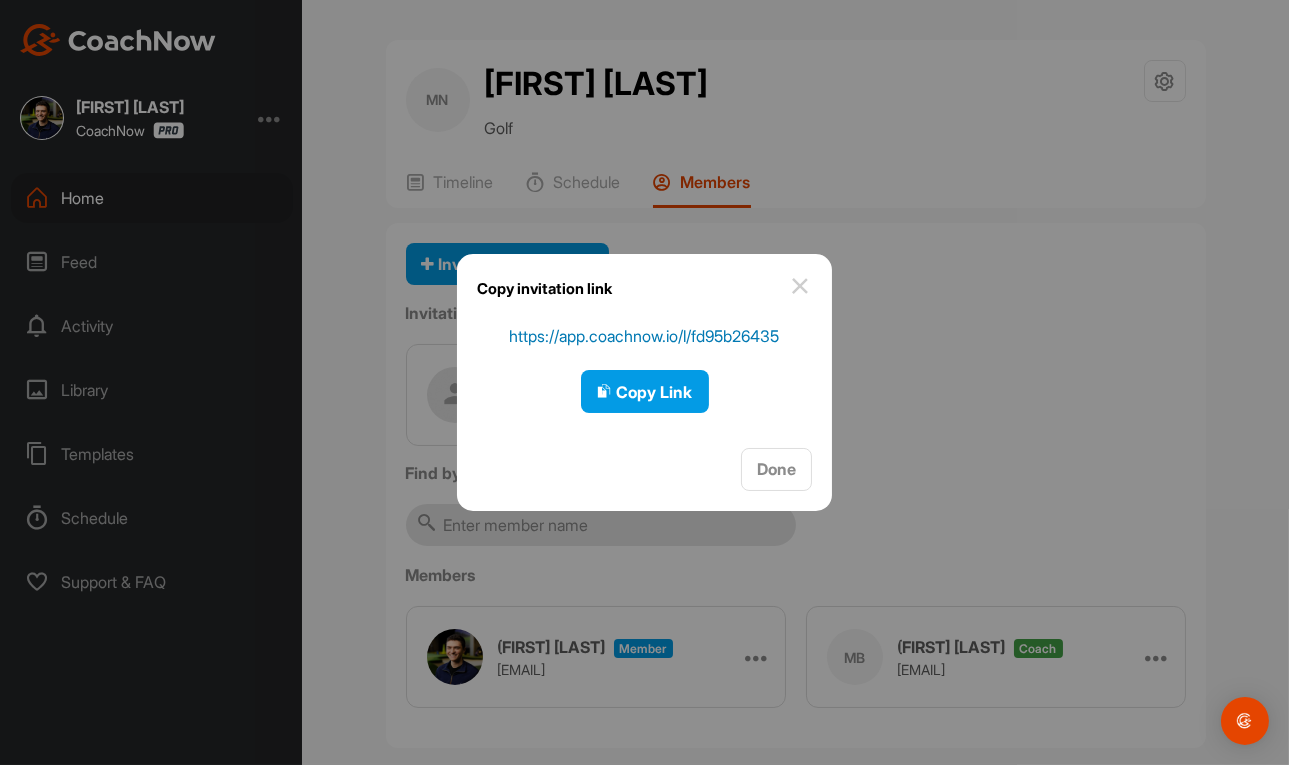 click at bounding box center (644, 382) 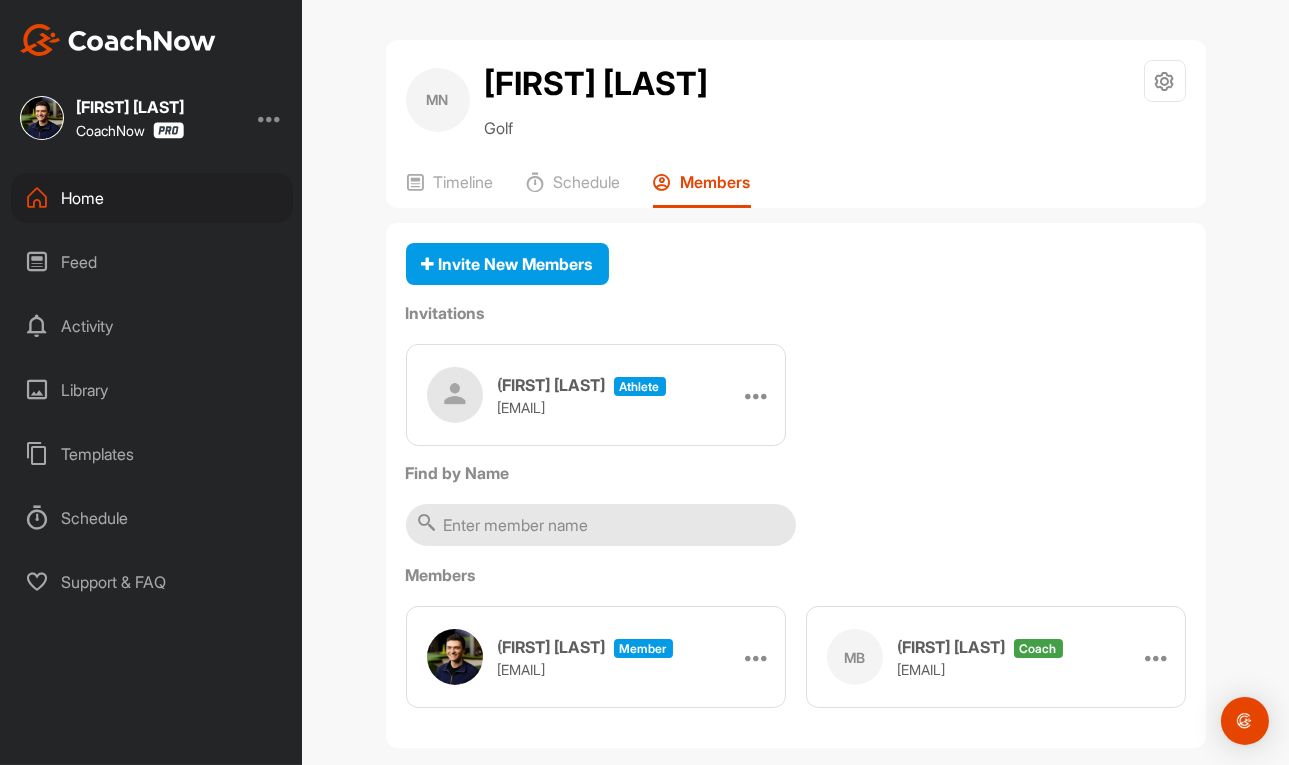 click on "Home" at bounding box center [152, 198] 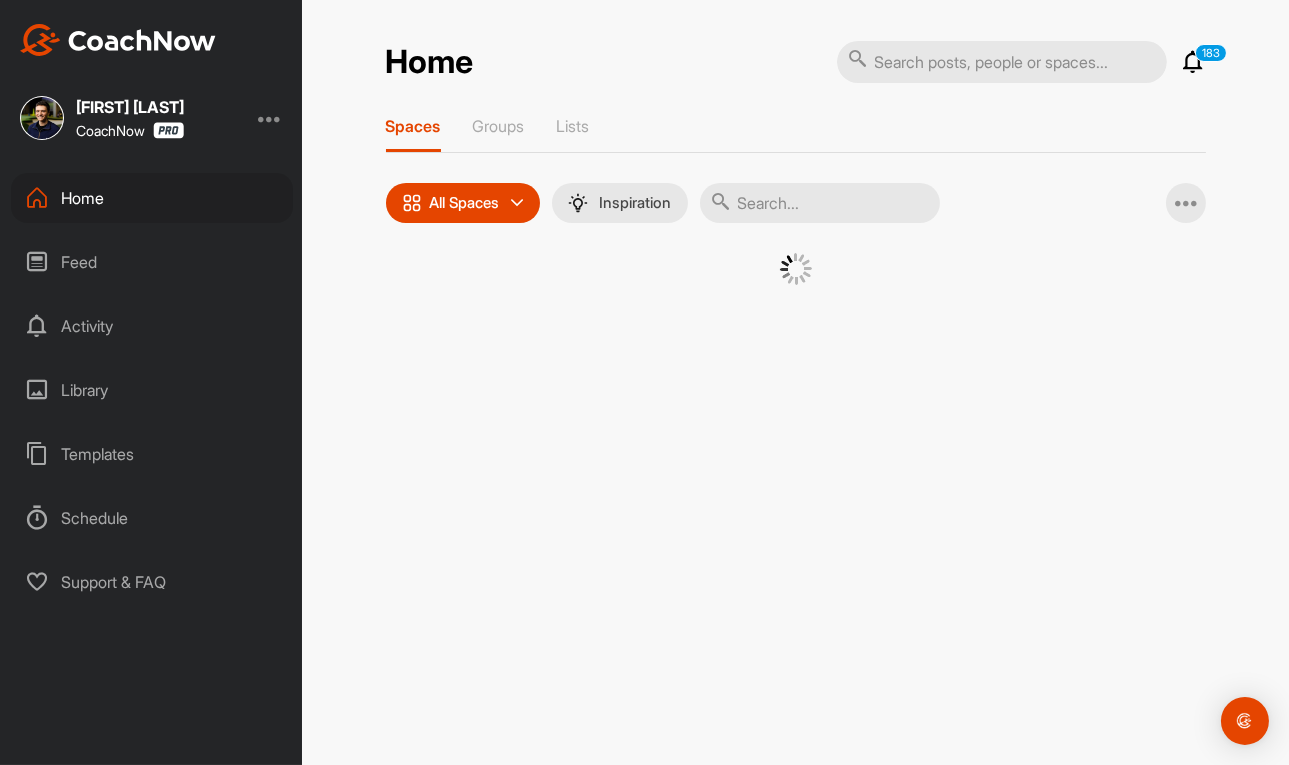 click on "Home" at bounding box center (152, 198) 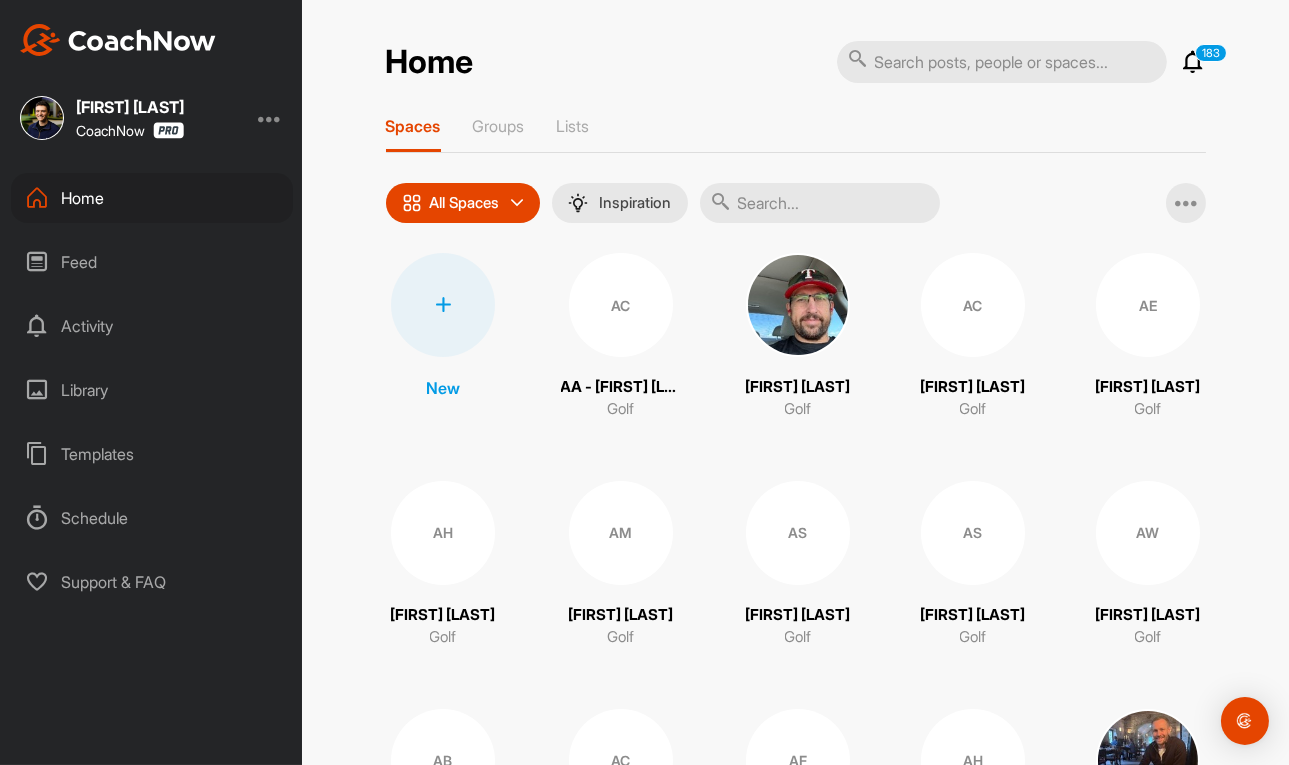 click at bounding box center [443, 305] 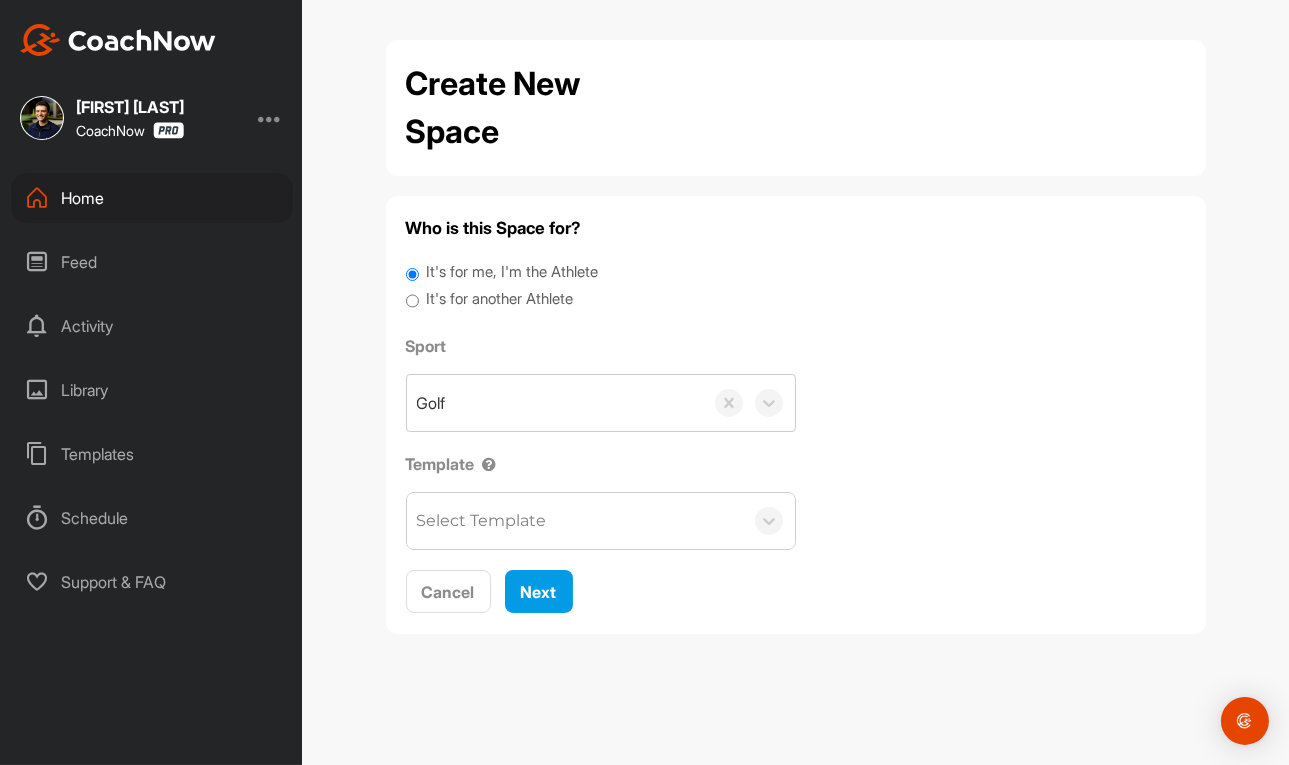 click on "It's for me, I'm the Athlete" at bounding box center [512, 272] 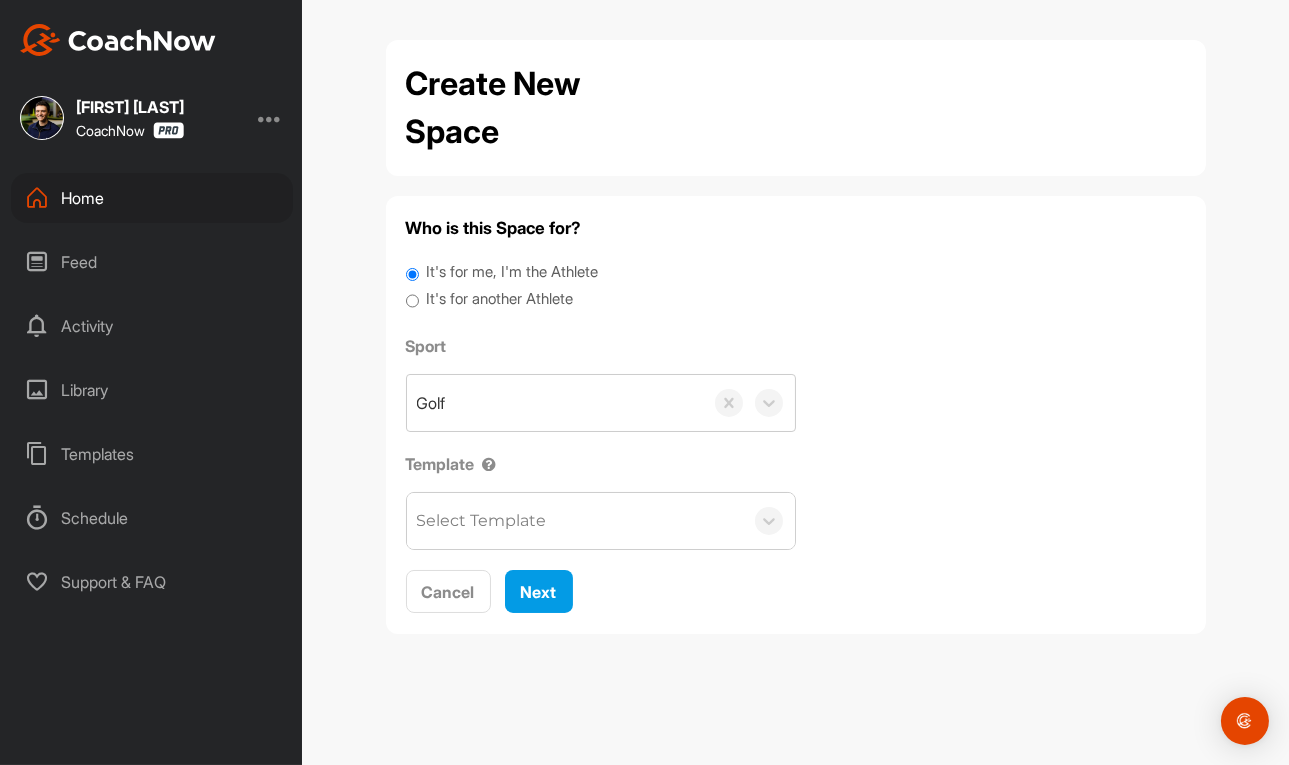 click on "It's for another Athlete" at bounding box center (499, 299) 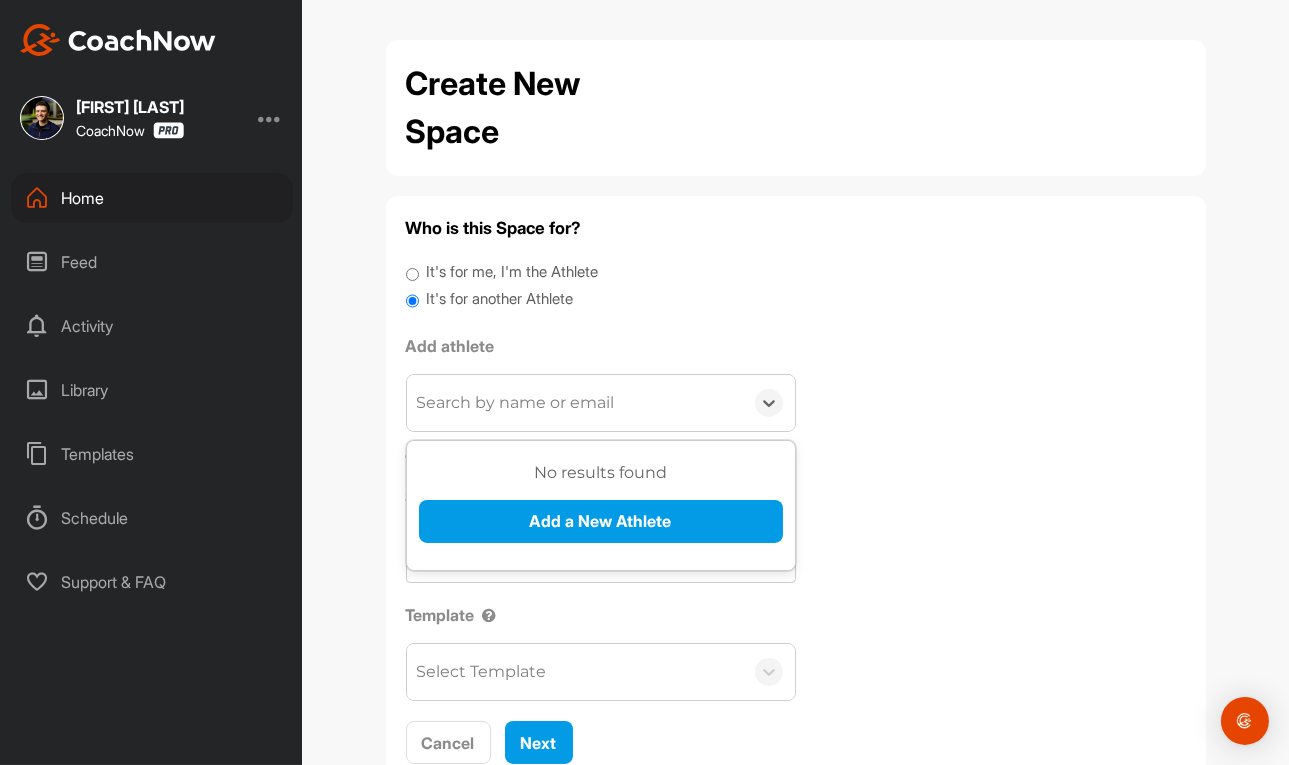 drag, startPoint x: 486, startPoint y: 400, endPoint x: 506, endPoint y: 473, distance: 75.690155 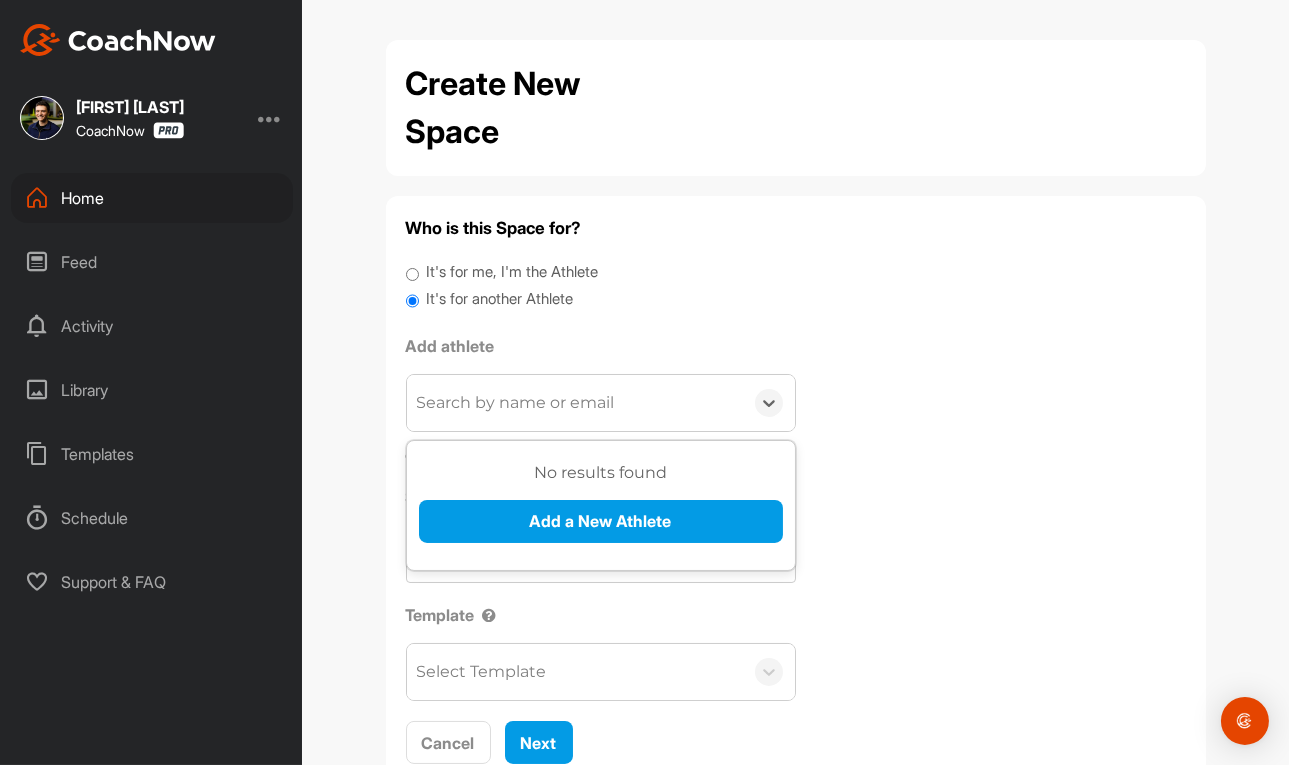 click on "Search by name or email" at bounding box center [575, 403] 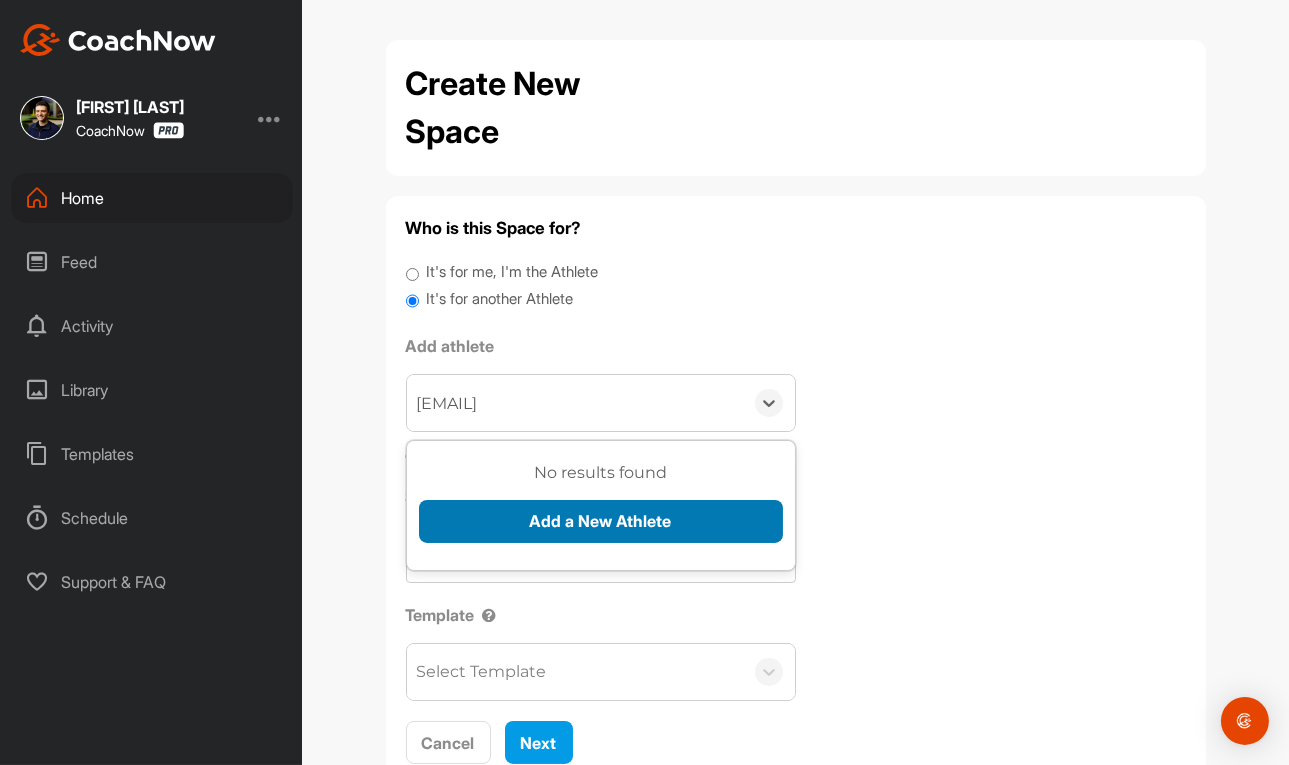 click on "Add a New Athlete" at bounding box center [601, 521] 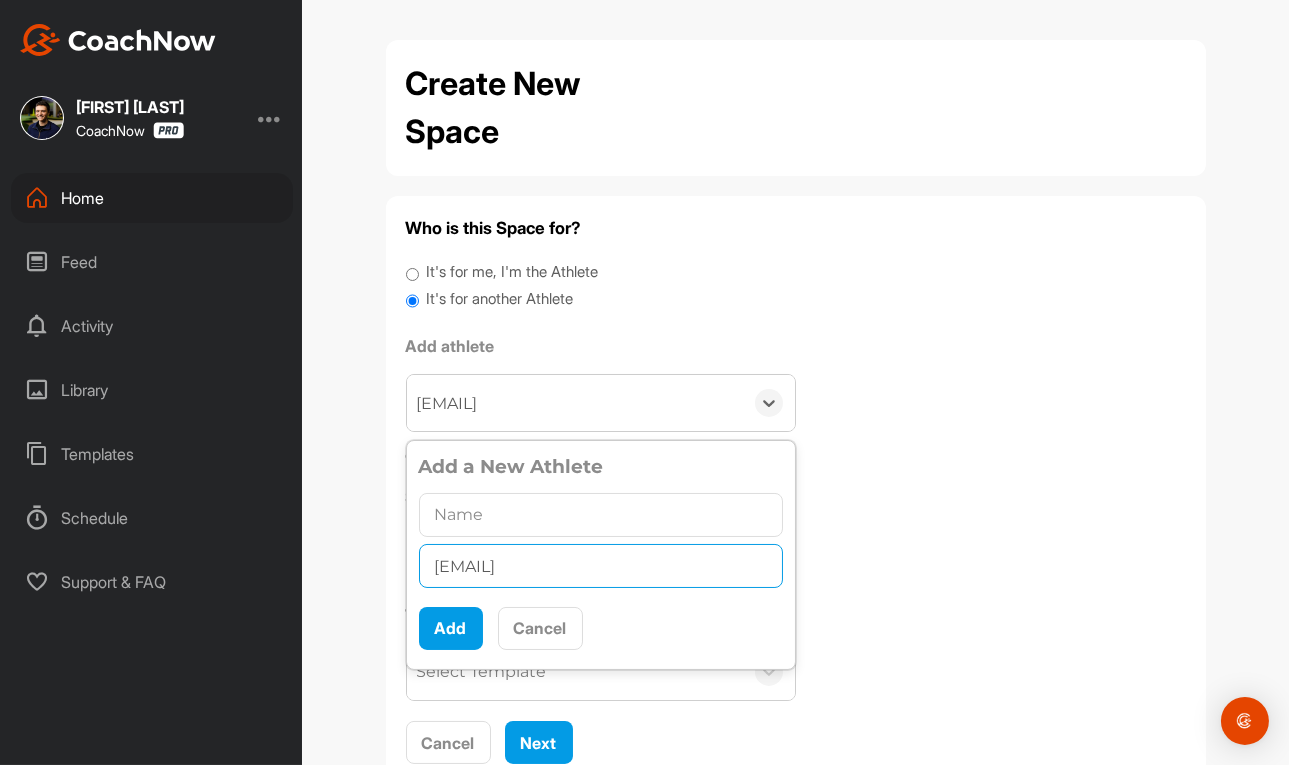 click on "[EMAIL]" at bounding box center [601, 566] 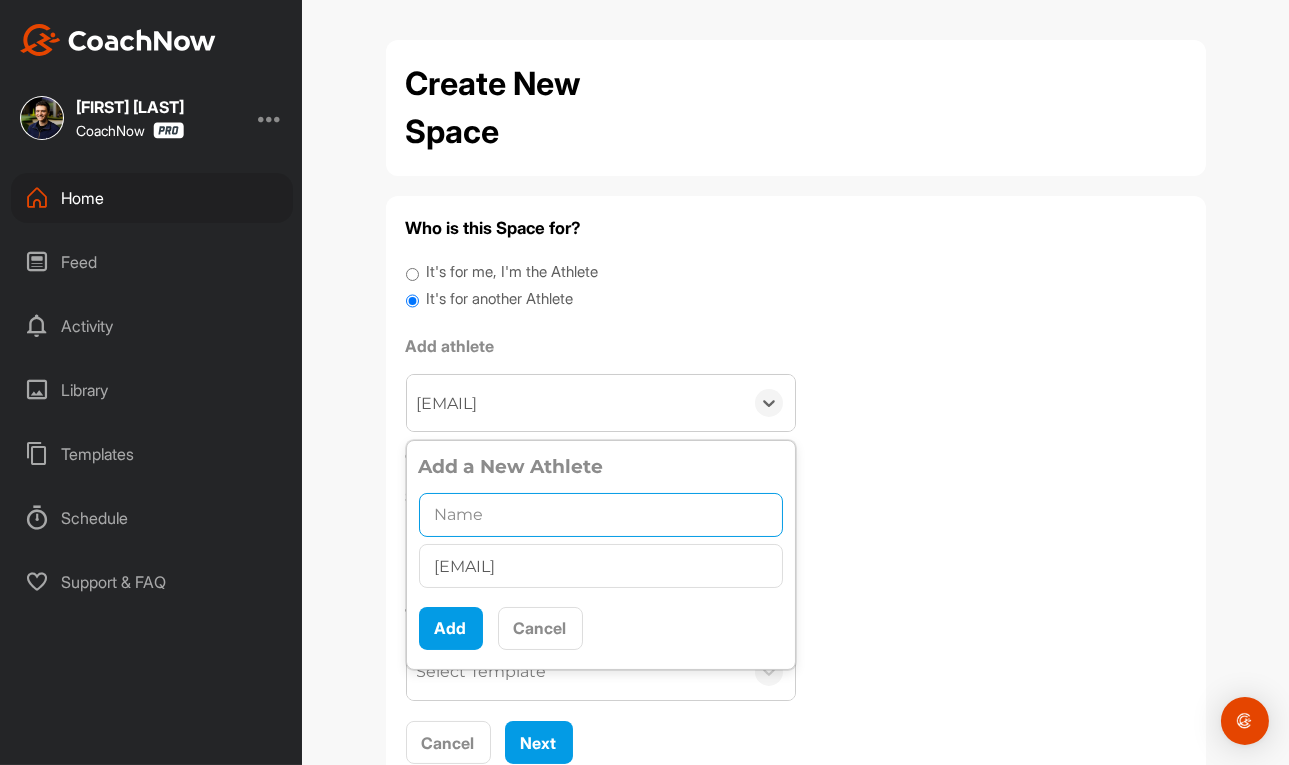 click at bounding box center (601, 515) 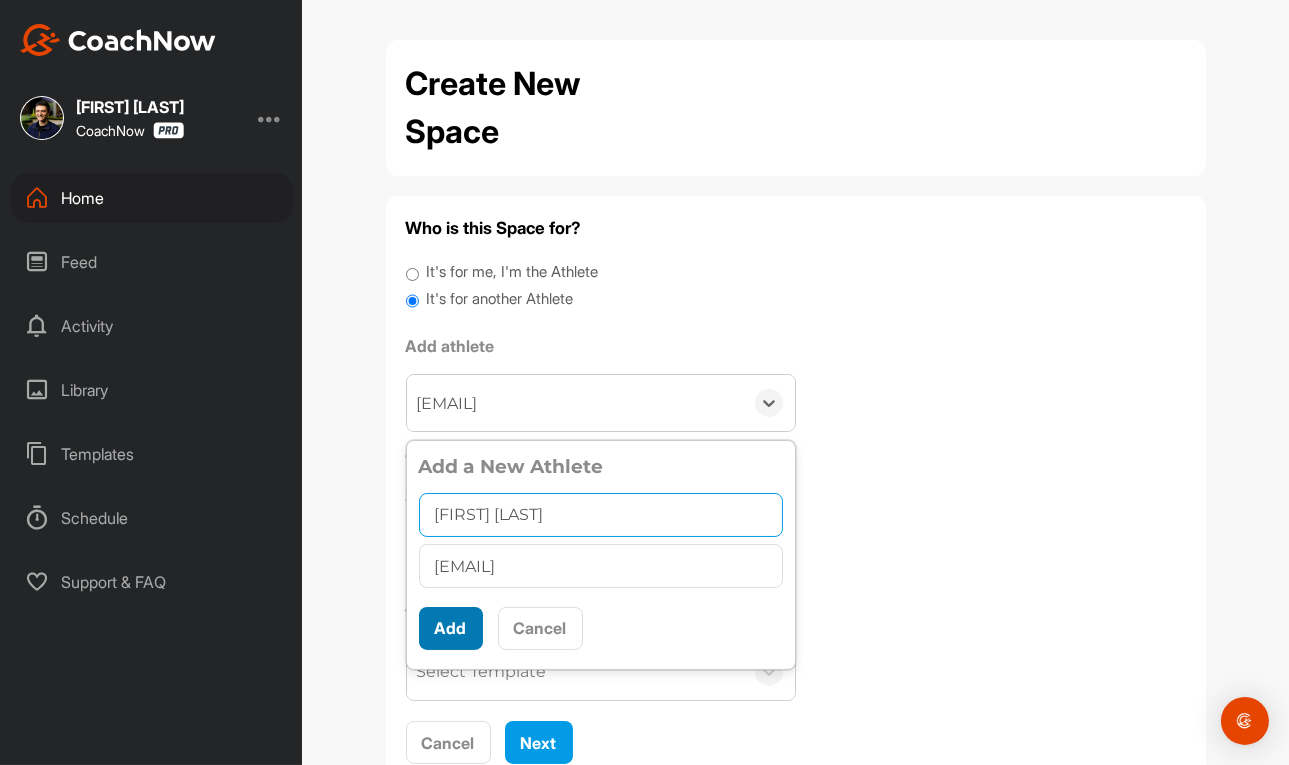 type on "[FIRST] [LAST]" 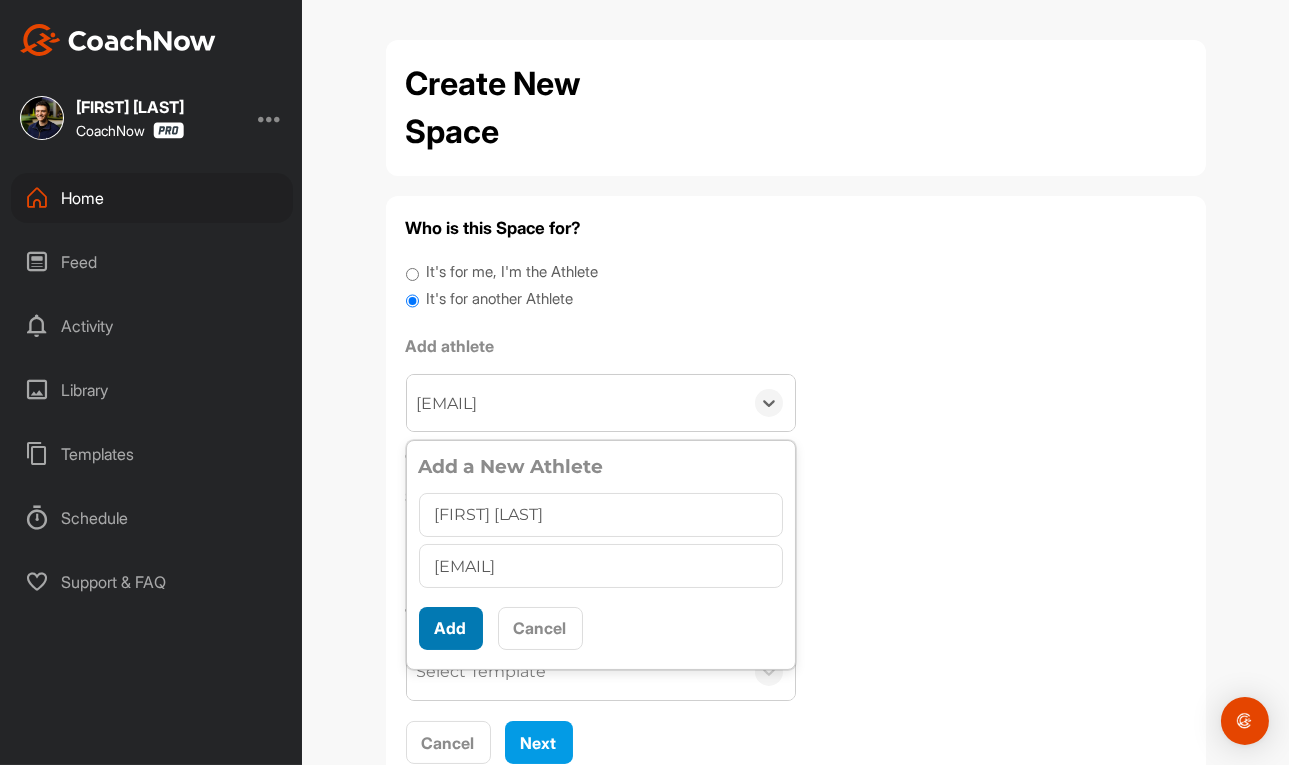 scroll, scrollTop: 10, scrollLeft: 0, axis: vertical 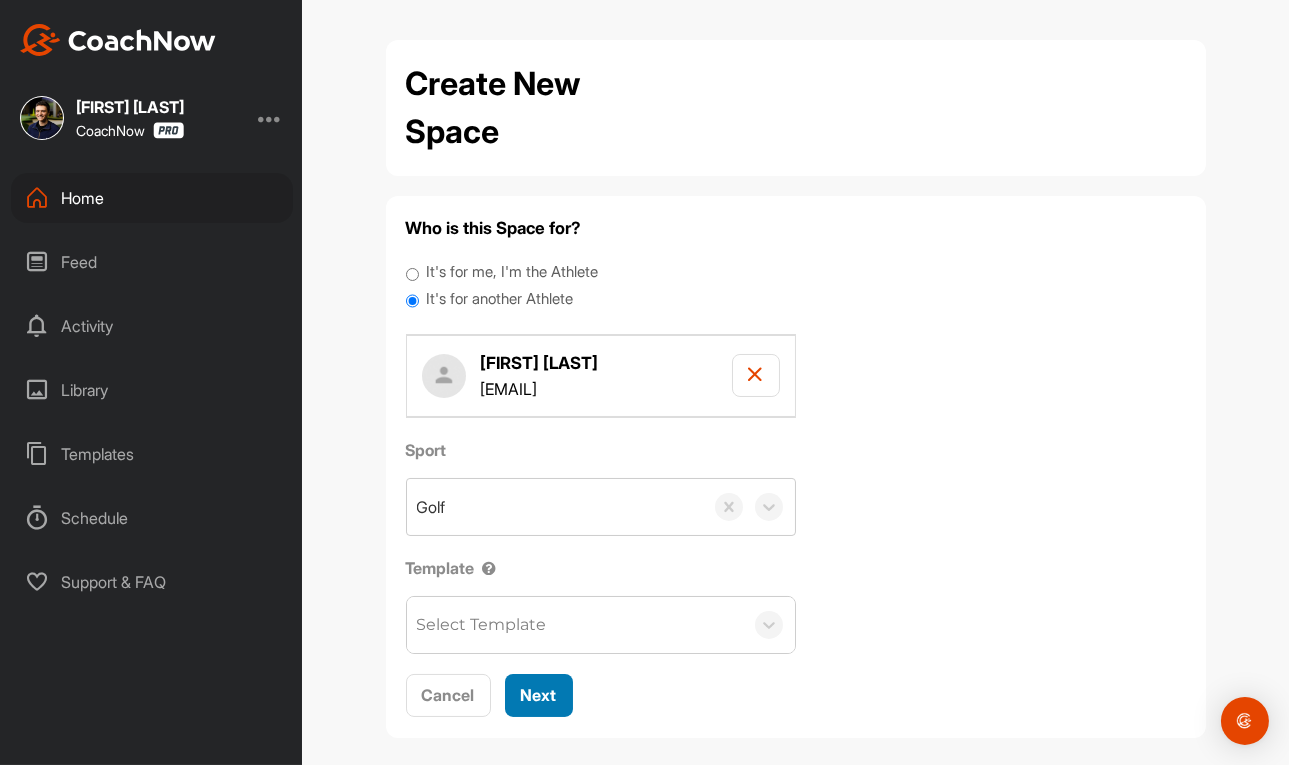 click on "Next" at bounding box center [539, 695] 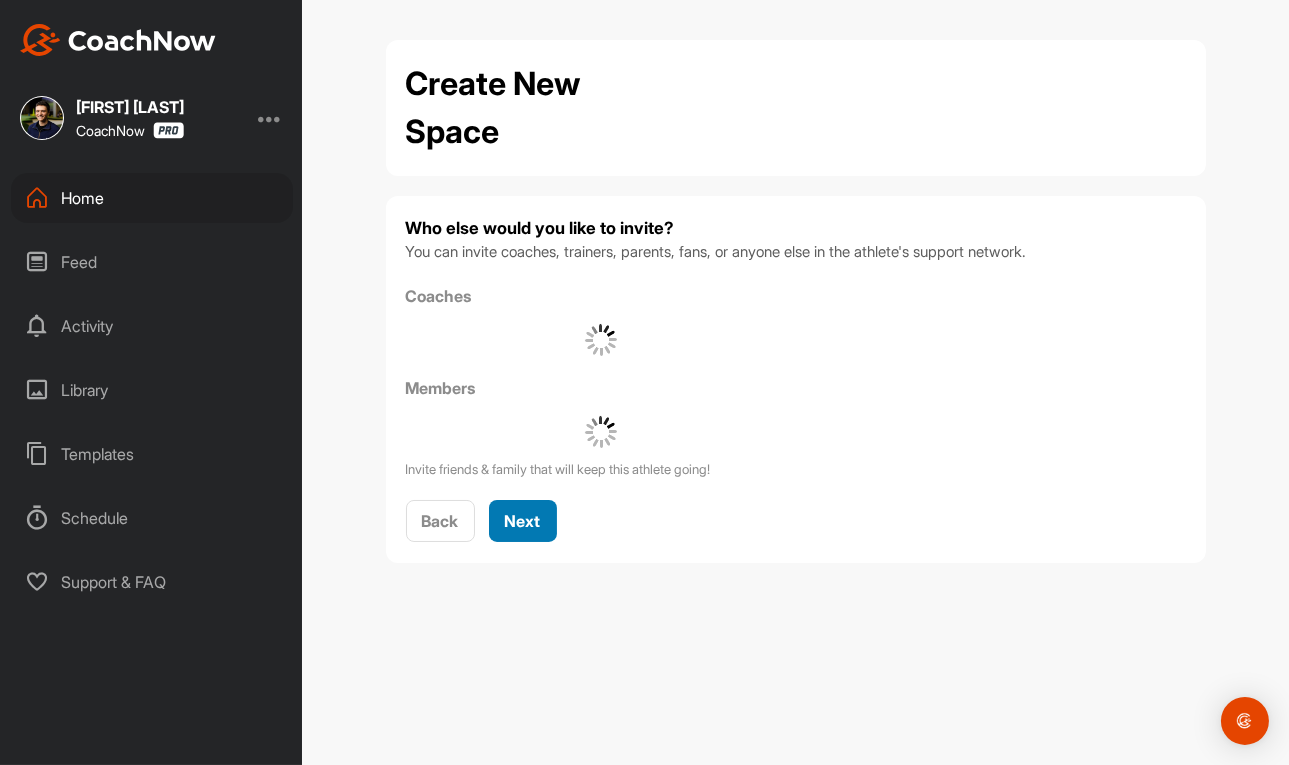 click on "Next" at bounding box center [523, 521] 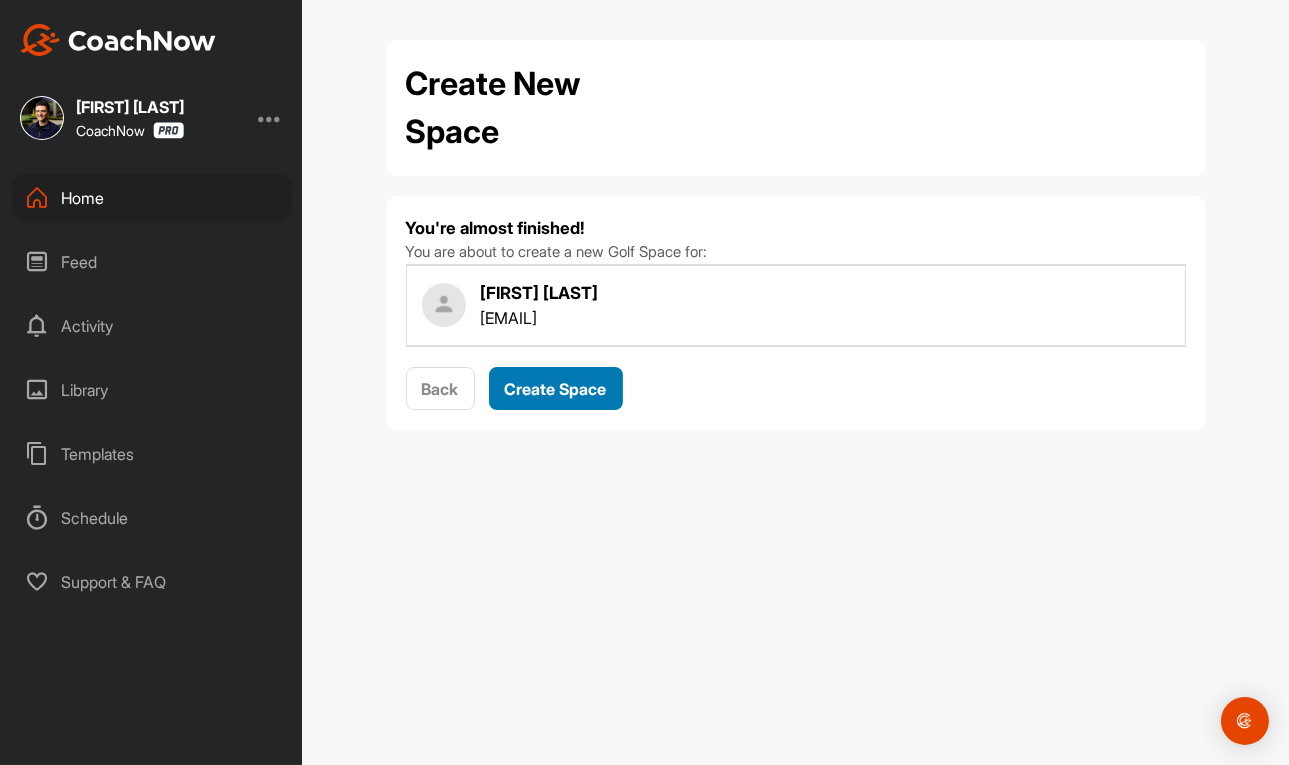 click on "Create Space" at bounding box center [556, 389] 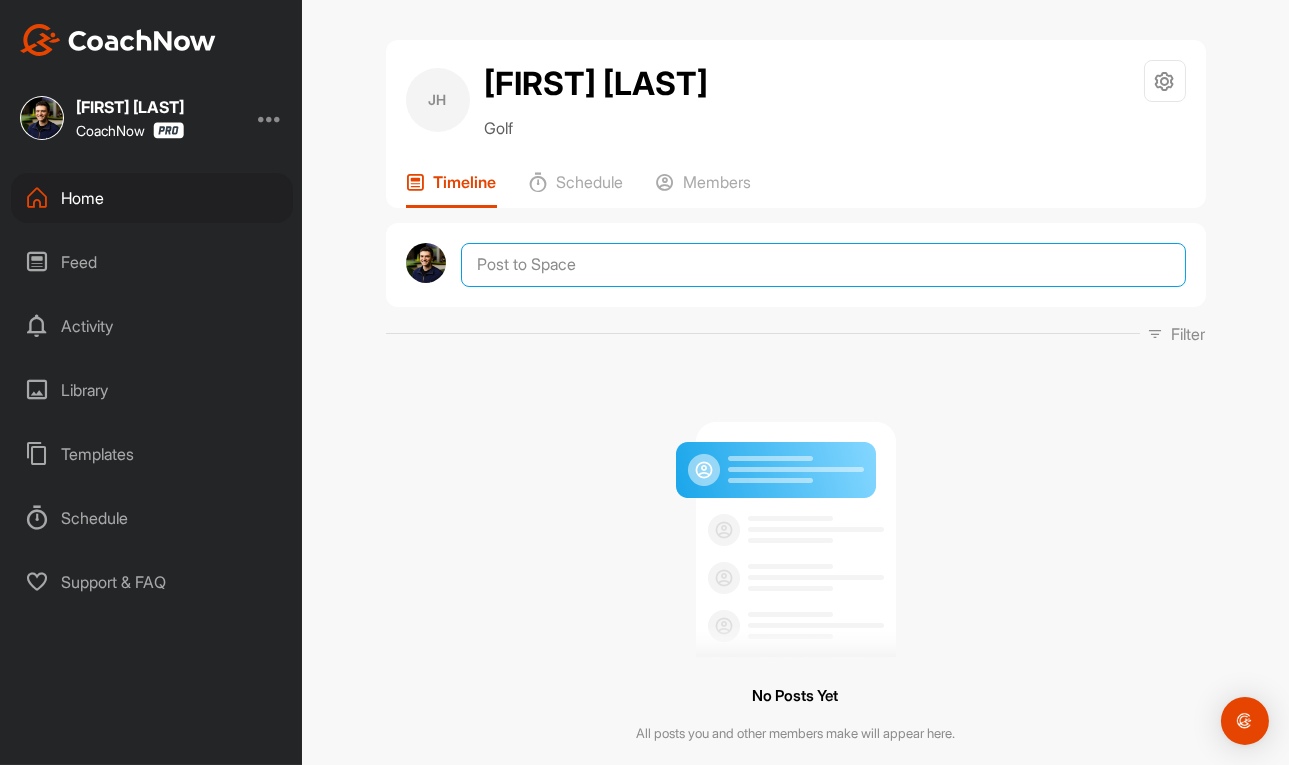 click at bounding box center (823, 265) 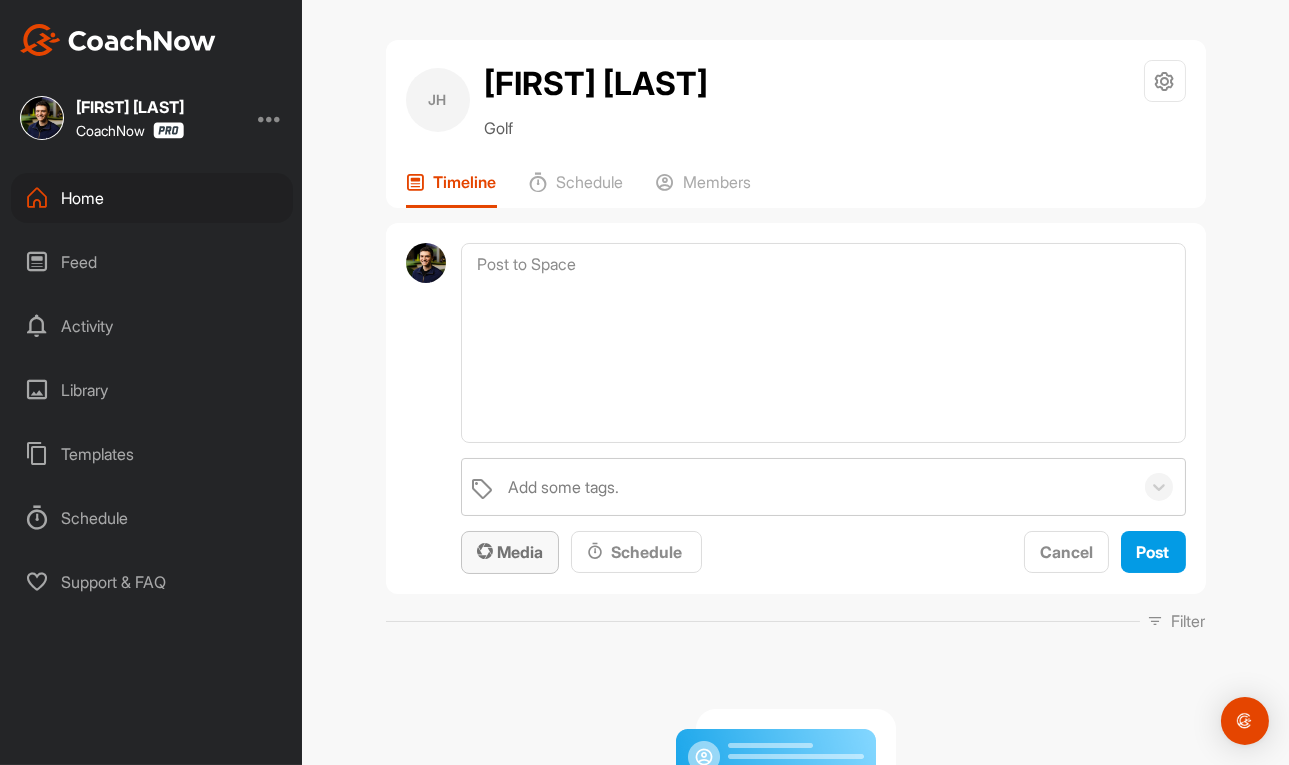 click on "Media" at bounding box center [510, 552] 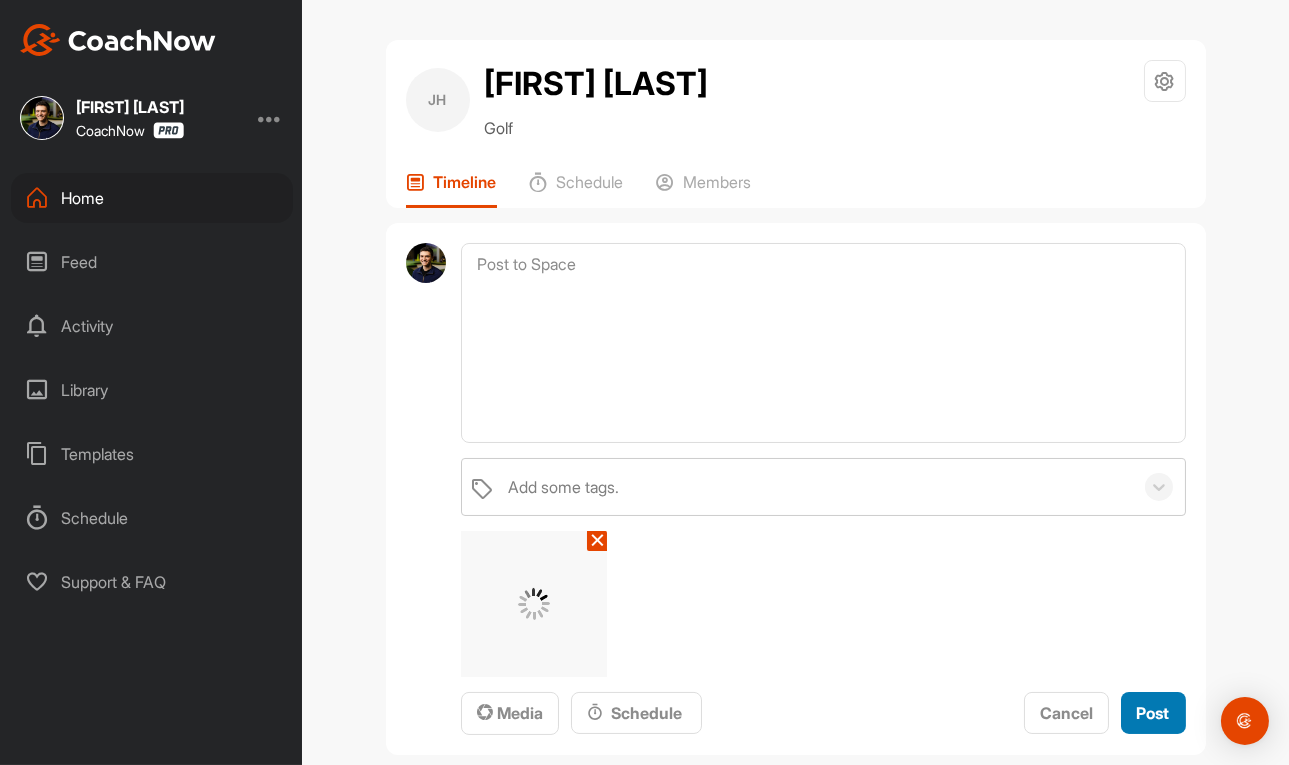 click on "Post" at bounding box center [1153, 713] 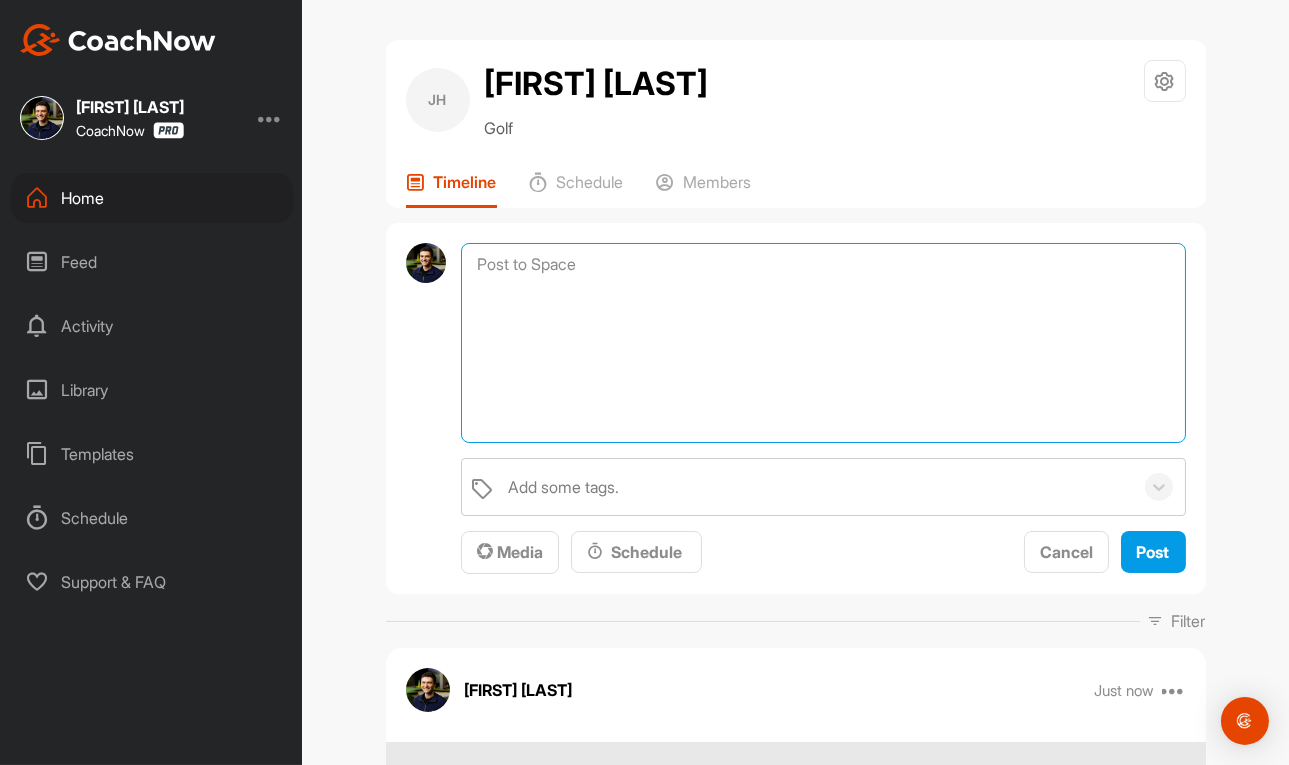 drag, startPoint x: 634, startPoint y: 263, endPoint x: 602, endPoint y: 575, distance: 313.63672 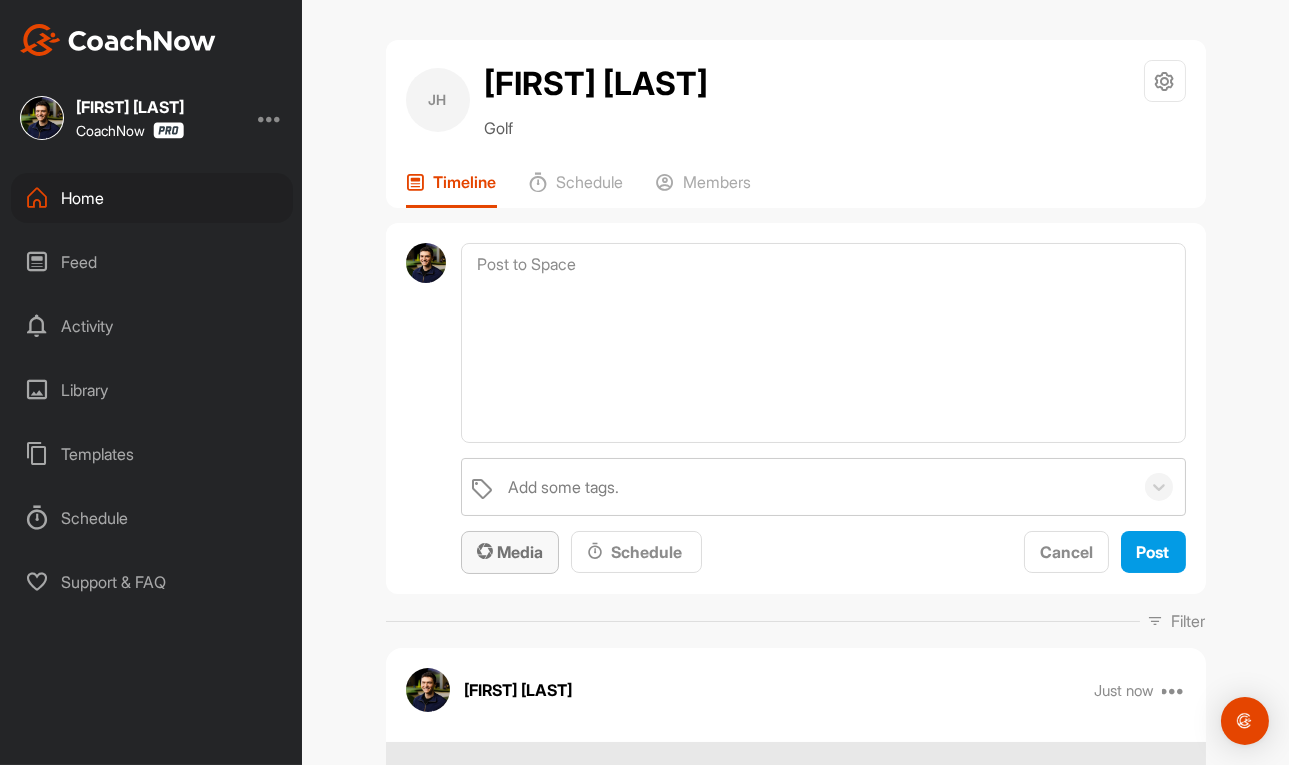click on "Media" at bounding box center [510, 552] 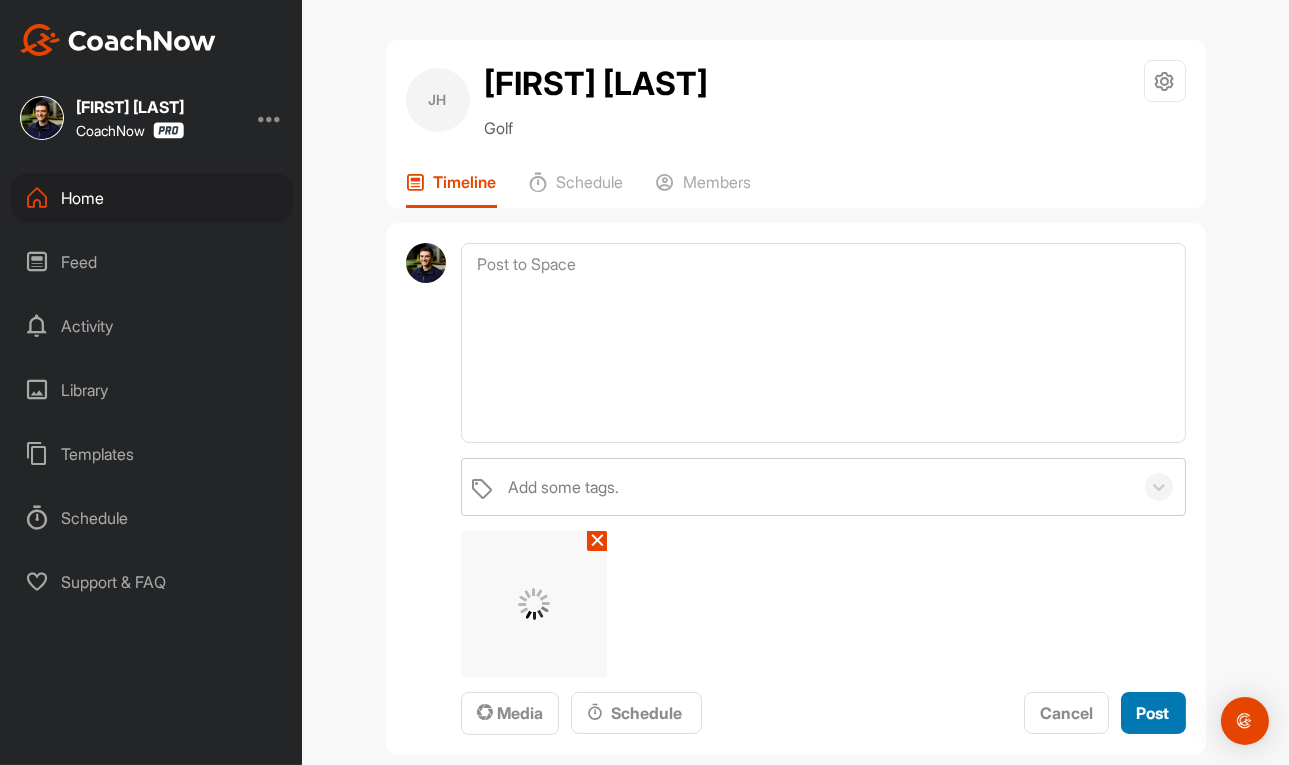 click on "Post" at bounding box center (1153, 713) 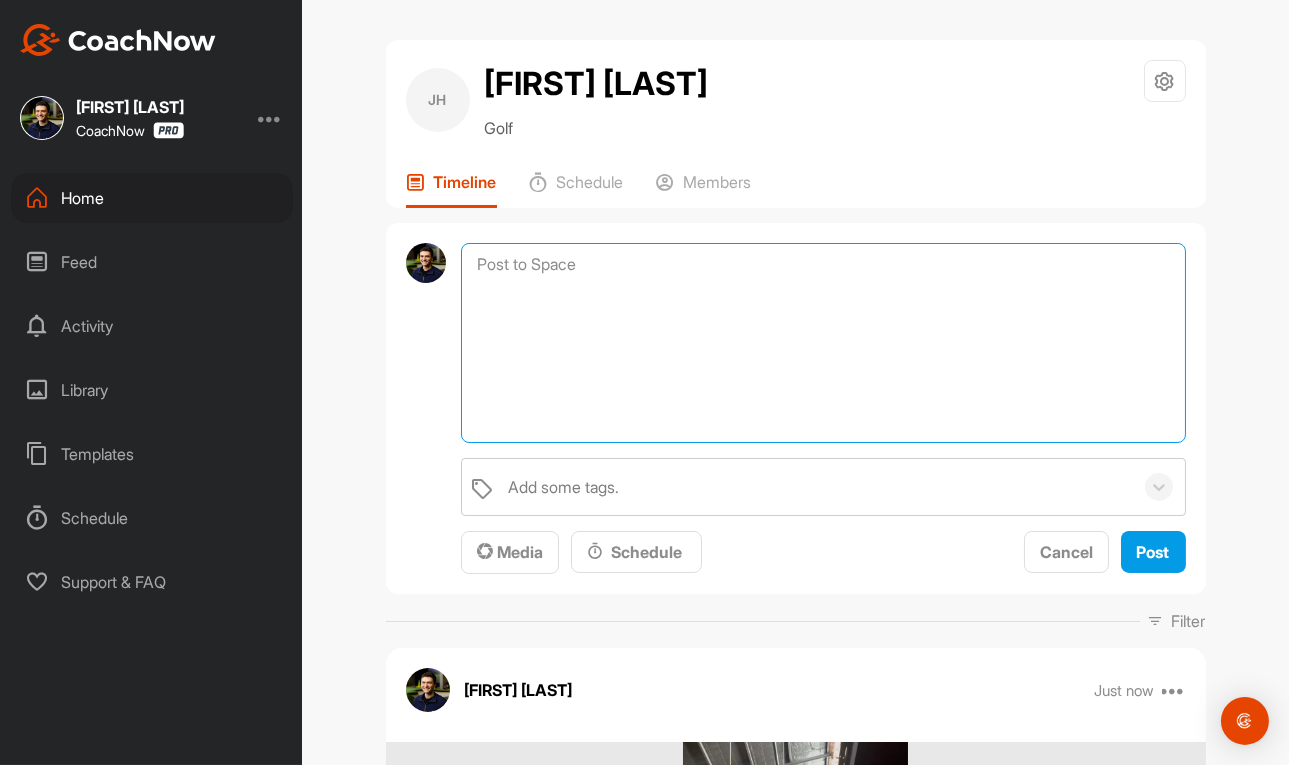 click at bounding box center (823, 343) 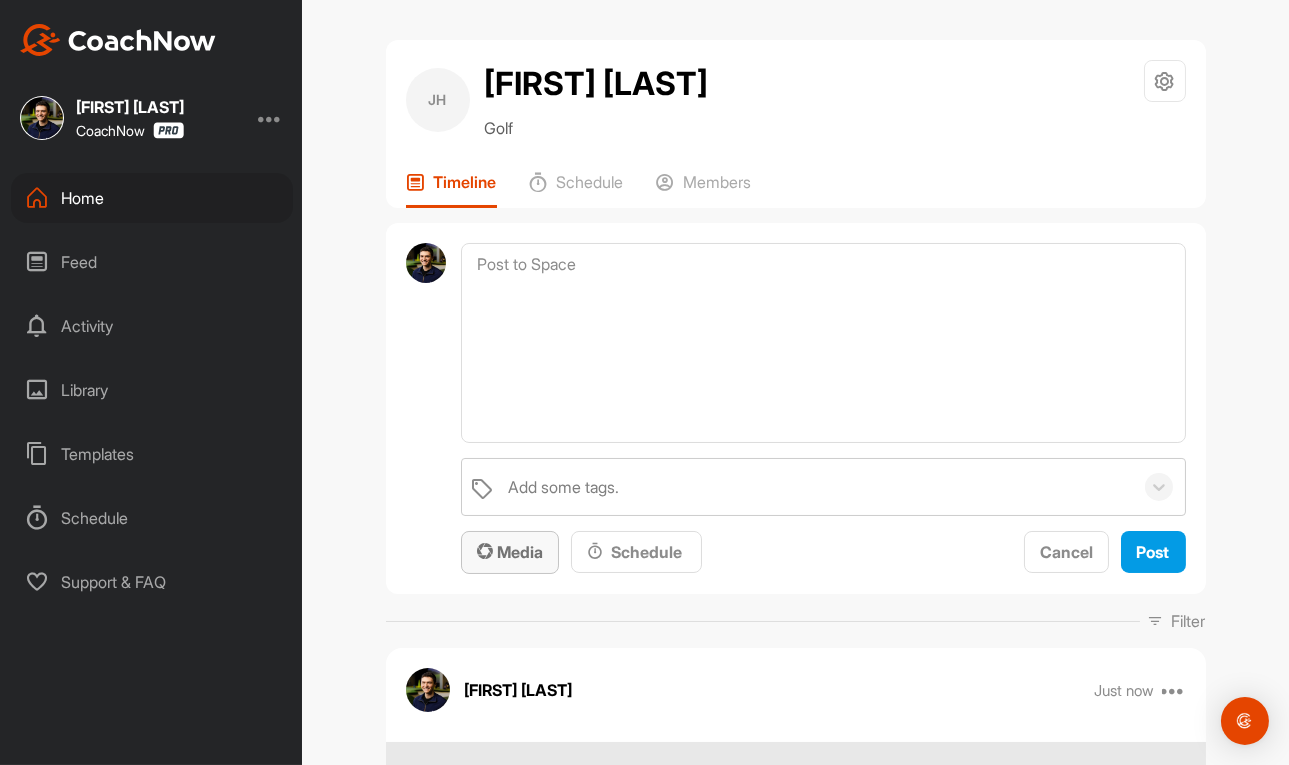 click on "Media" at bounding box center [510, 552] 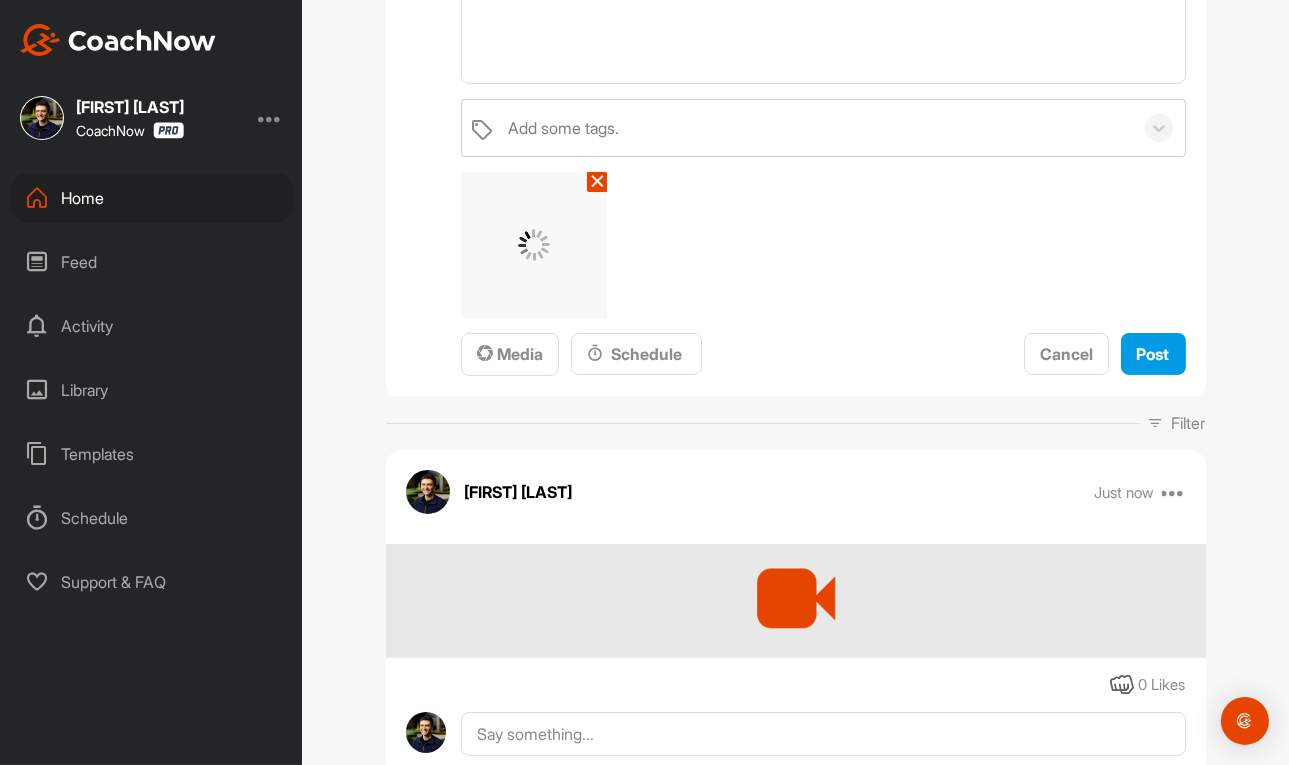 scroll, scrollTop: 363, scrollLeft: 0, axis: vertical 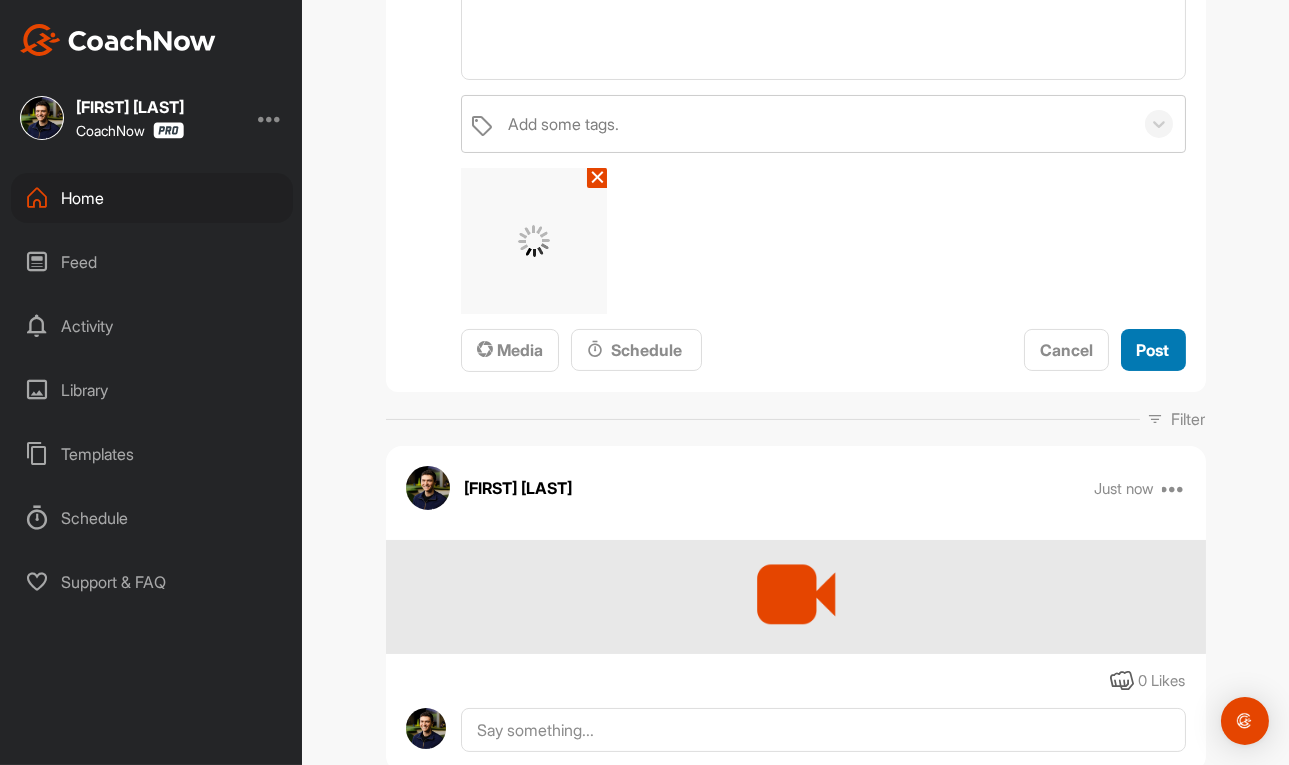 click on "Post" at bounding box center [1153, 350] 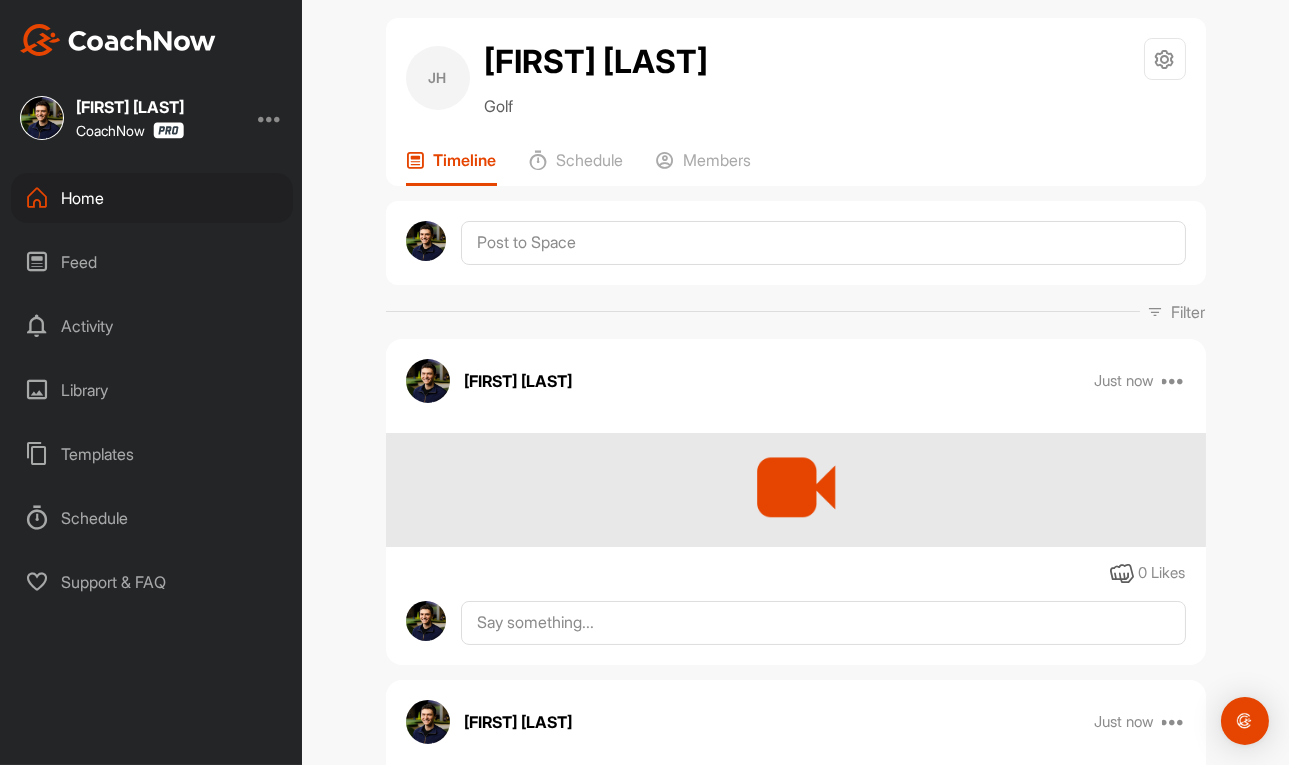 scroll, scrollTop: 0, scrollLeft: 0, axis: both 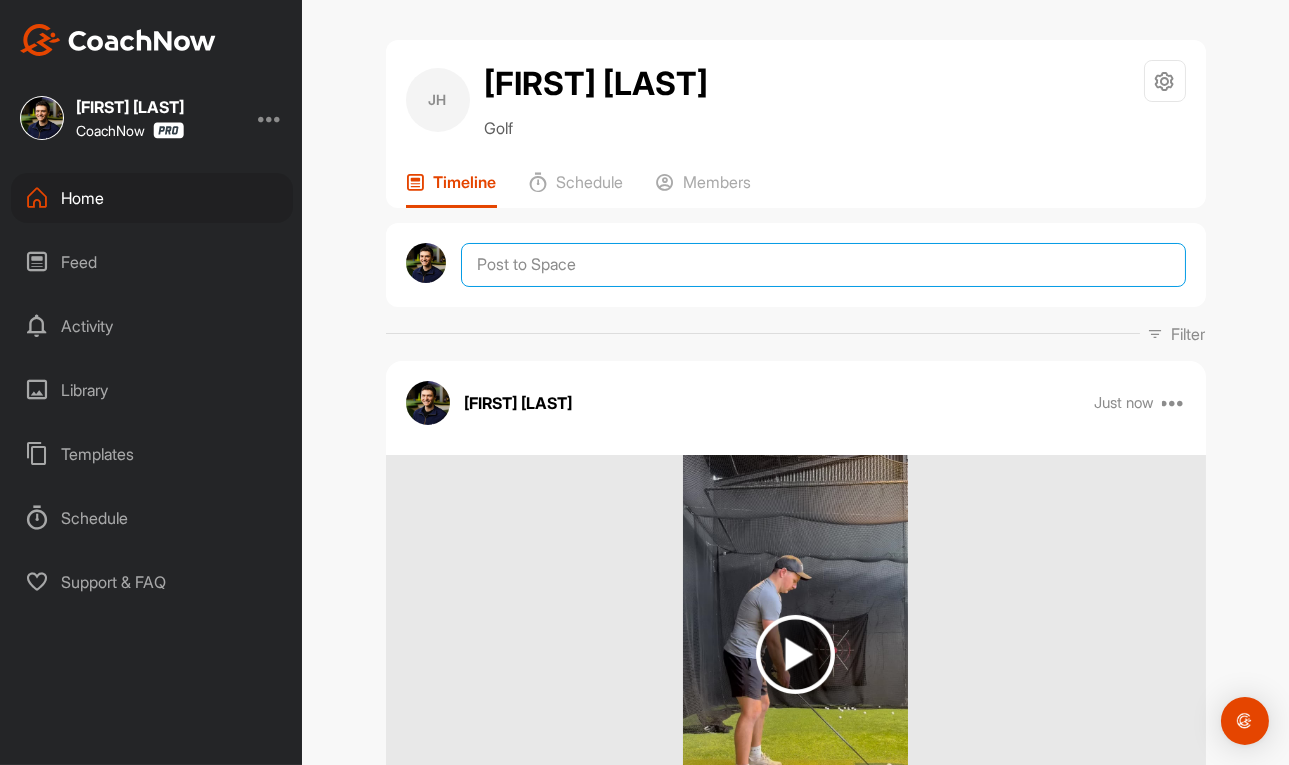 click at bounding box center [823, 265] 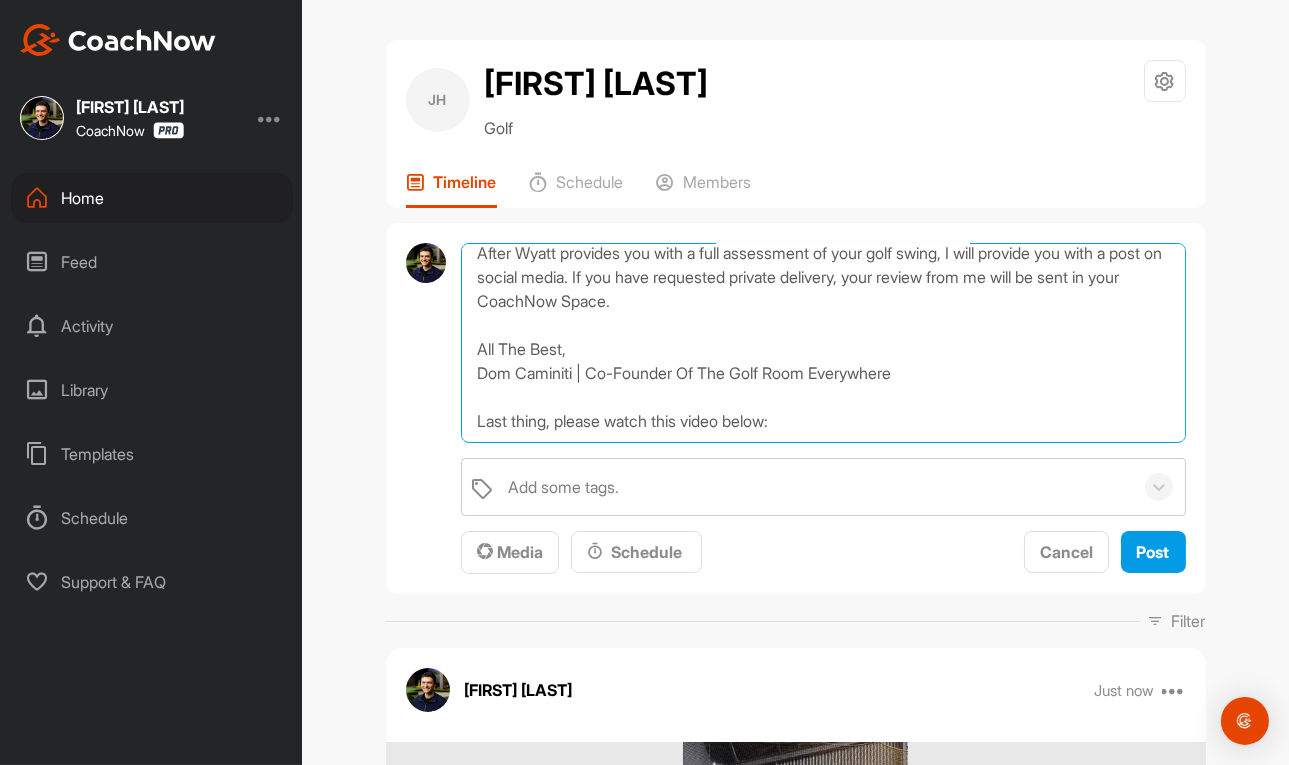 scroll, scrollTop: 274, scrollLeft: 0, axis: vertical 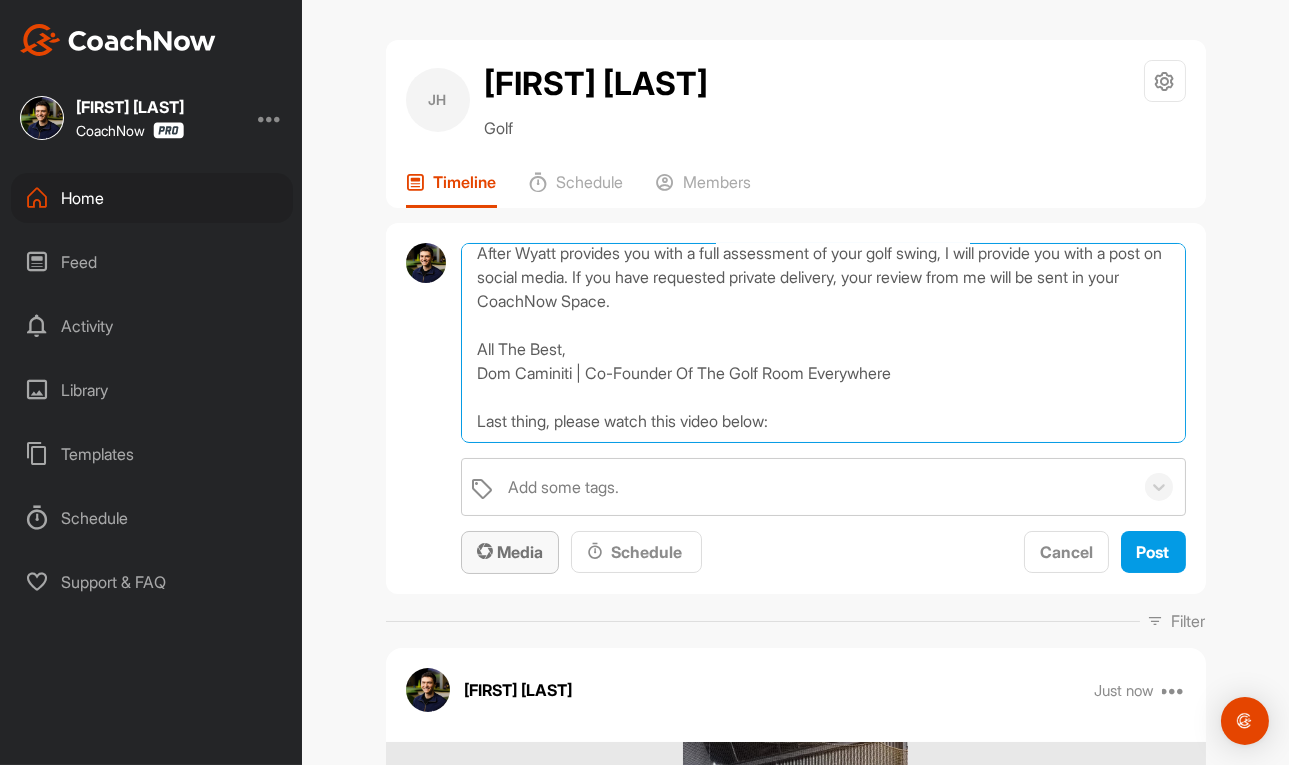 type on "Thanks for sending in your video and signing up for a Full Assessment of your swing + A Skip The Line Review! Your full swing assessment will be conducted by Wyatt Johnson, your assigned coach.
Wyatt is a Certified Golf Room Everywhere Instructor and brings a unique blend of playing and coaching experience. He played and coached college golf at the University of Saint Francis and continues his professional playing career, traveling and competing at a high level. Wyatt began his journey at The Golf Room Everywhere as a student, training under Lead Instructor Alex Shattuck, and now channels those lessons into the golfers he coaches every day.
After Wyatt provides you with a full assessment of your golf swing, I will provide you with a post on social media. If you have requested private delivery, your review from me will be sent in your CoachNow Space.
All The Best,
Dom Caminiti | Co-Founder Of The Golf Room Everywhere
Last thing, please watch this video below:" 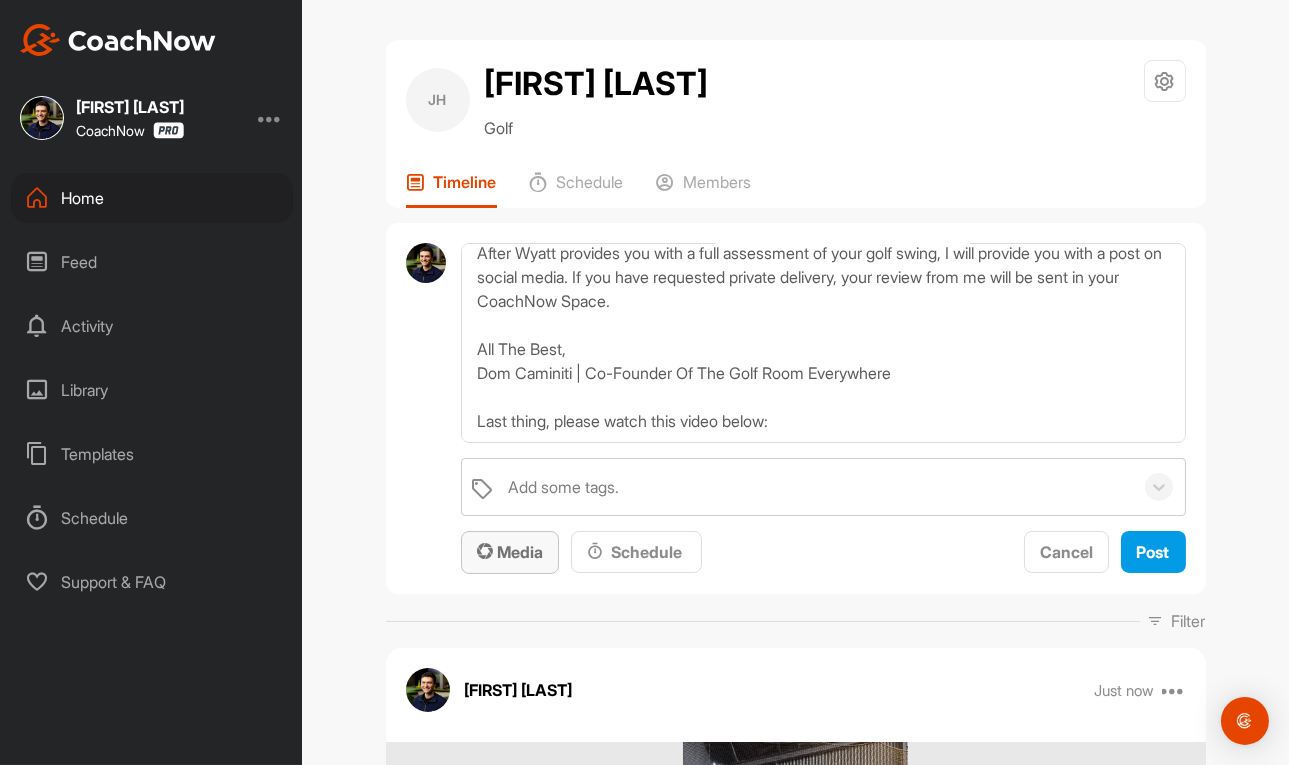 click at bounding box center (485, 551) 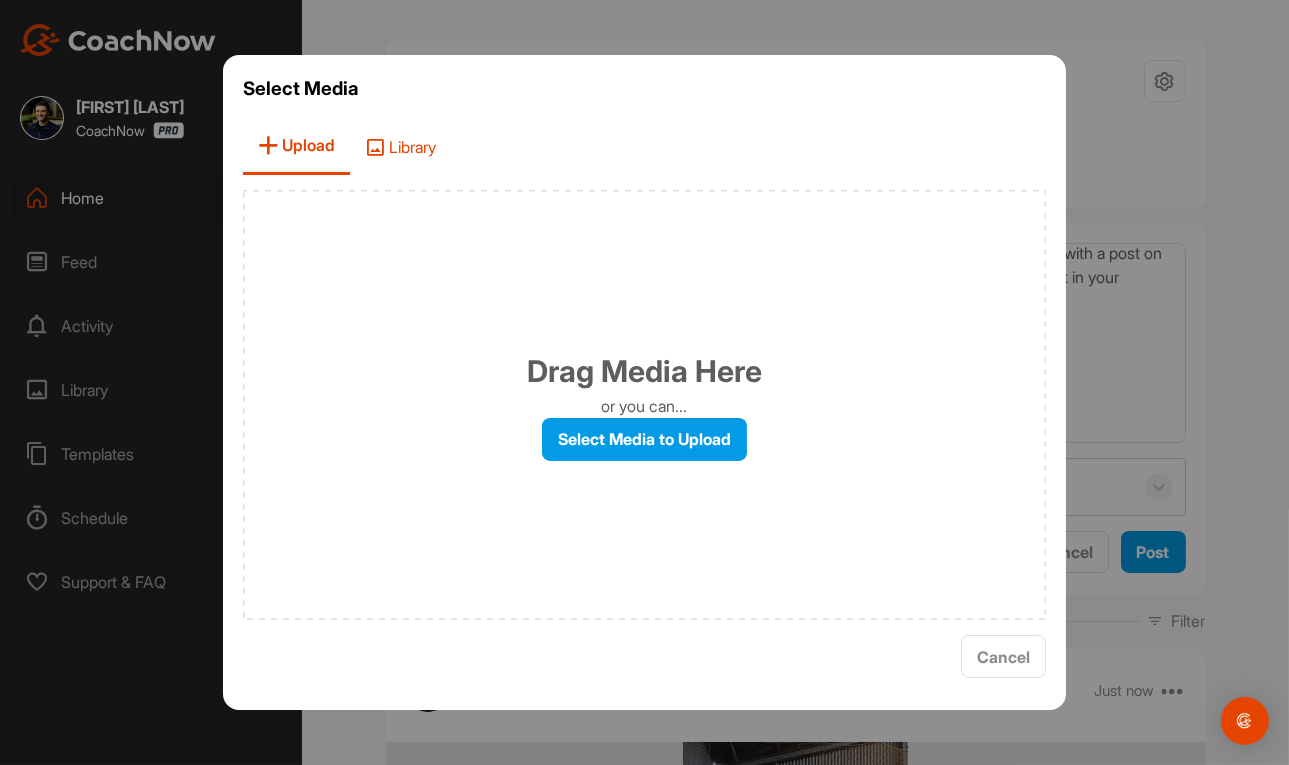 click on "Library" at bounding box center (400, 146) 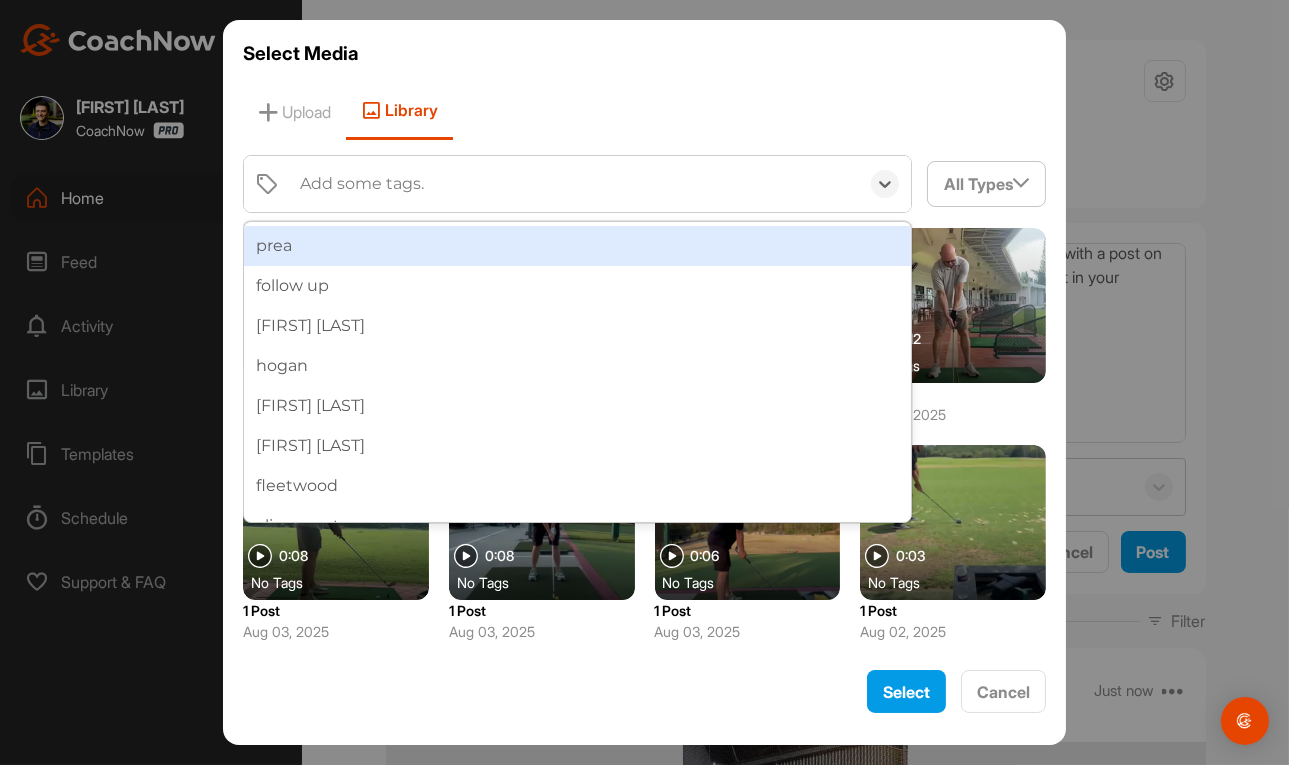 click on "Add some tags." at bounding box center [362, 184] 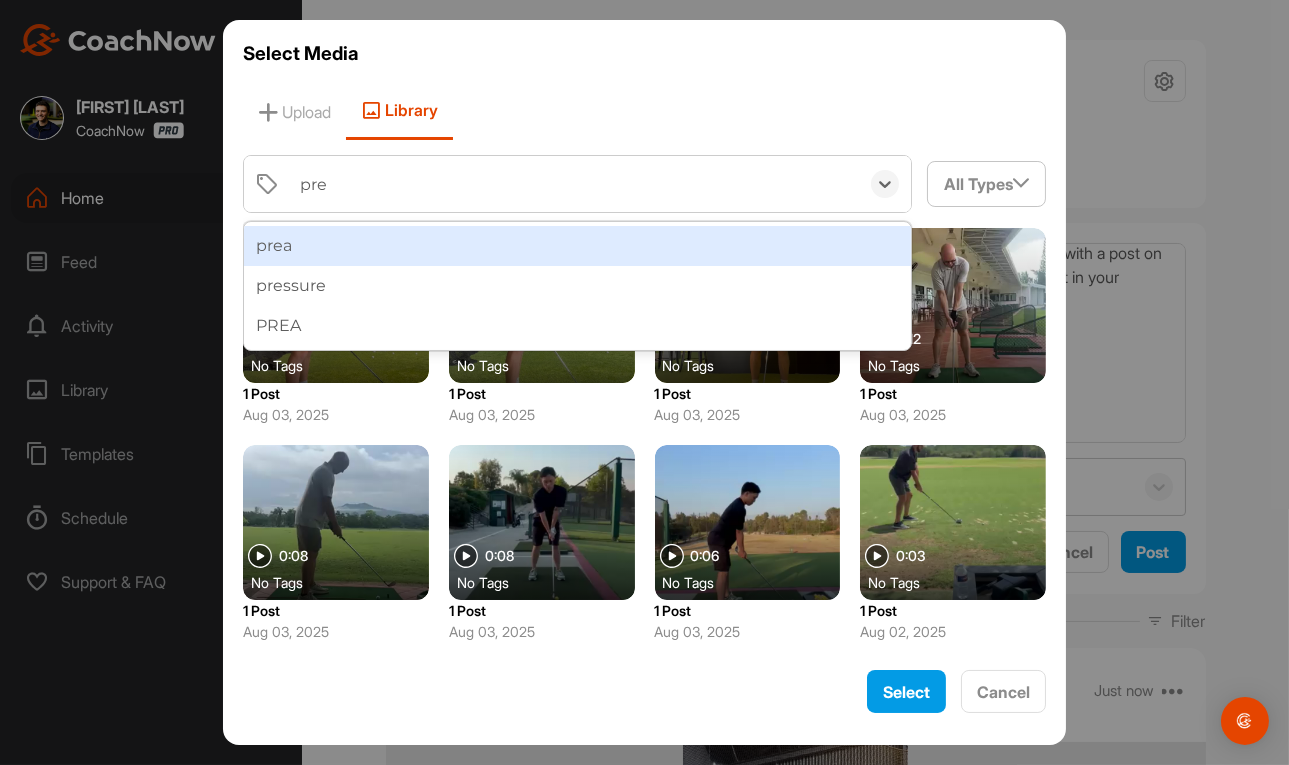type on "prea" 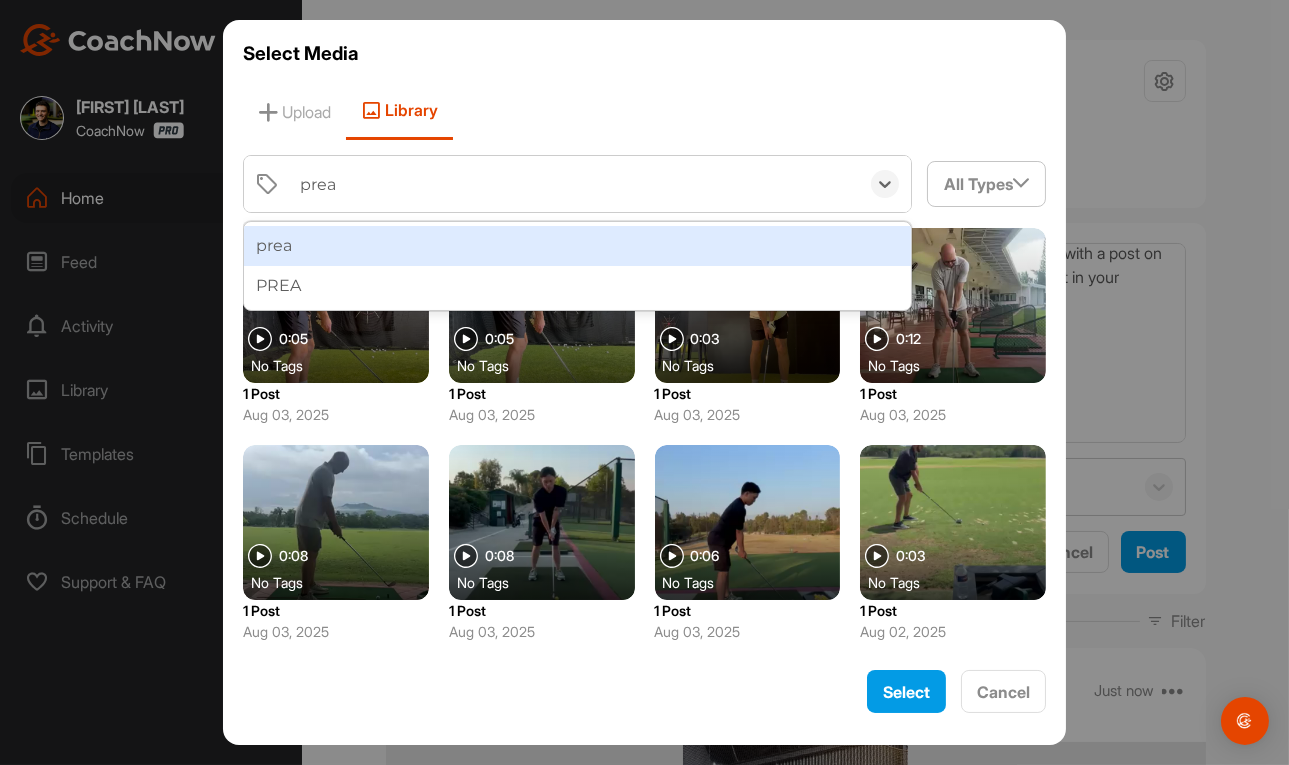 click on "PREA" at bounding box center (578, 286) 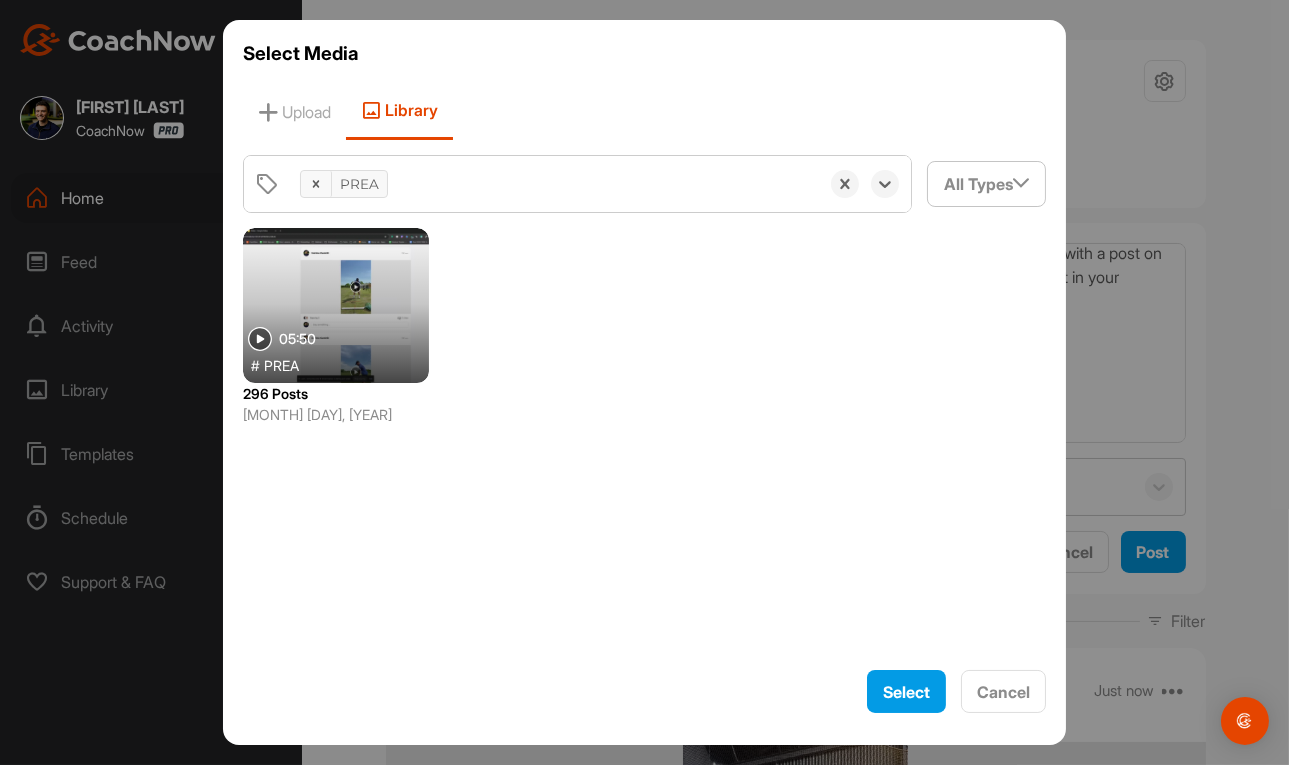 click at bounding box center (336, 305) 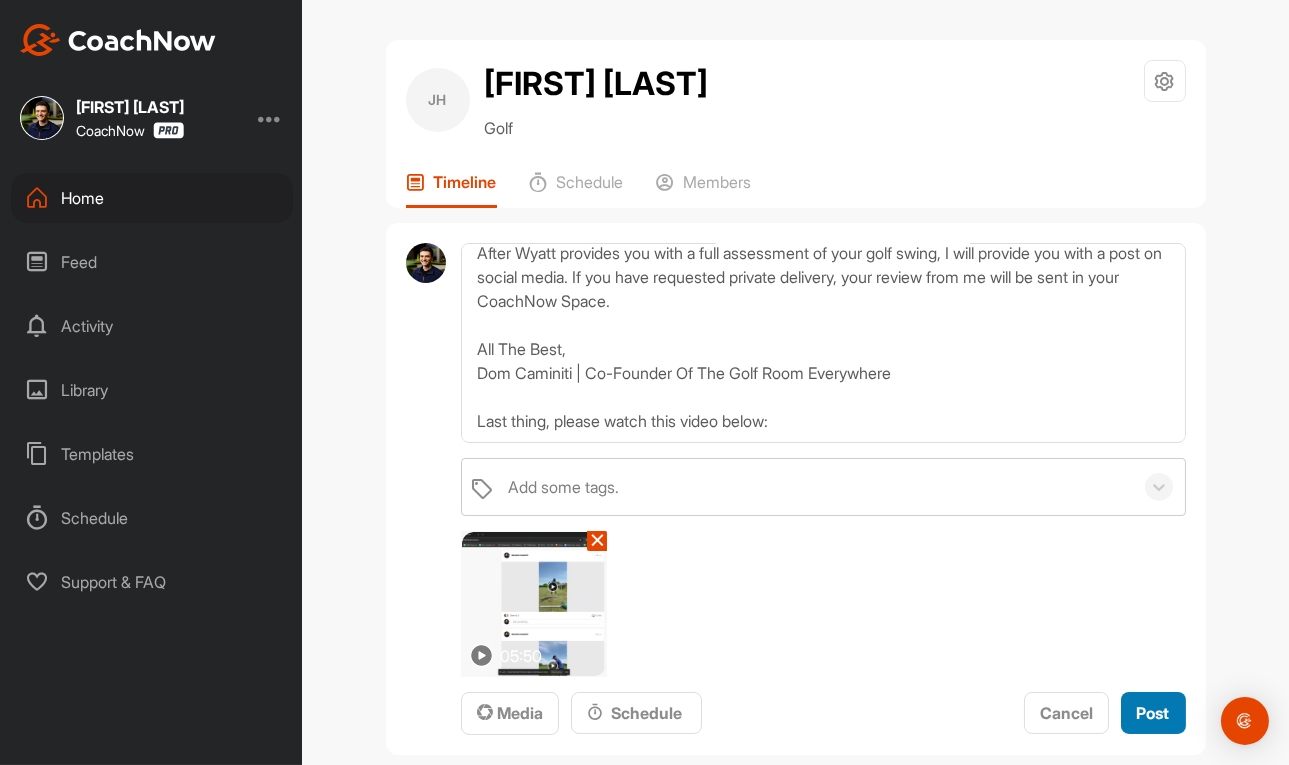 click on "Post" at bounding box center [1153, 713] 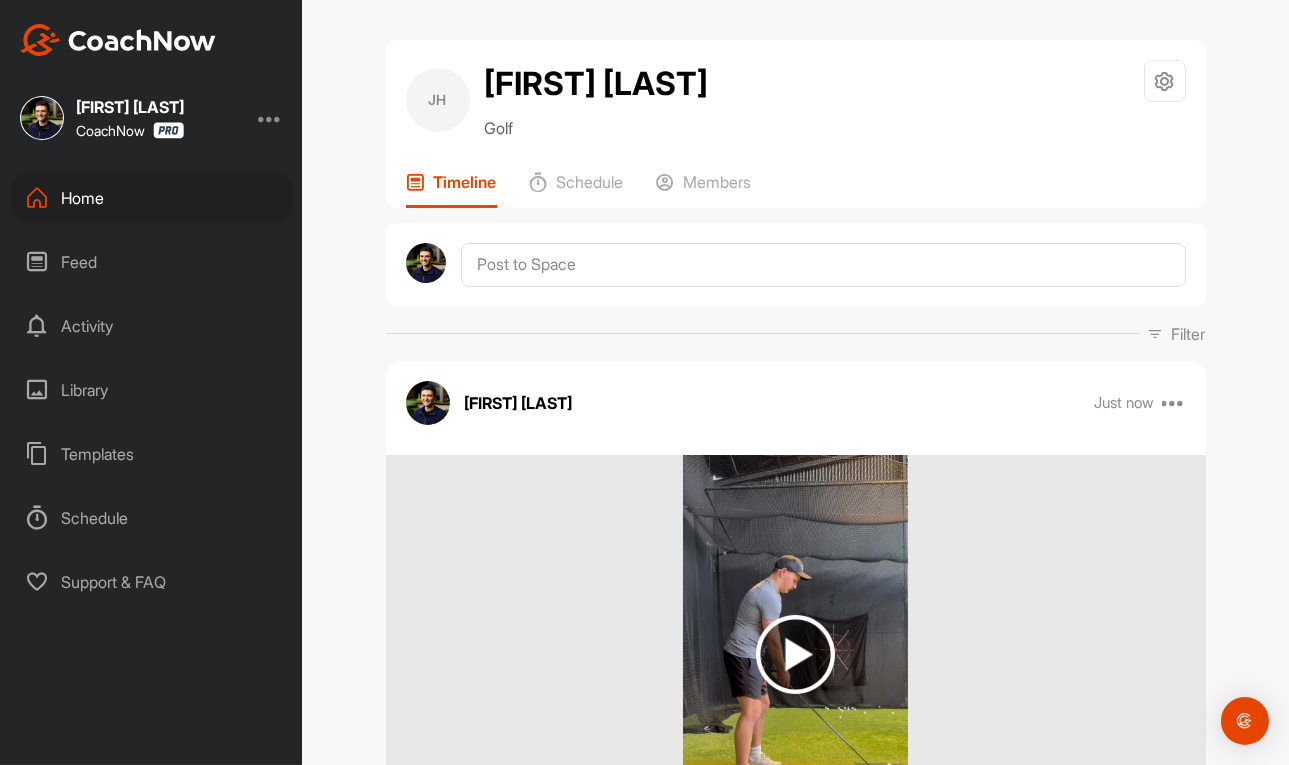 scroll, scrollTop: 0, scrollLeft: 0, axis: both 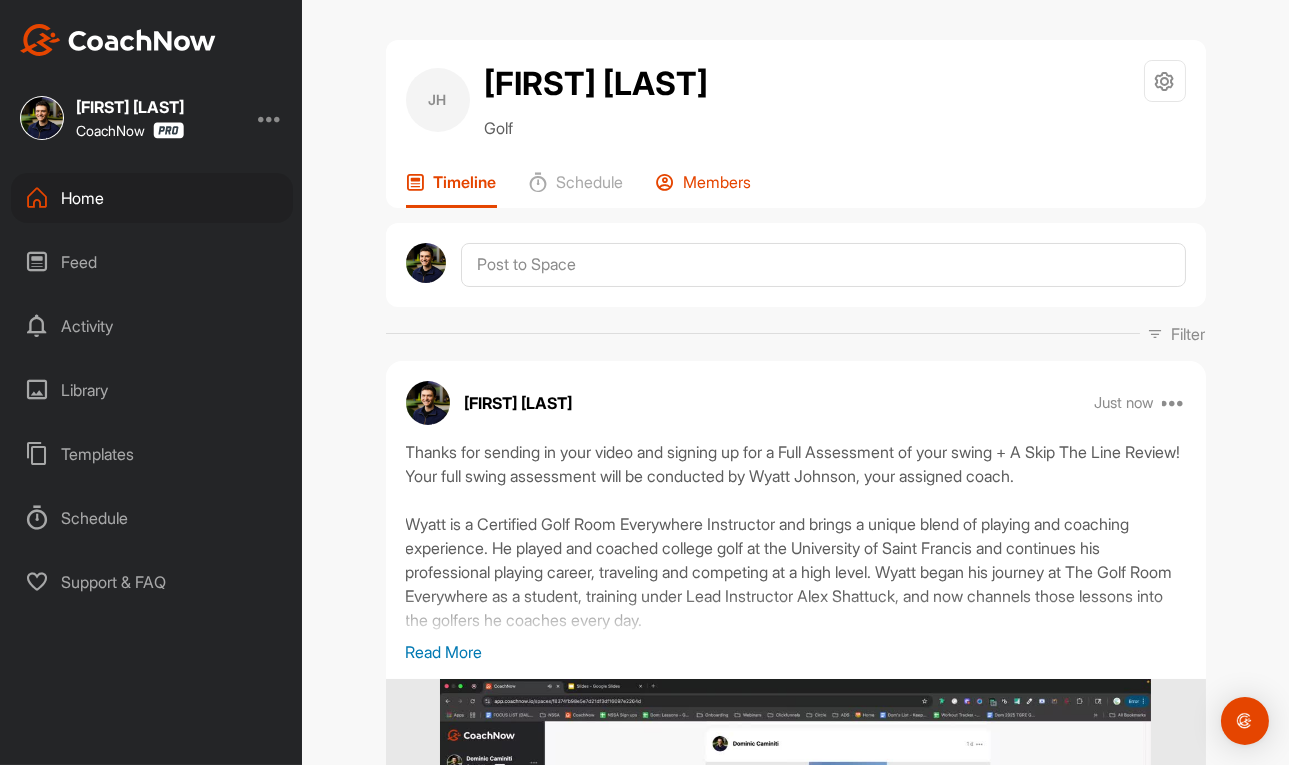 click on "Members" at bounding box center [718, 182] 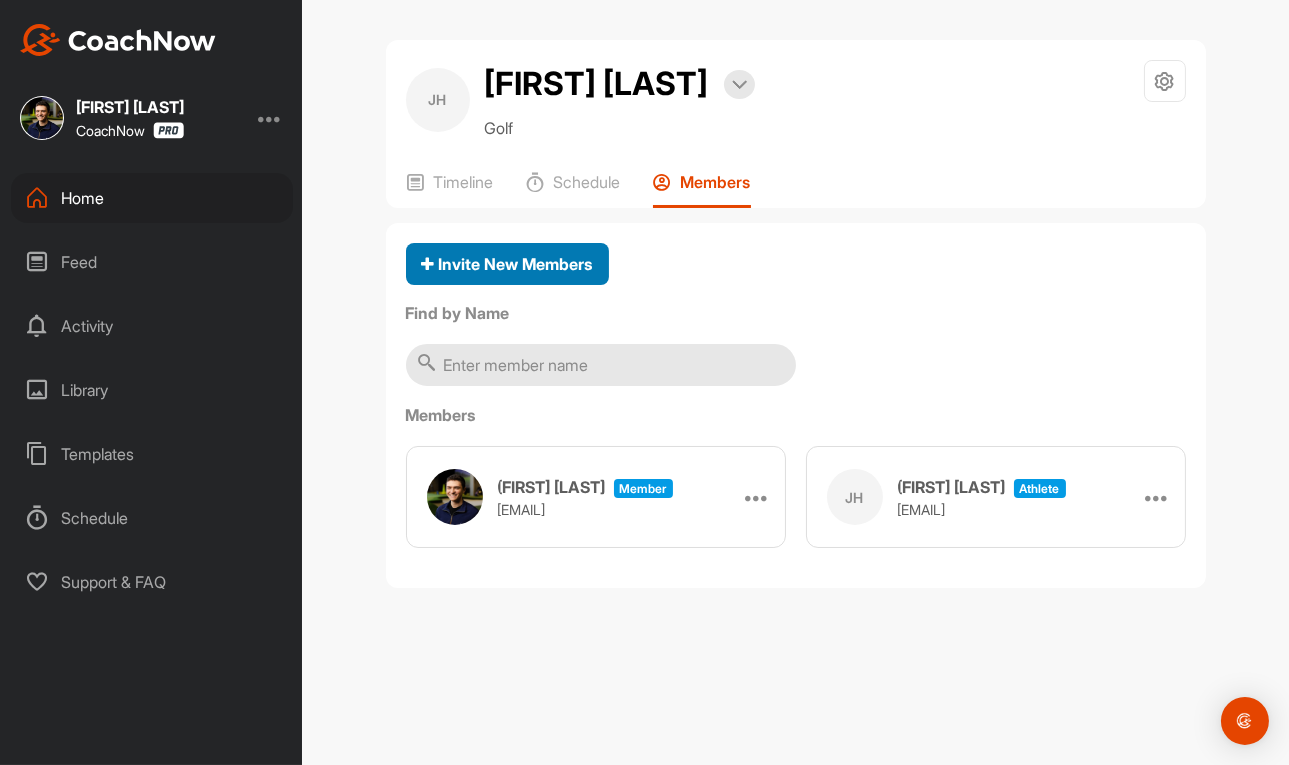 click on "Invite New Members" at bounding box center [507, 264] 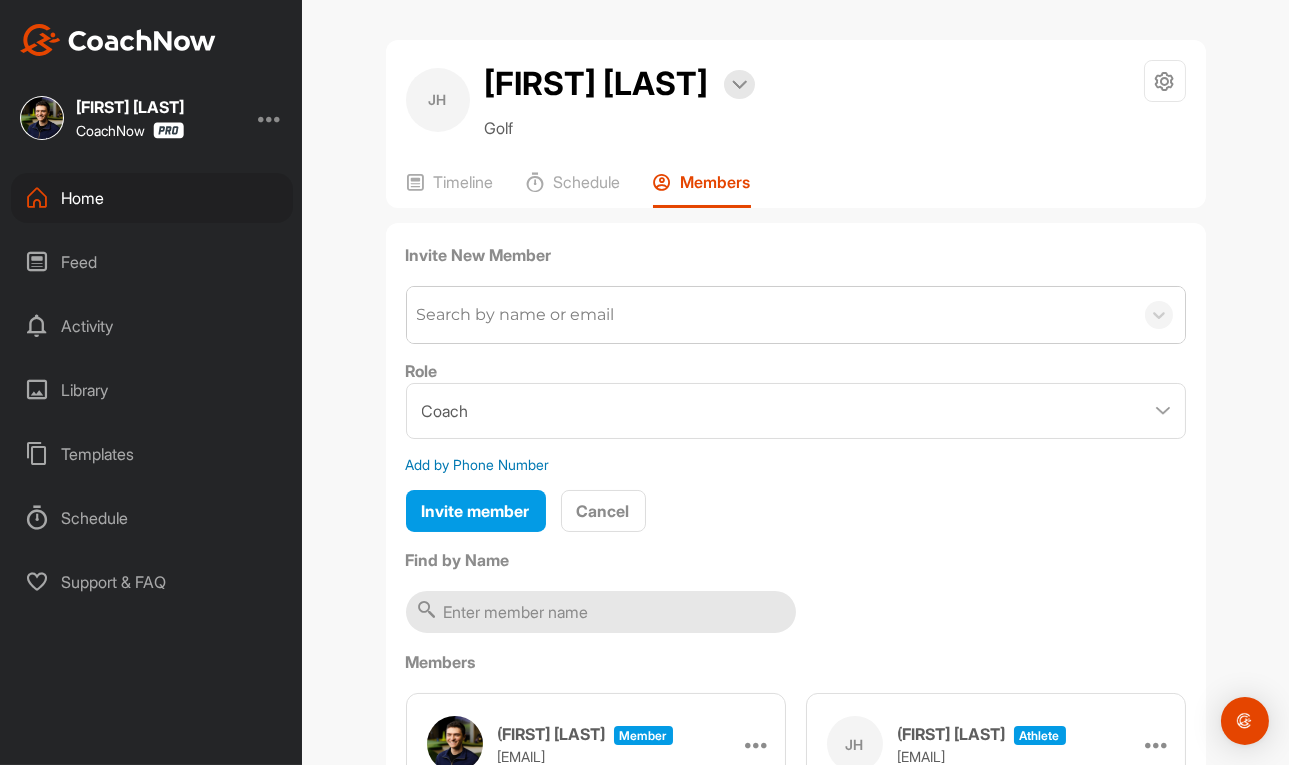 click on "Search by name or email" at bounding box center [516, 315] 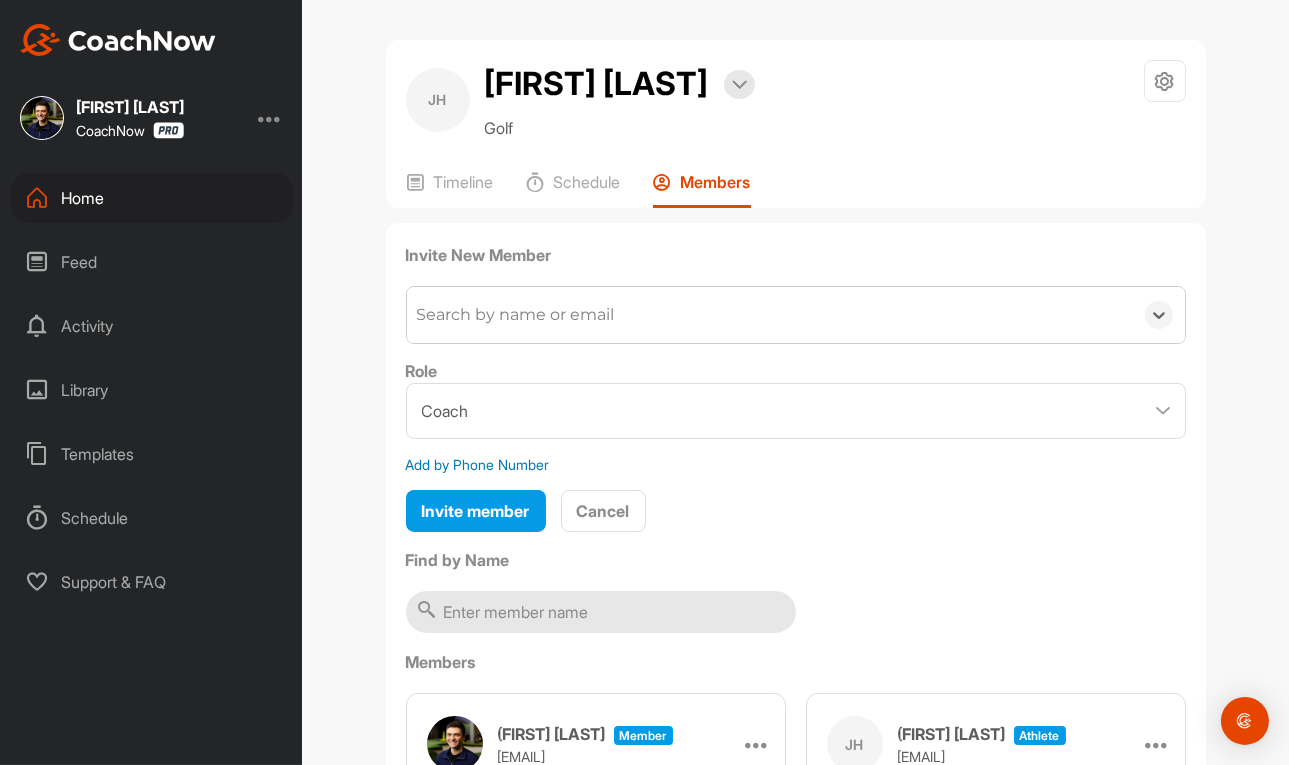 click on "Search by name or email" at bounding box center [516, 315] 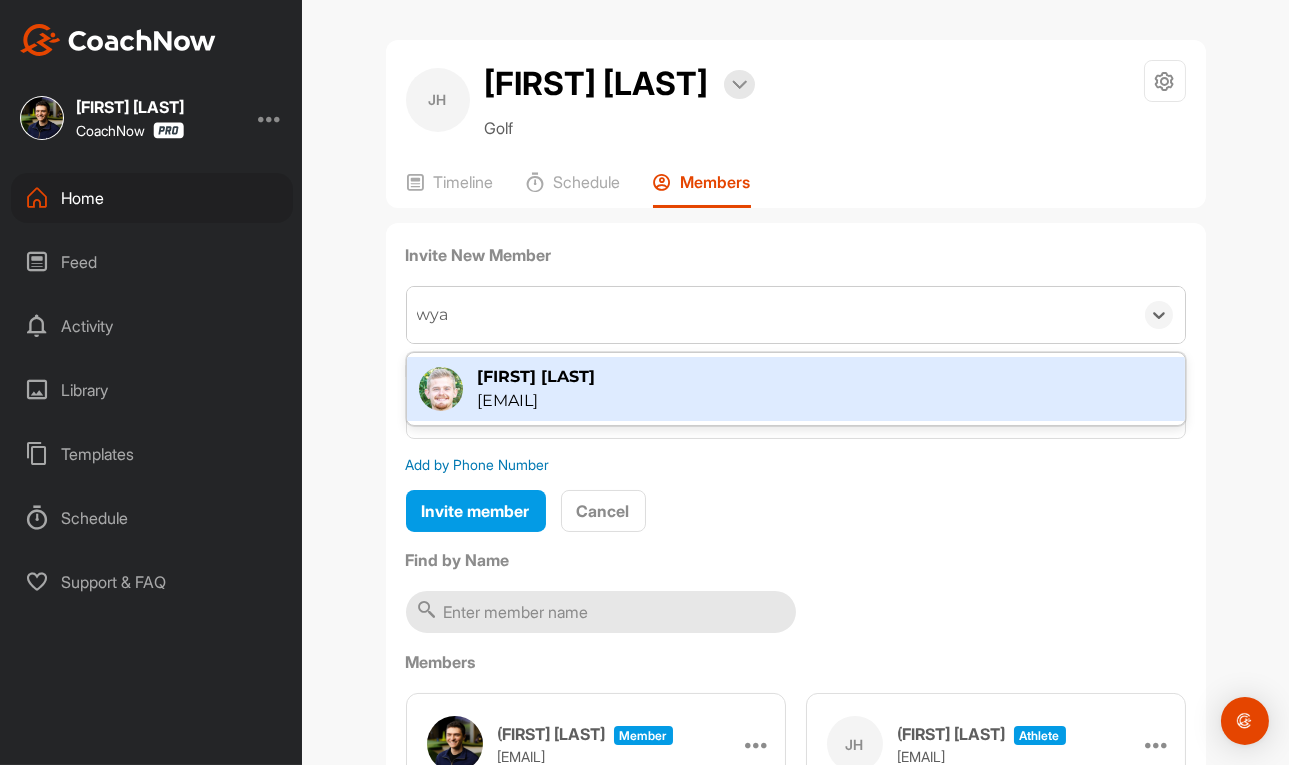 type on "[FIRST]" 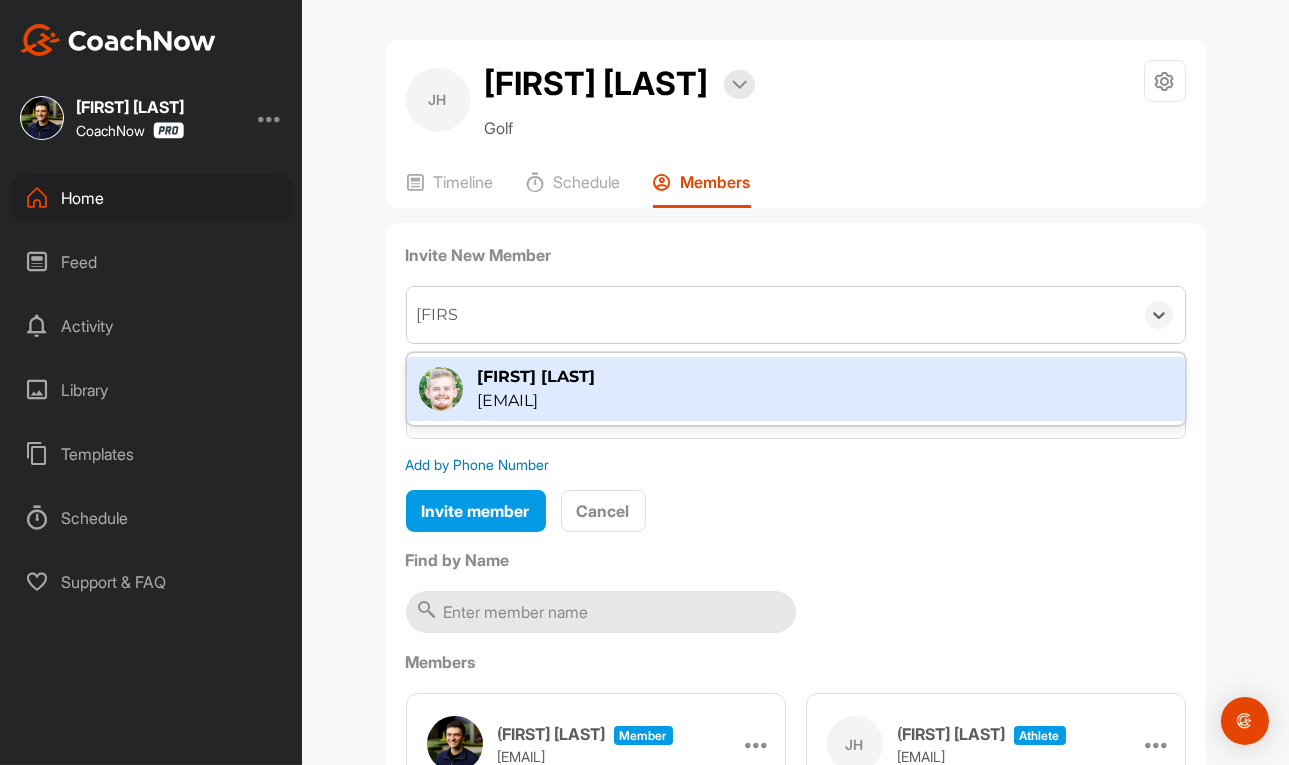click on "[EMAIL]" at bounding box center [537, 401] 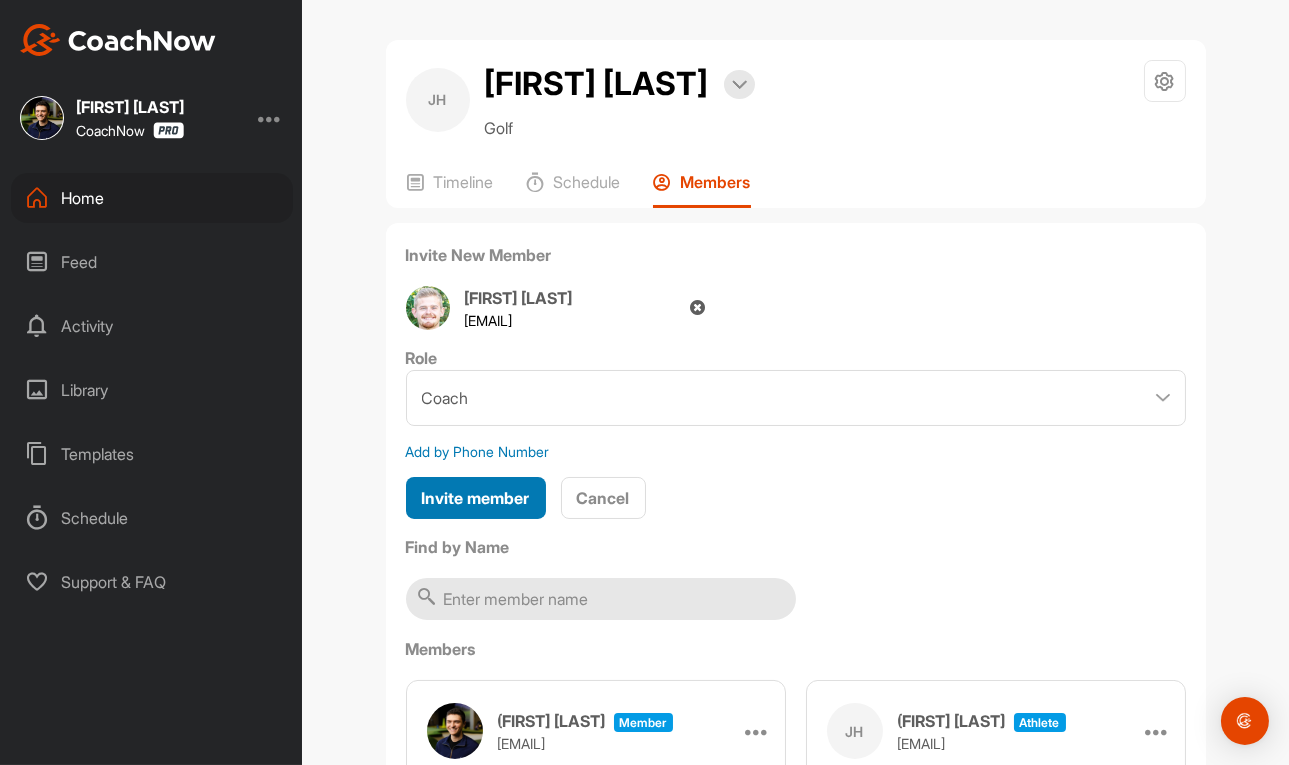 click on "Invite member" at bounding box center (476, 498) 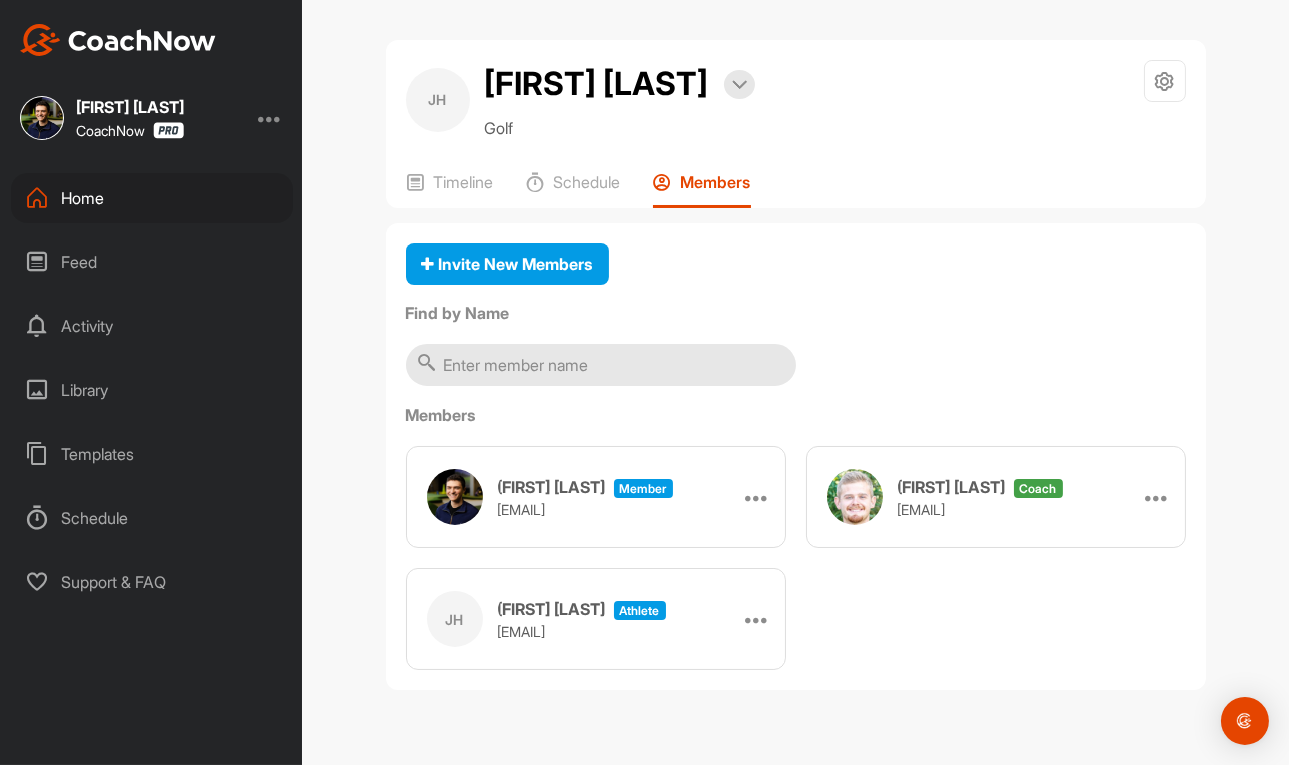 click on "Home" at bounding box center [152, 198] 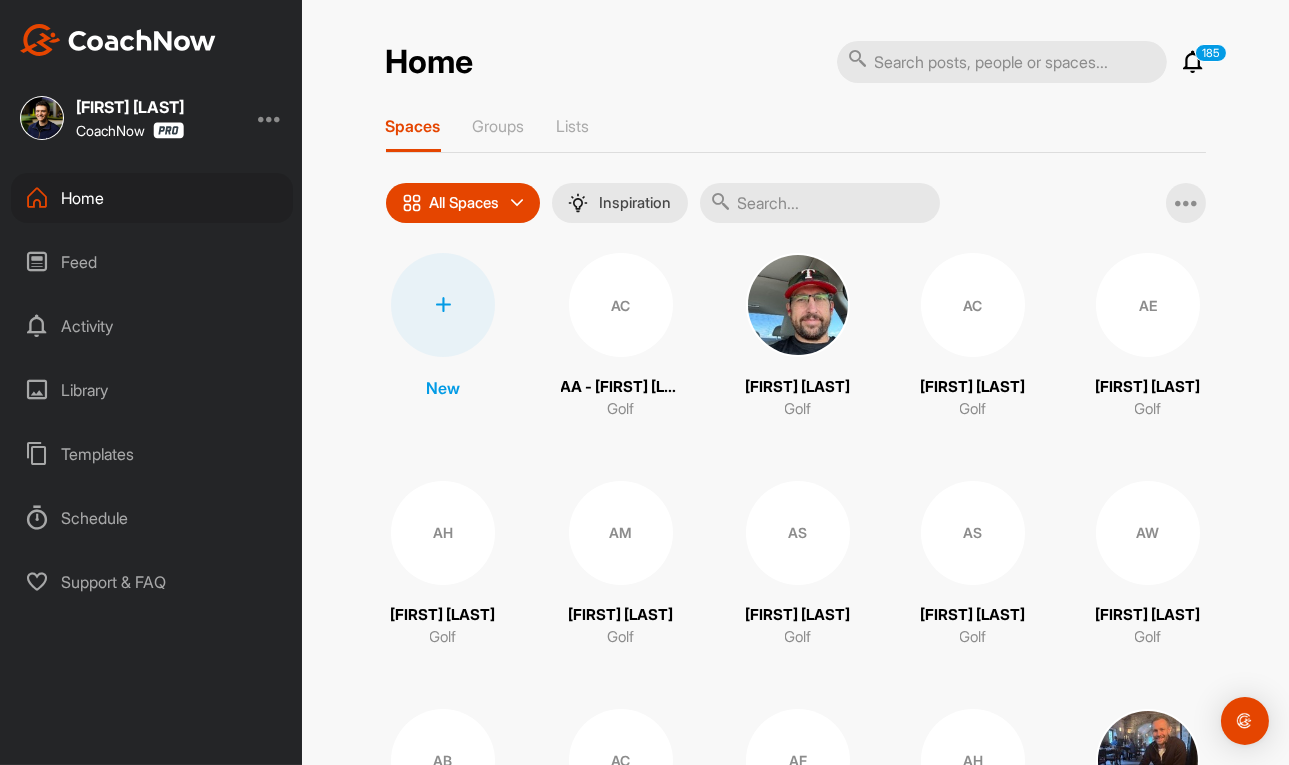 click at bounding box center [443, 305] 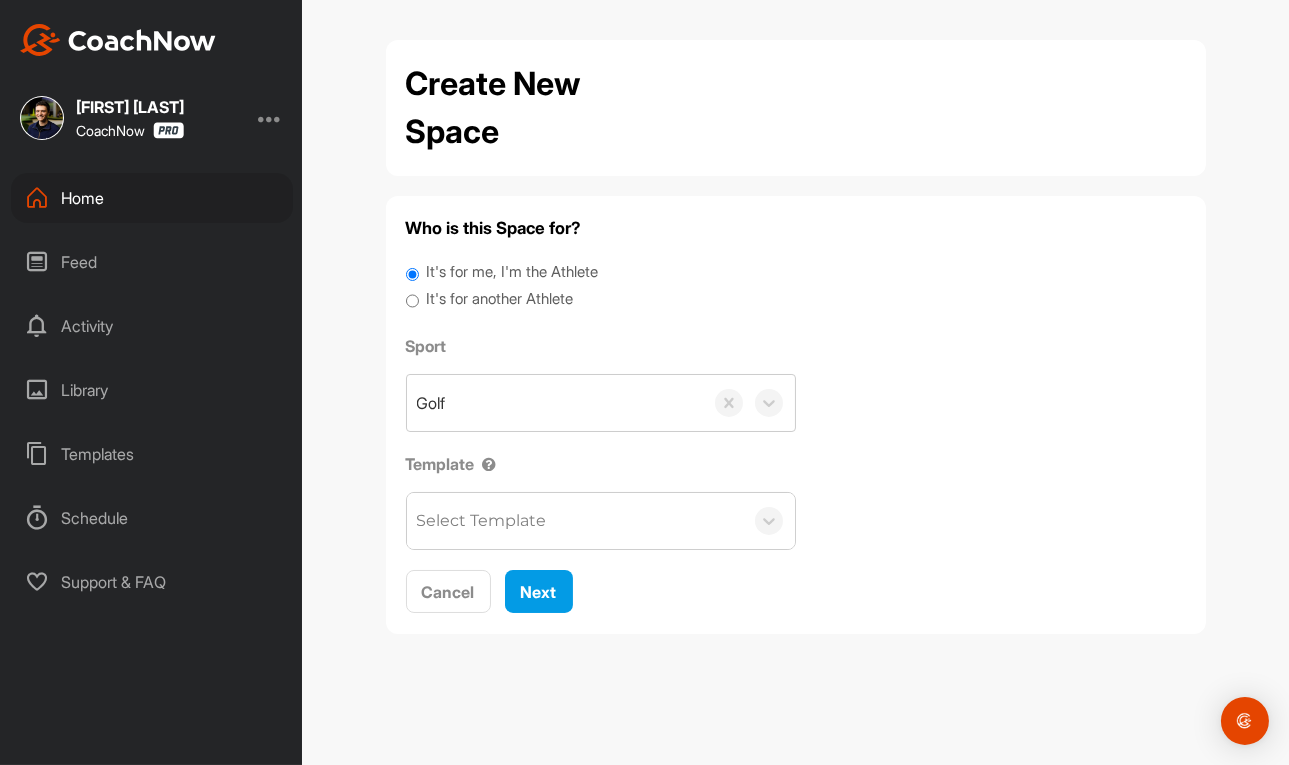 click on "It's for another Athlete" at bounding box center [499, 299] 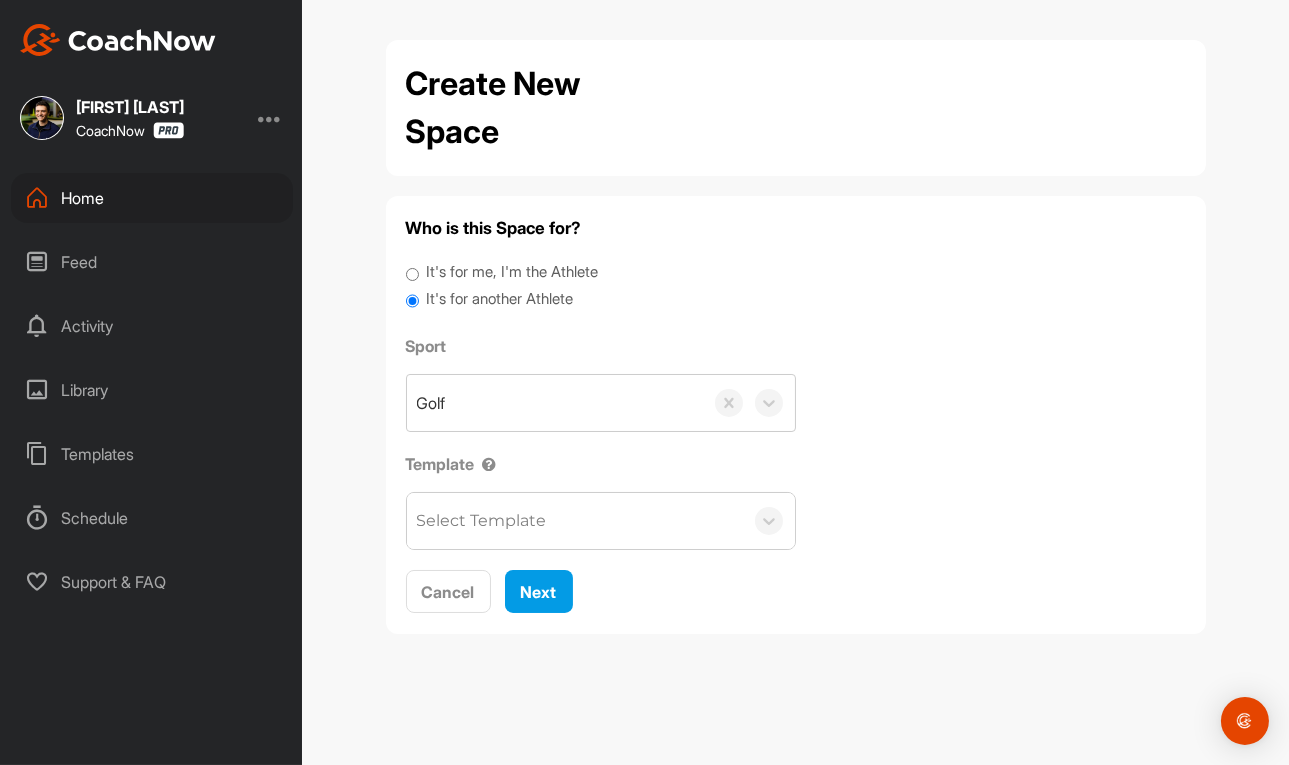 click on "It's for another Athlete" at bounding box center (499, 299) 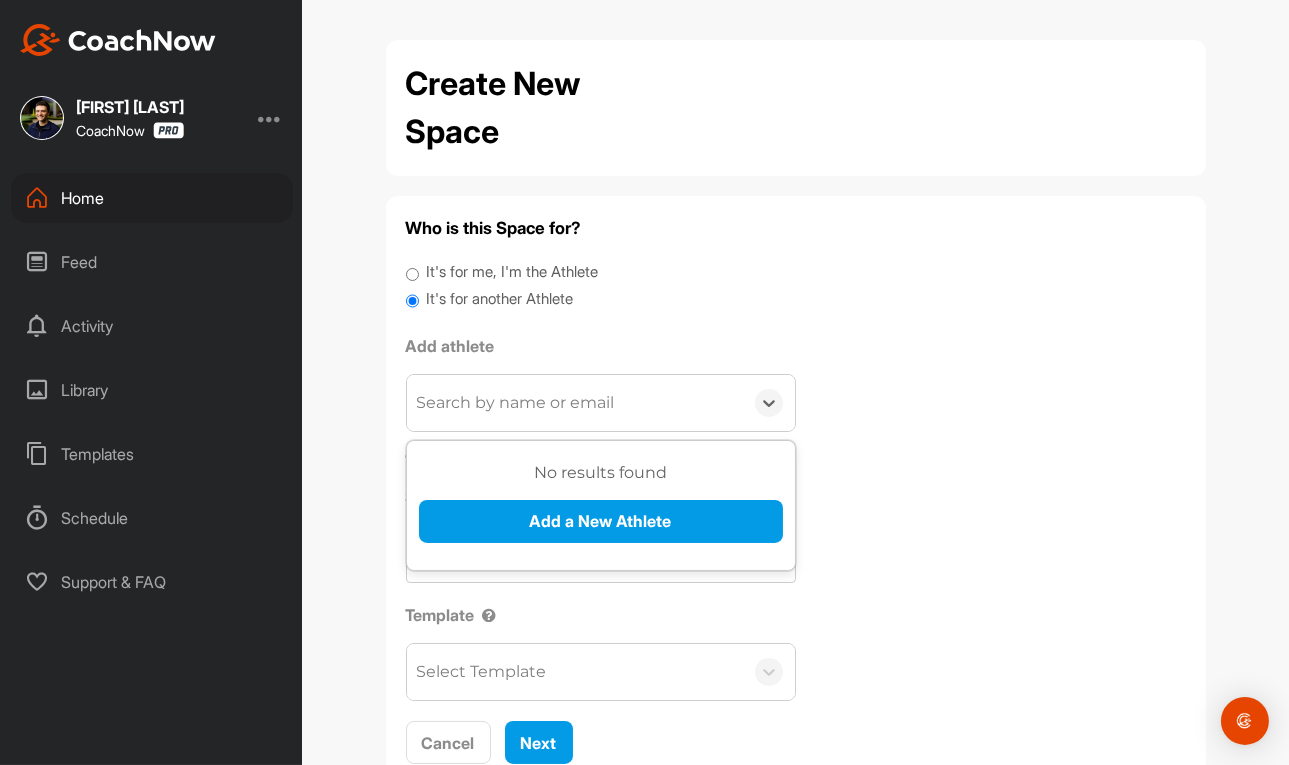 drag, startPoint x: 480, startPoint y: 396, endPoint x: 490, endPoint y: 483, distance: 87.57283 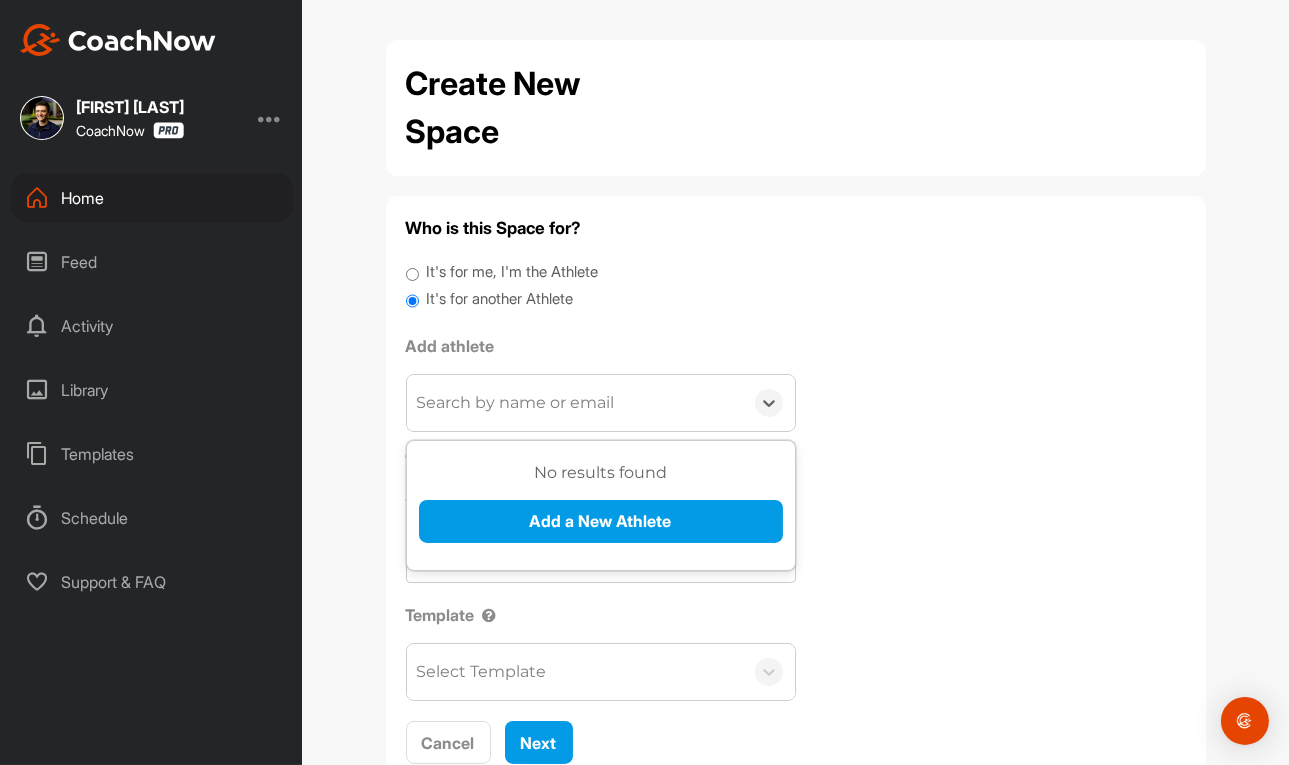 click on "Search by name or email" at bounding box center [516, 403] 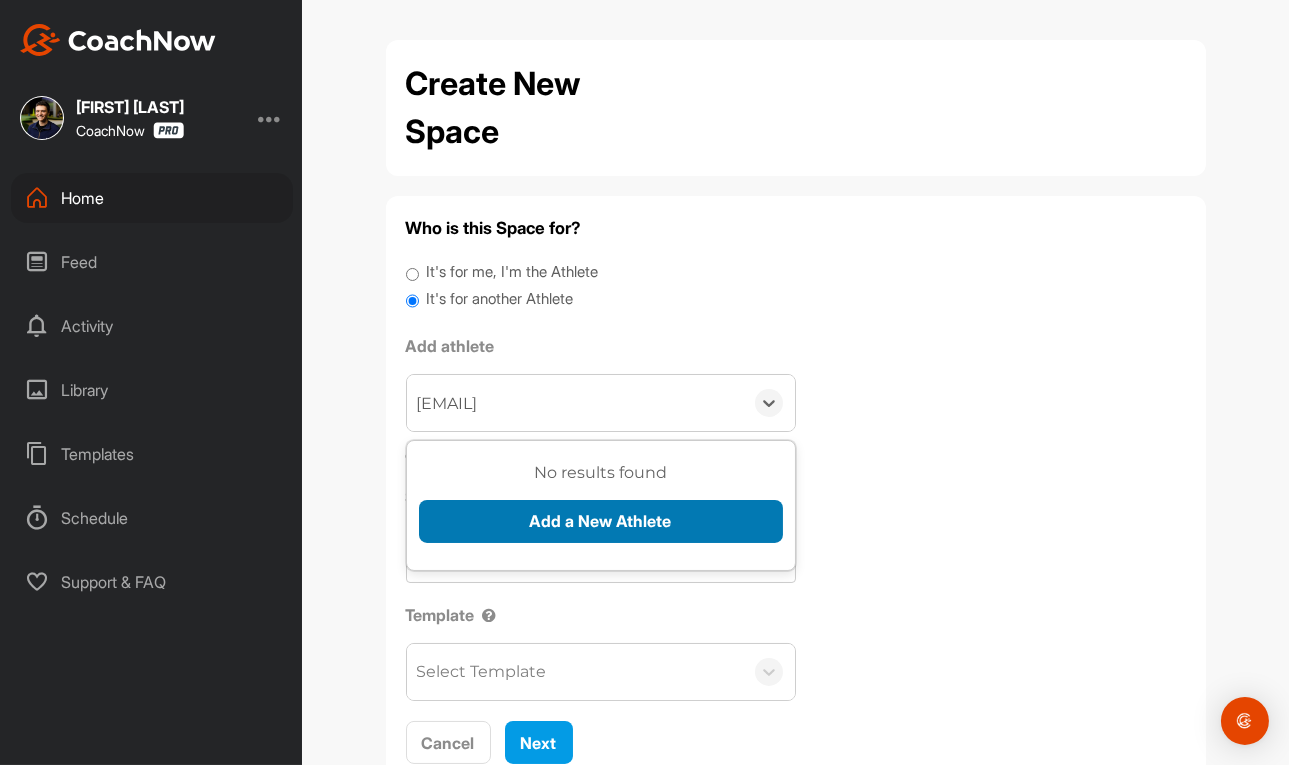 click on "Add a New Athlete" at bounding box center [601, 521] 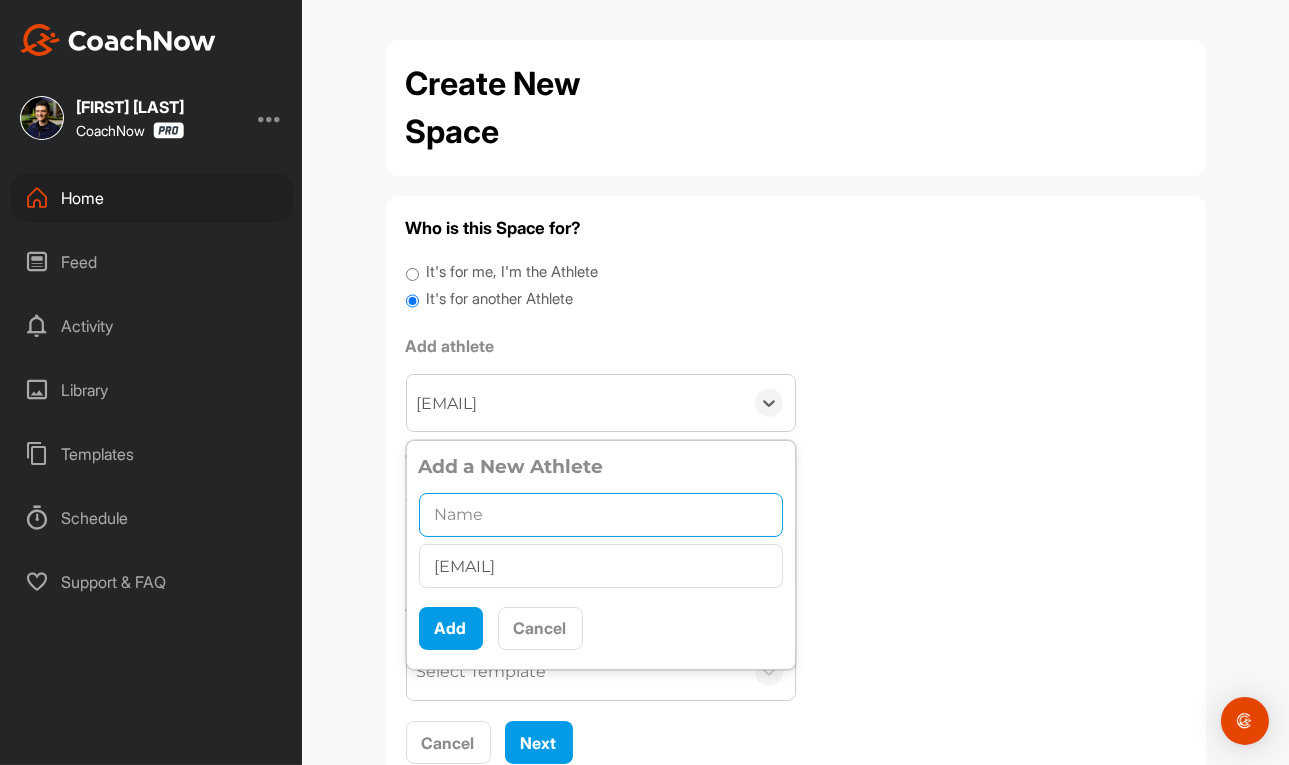 click at bounding box center (601, 515) 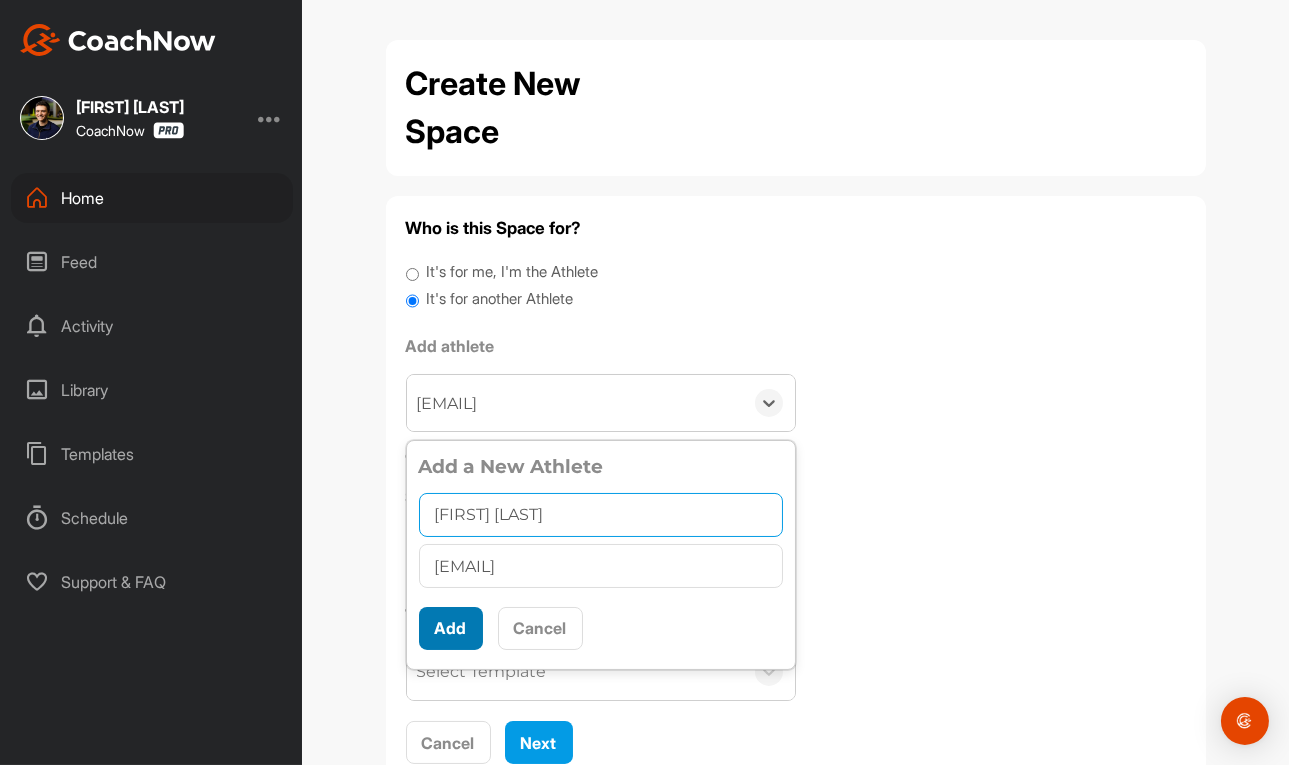 type on "[FIRST] [LAST]" 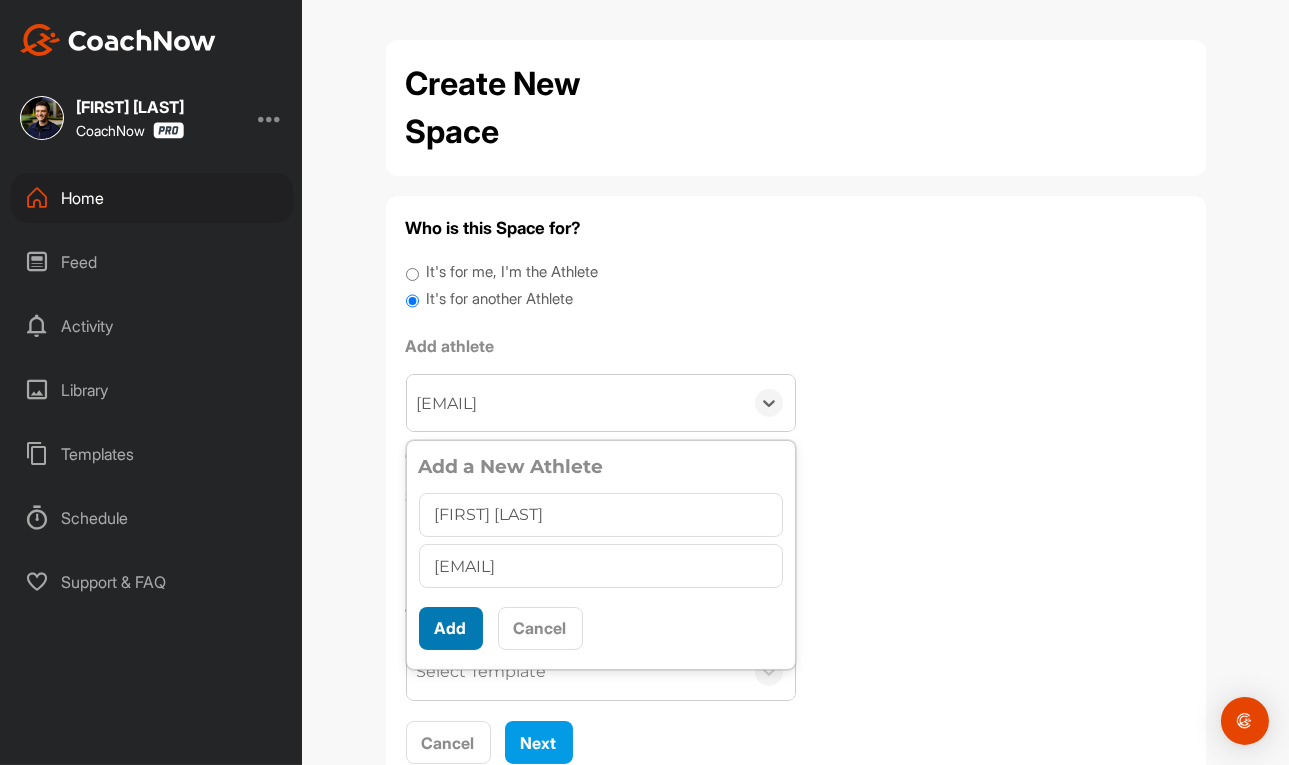 scroll, scrollTop: 10, scrollLeft: 0, axis: vertical 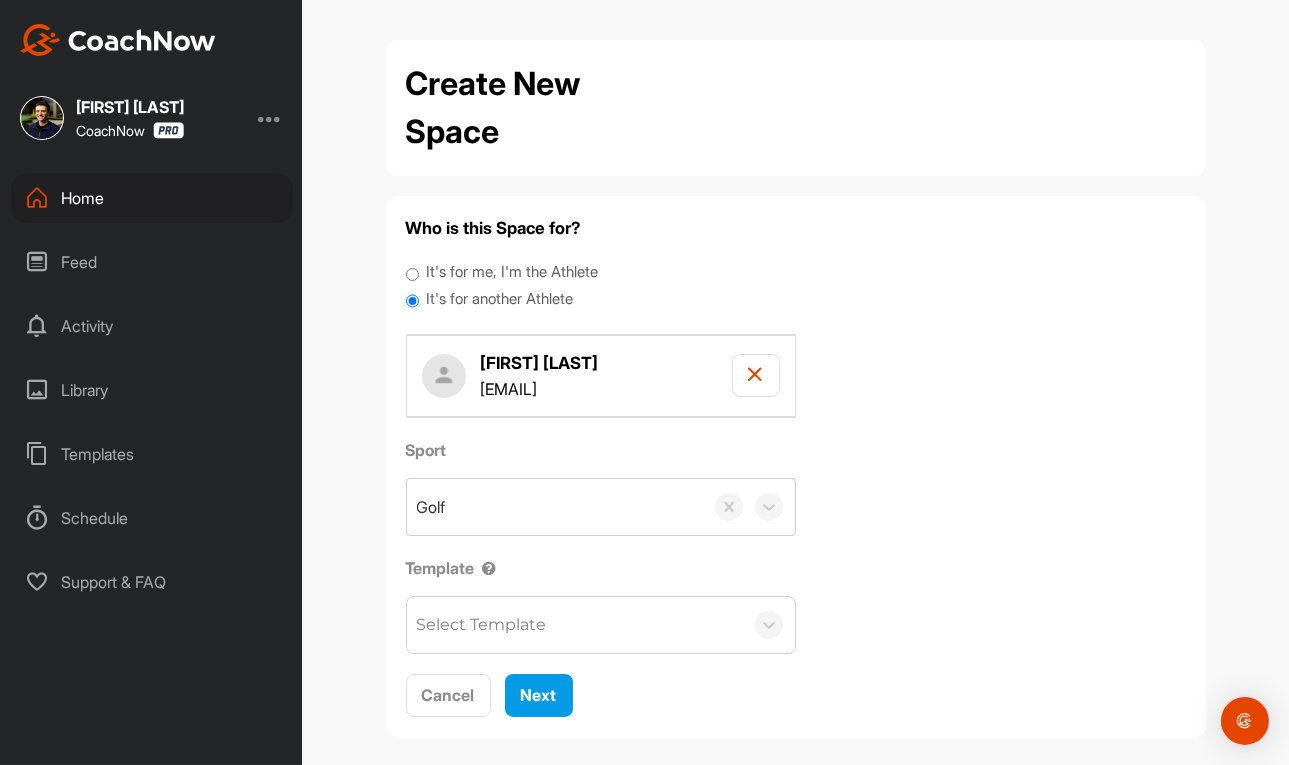 click on "Select Template" at bounding box center [575, 625] 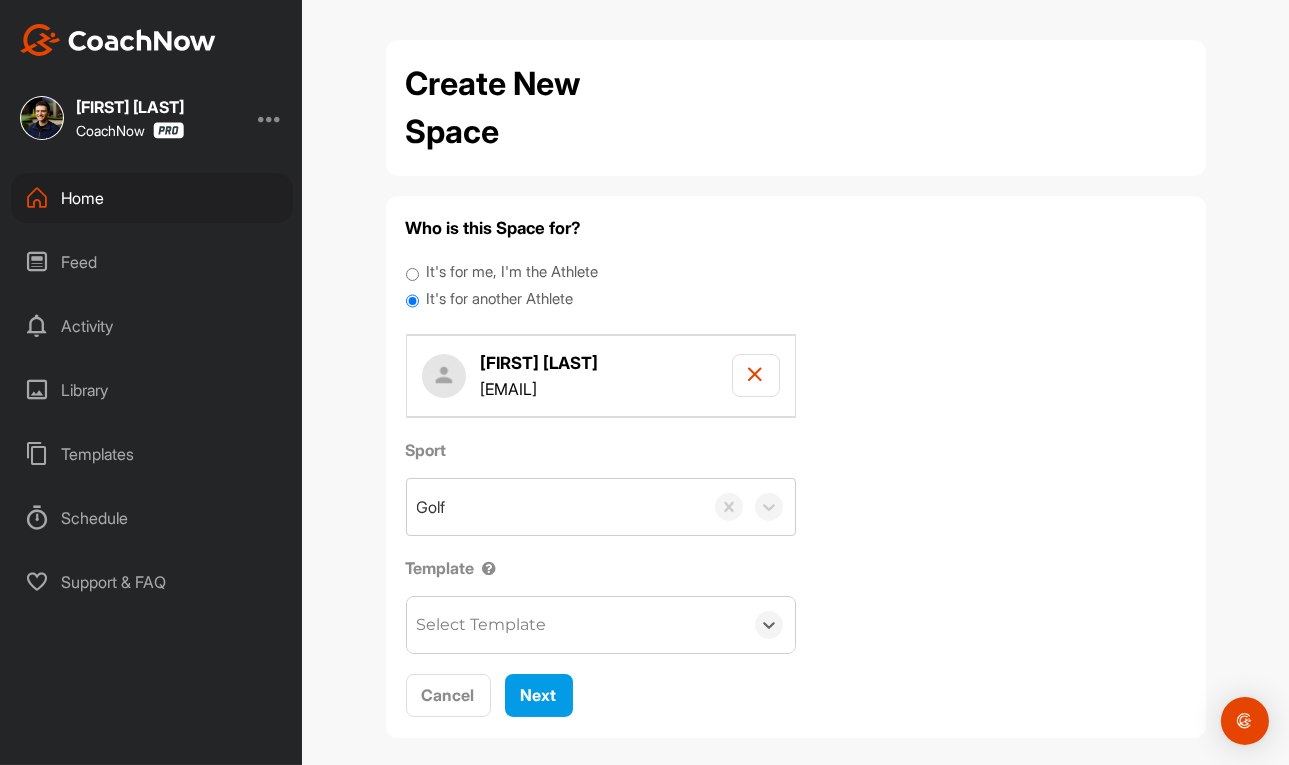 click on "Select Template" at bounding box center [575, 625] 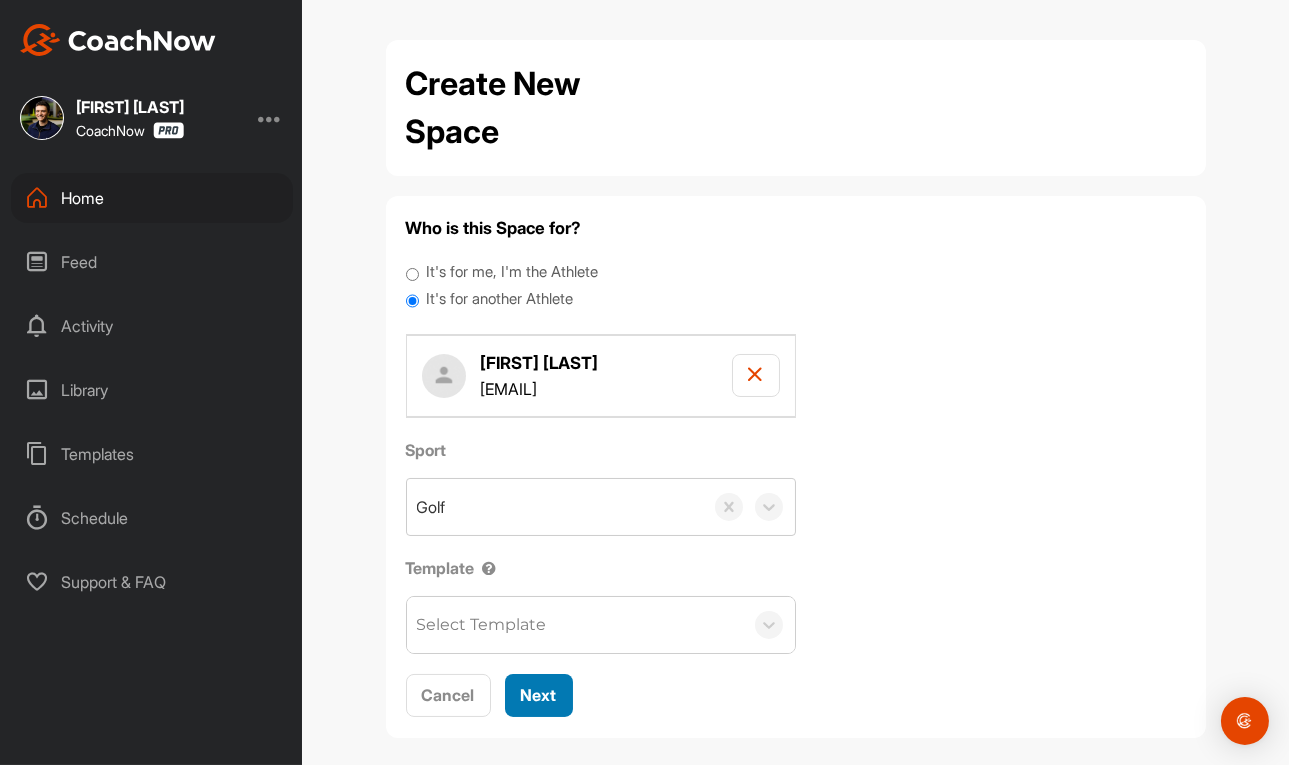 click on "Next" at bounding box center (539, 695) 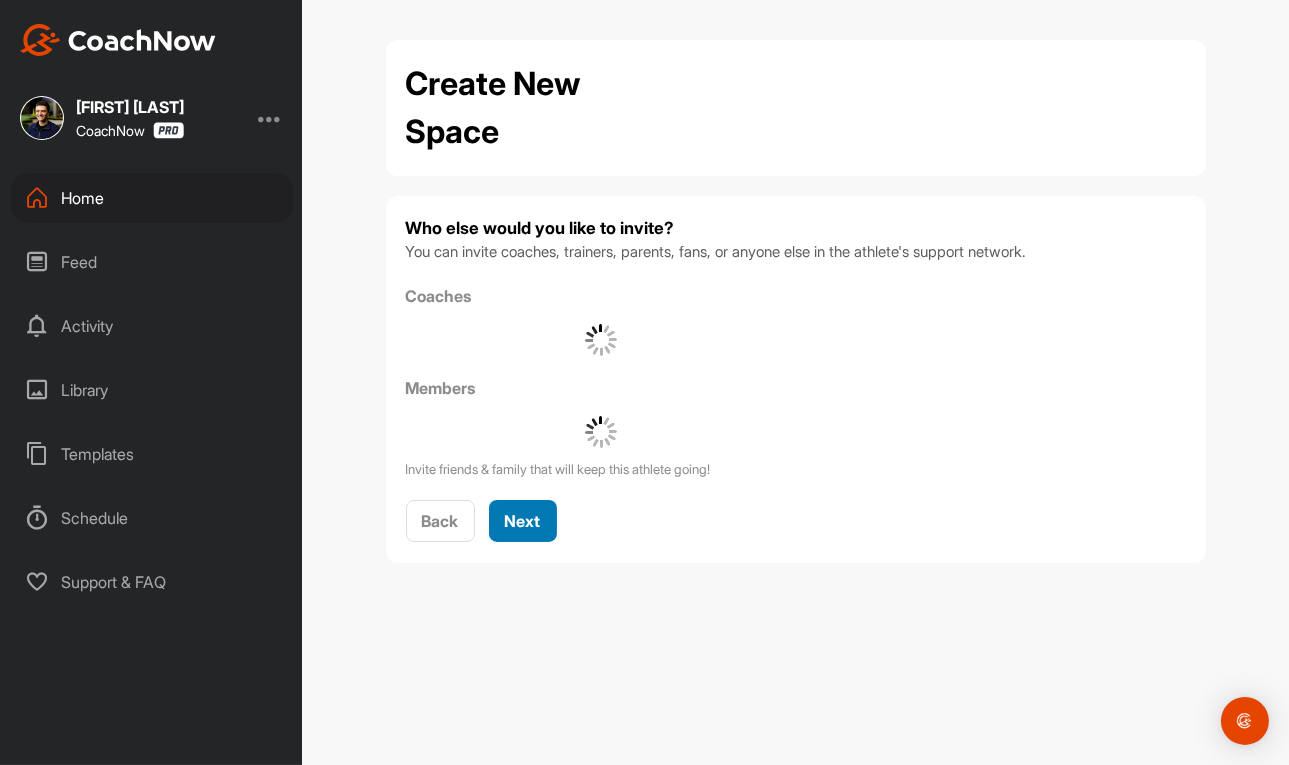 drag, startPoint x: 526, startPoint y: 508, endPoint x: 534, endPoint y: 473, distance: 35.902645 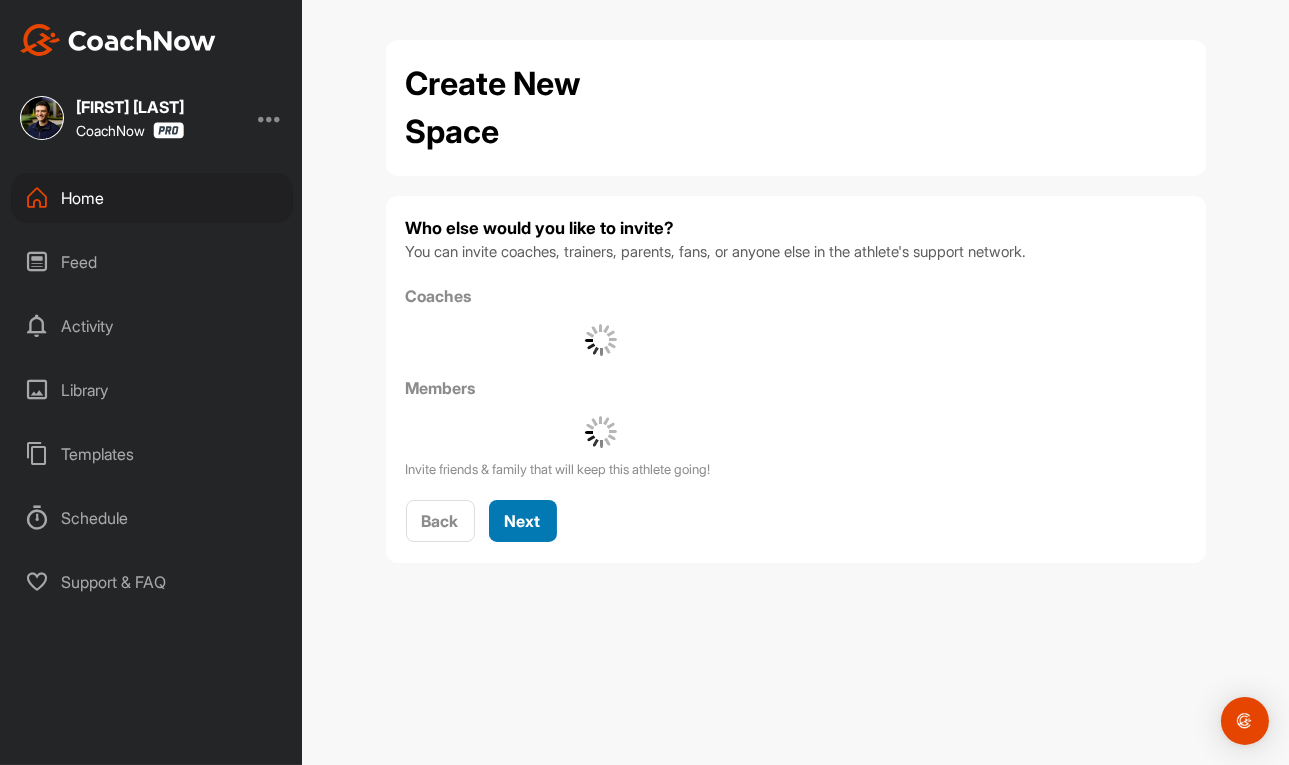 click on "Next" at bounding box center (523, 521) 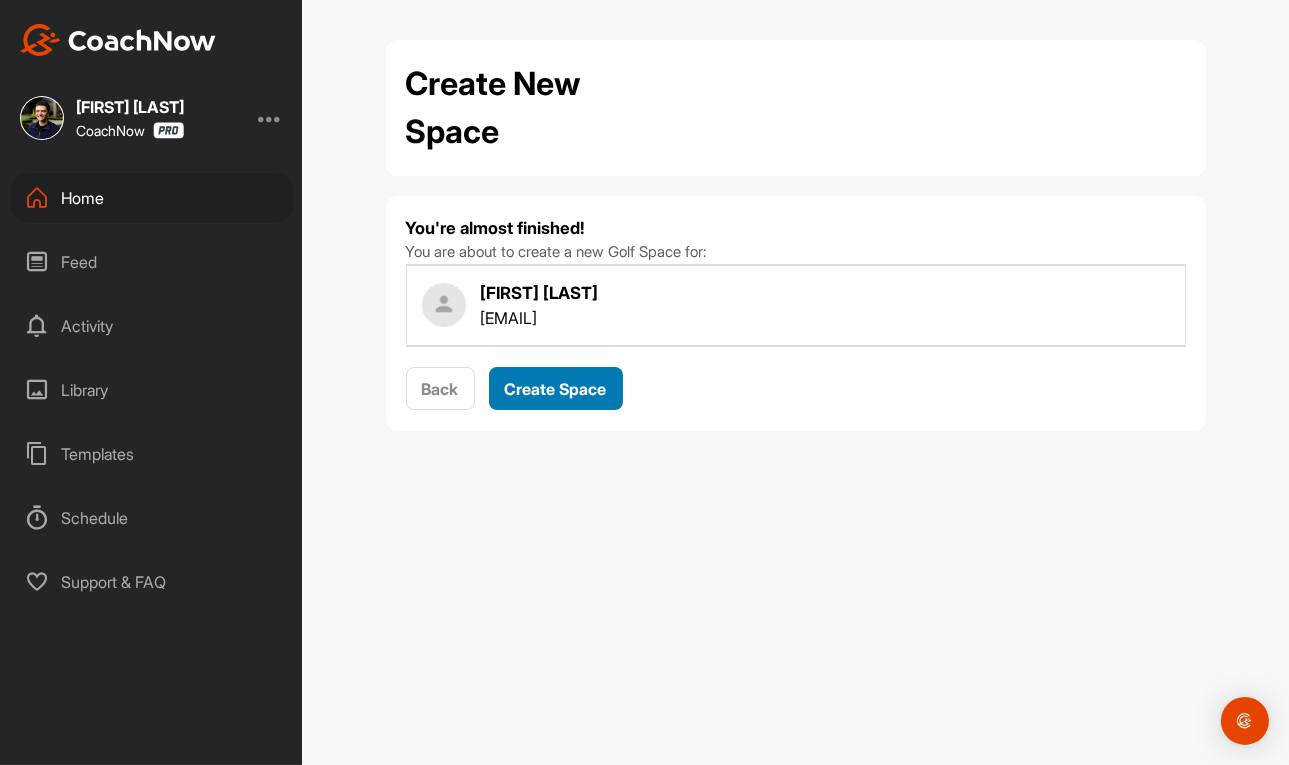 click on "Create Space" at bounding box center [556, 388] 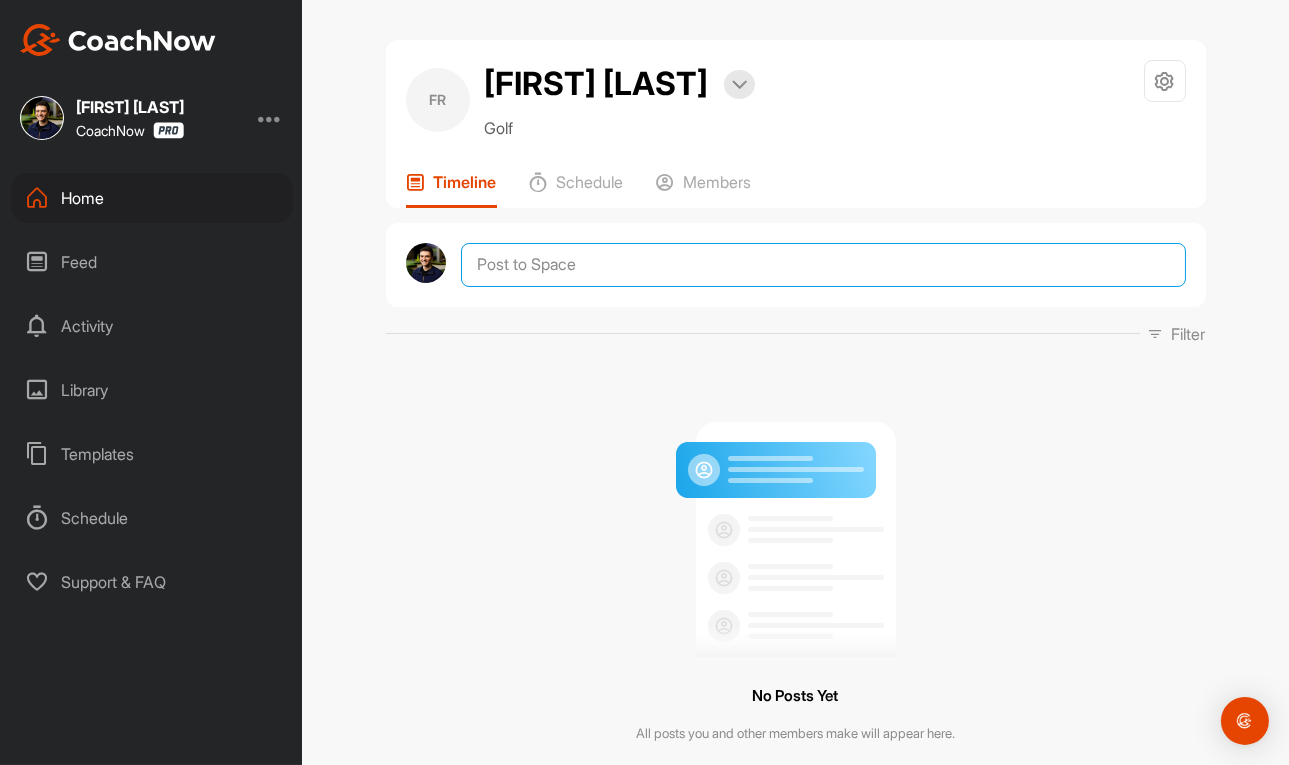 click at bounding box center [823, 265] 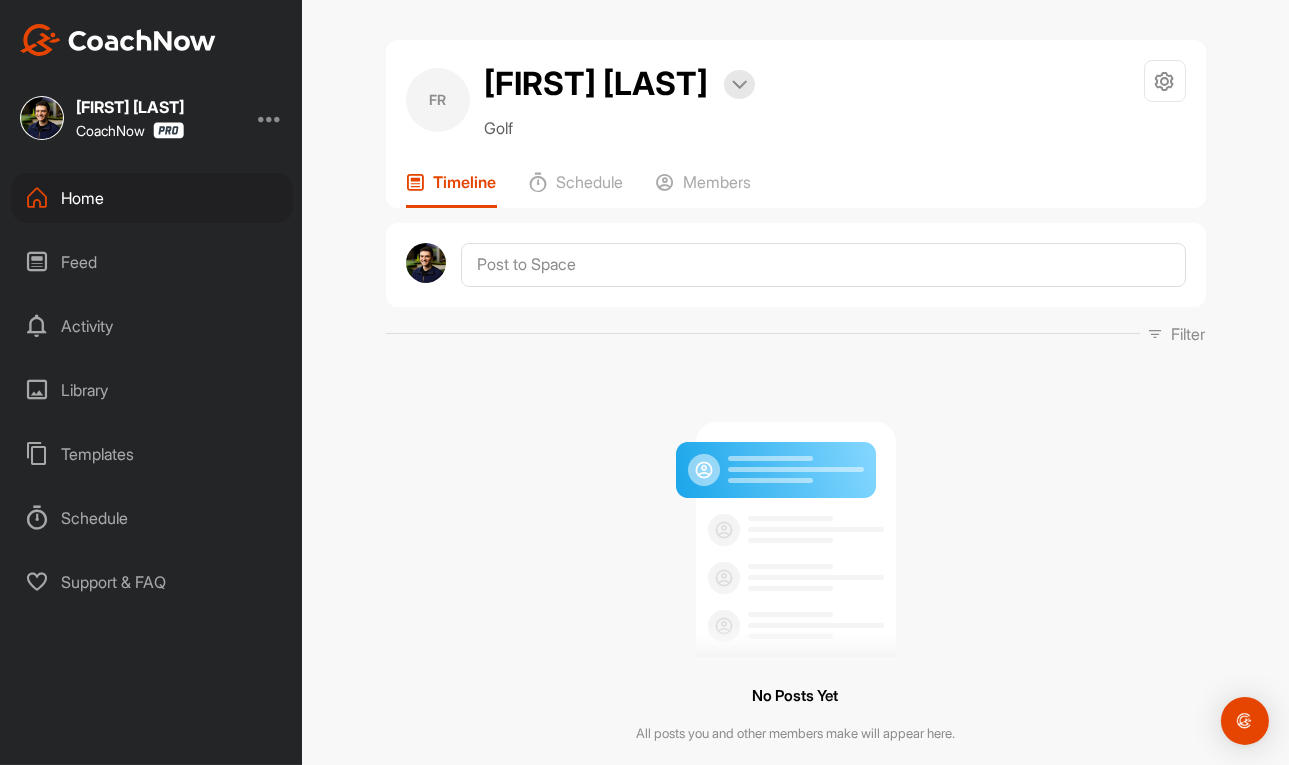 click at bounding box center [796, 265] 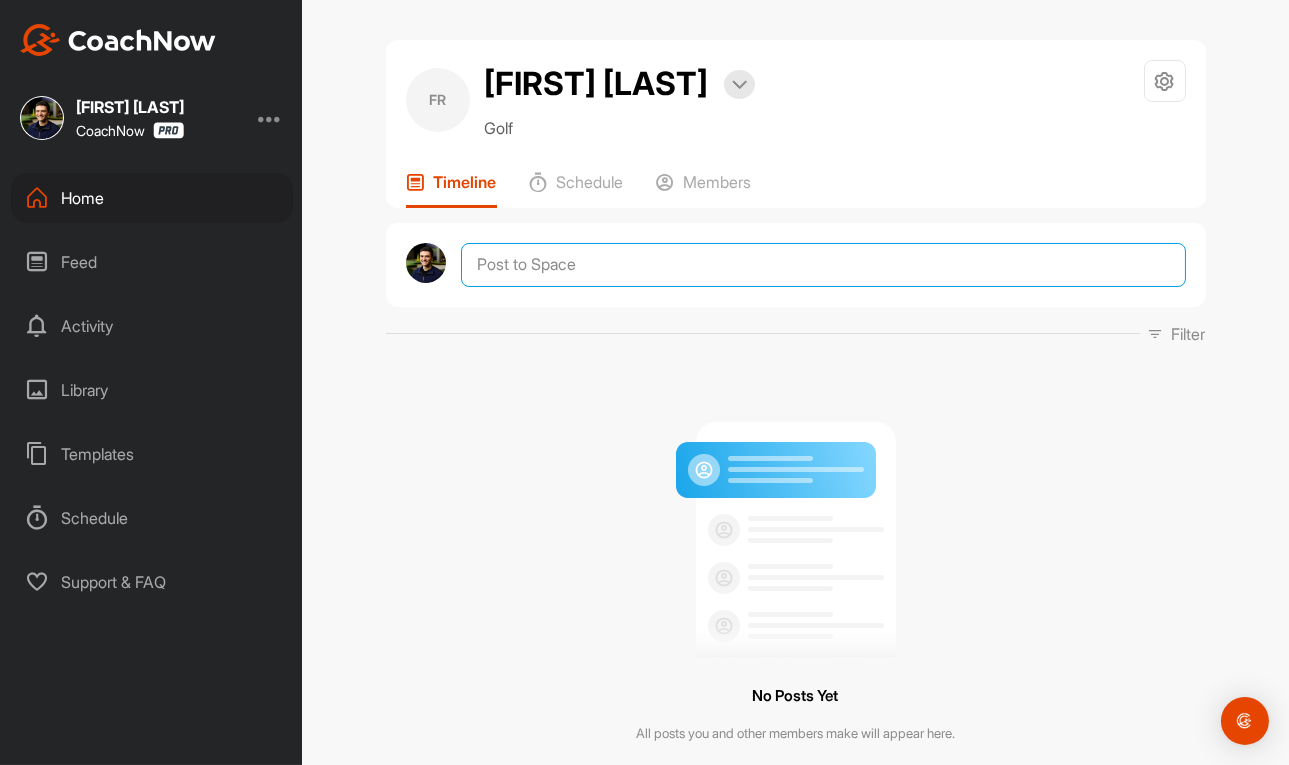 click at bounding box center [823, 265] 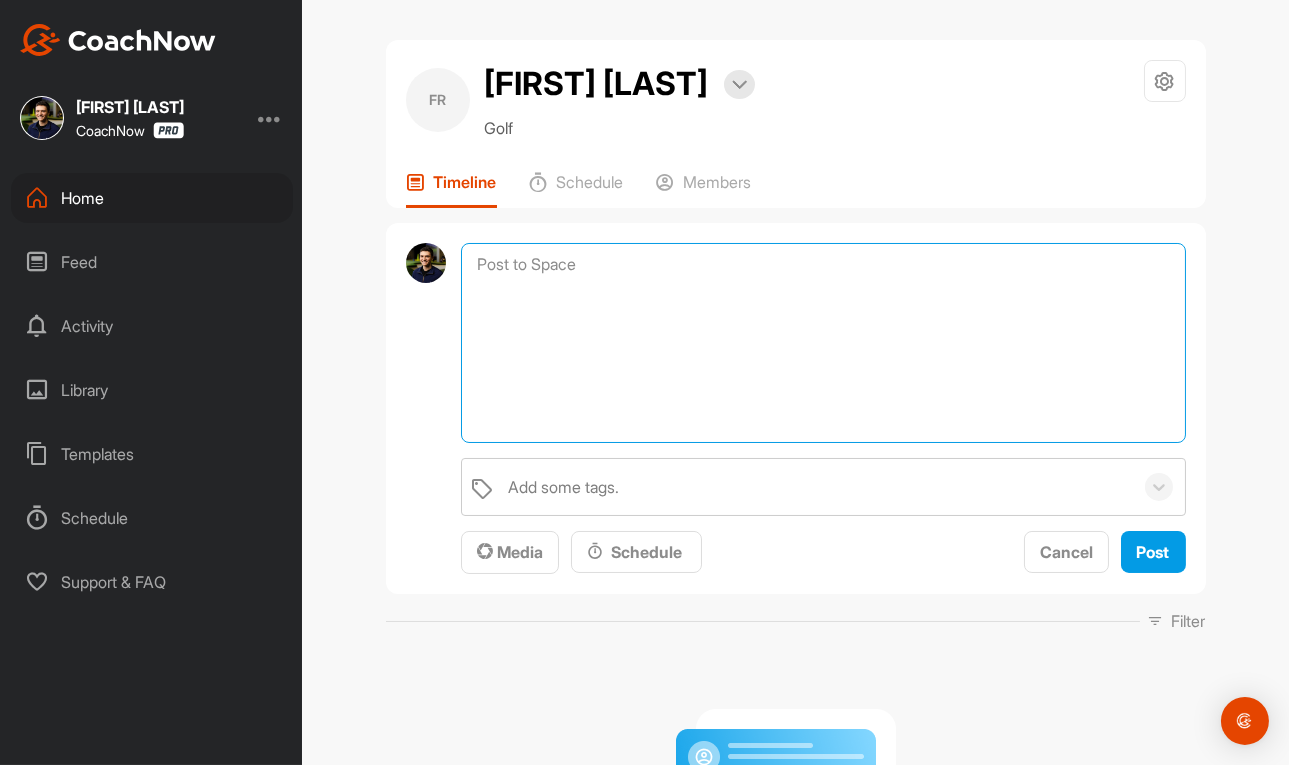 click at bounding box center (823, 343) 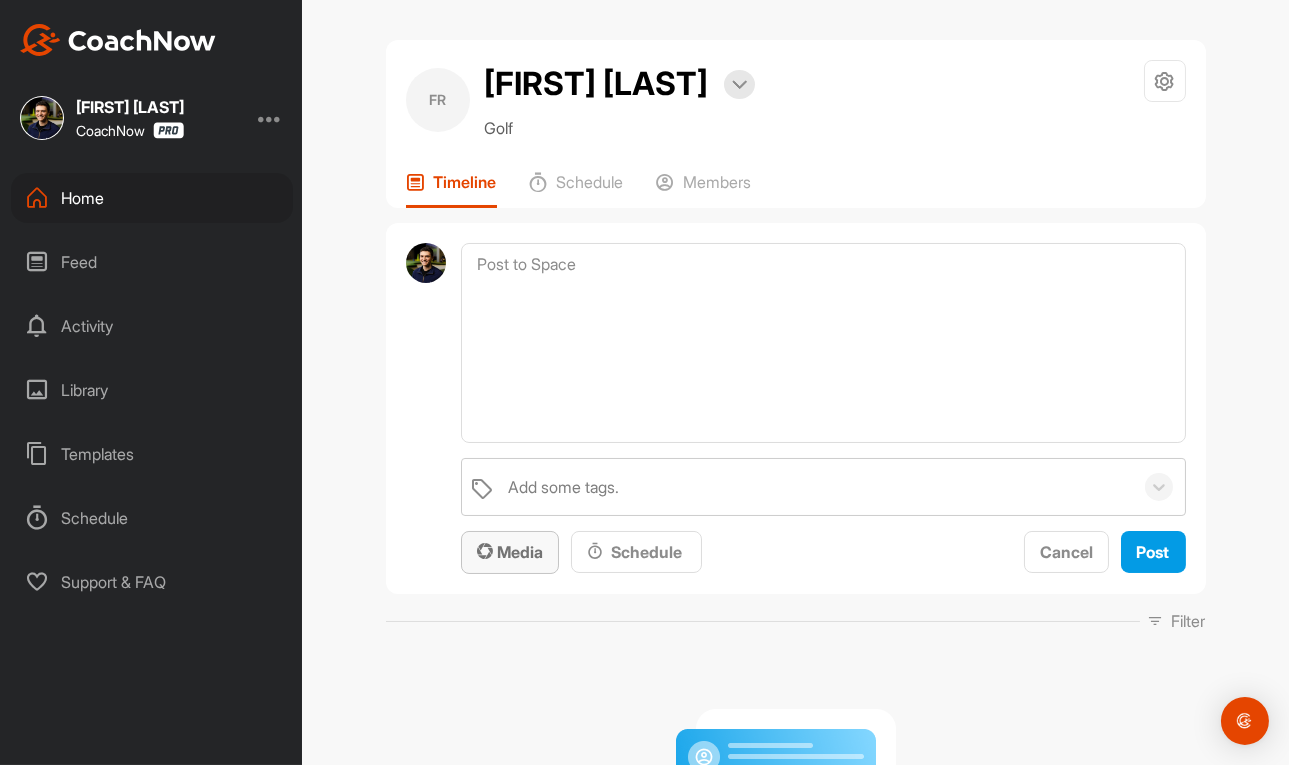 drag, startPoint x: 485, startPoint y: 551, endPoint x: 492, endPoint y: 543, distance: 10.630146 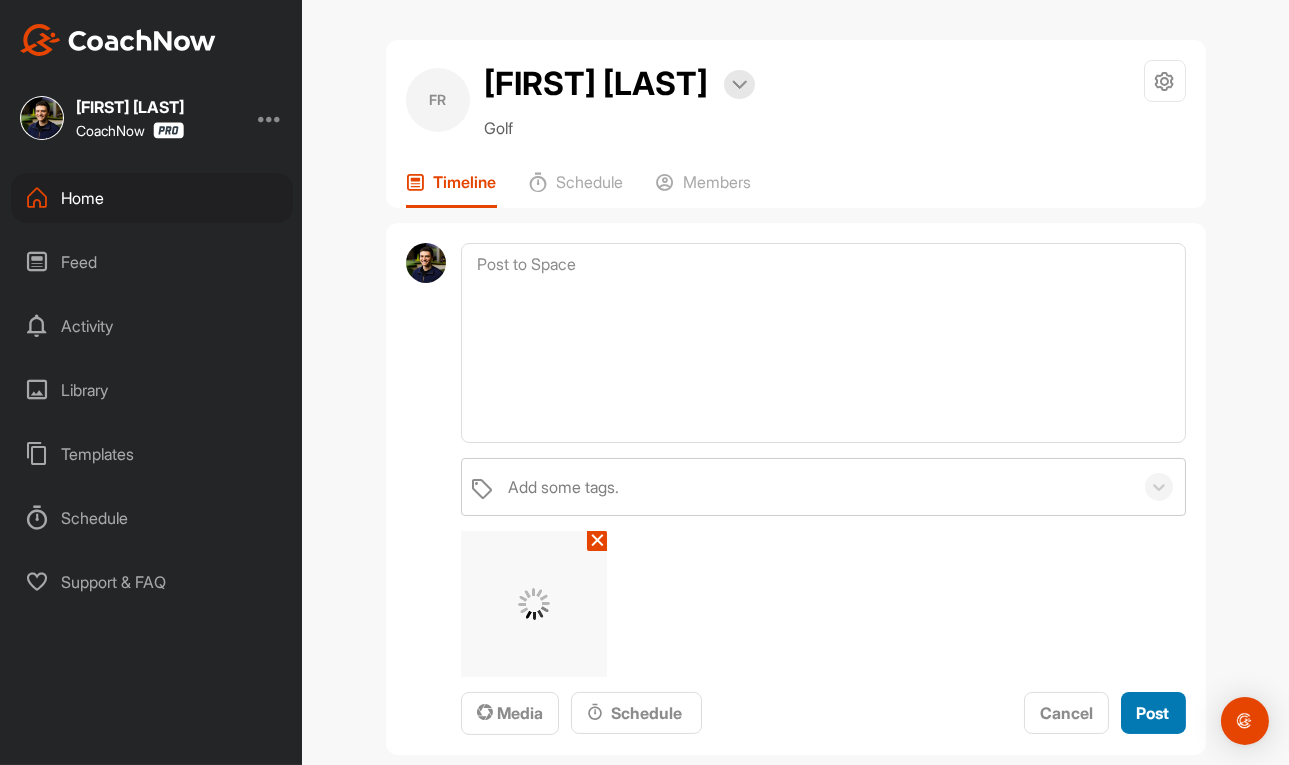 click on "Post" at bounding box center [1153, 713] 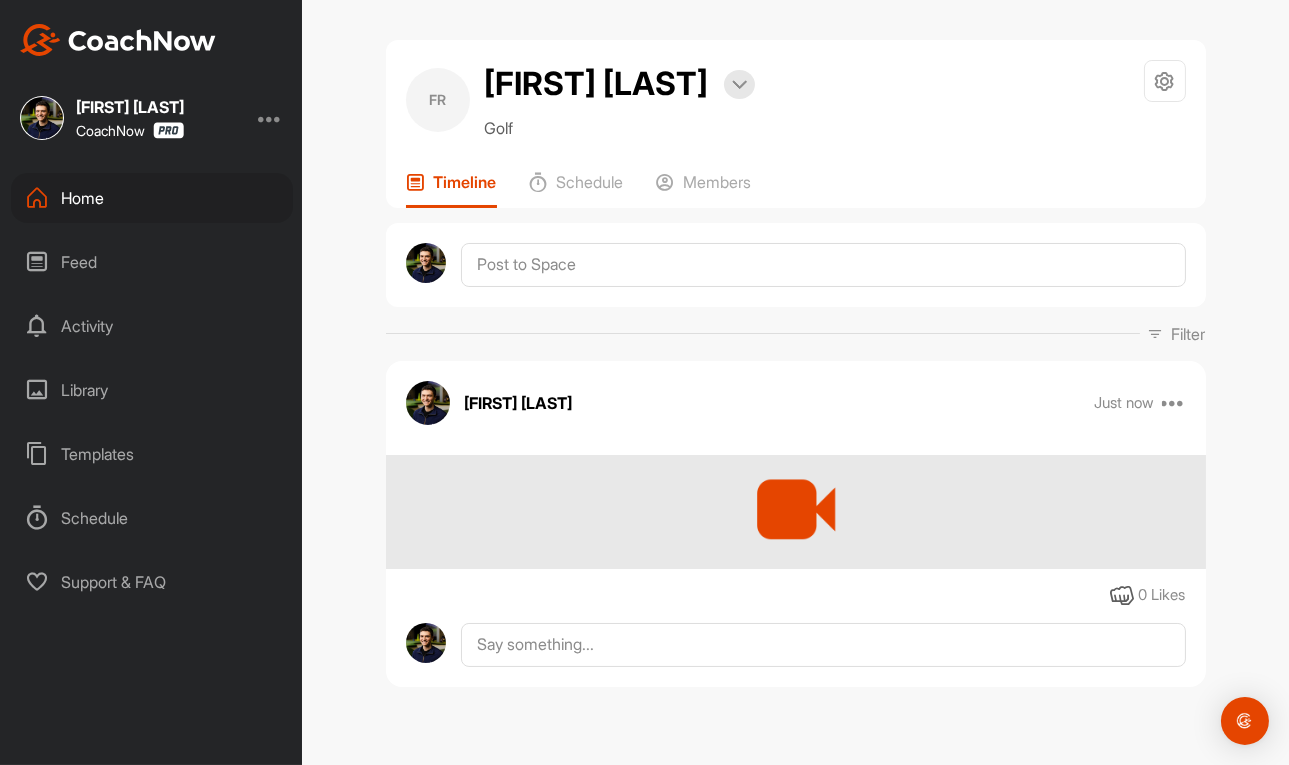 scroll, scrollTop: 0, scrollLeft: 0, axis: both 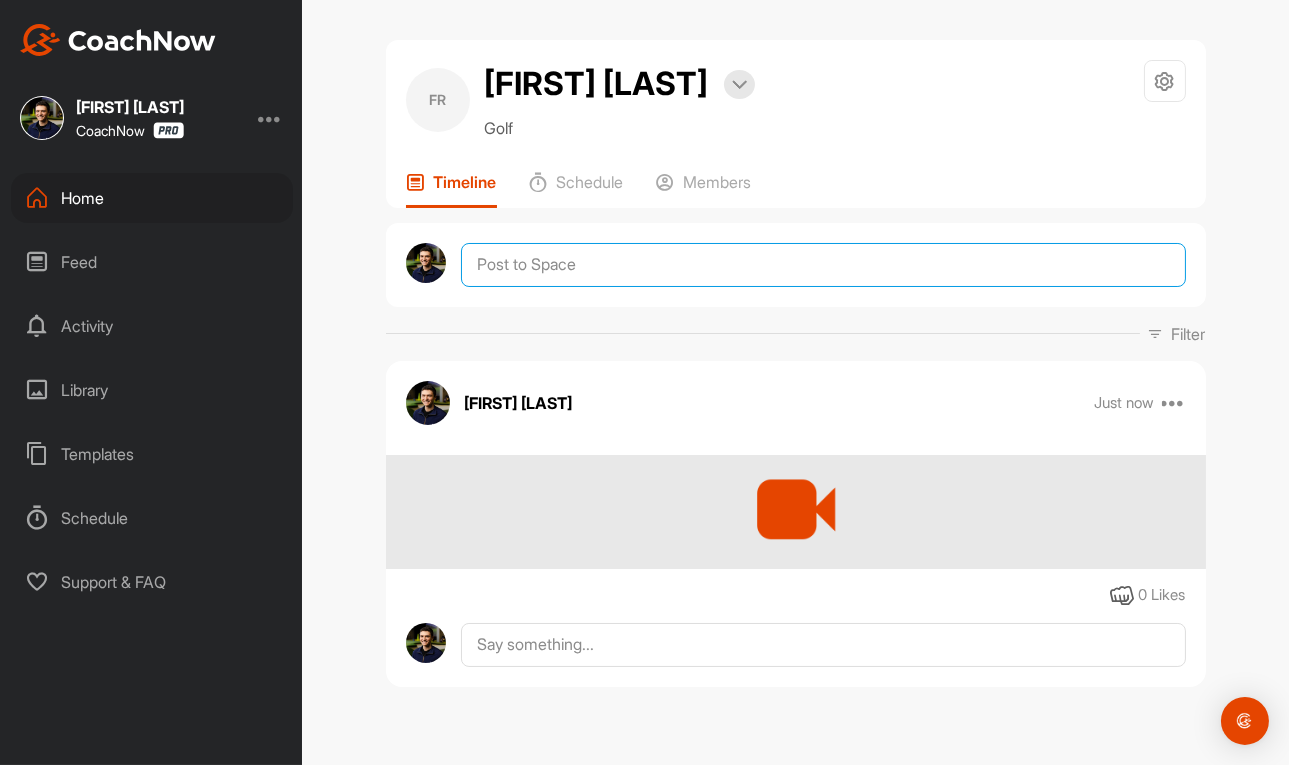 drag, startPoint x: 531, startPoint y: 244, endPoint x: 531, endPoint y: 302, distance: 58 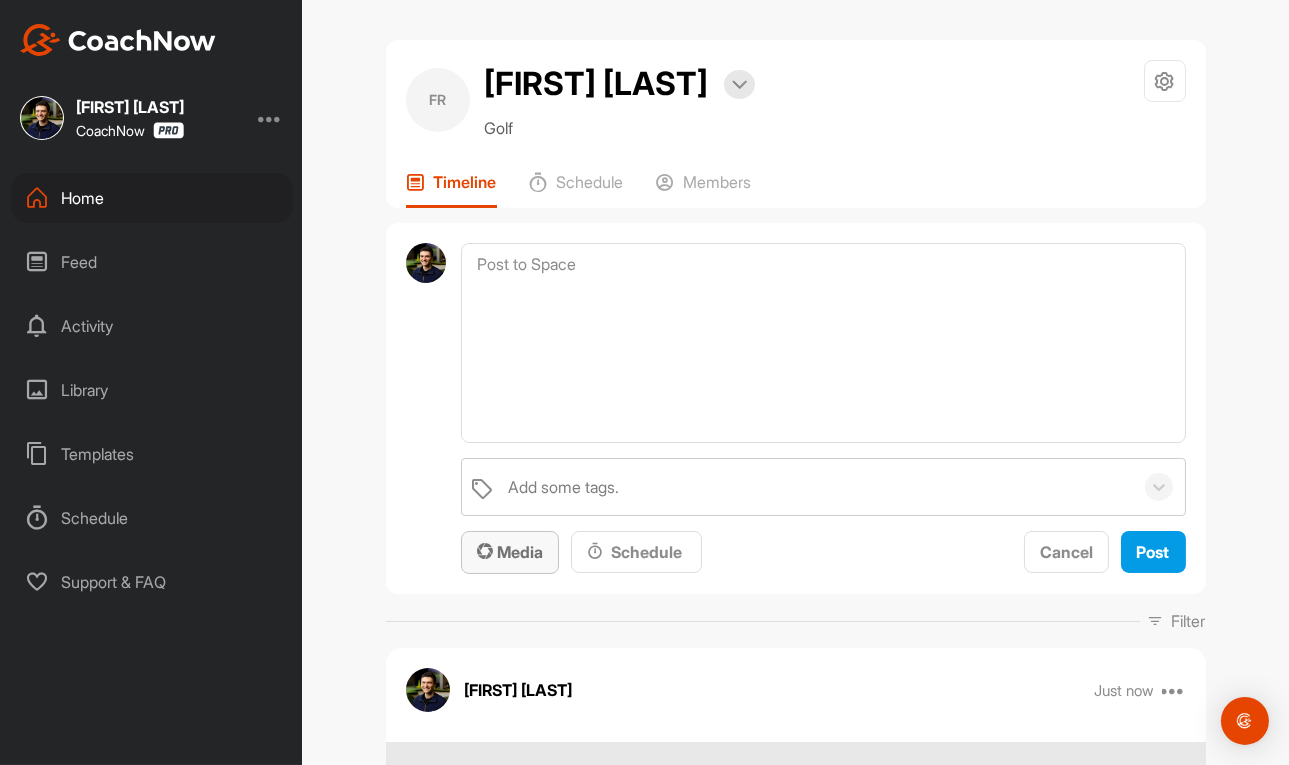 click on "Media" at bounding box center (510, 552) 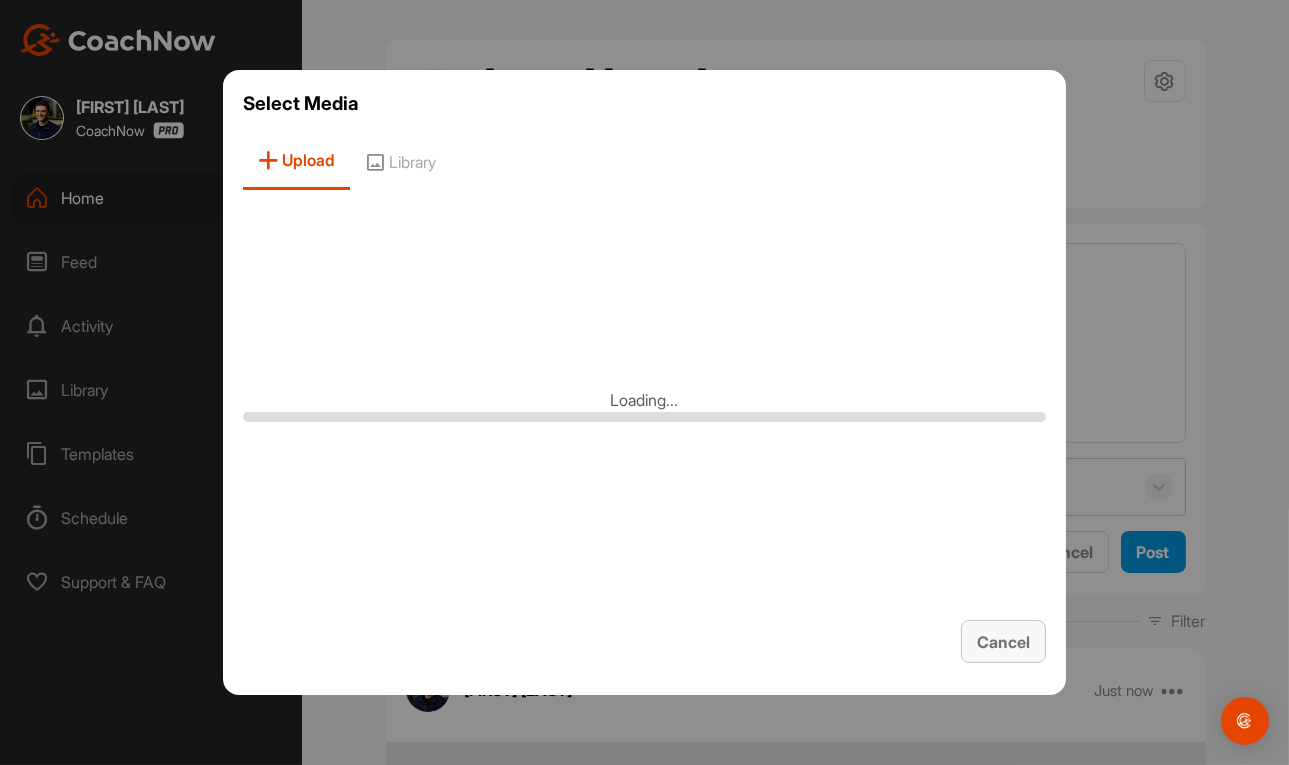 click on "Cancel" at bounding box center [1003, 642] 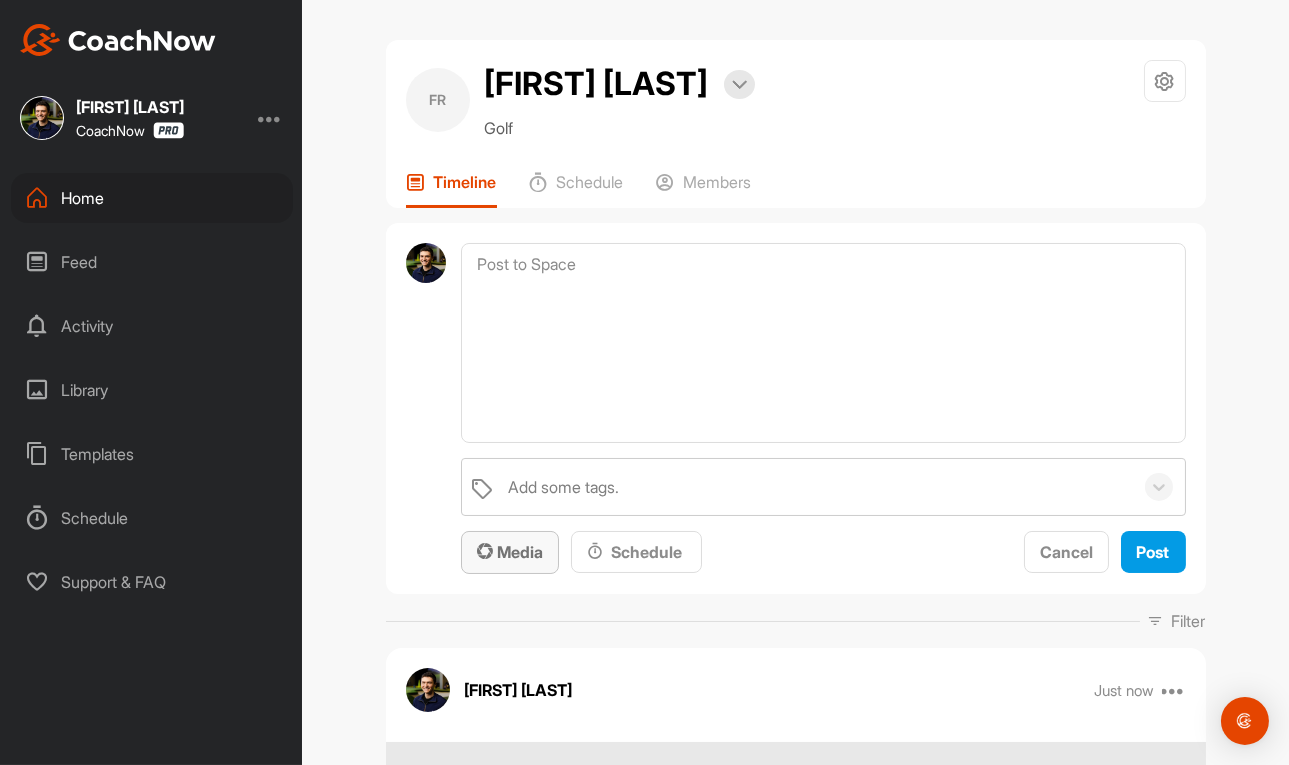click on "Media" at bounding box center [510, 552] 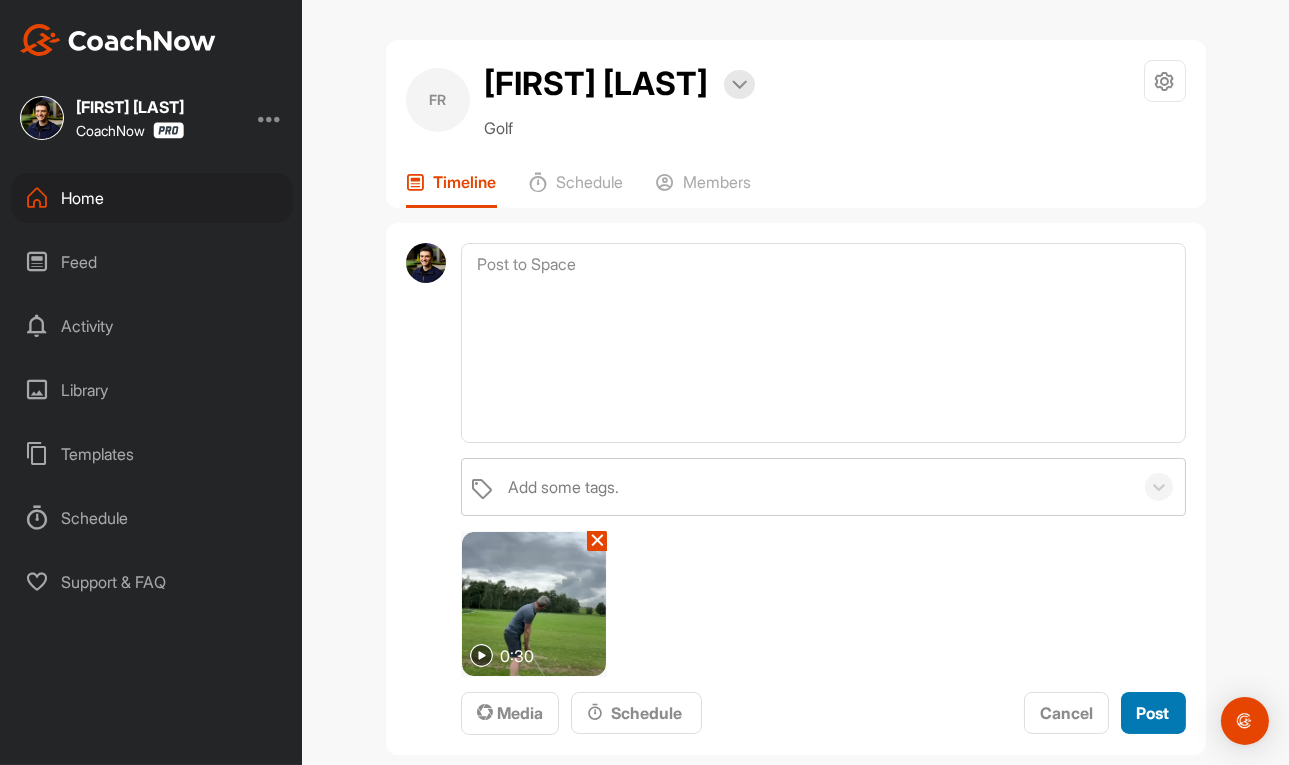 click on "Post" at bounding box center (1153, 713) 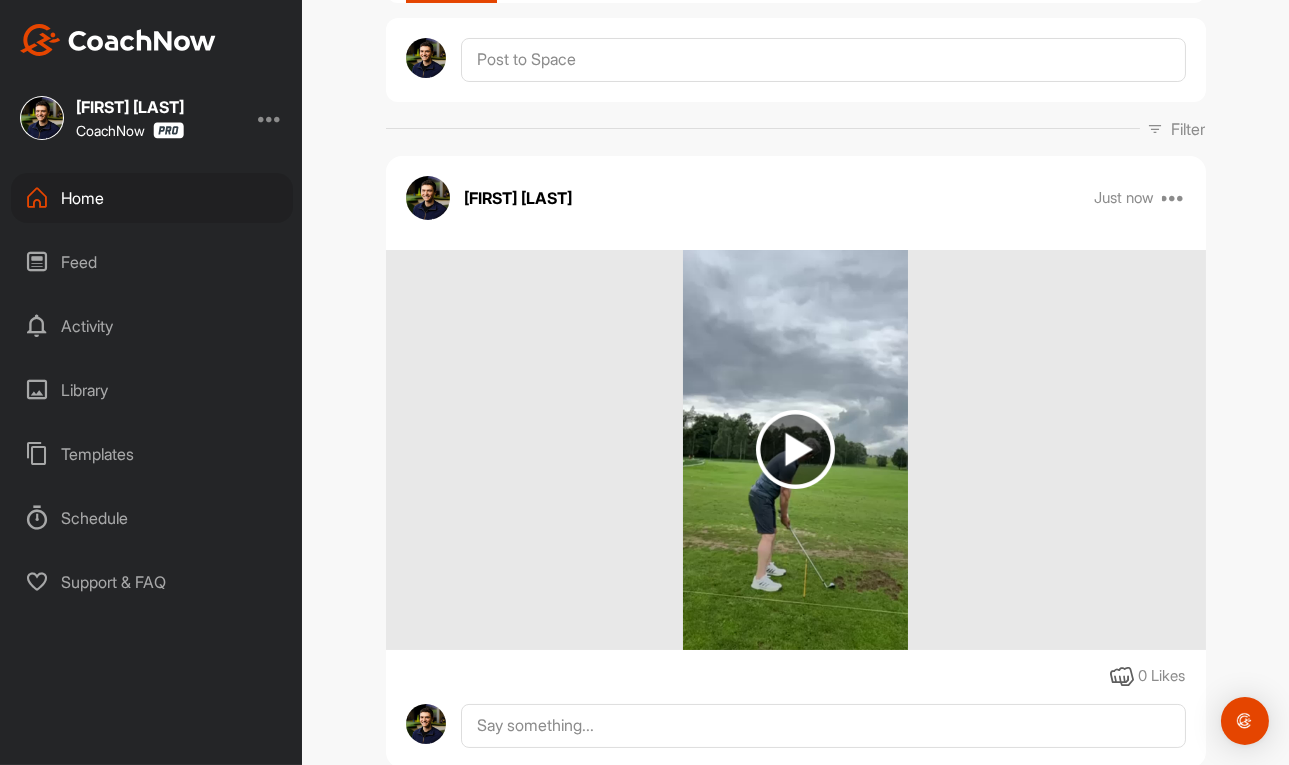 scroll, scrollTop: 0, scrollLeft: 0, axis: both 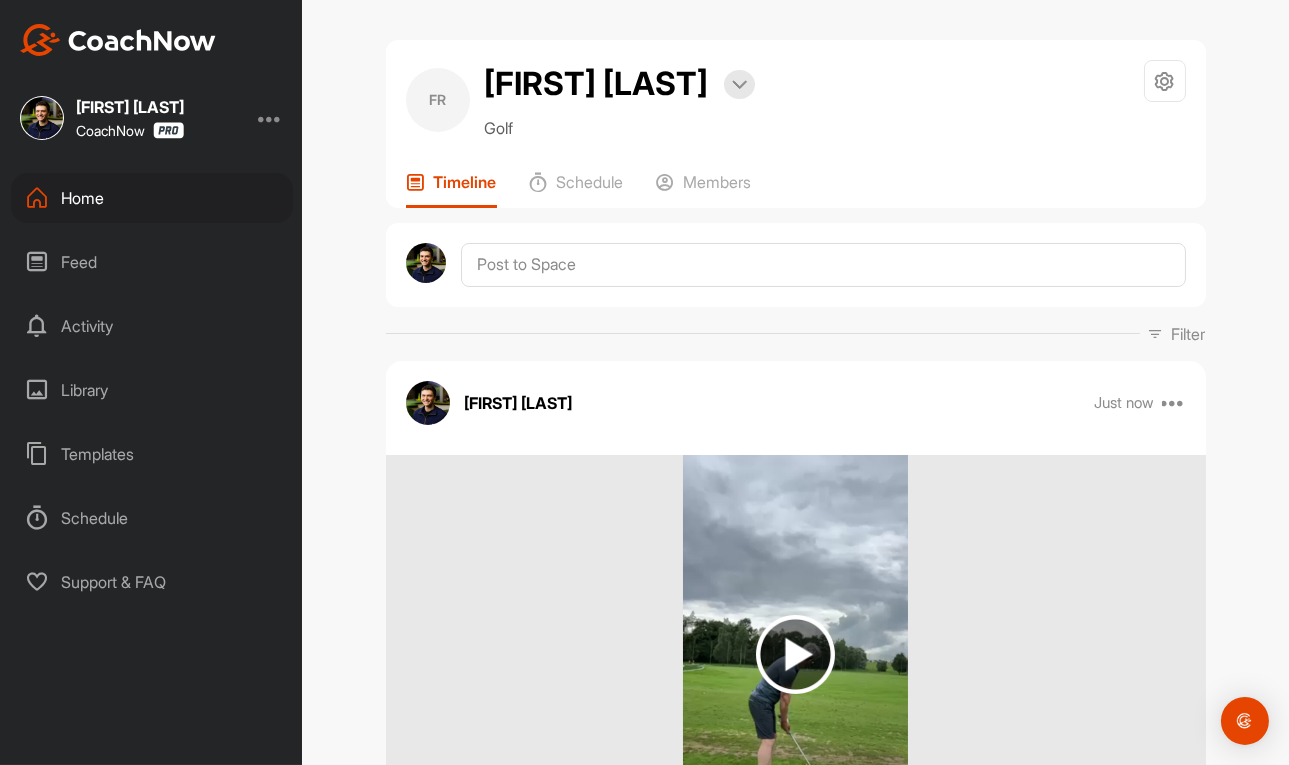 click at bounding box center (796, 265) 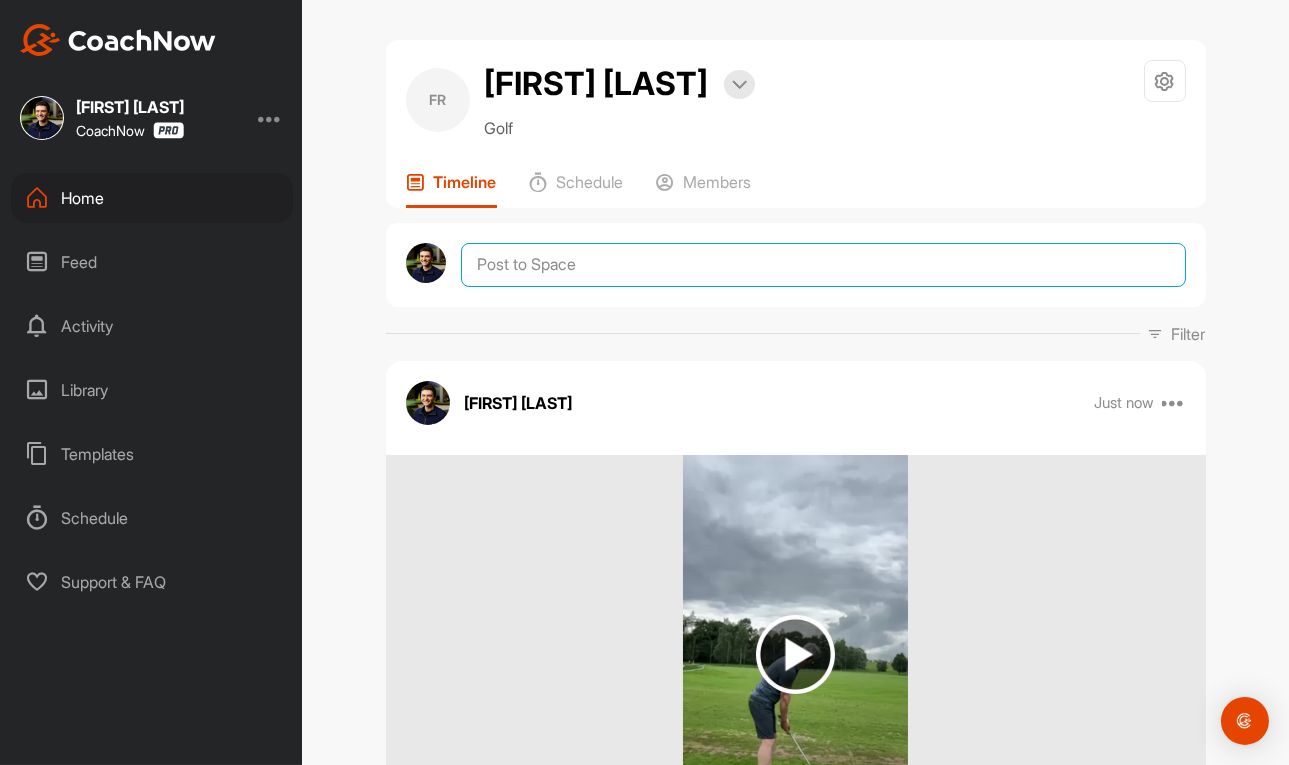 click at bounding box center (823, 265) 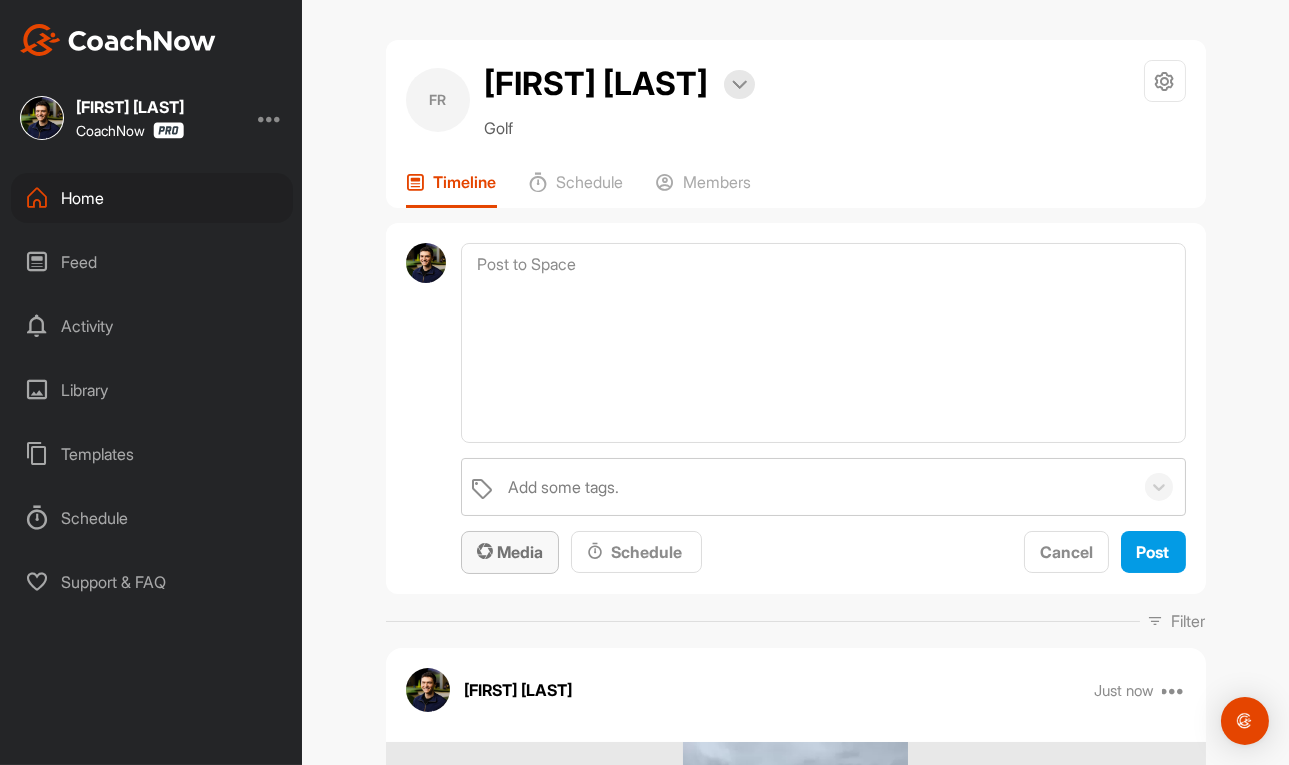 click at bounding box center [485, 551] 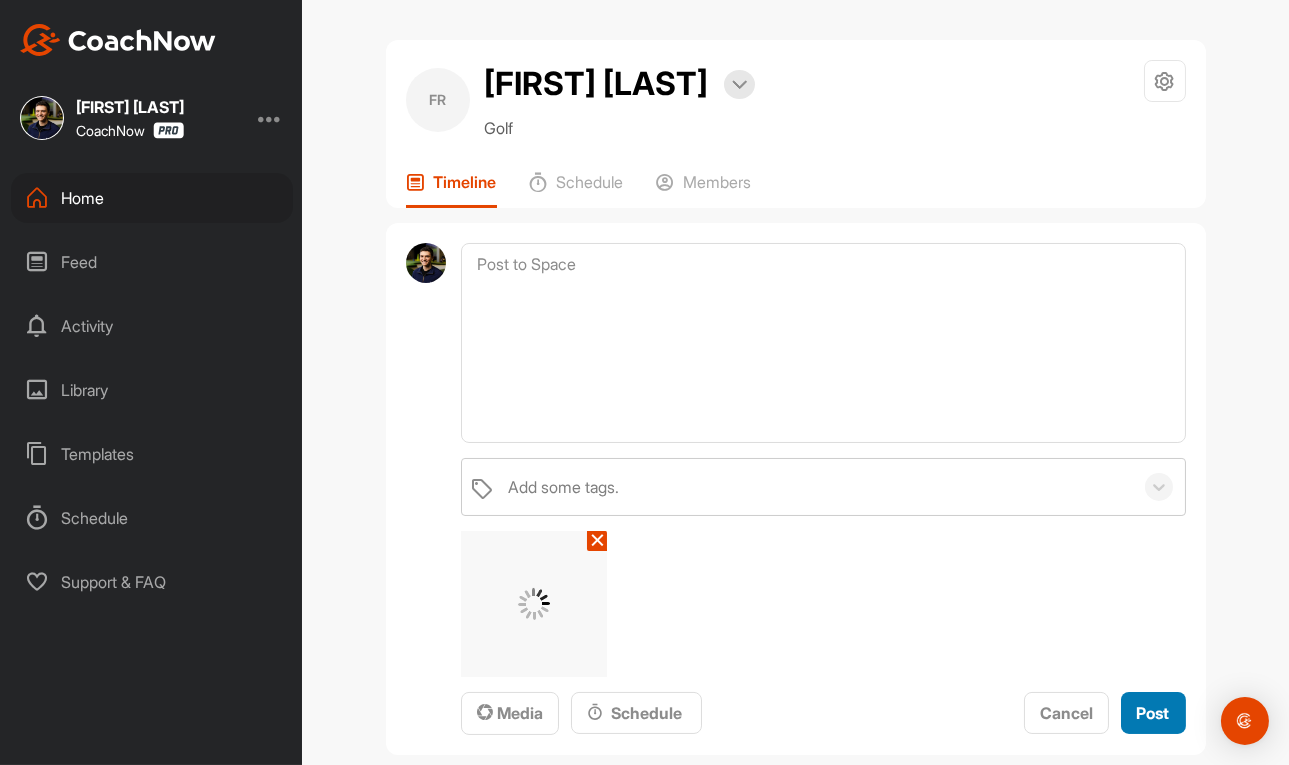 click on "Post" at bounding box center (1153, 713) 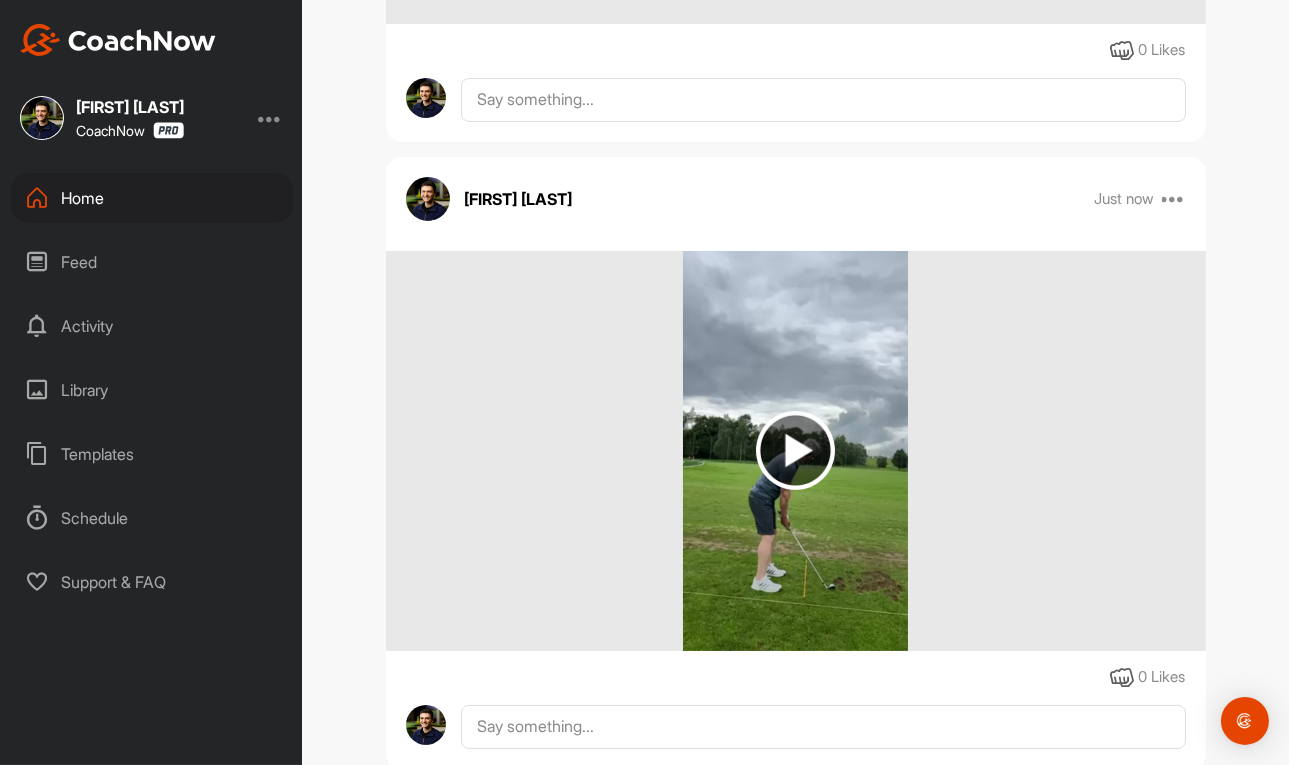 scroll, scrollTop: 0, scrollLeft: 0, axis: both 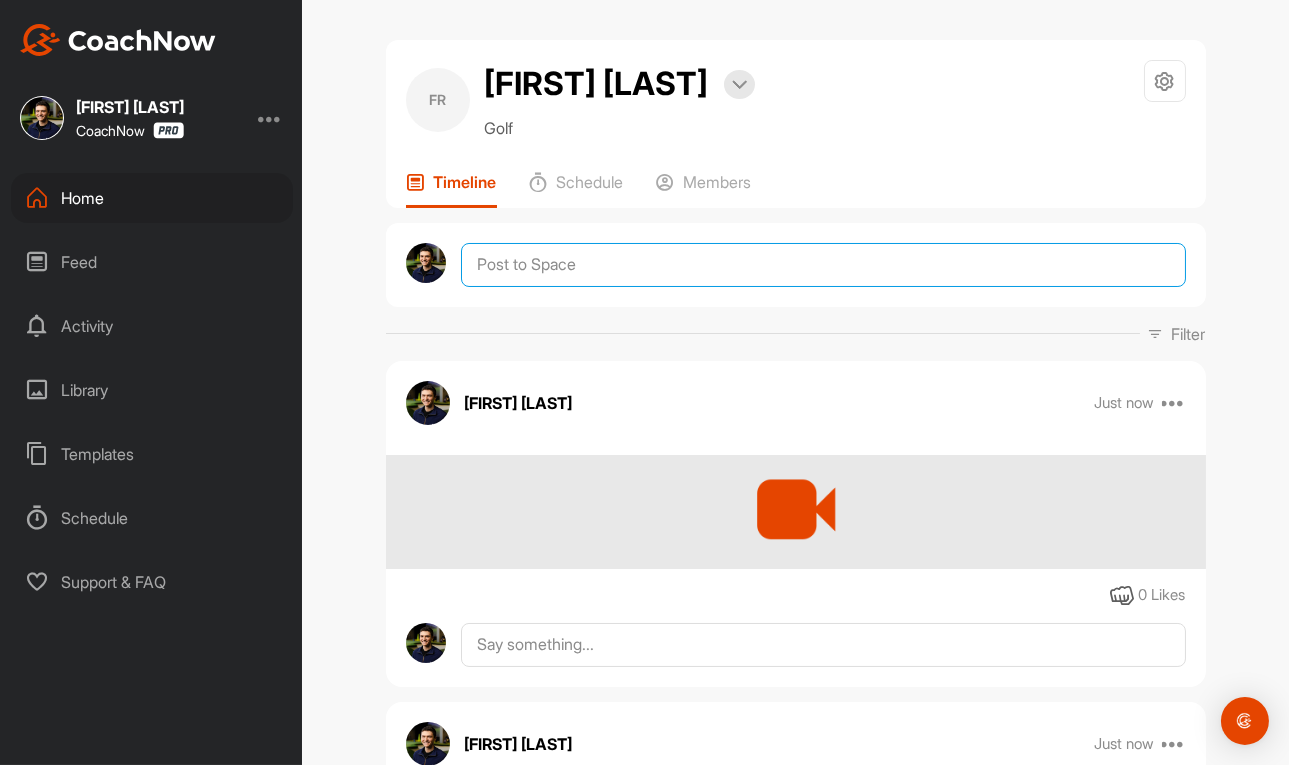 click at bounding box center (823, 265) 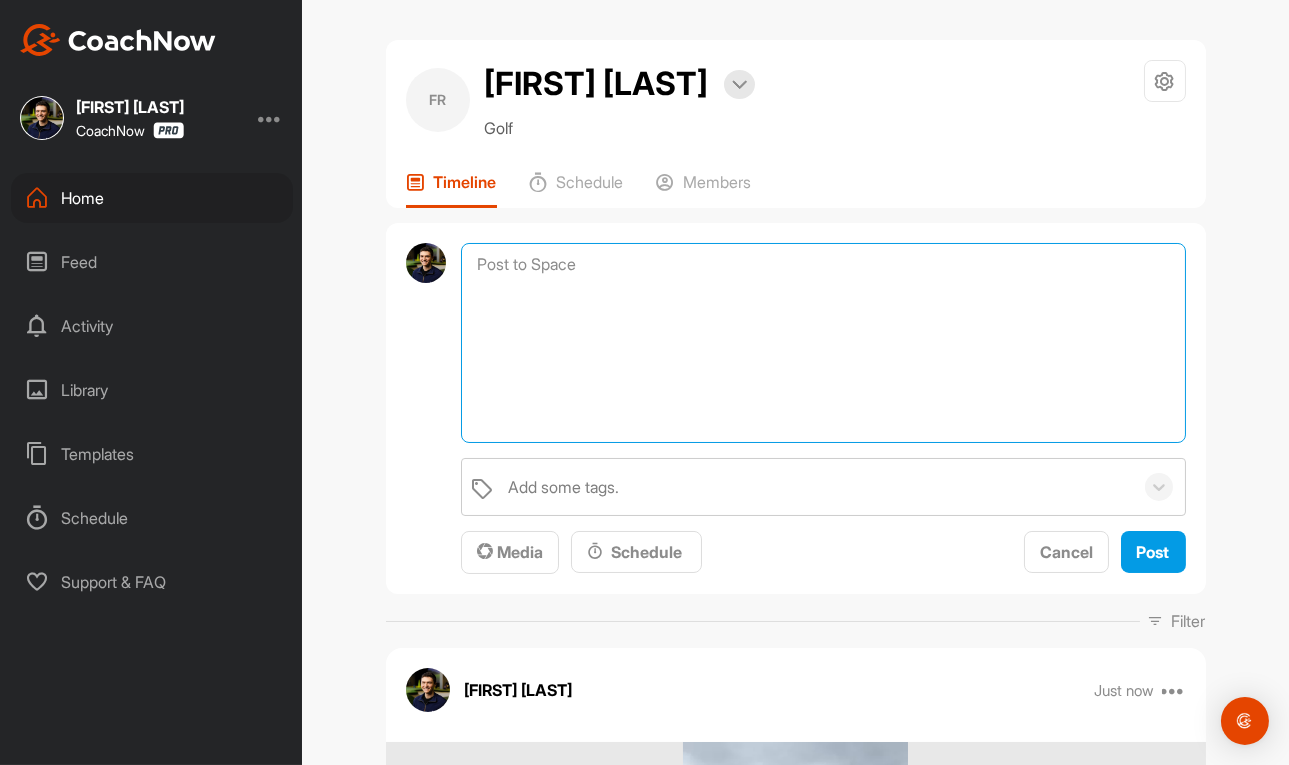 click at bounding box center [823, 343] 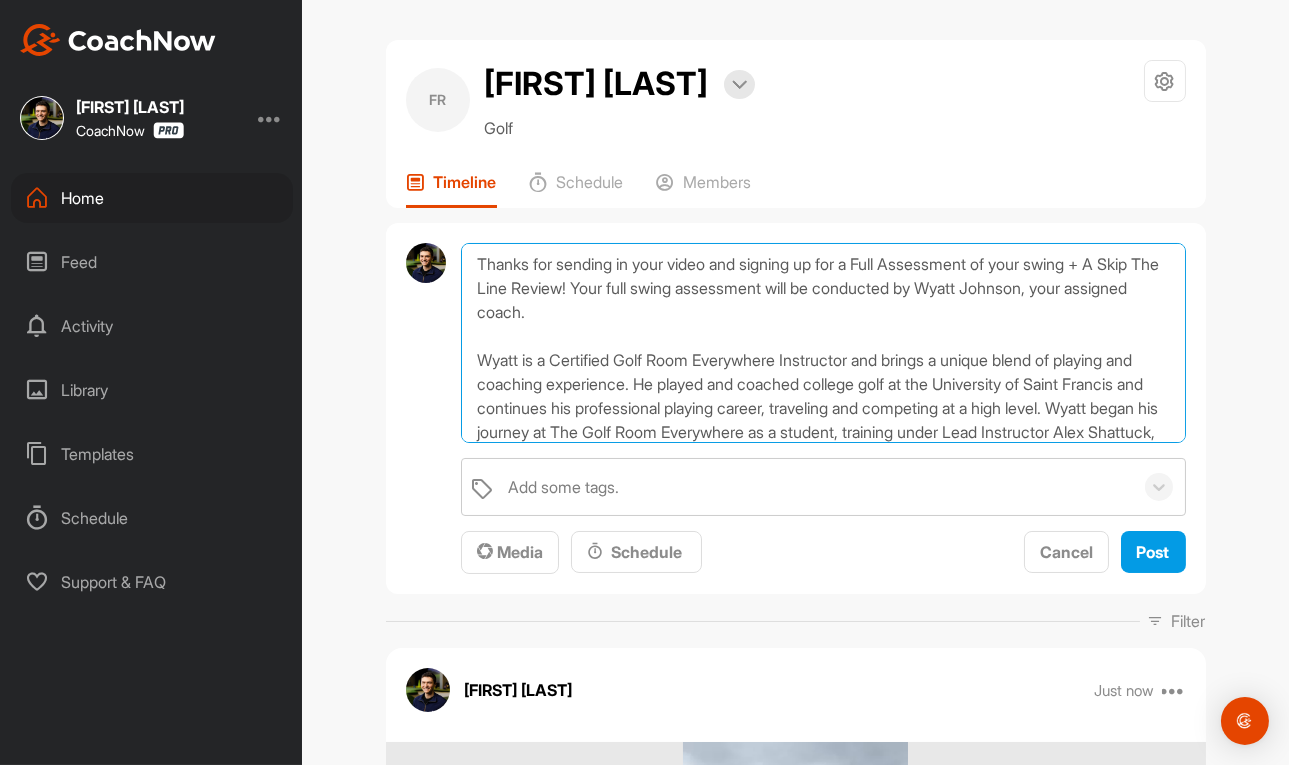 scroll, scrollTop: 263, scrollLeft: 0, axis: vertical 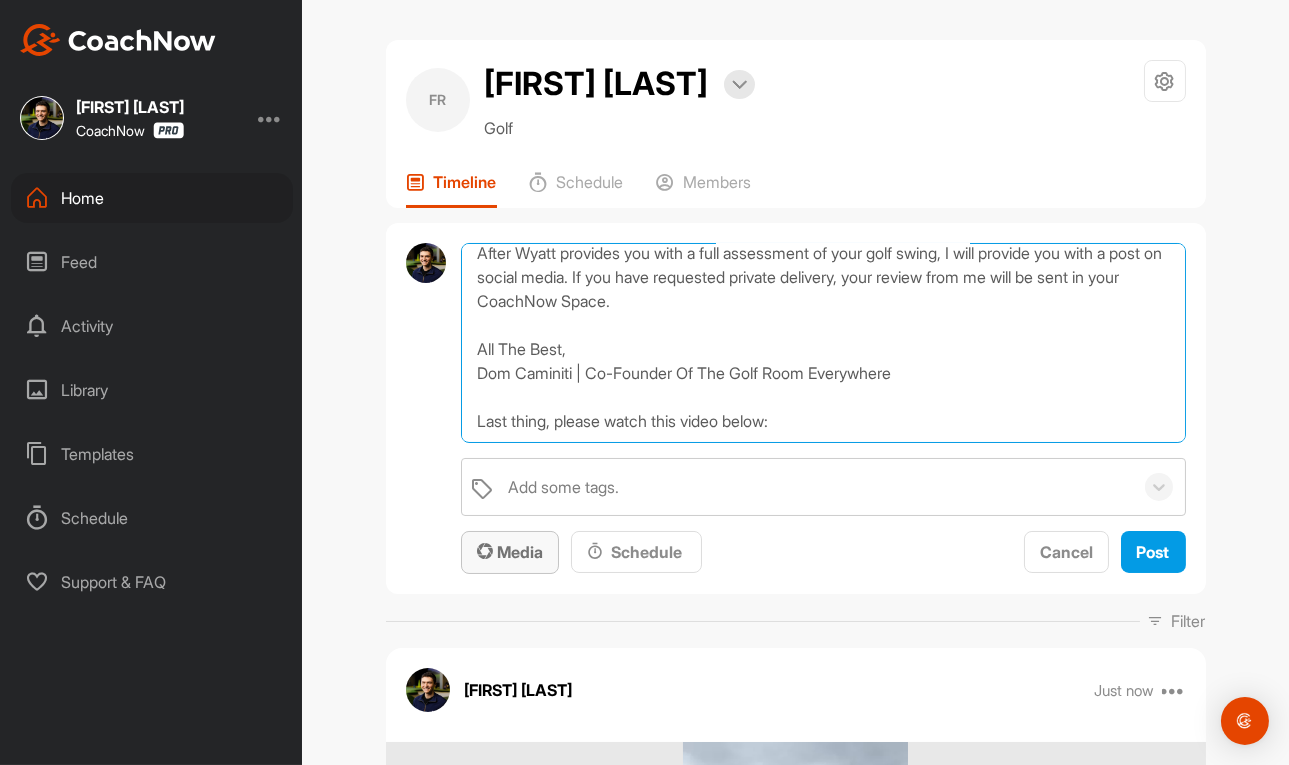 type on "Thanks for sending in your video and signing up for a Full Assessment of your swing + A Skip The Line Review! Your full swing assessment will be conducted by Wyatt Johnson, your assigned coach.
Wyatt is a Certified Golf Room Everywhere Instructor and brings a unique blend of playing and coaching experience. He played and coached college golf at the University of Saint Francis and continues his professional playing career, traveling and competing at a high level. Wyatt began his journey at The Golf Room Everywhere as a student, training under Lead Instructor Alex Shattuck, and now channels those lessons into the golfers he coaches every day.
After Wyatt provides you with a full assessment of your golf swing, I will provide you with a post on social media. If you have requested private delivery, your review from me will be sent in your CoachNow Space.
All The Best,
Dom Caminiti | Co-Founder Of The Golf Room Everywhere
Last thing, please watch this video below:" 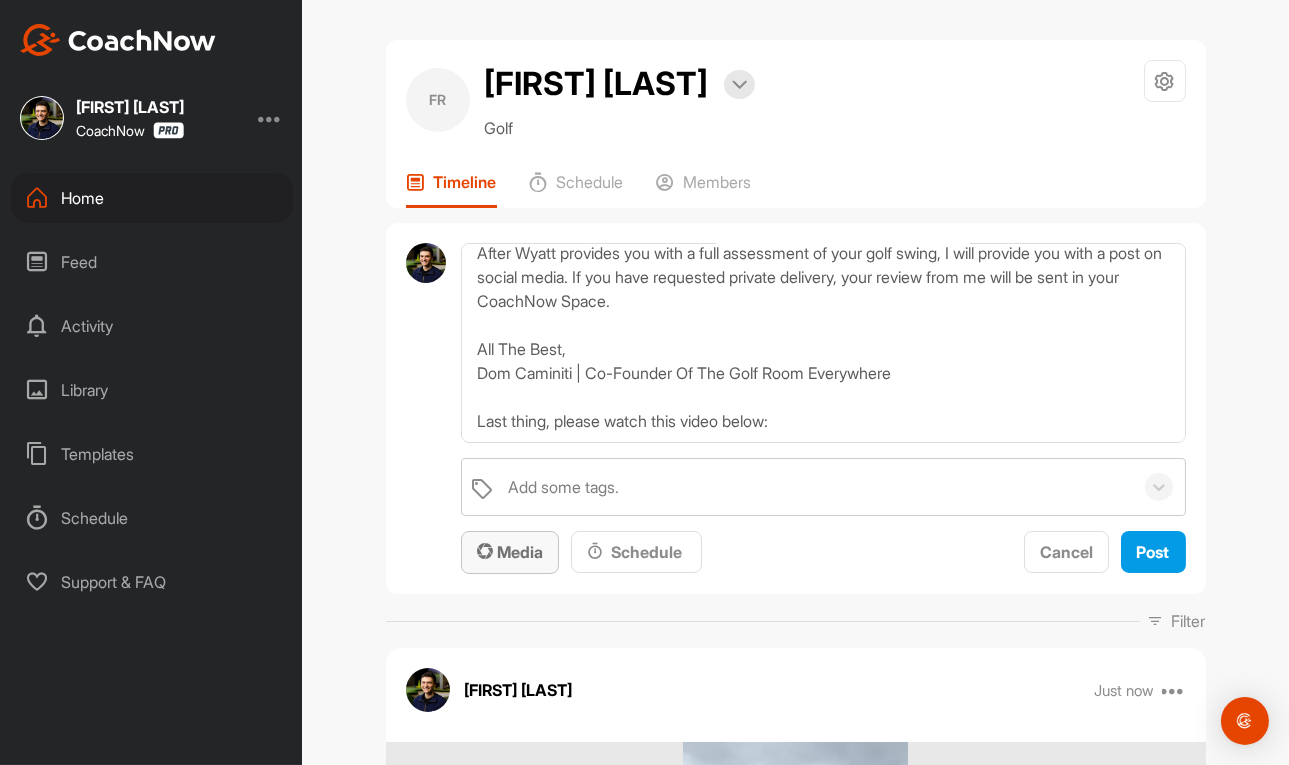 click on "Media" at bounding box center (510, 552) 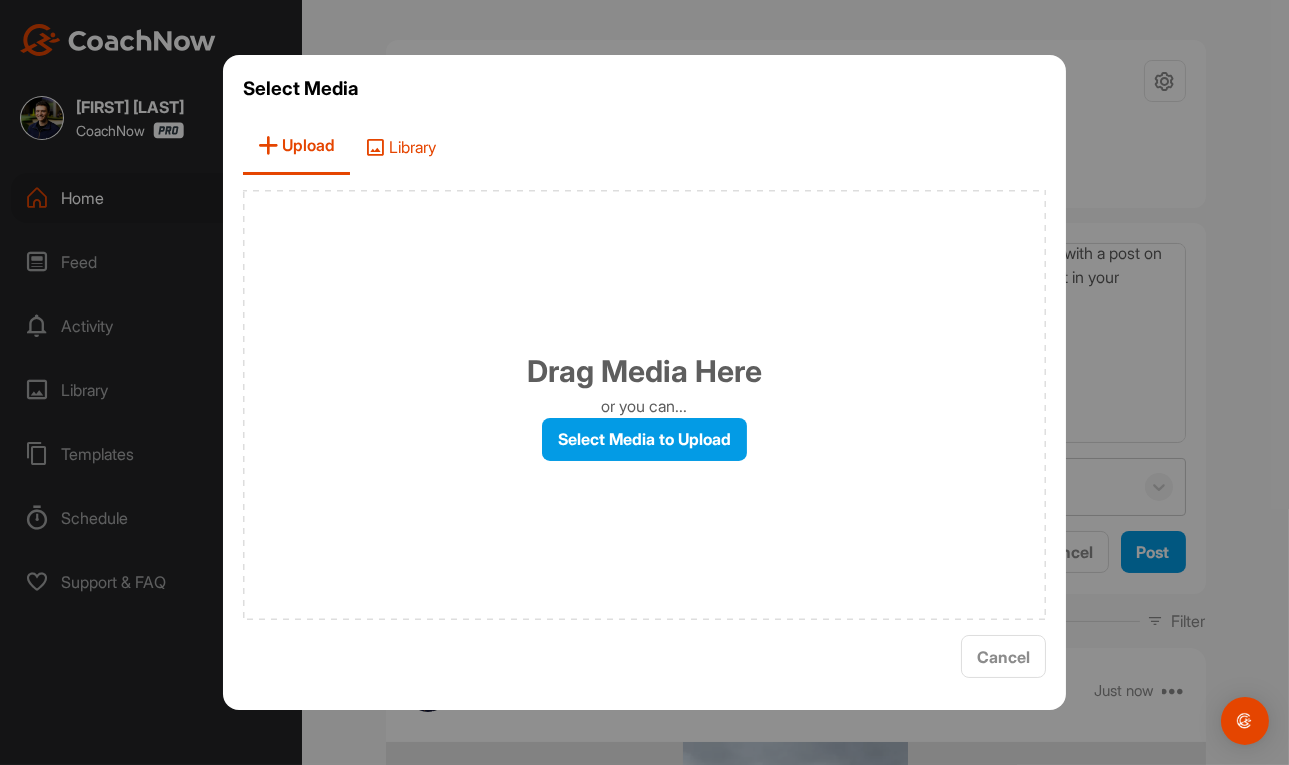 click on "Library" at bounding box center (400, 146) 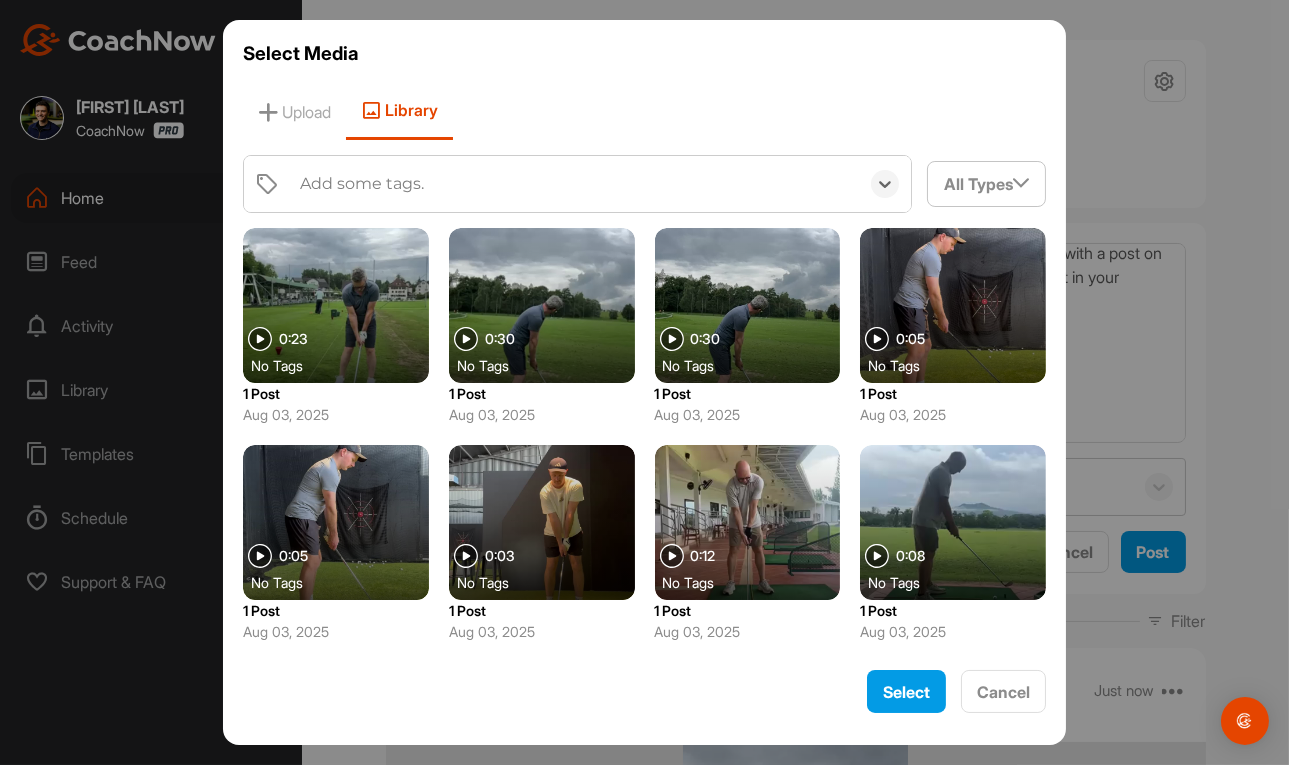 click on "Add some tags." at bounding box center [574, 184] 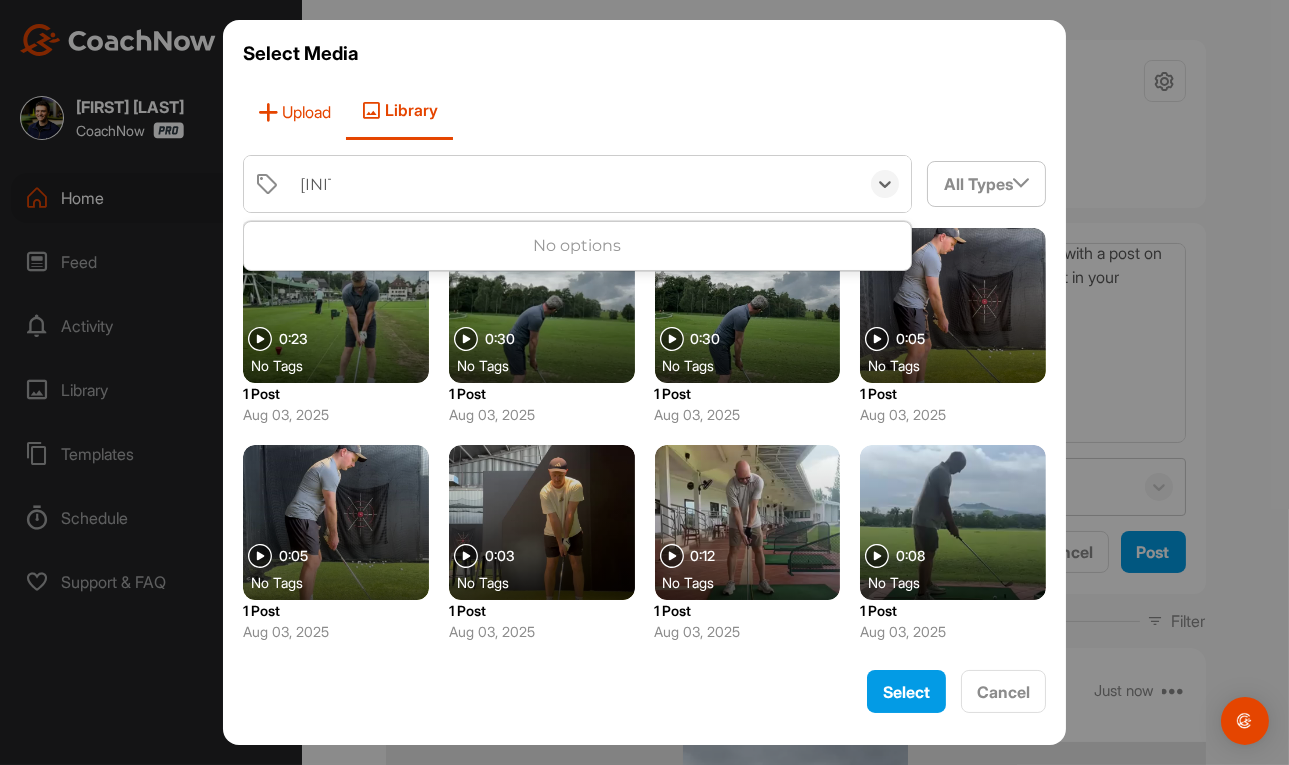 type on "[INITIAL]" 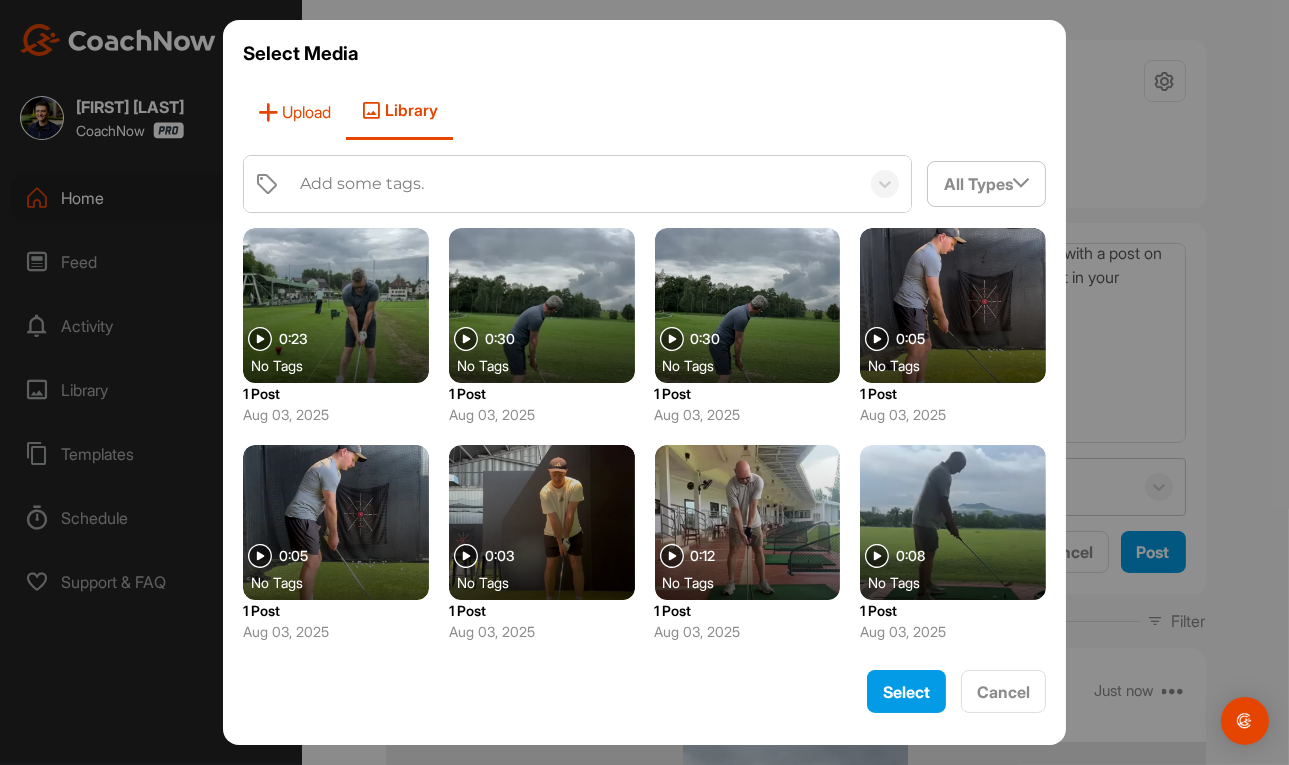 click on "Upload" at bounding box center (294, 111) 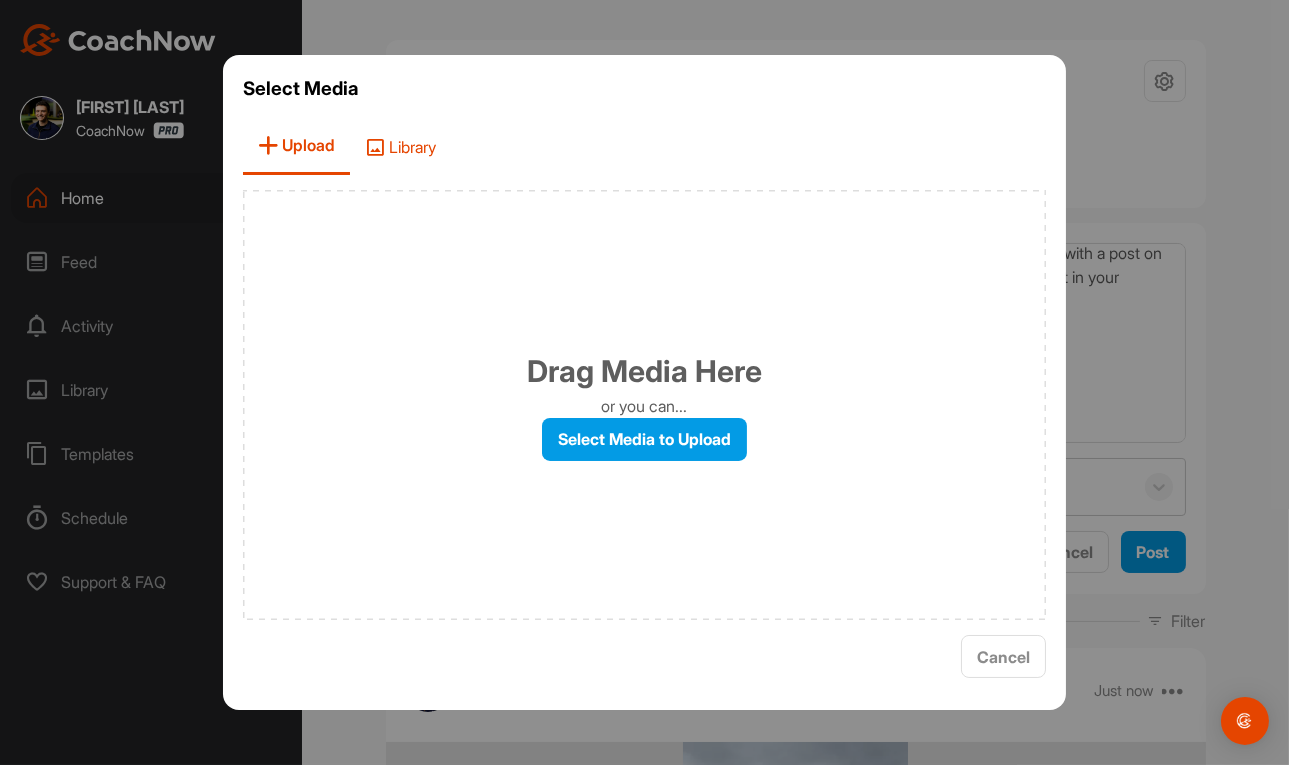 click on "Library" at bounding box center [400, 146] 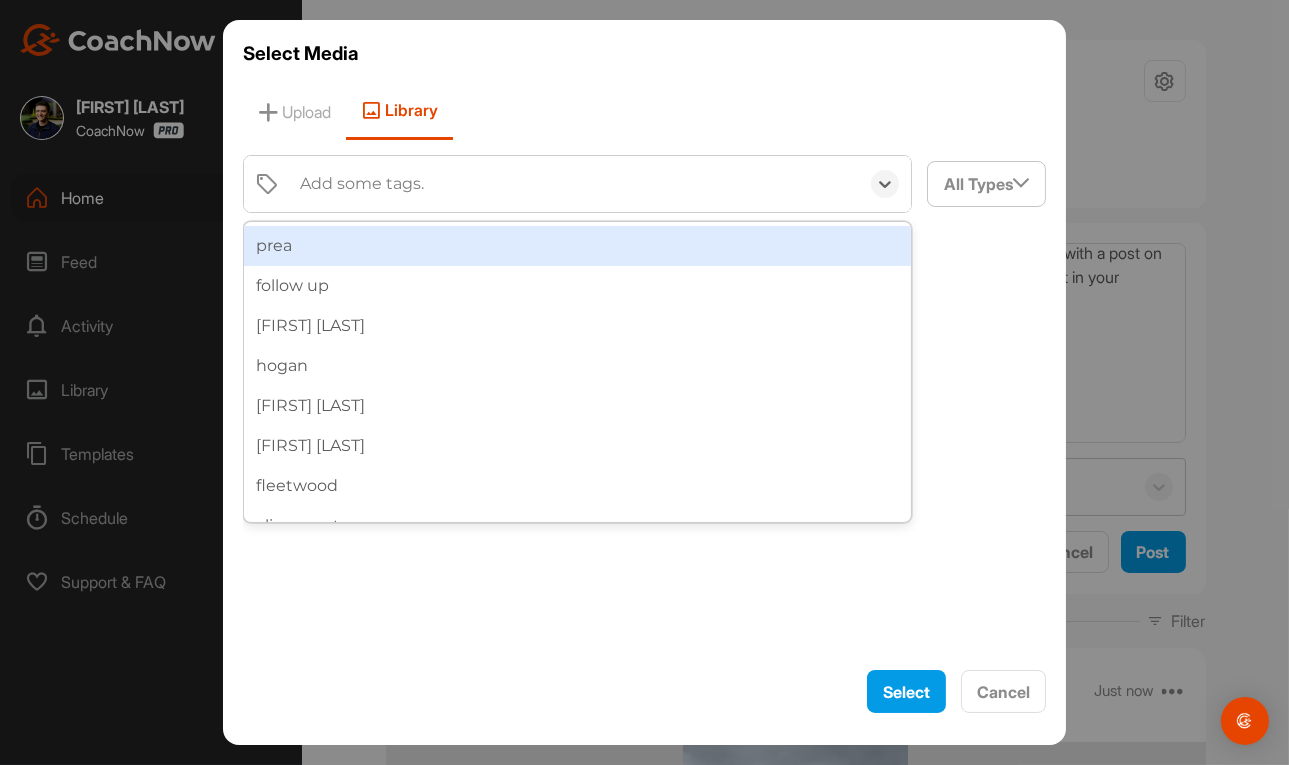 click on "Add some tags." at bounding box center (574, 184) 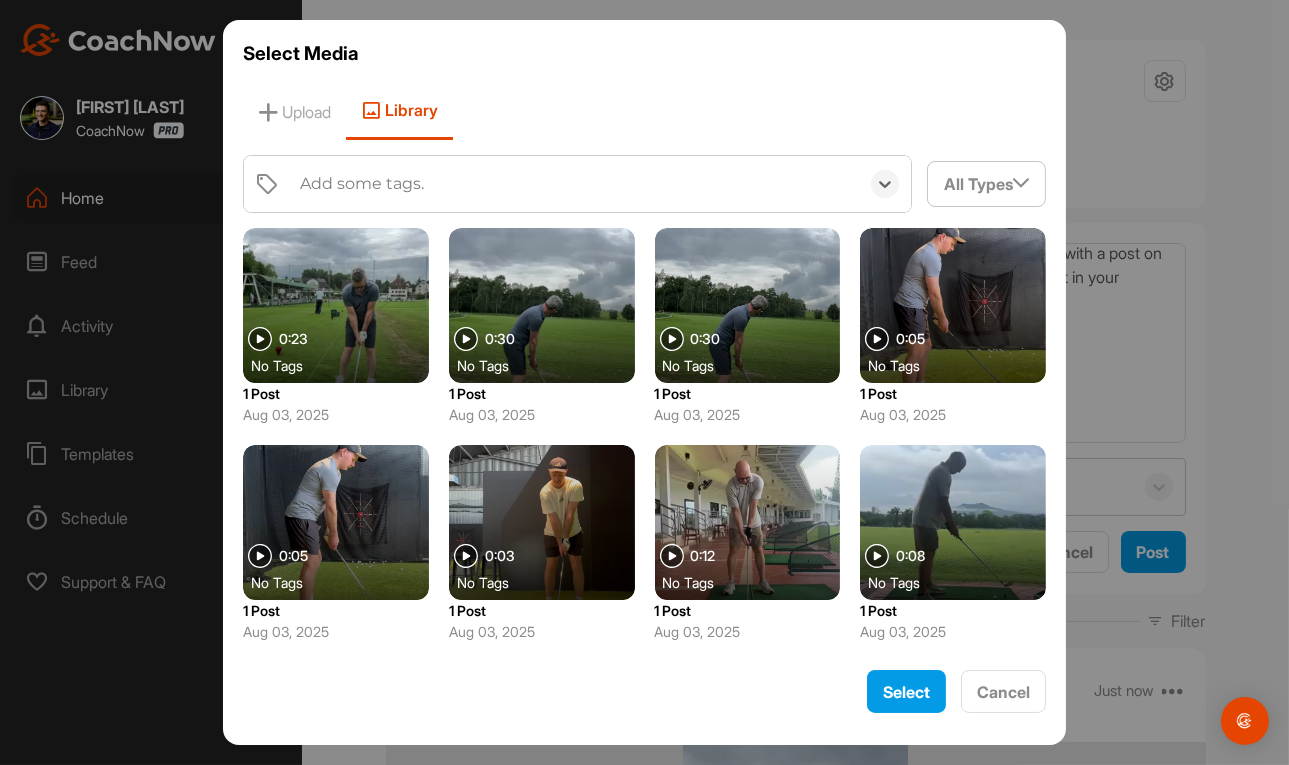 click on "Add some tags." at bounding box center [362, 184] 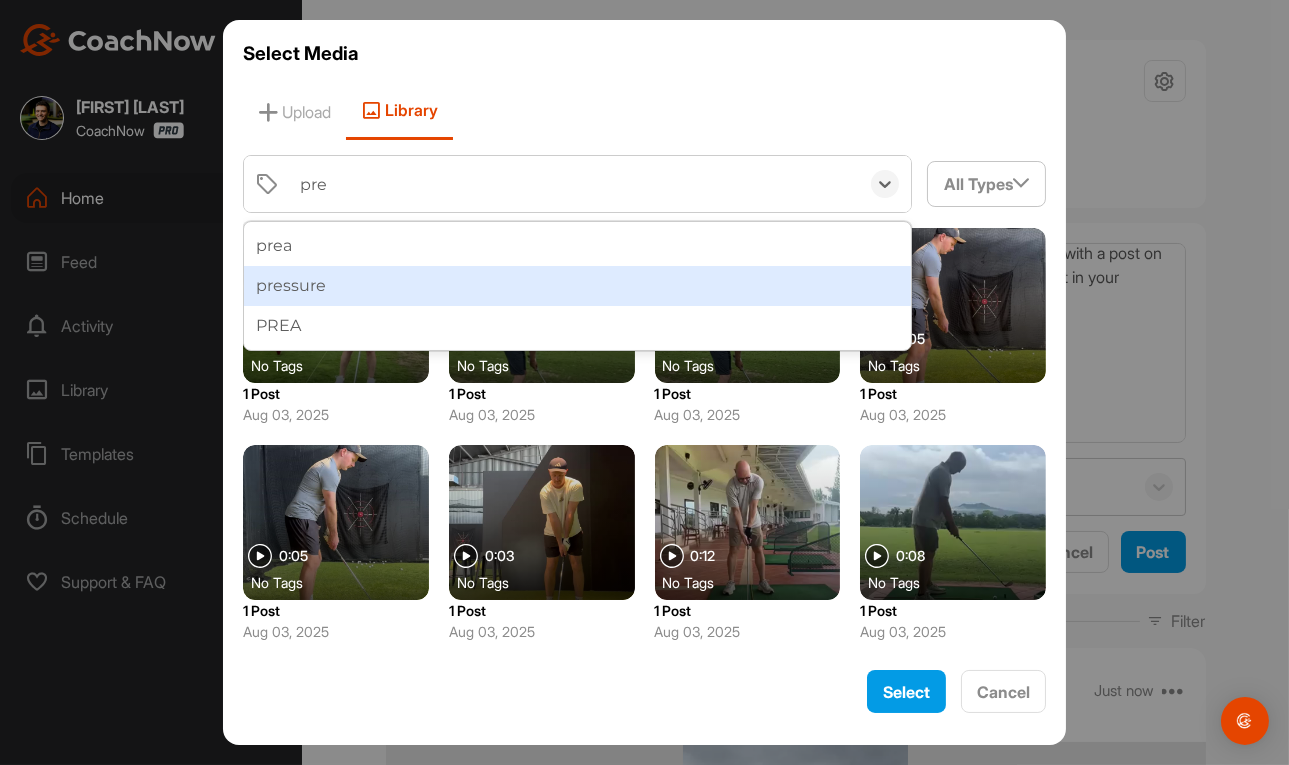 type on "prea" 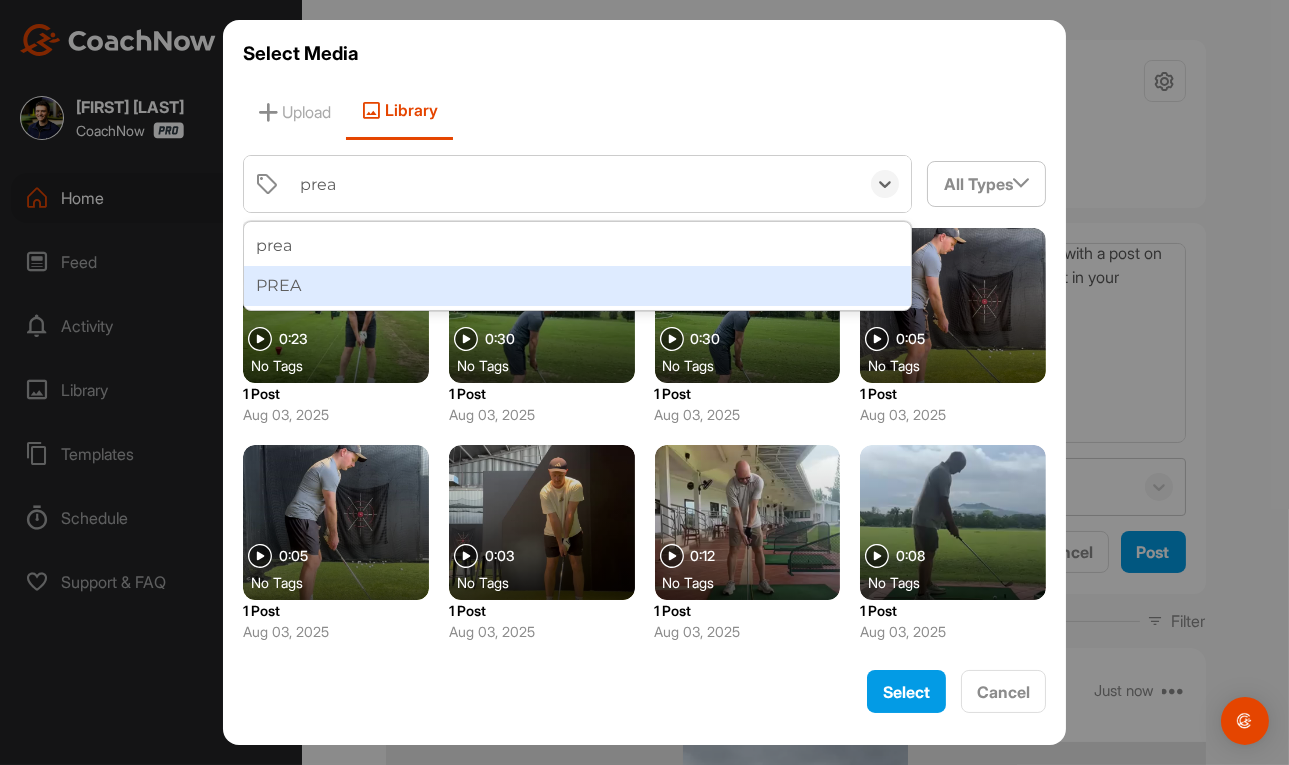 click on "PREA" at bounding box center (578, 286) 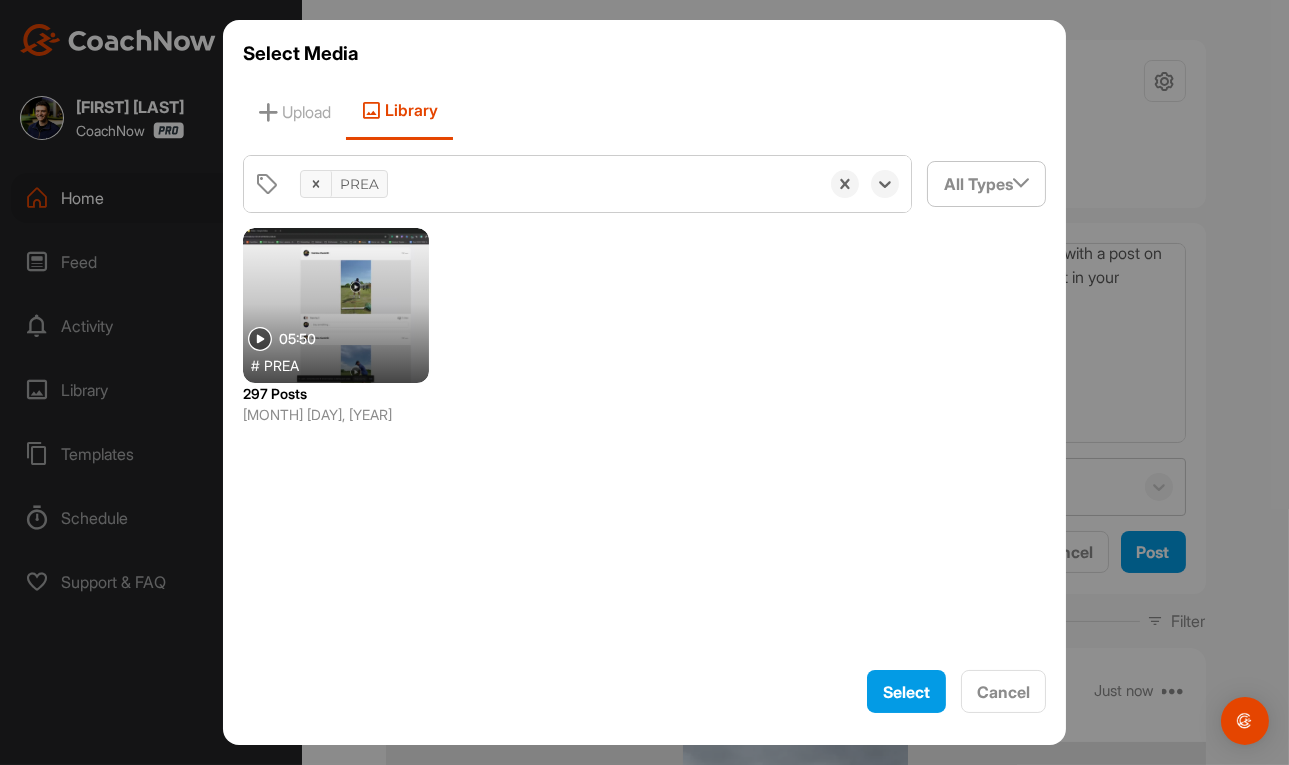 click at bounding box center (336, 305) 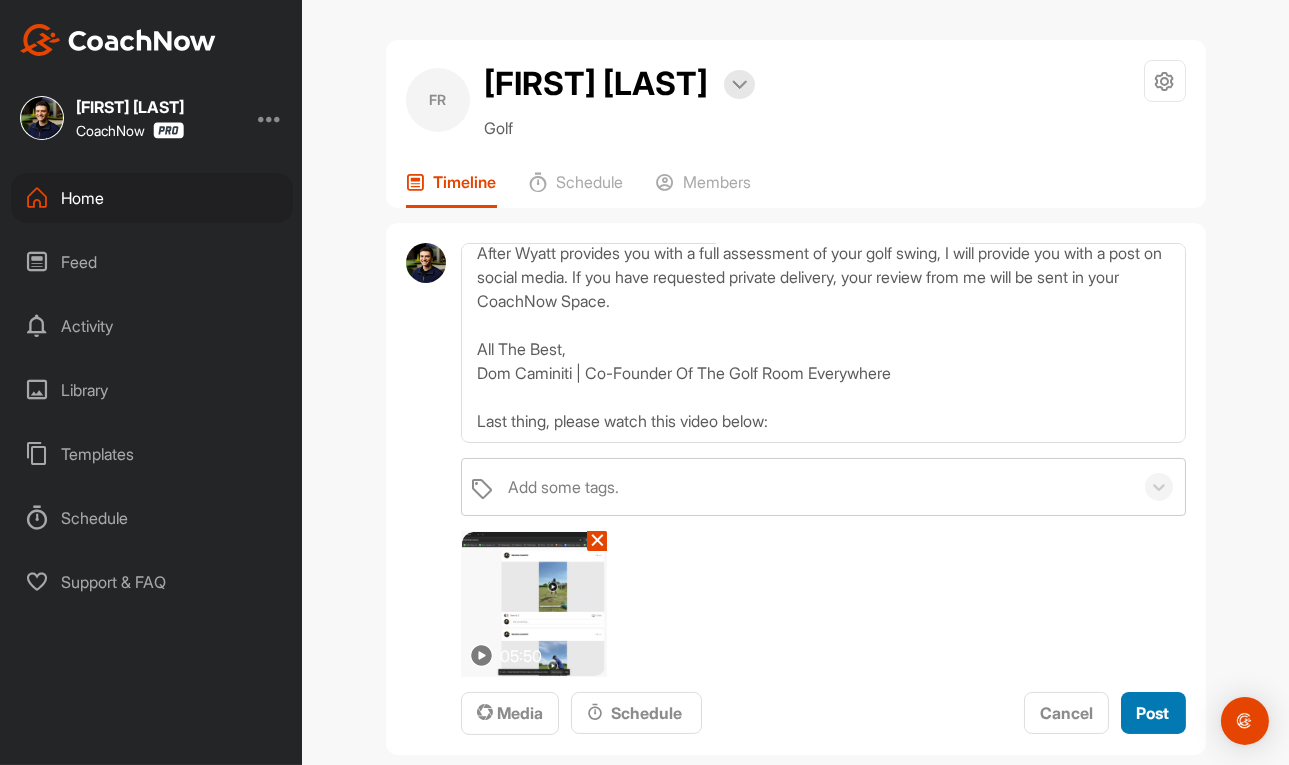 click on "Post" at bounding box center (1153, 713) 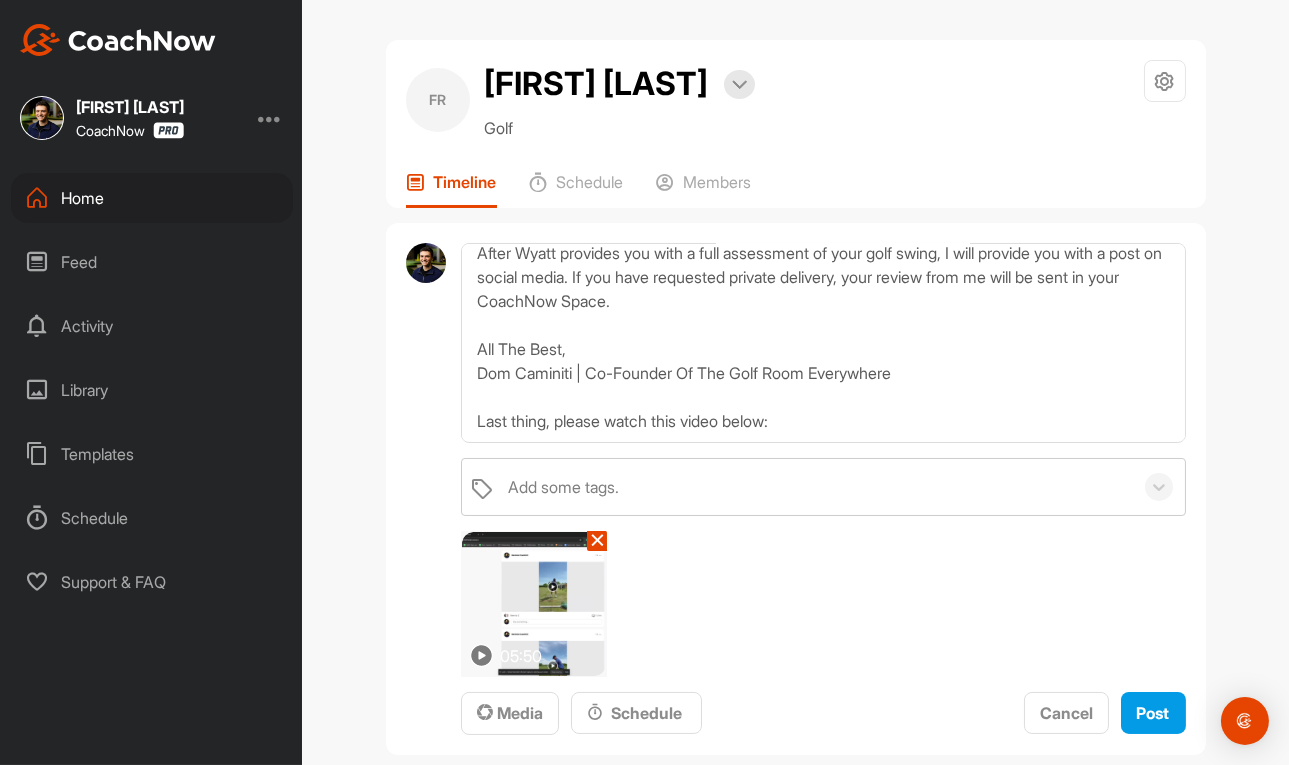 type 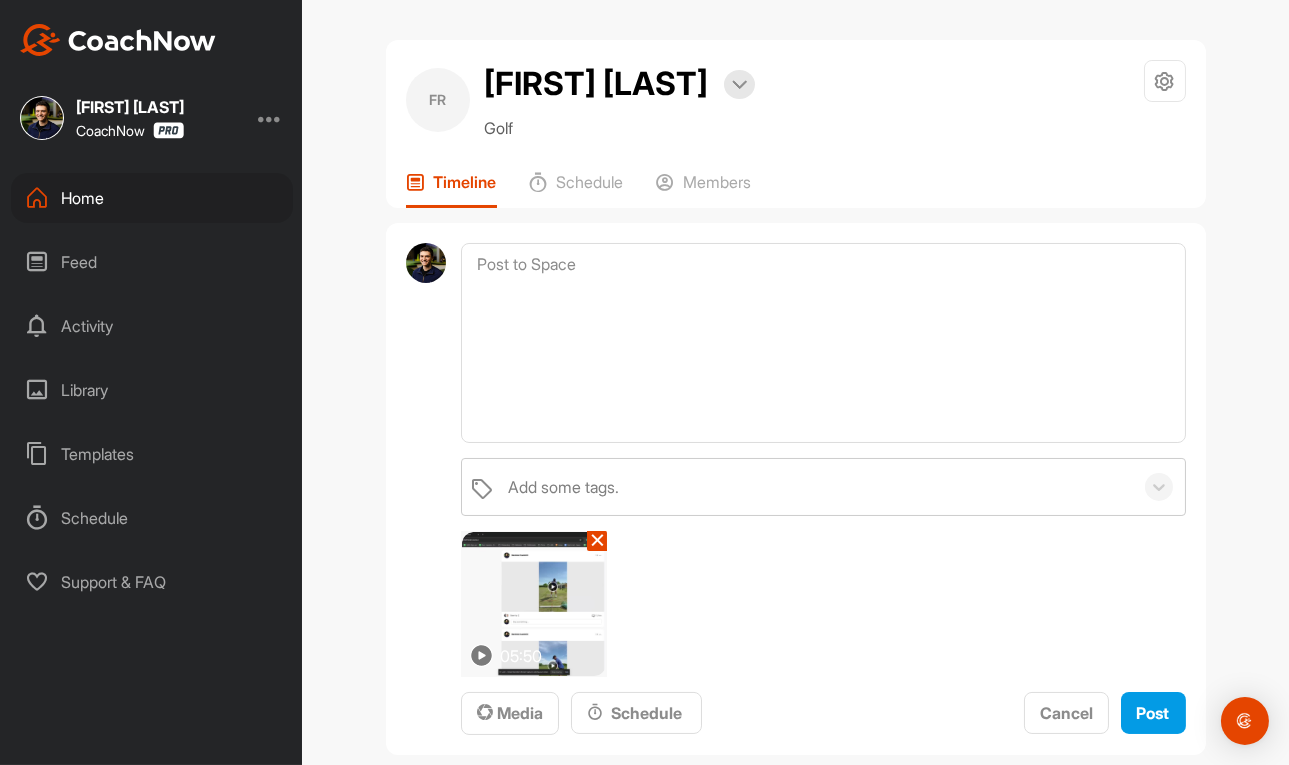 scroll, scrollTop: 0, scrollLeft: 0, axis: both 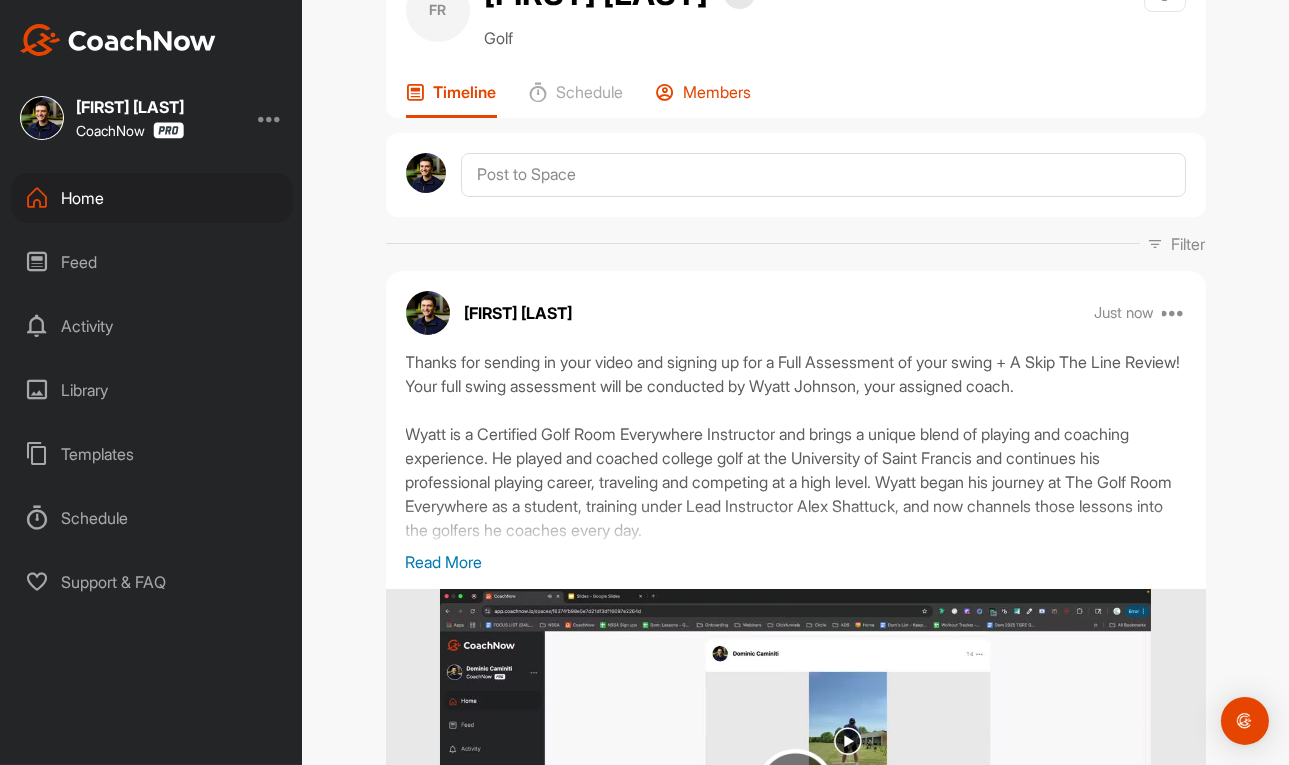 click on "Members" at bounding box center (718, 92) 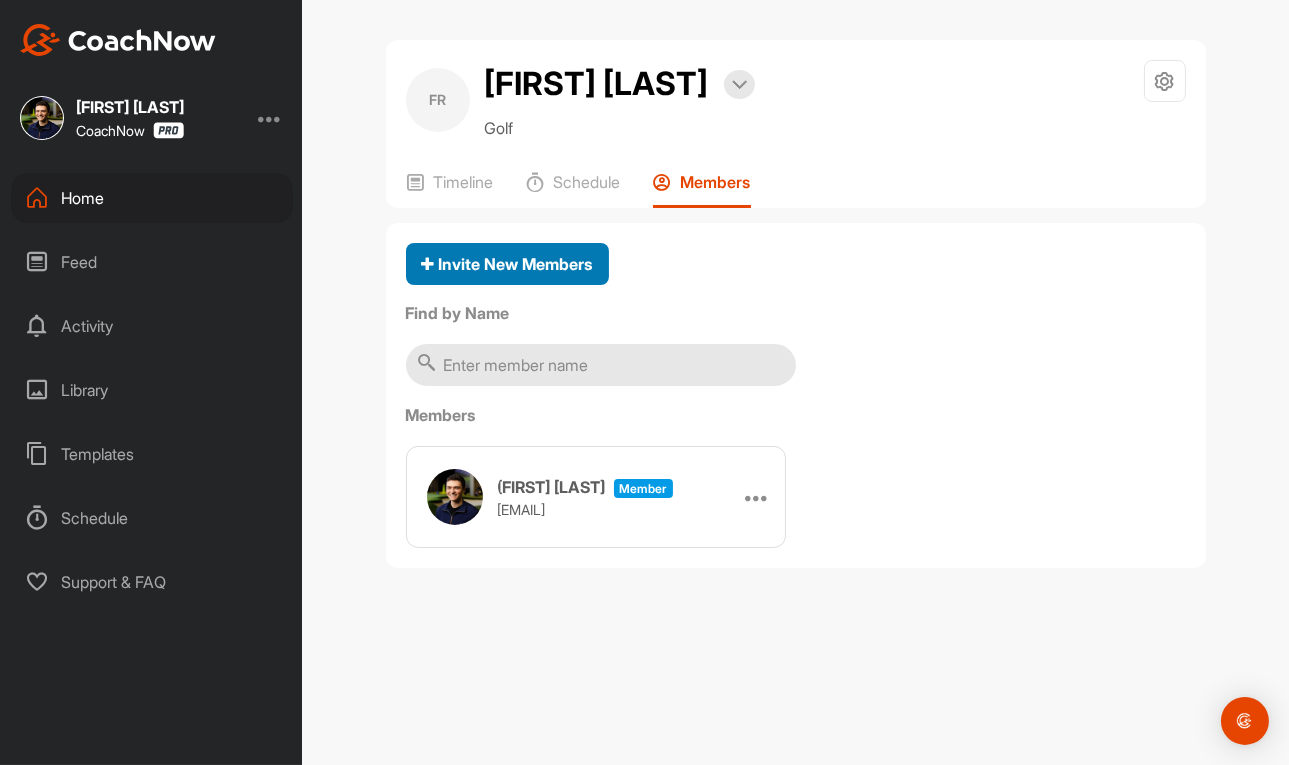 click on "Invite New Members" at bounding box center (507, 264) 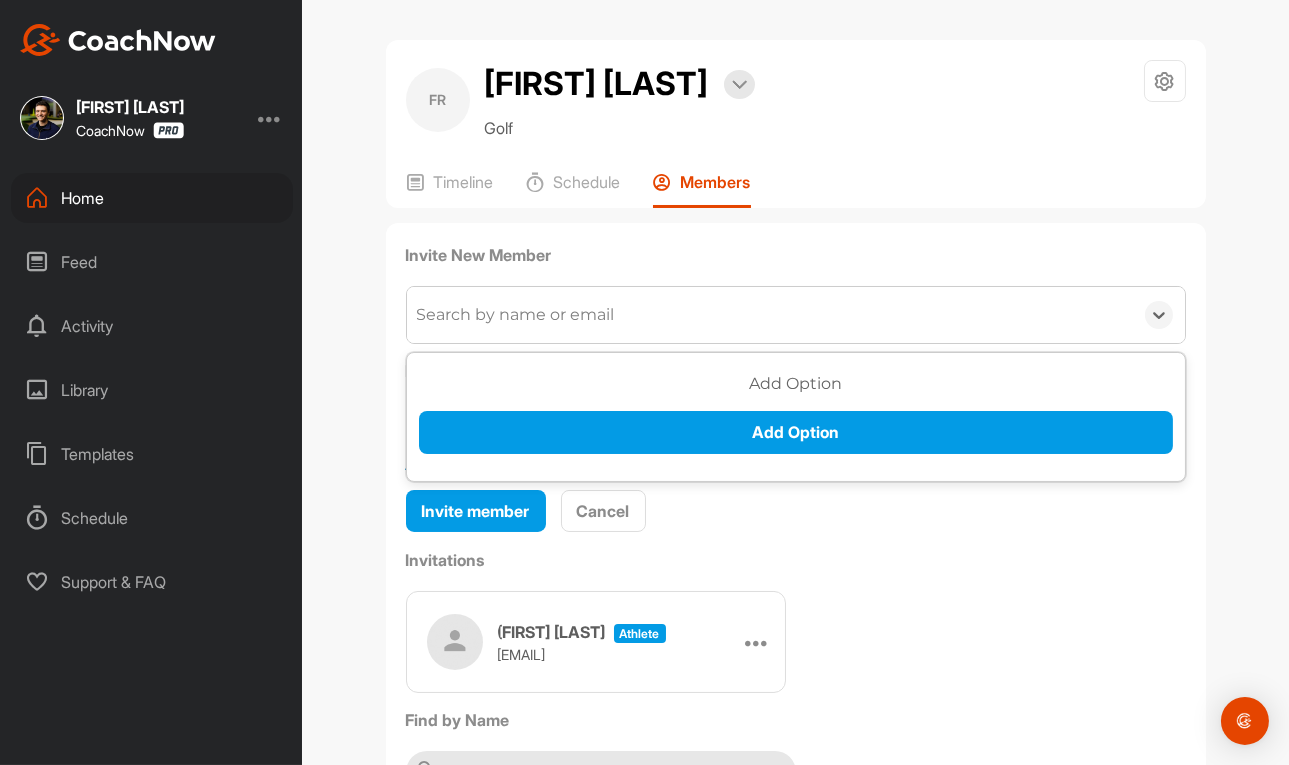 drag, startPoint x: 453, startPoint y: 314, endPoint x: 396, endPoint y: 351, distance: 67.95587 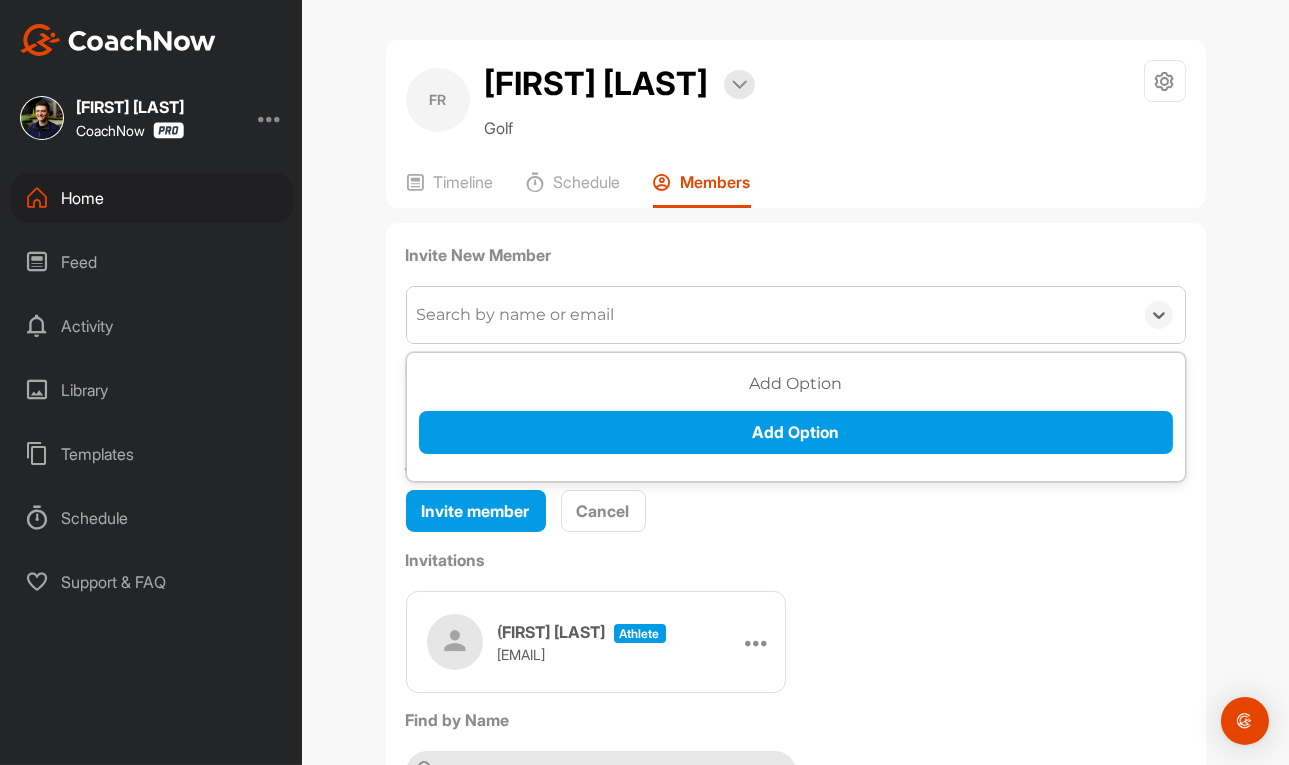 type on "w" 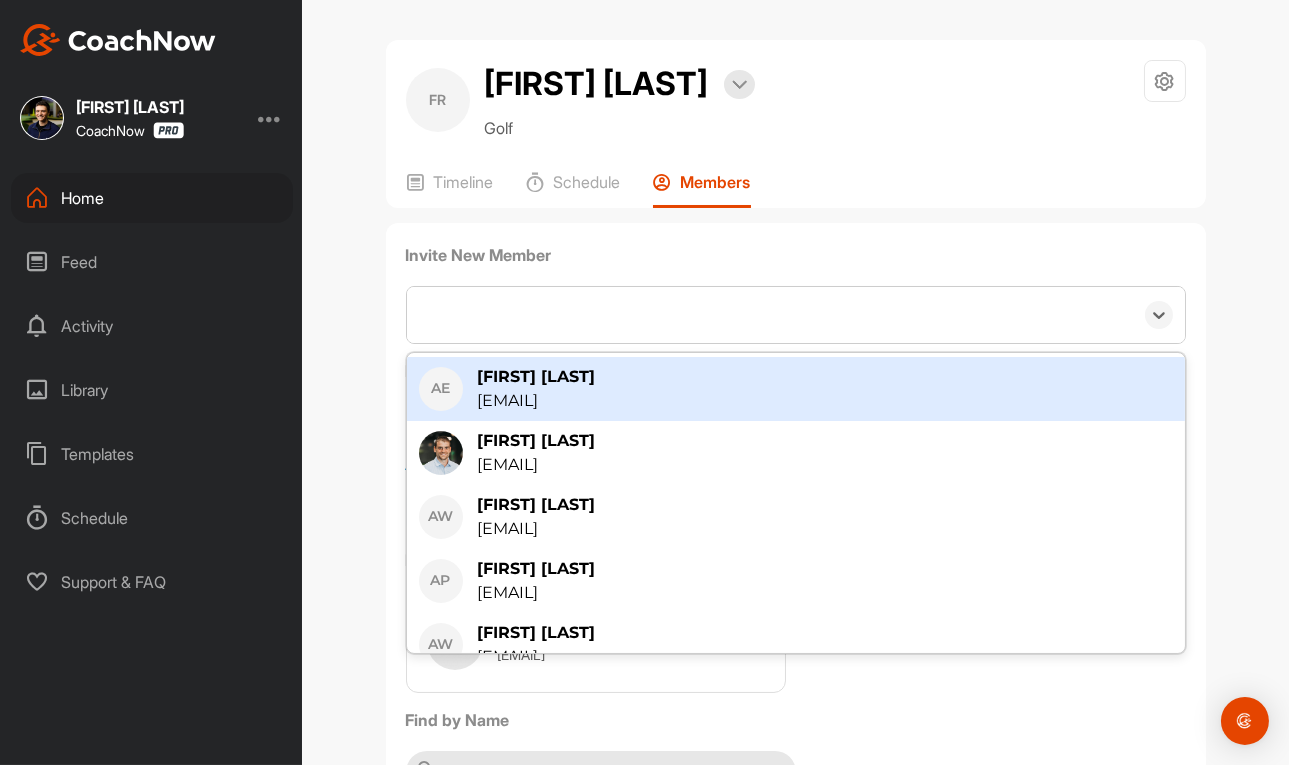click on "w" at bounding box center (770, 315) 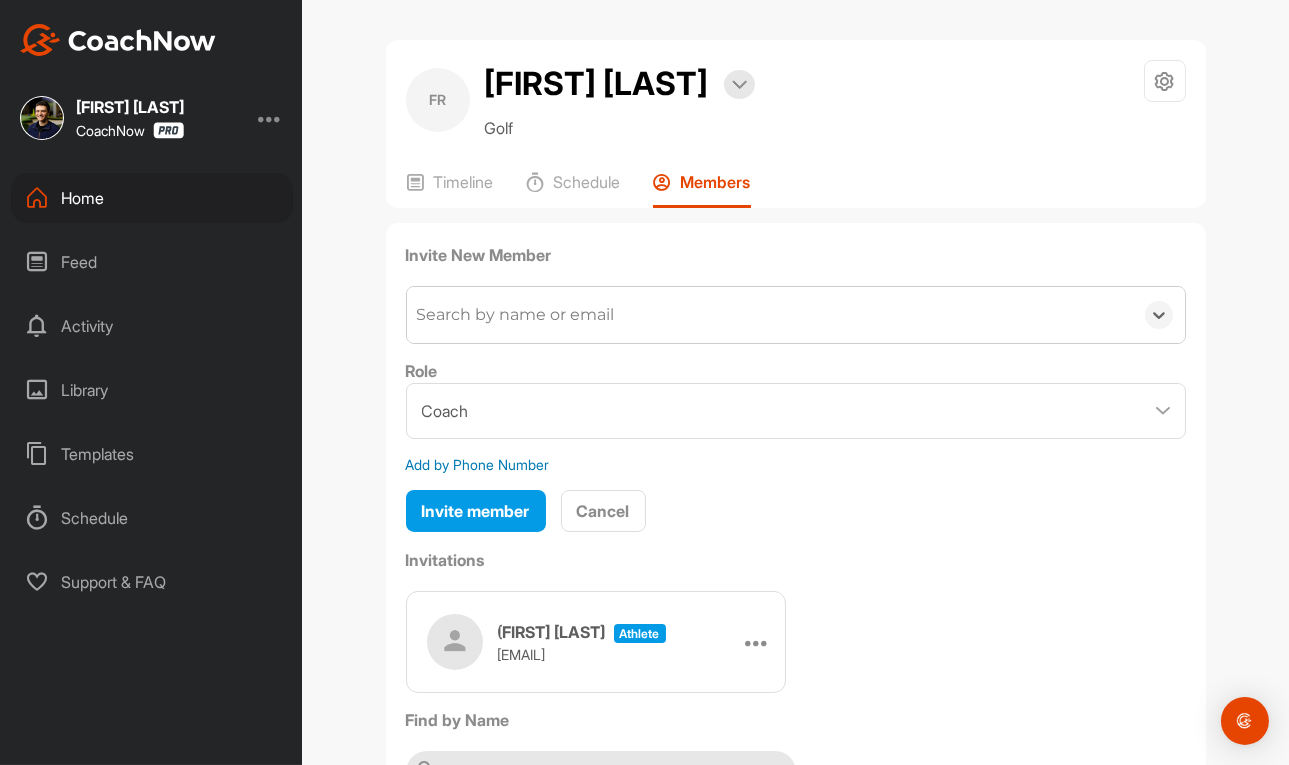 click on "Search by name or email" at bounding box center (516, 315) 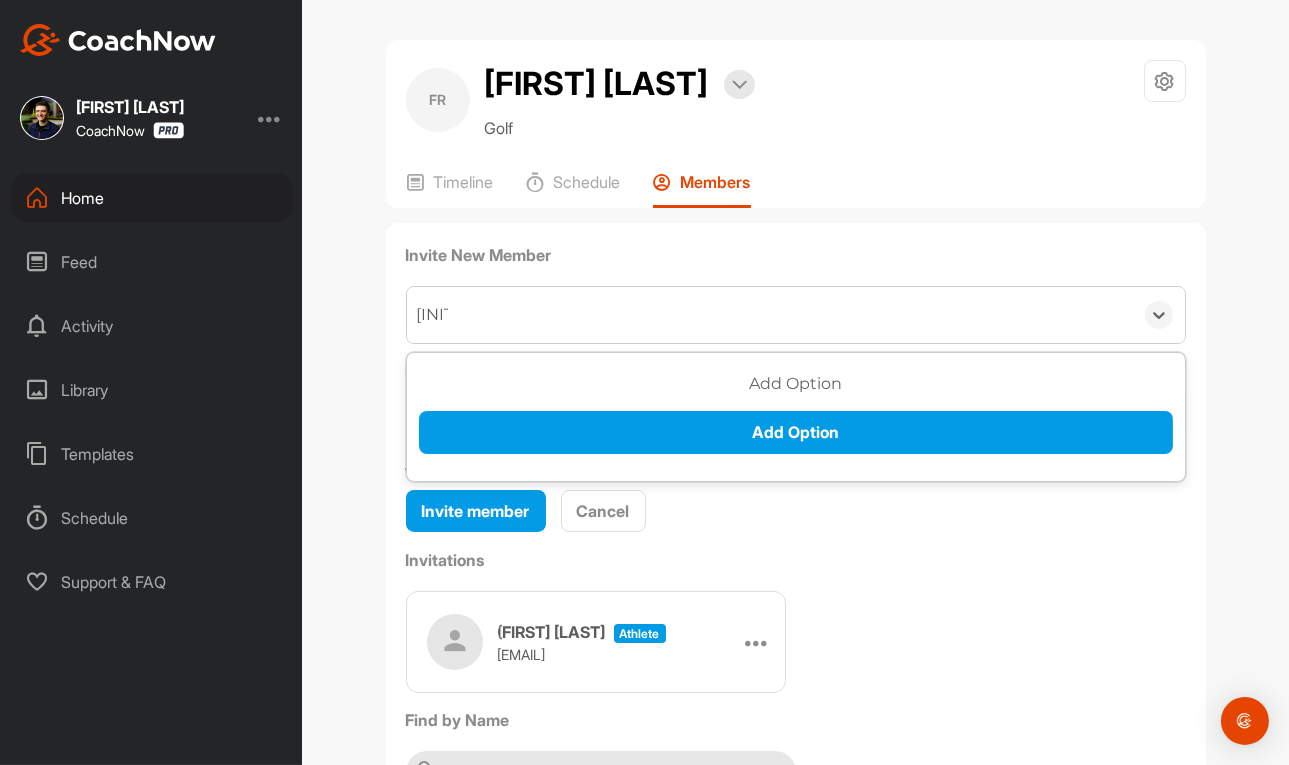 type on "wy" 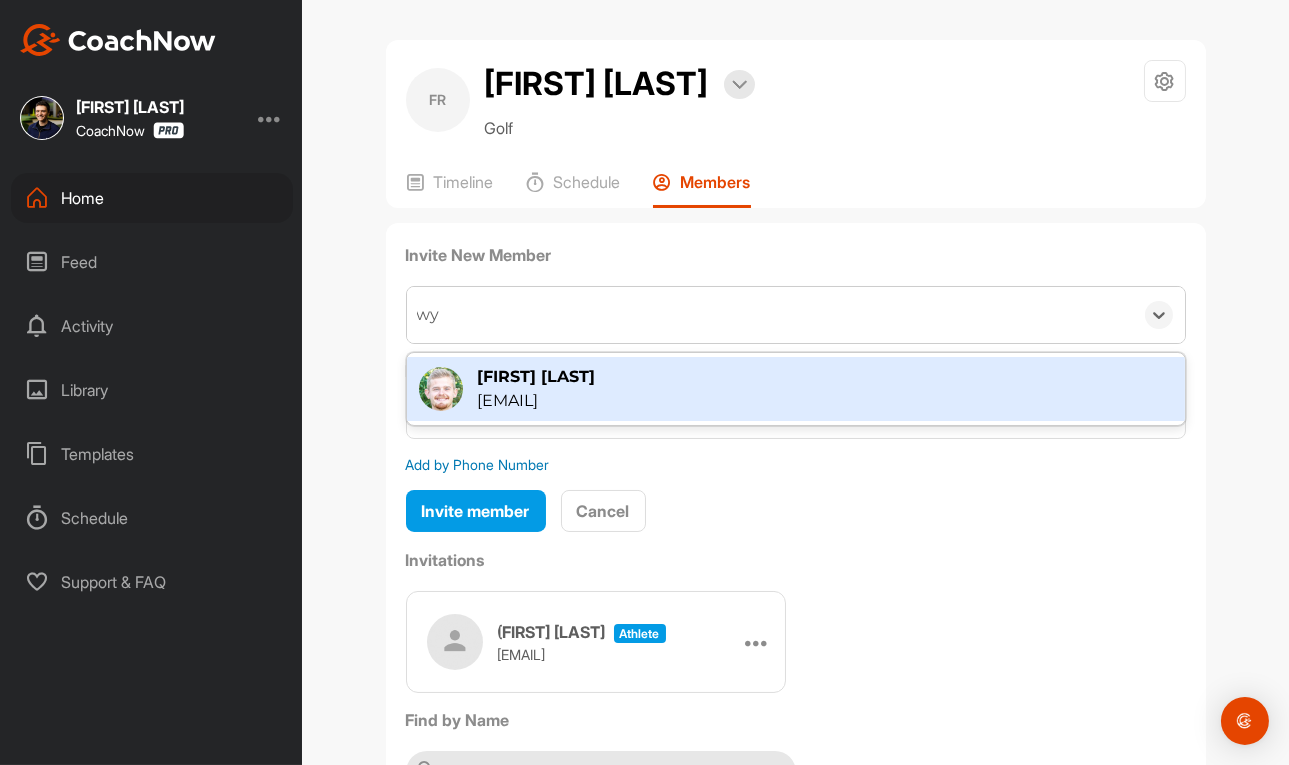 click on "[EMAIL]" at bounding box center [537, 401] 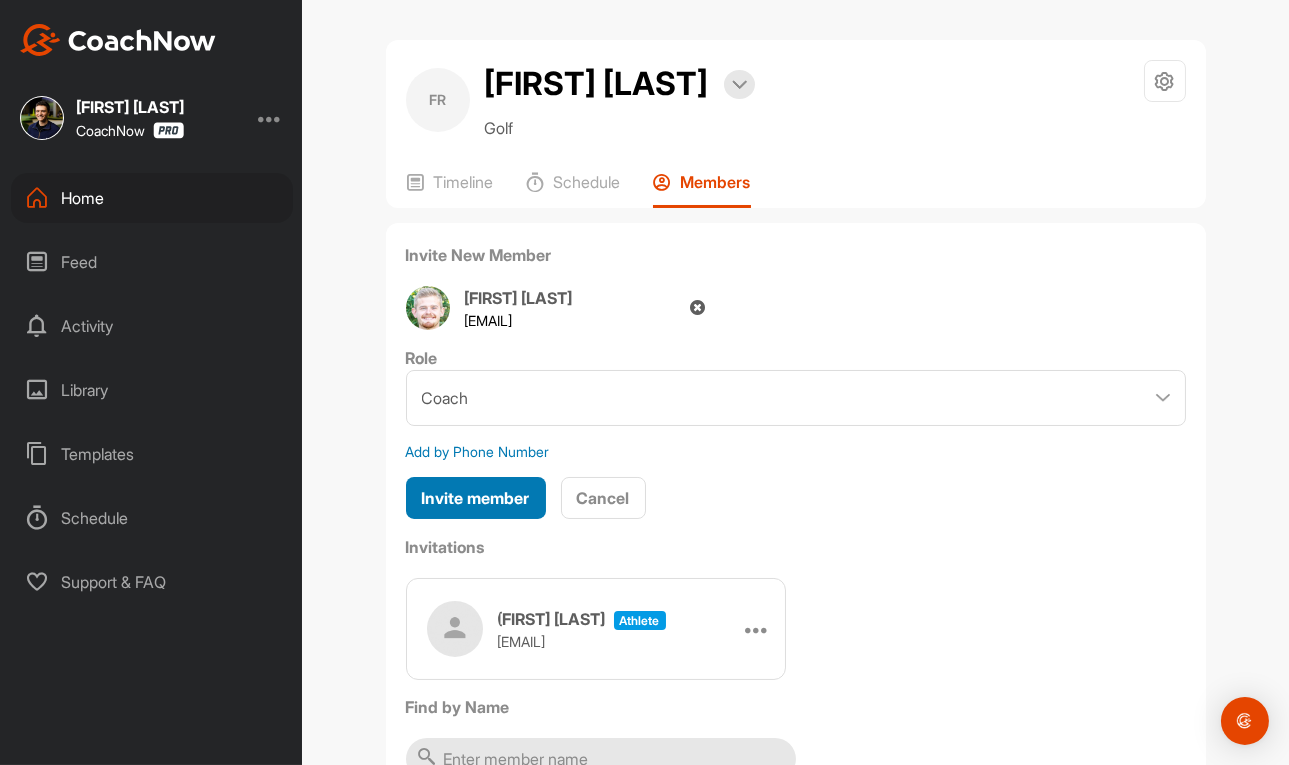 click on "Invite member" at bounding box center [476, 498] 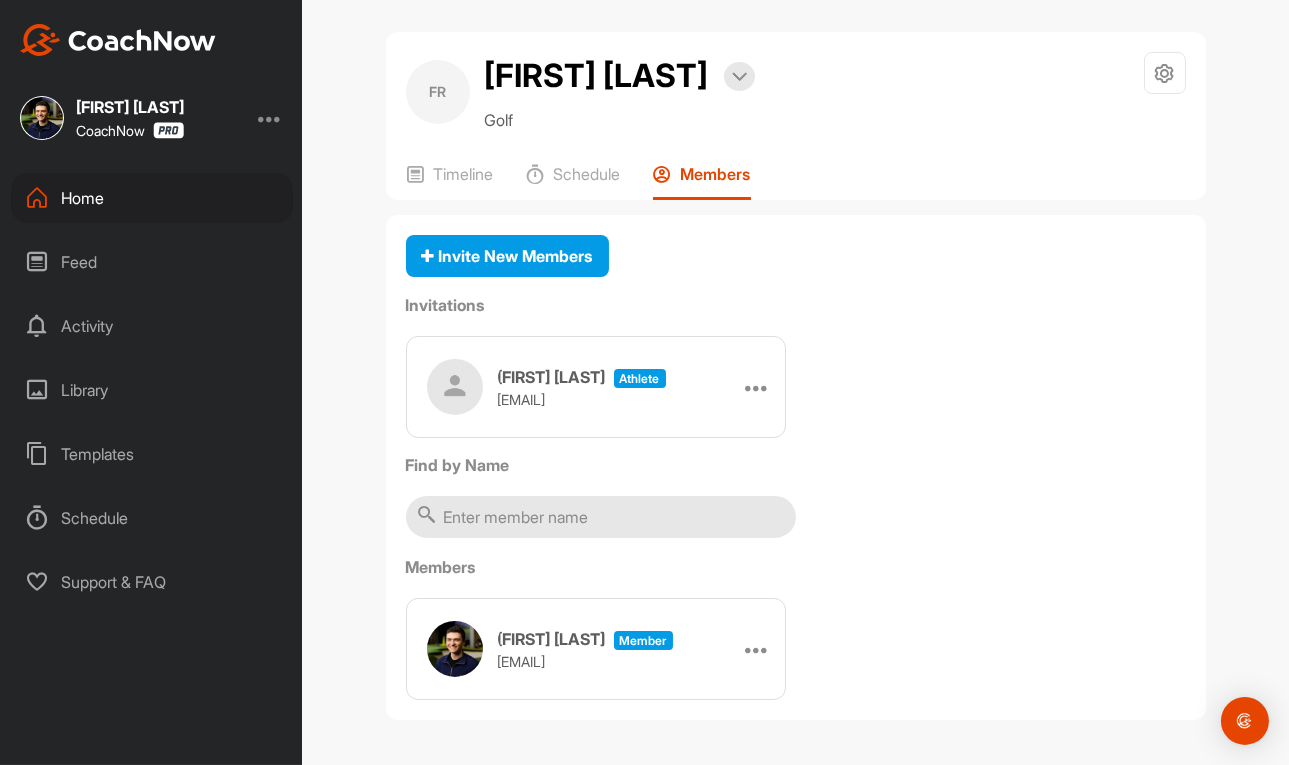 scroll, scrollTop: 0, scrollLeft: 0, axis: both 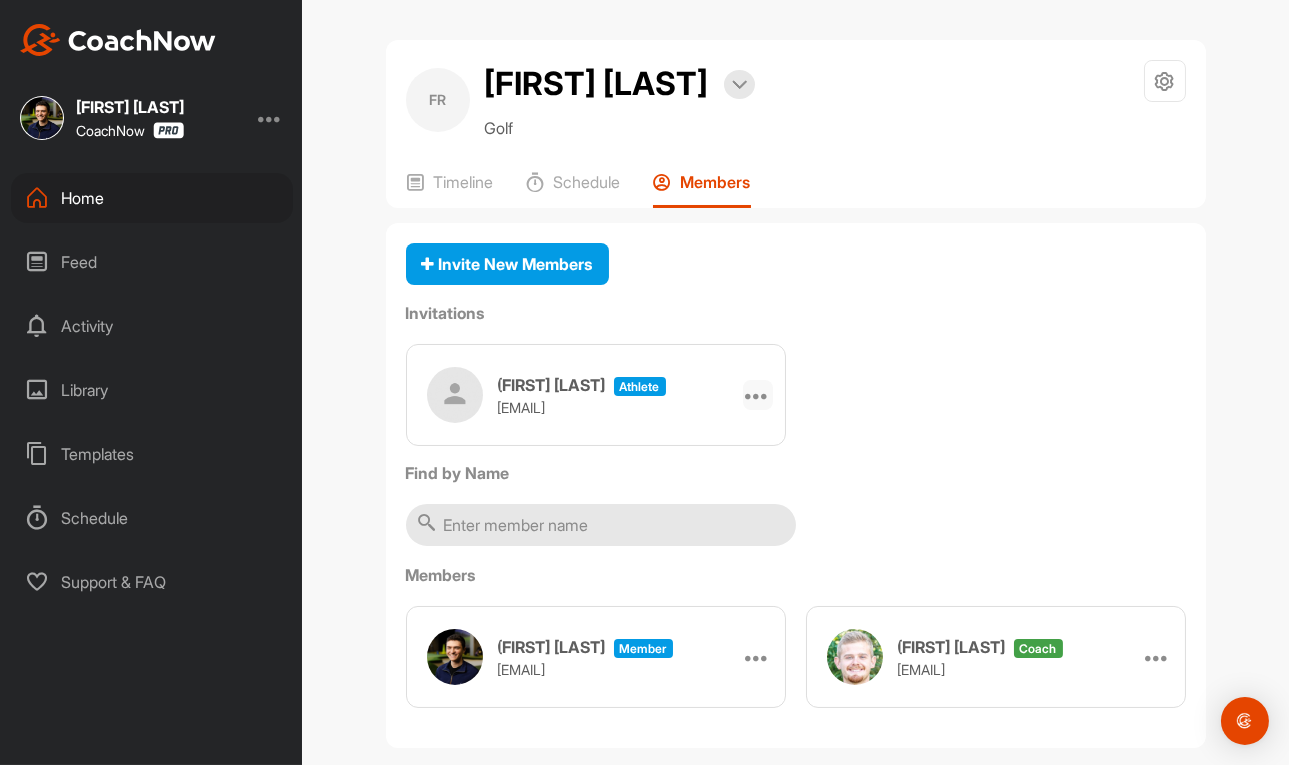 click at bounding box center (758, 395) 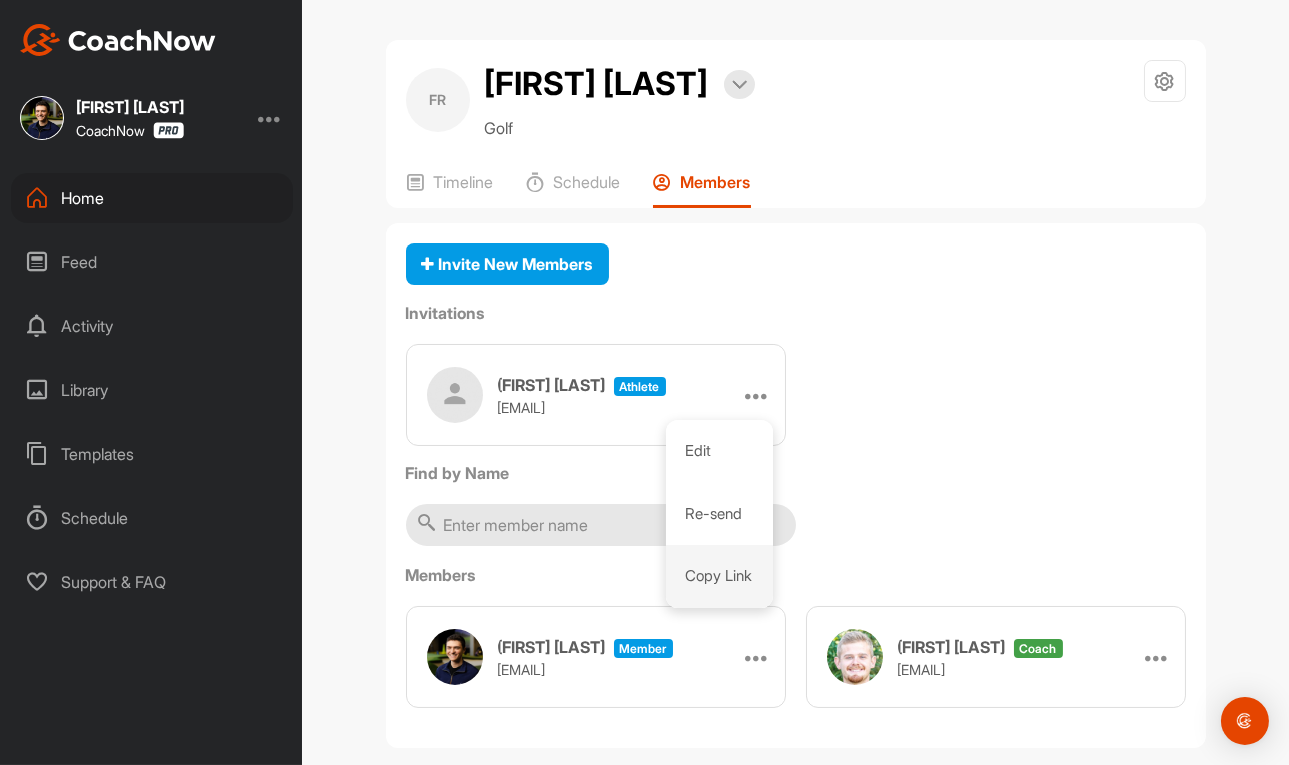 click on "Copy Link" at bounding box center [719, 576] 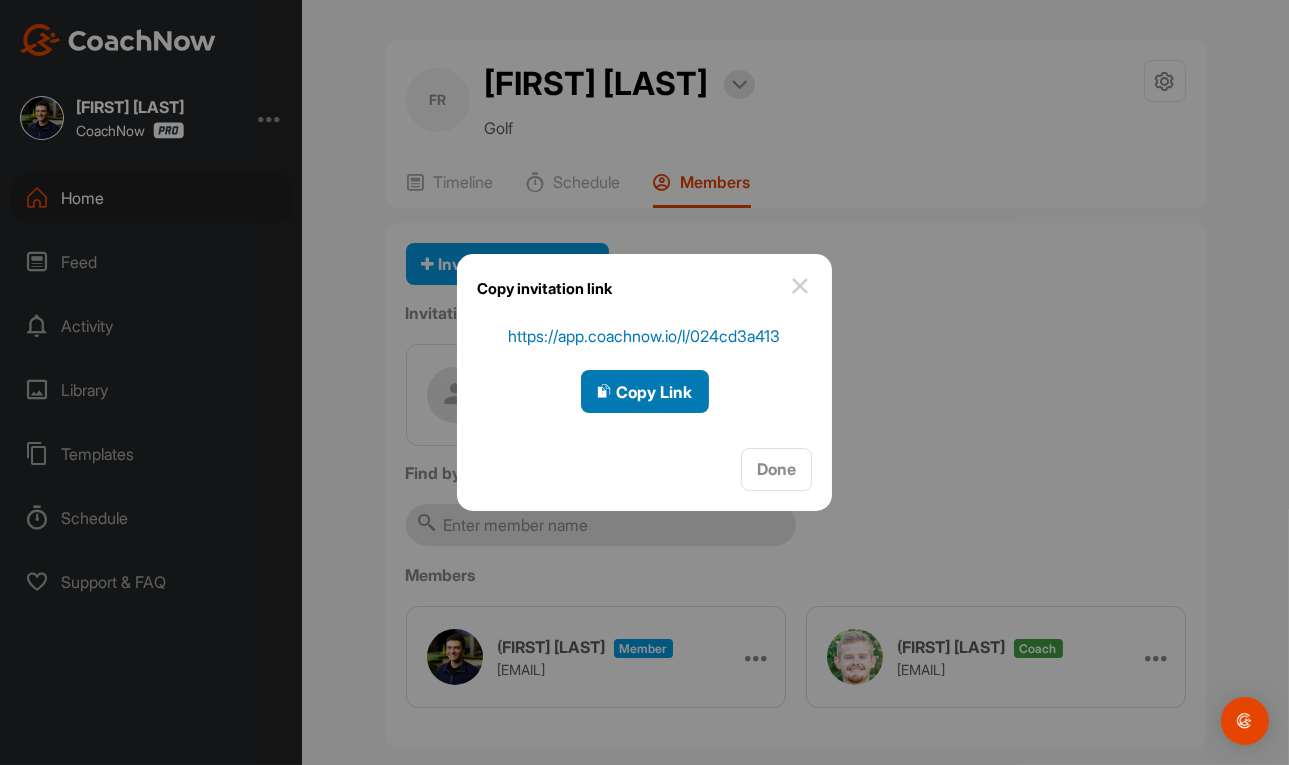 click on "Copy Link" at bounding box center (645, 392) 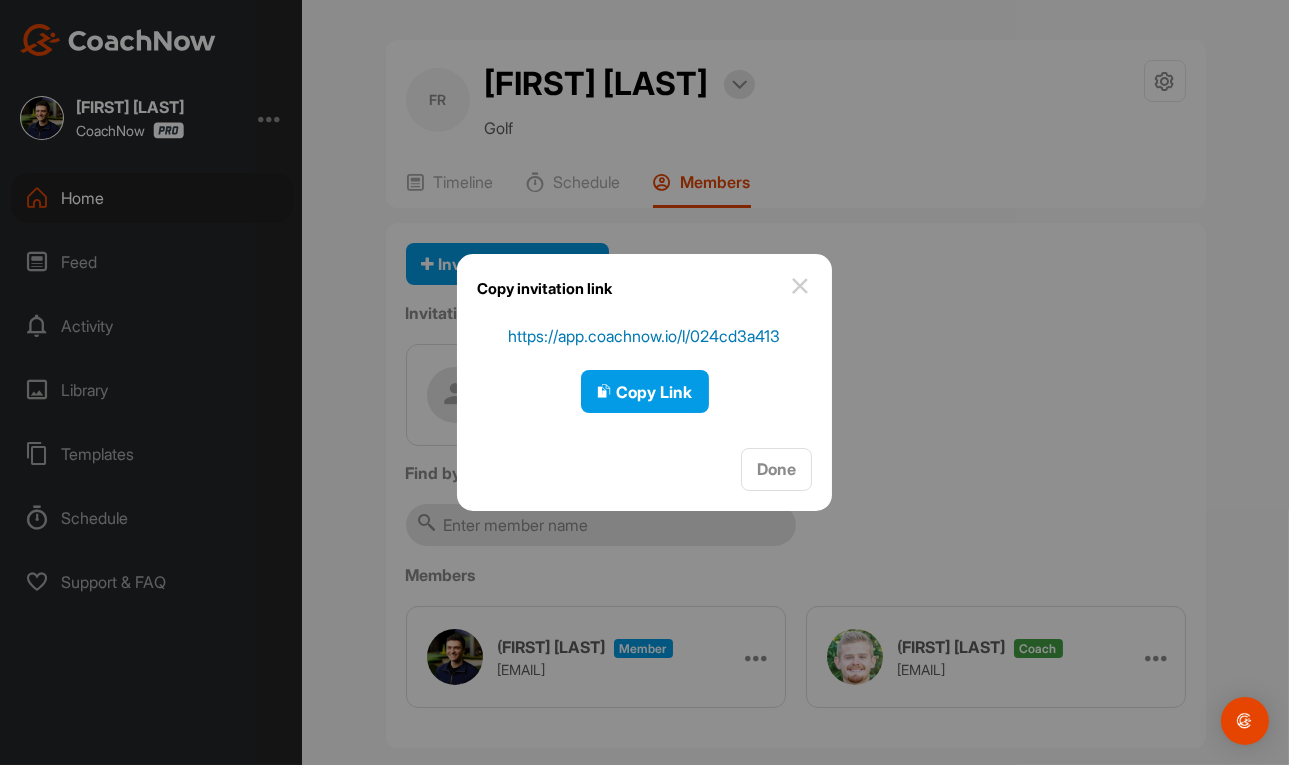click at bounding box center [644, 382] 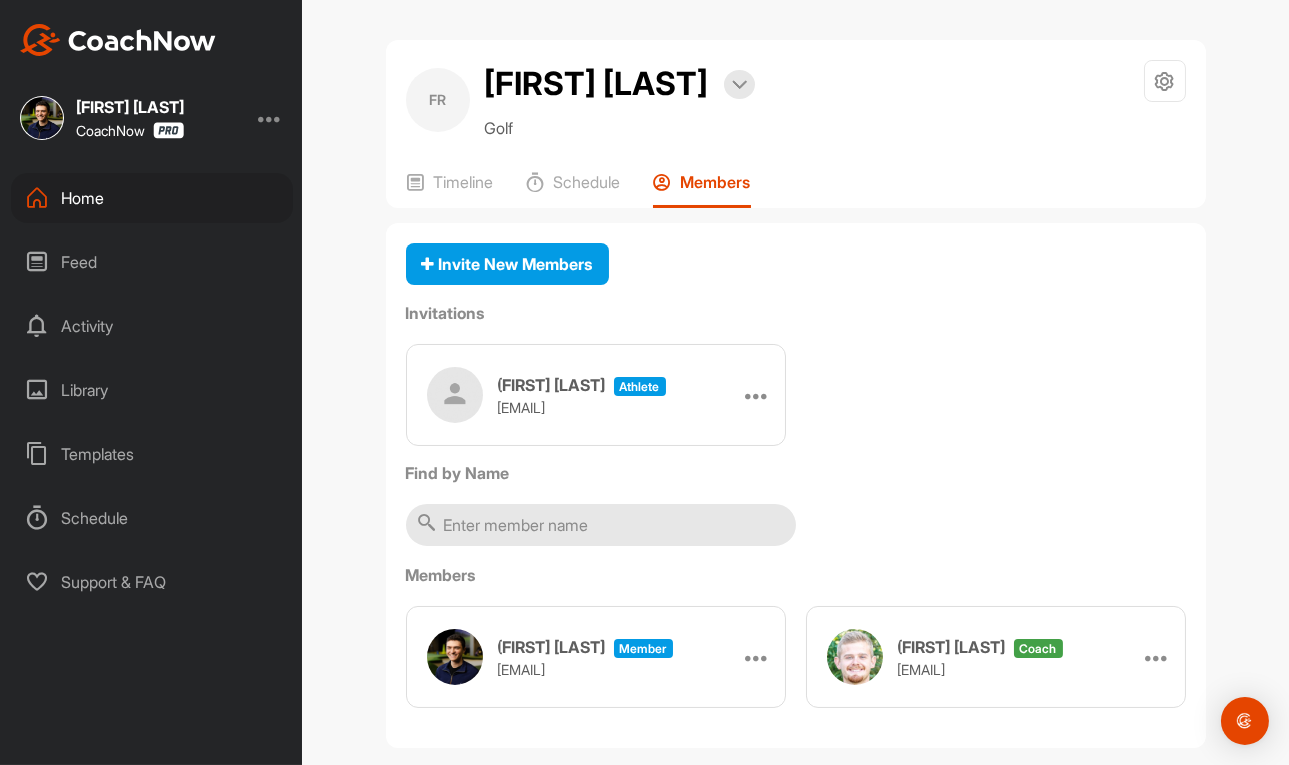 click on "Home" at bounding box center [152, 198] 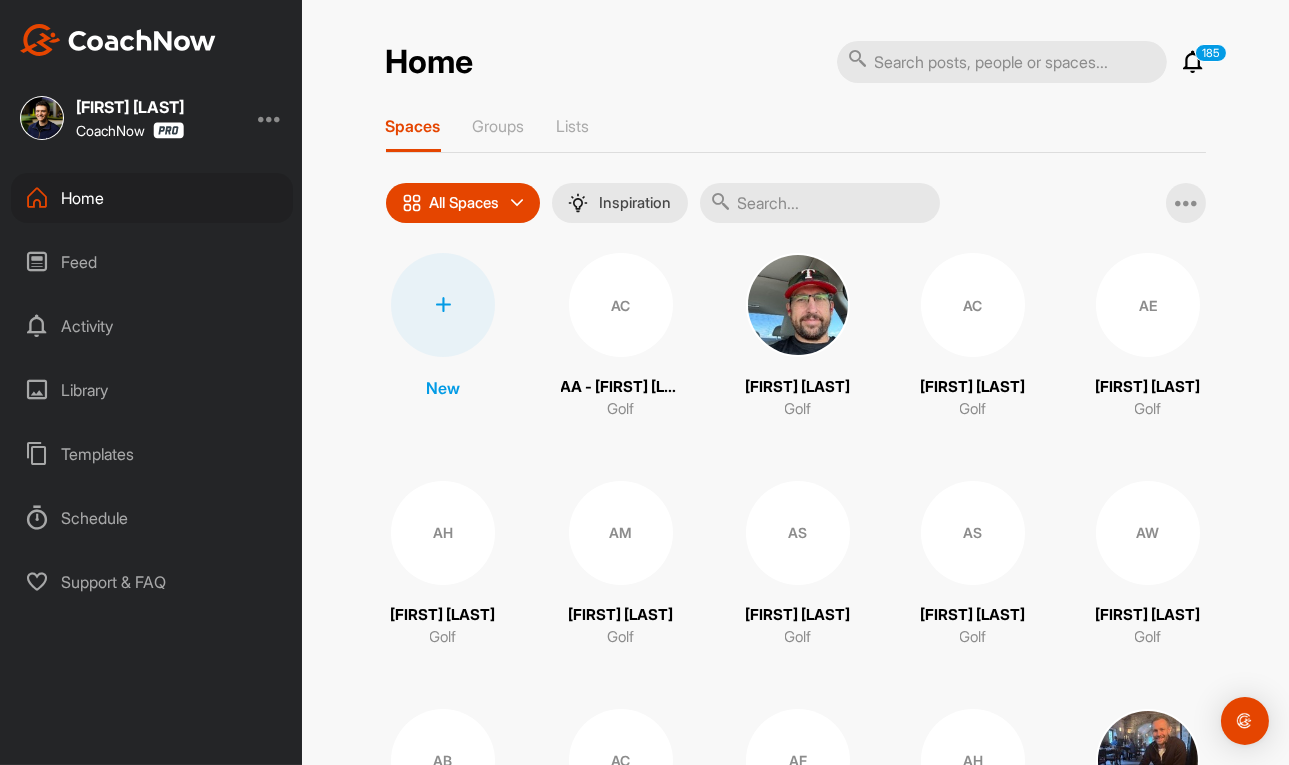 click at bounding box center [443, 305] 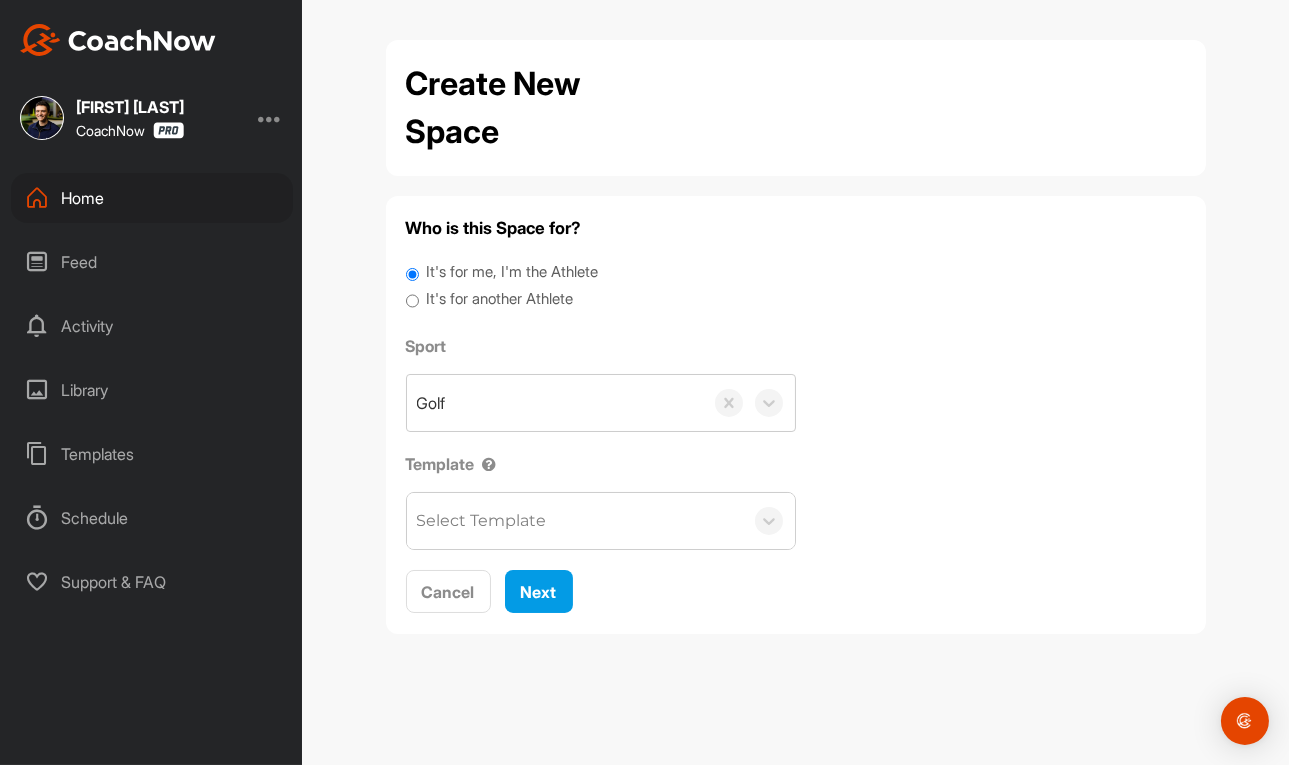 click on "It's for another Athlete" at bounding box center (499, 299) 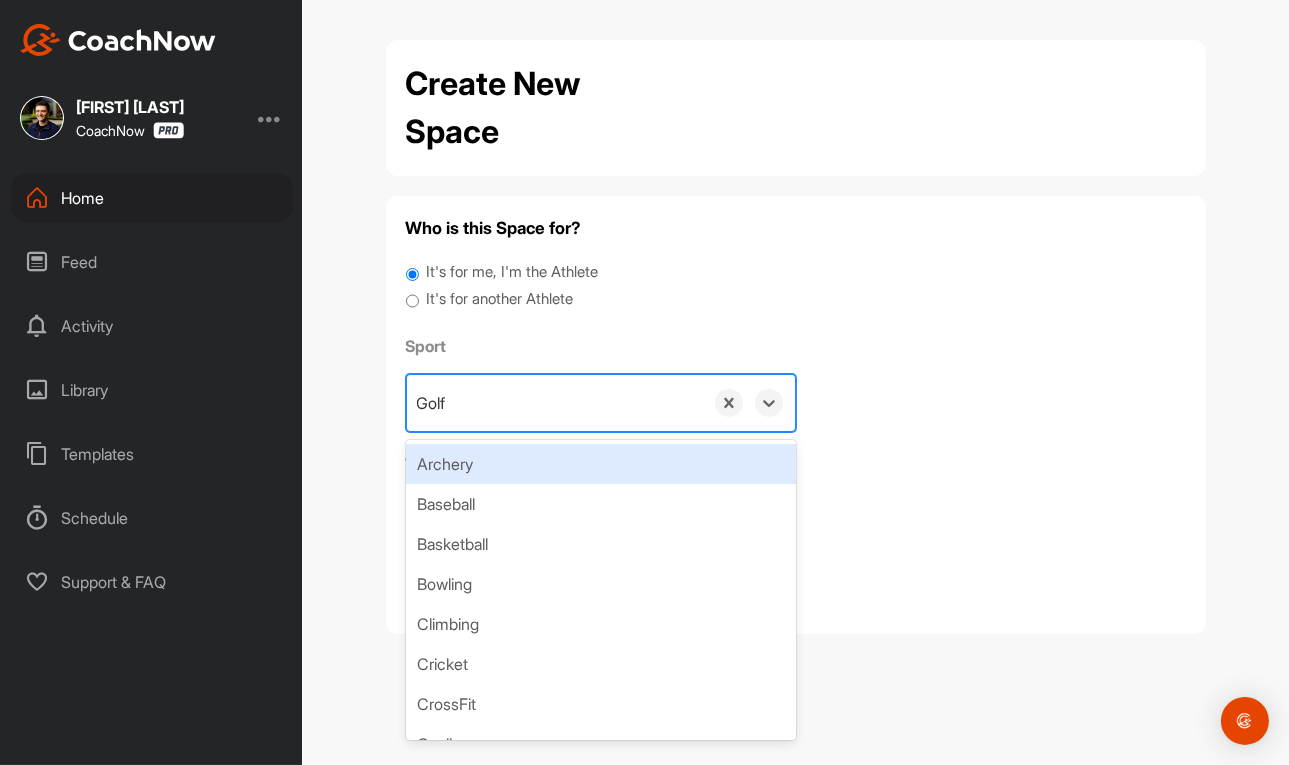 click on "Golf" at bounding box center (555, 403) 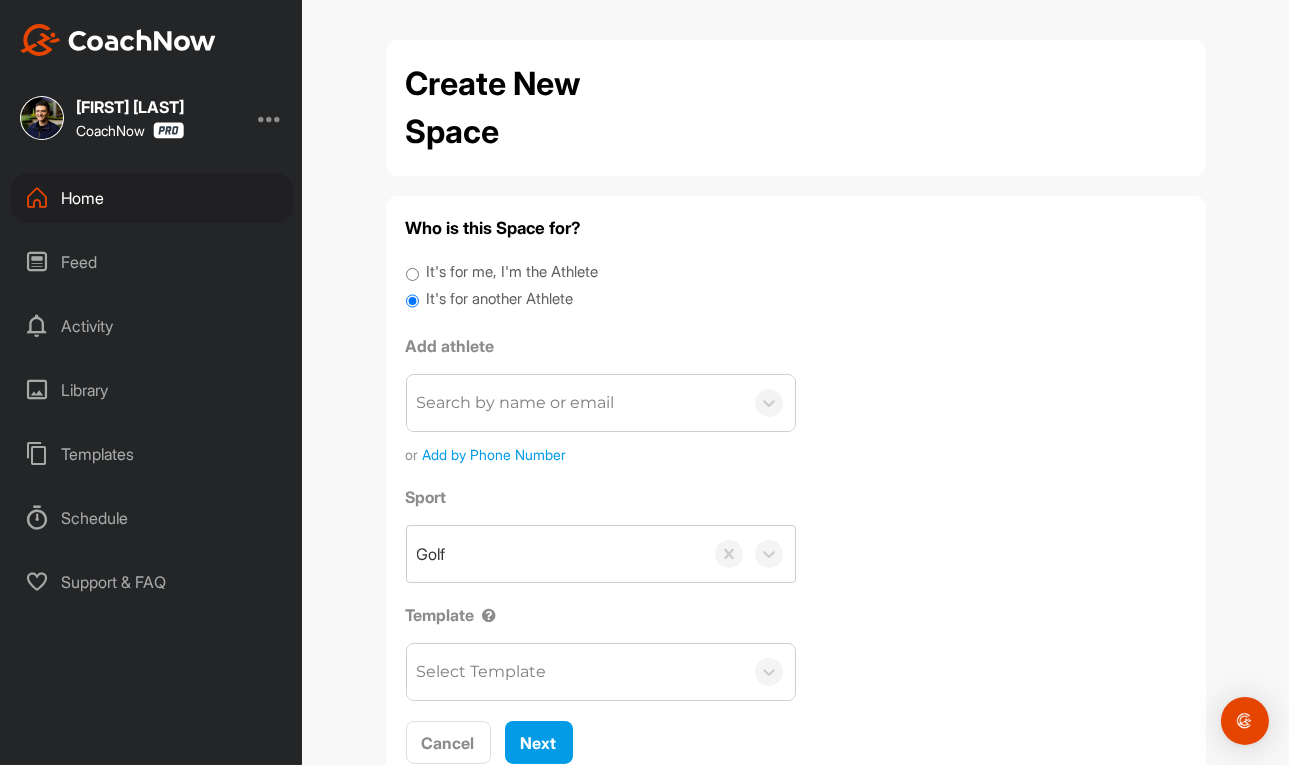 click on "Search by name or email" at bounding box center [516, 403] 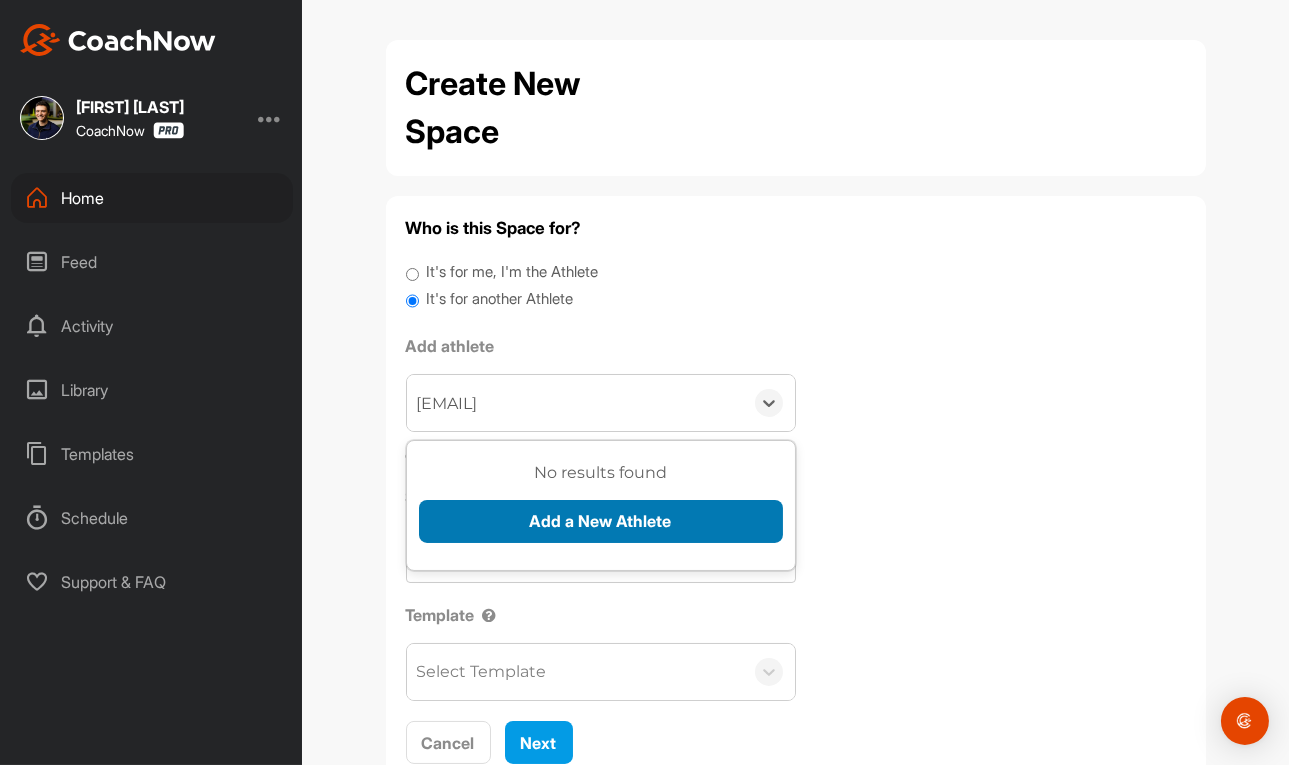 click on "Add a New Athlete" at bounding box center (601, 521) 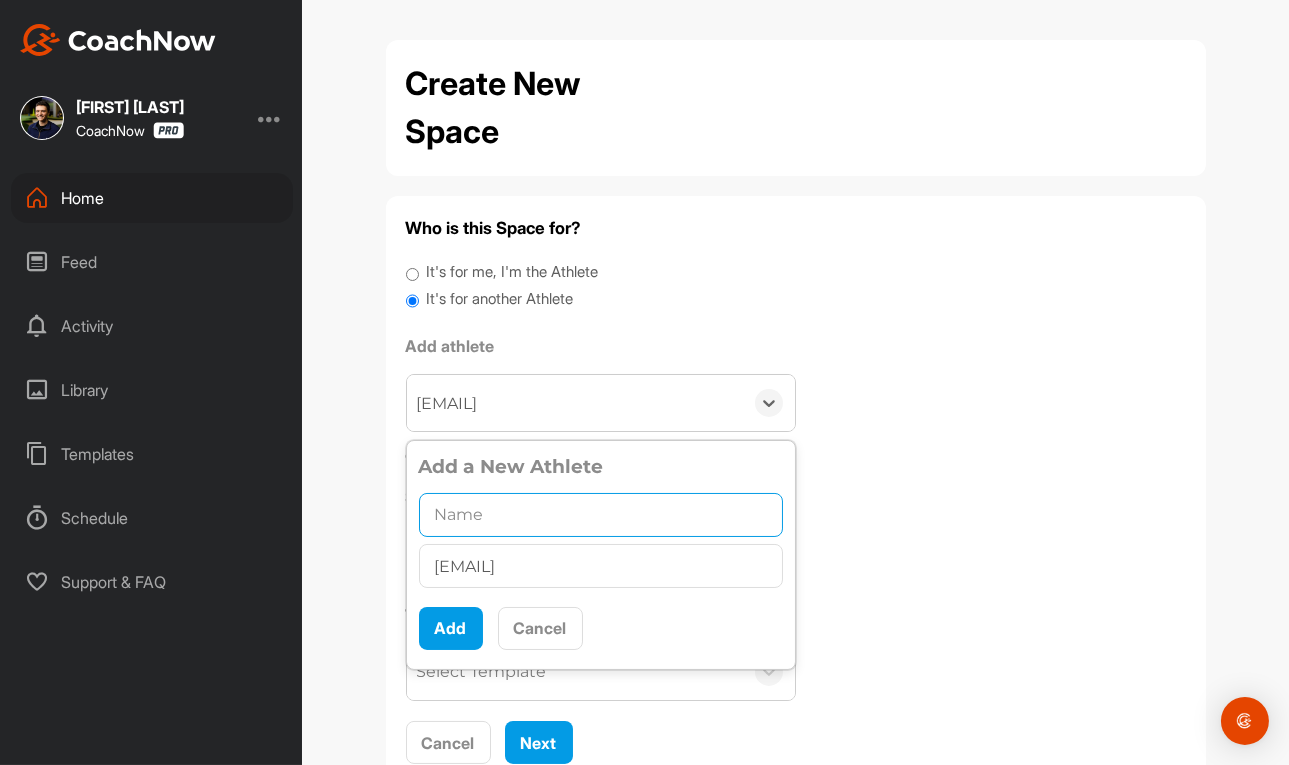 click at bounding box center [601, 515] 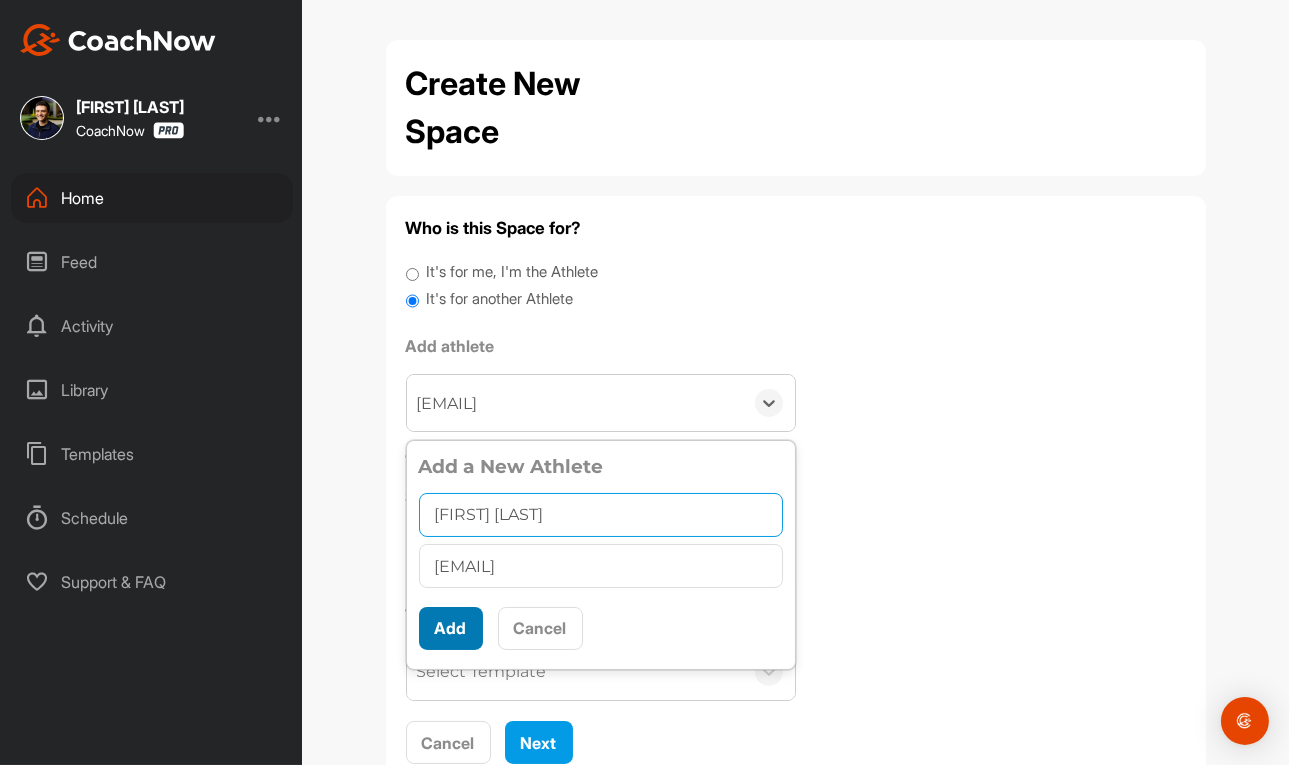 type on "[FIRST] [LAST]" 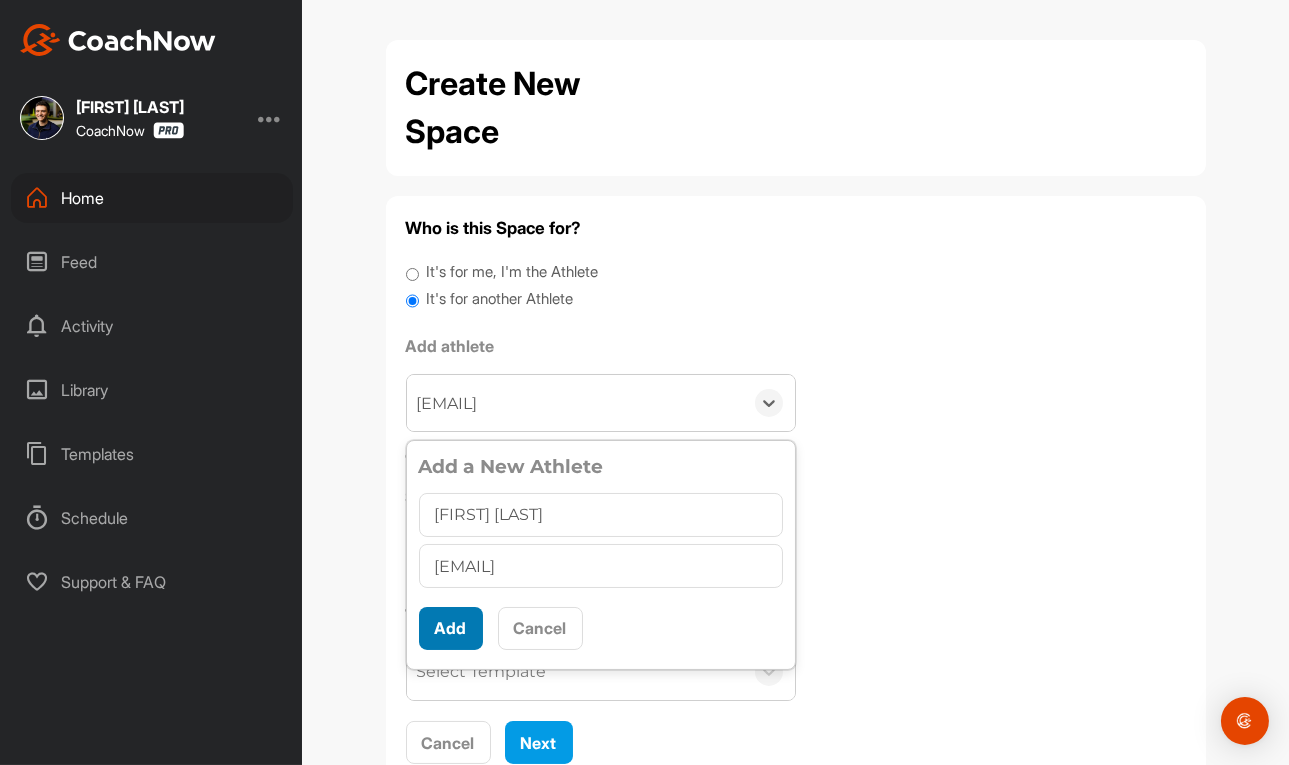scroll, scrollTop: 10, scrollLeft: 0, axis: vertical 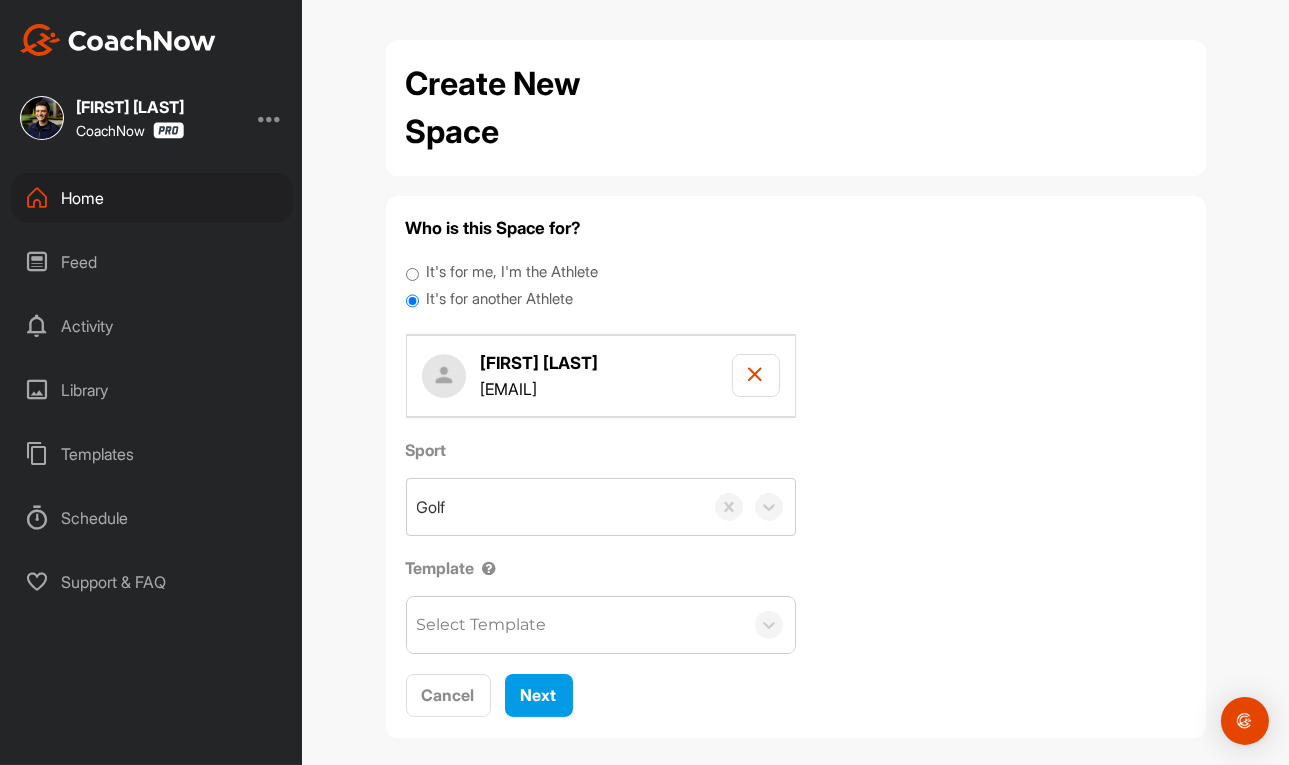 click on "Select Template" at bounding box center (575, 625) 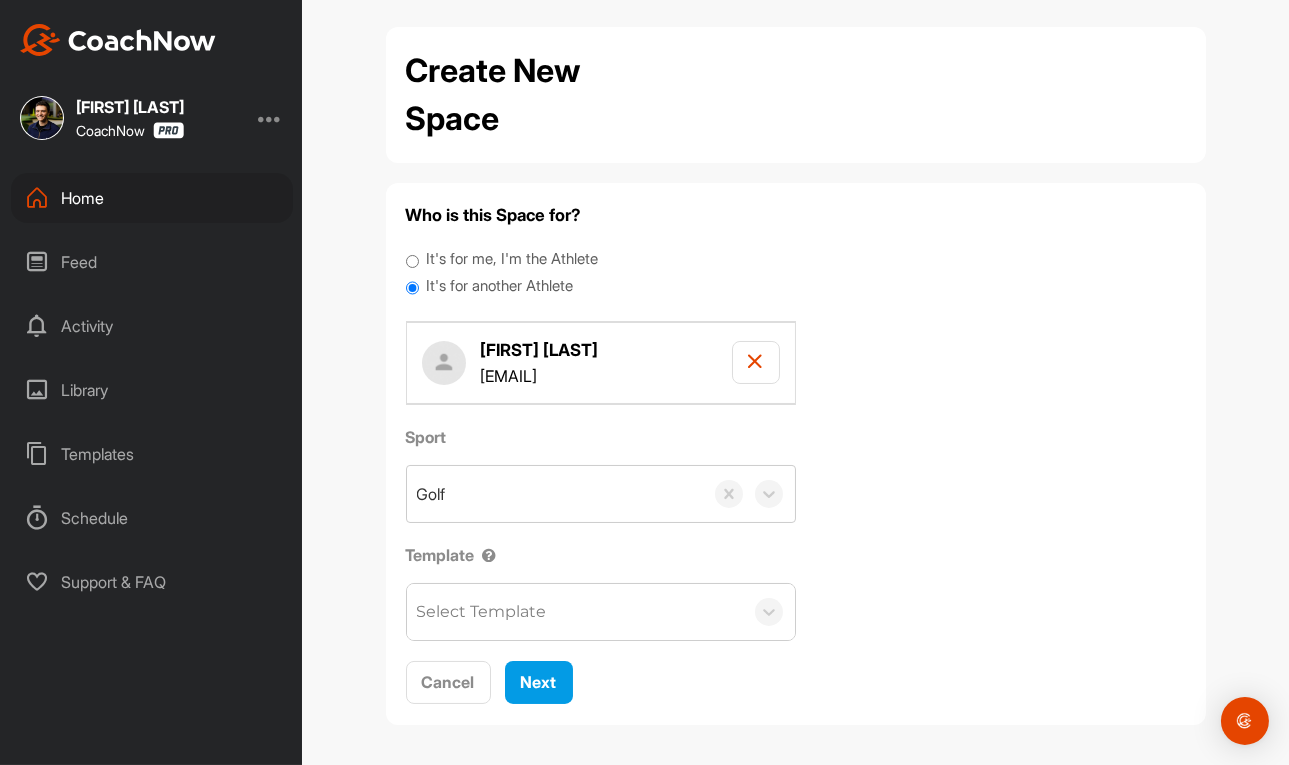 scroll, scrollTop: 17, scrollLeft: 0, axis: vertical 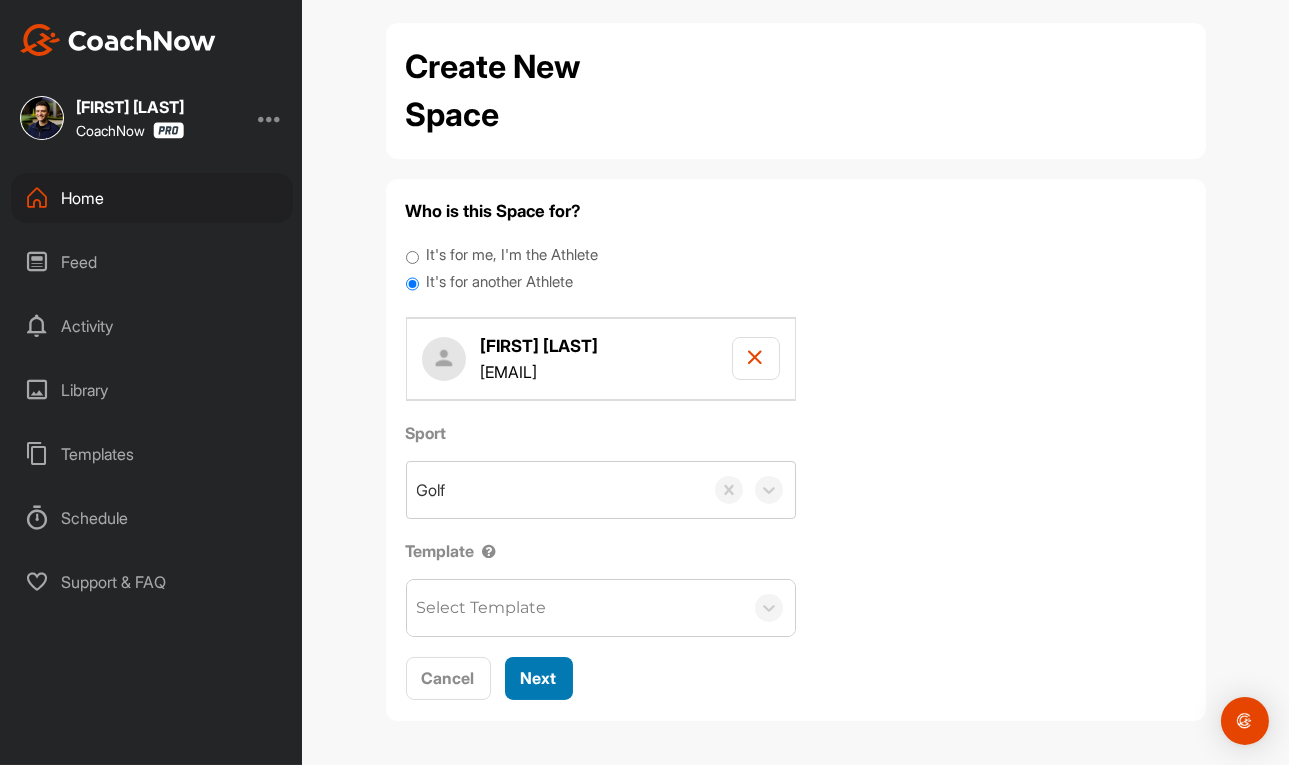 click on "Next" at bounding box center [539, 678] 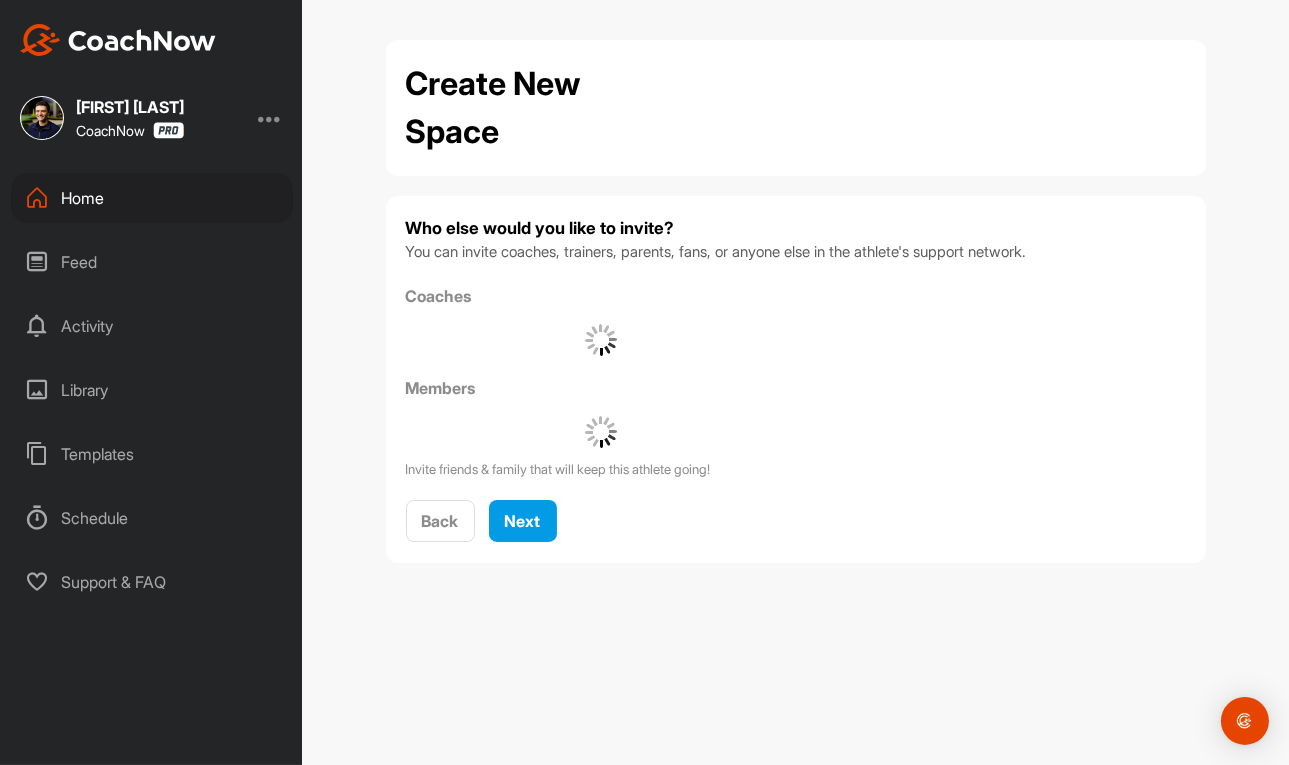 scroll, scrollTop: 0, scrollLeft: 0, axis: both 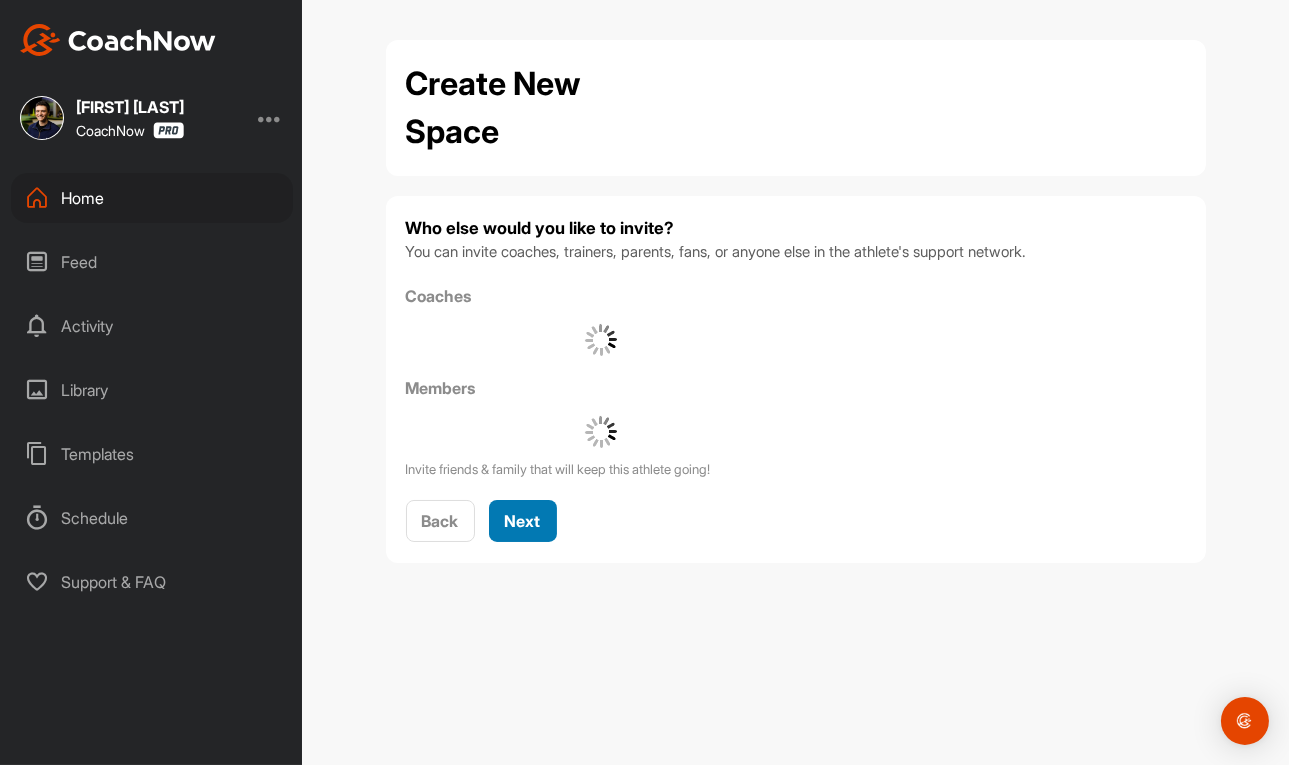 click on "Next" at bounding box center (523, 521) 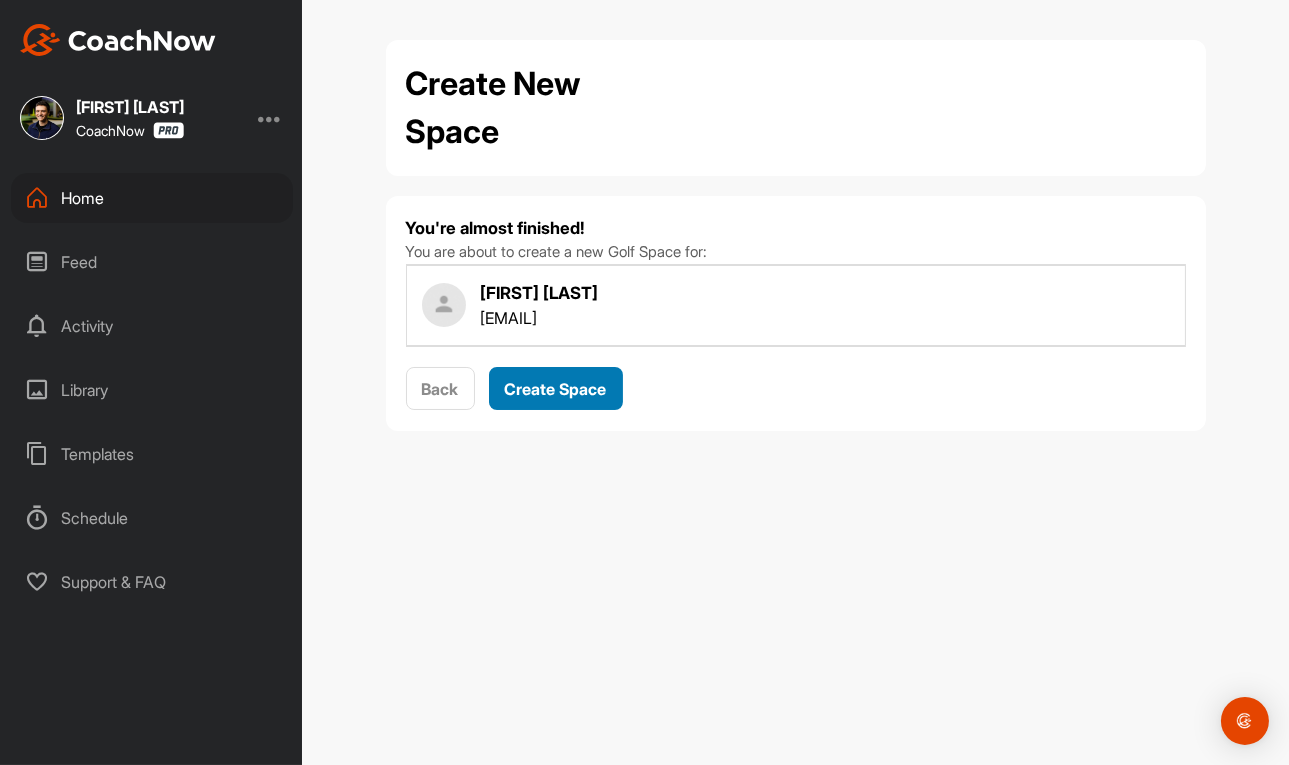 click on "Create Space" at bounding box center (556, 389) 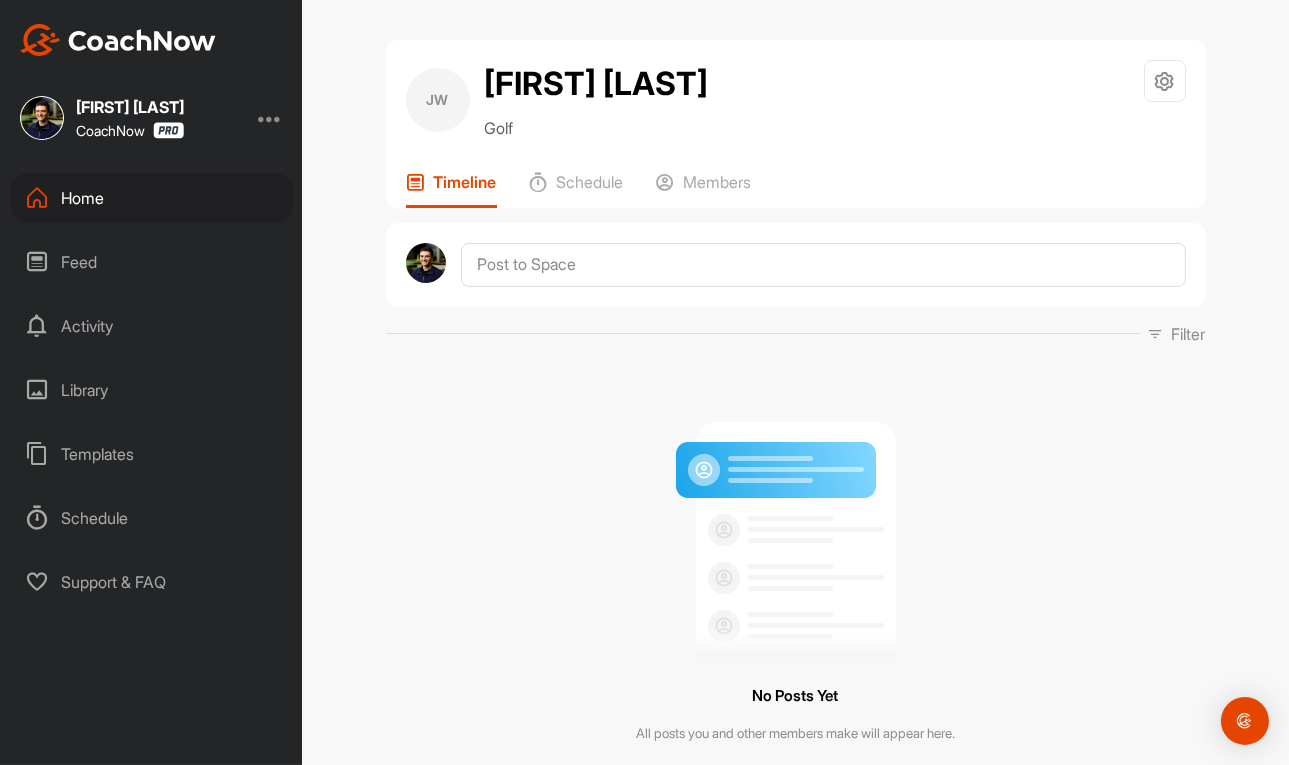 click on "No Posts Yet All posts you and other members make will appear here." at bounding box center [796, 575] 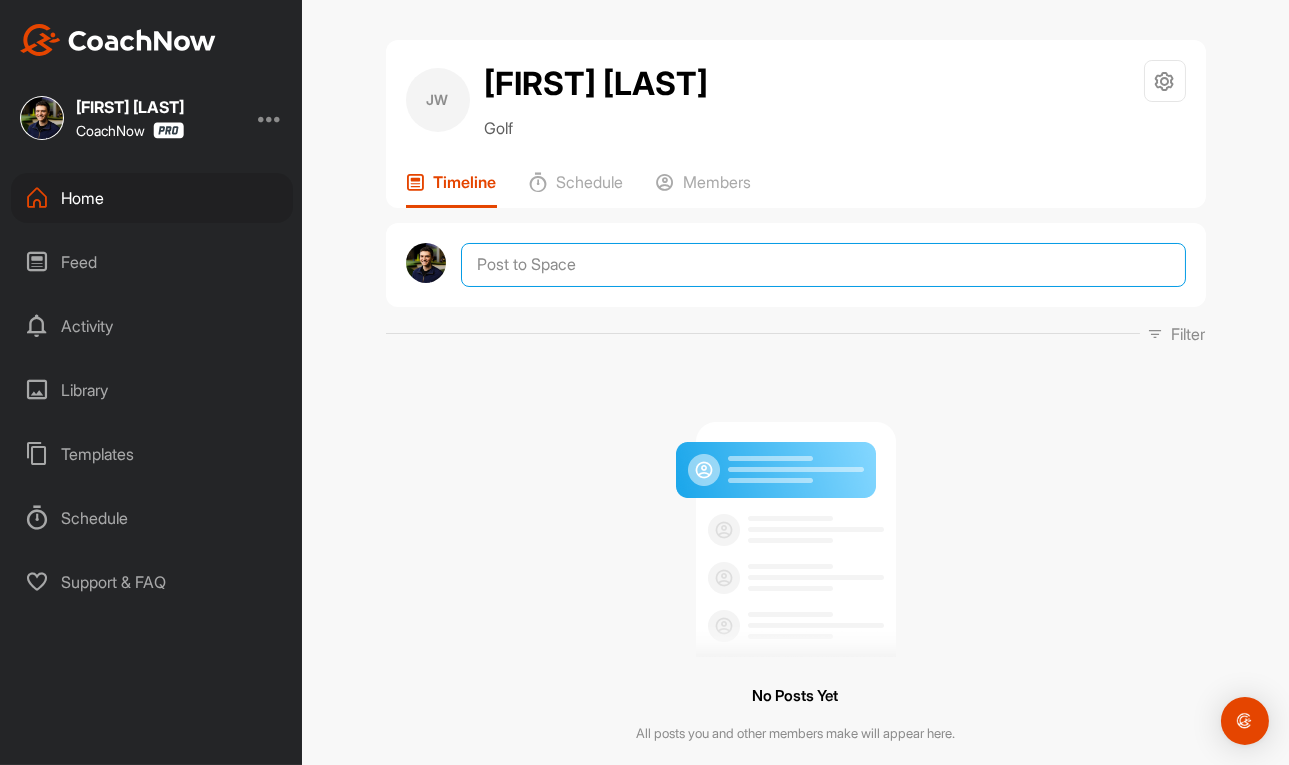 click at bounding box center [823, 265] 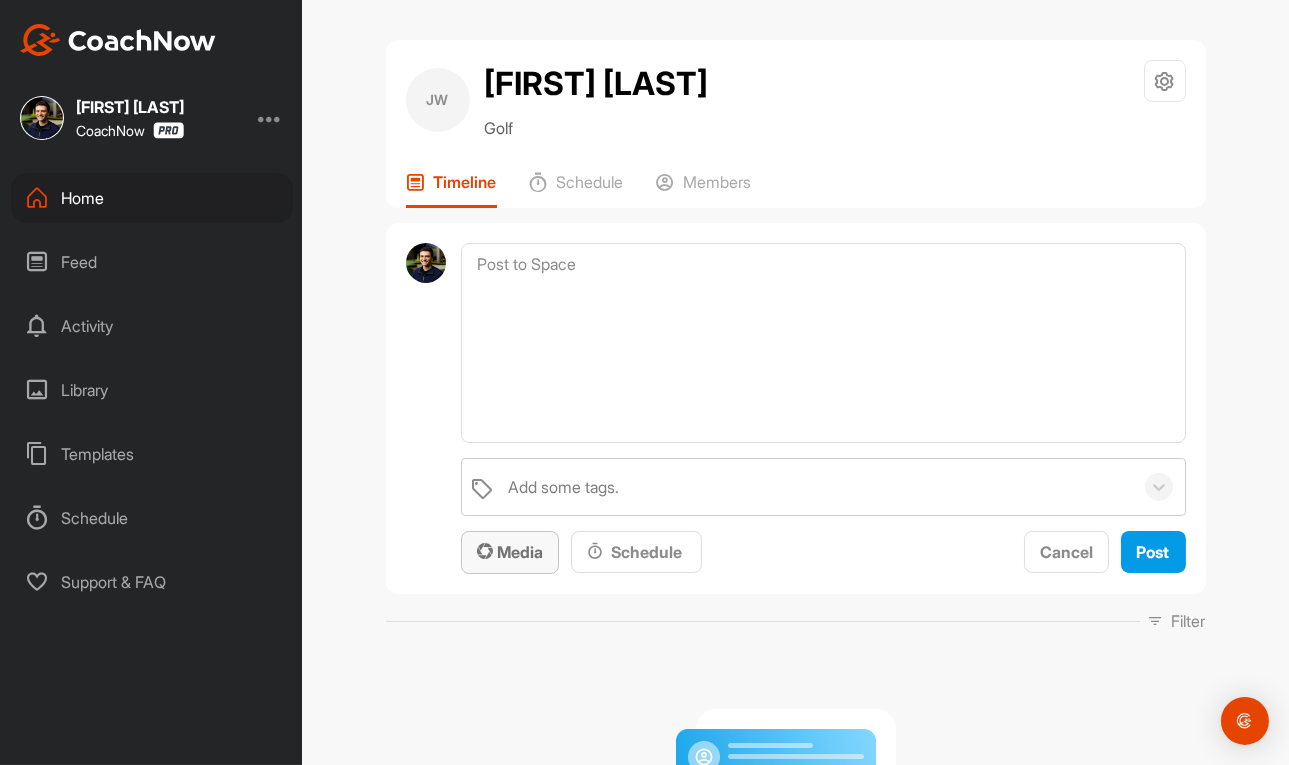 click on "Media" at bounding box center (510, 552) 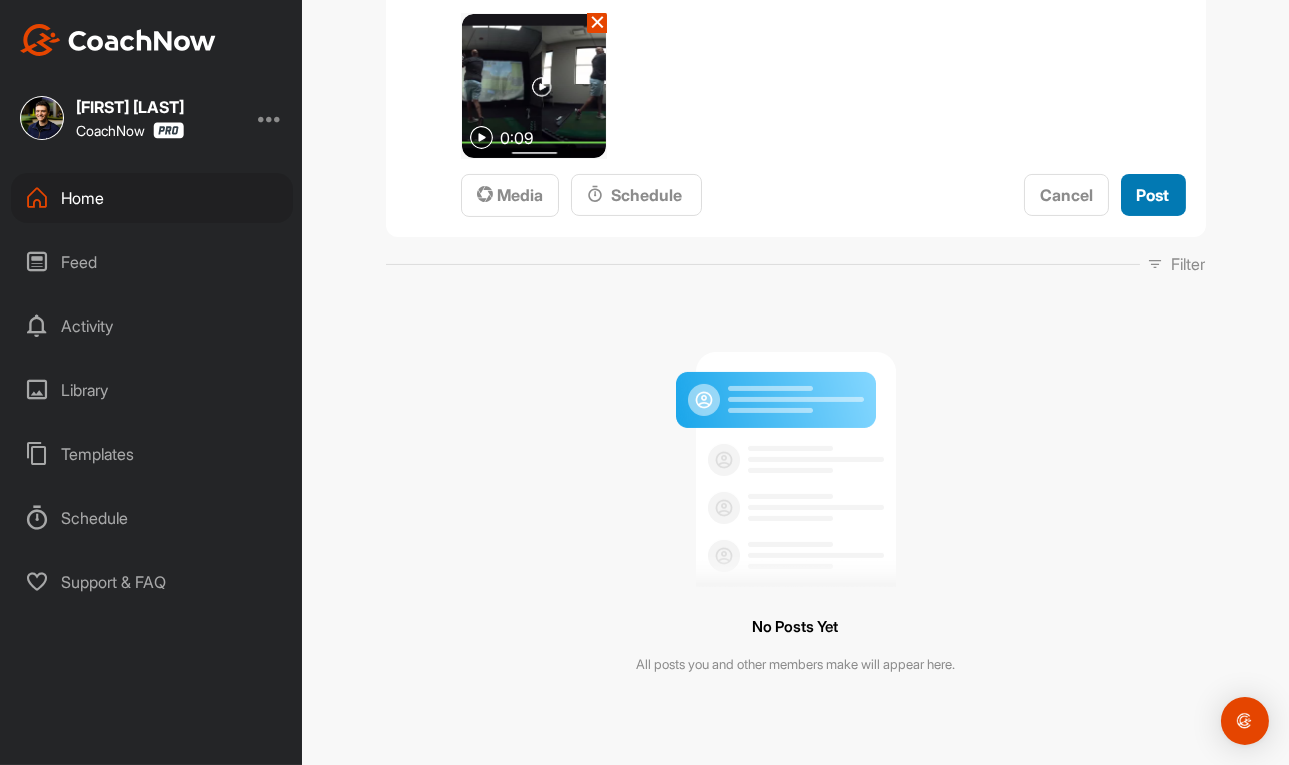 drag, startPoint x: 1157, startPoint y: 196, endPoint x: 1151, endPoint y: 207, distance: 12.529964 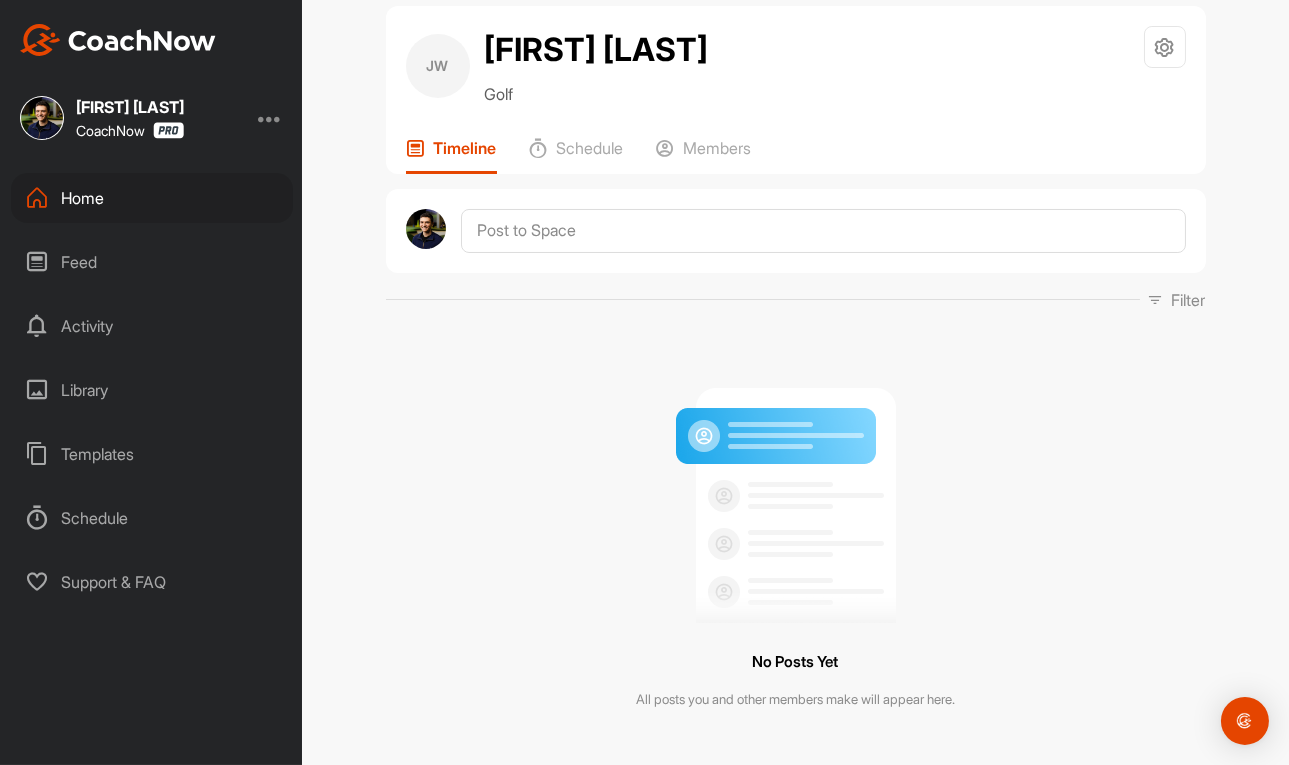 scroll, scrollTop: 0, scrollLeft: 0, axis: both 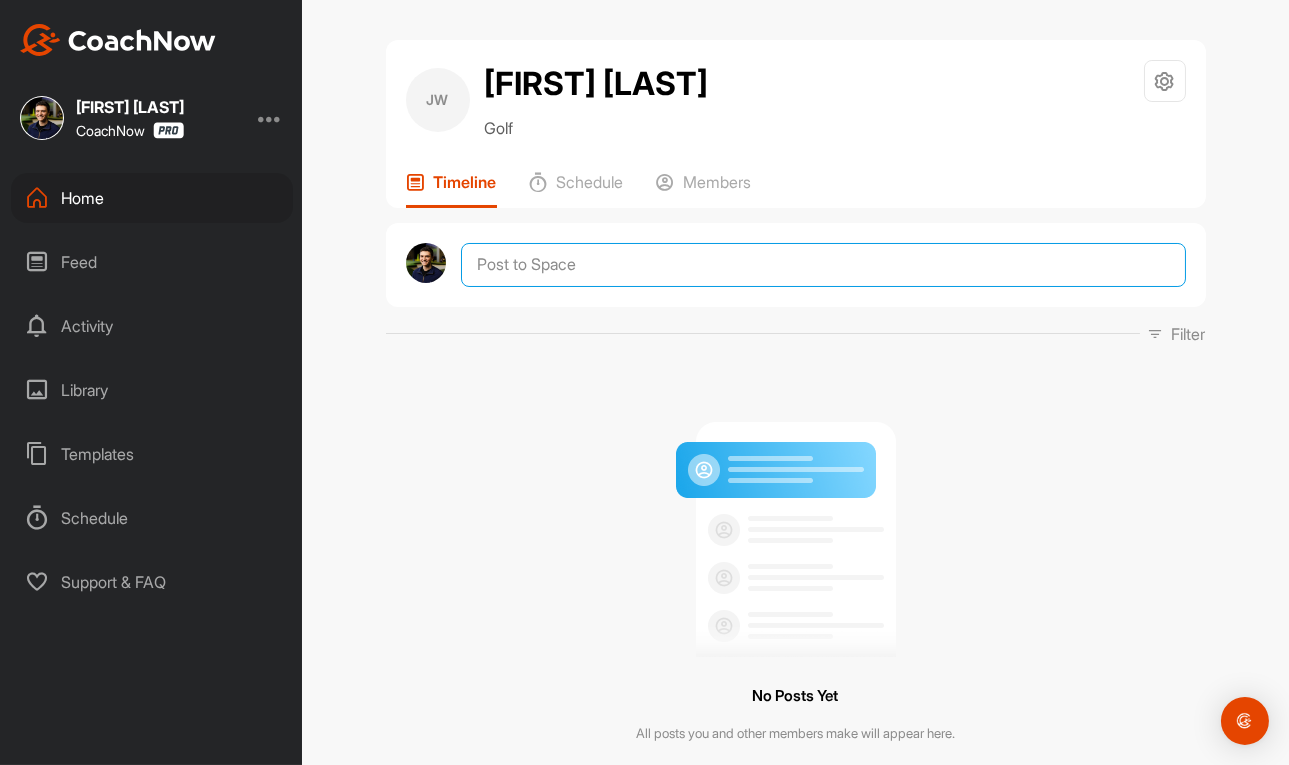 drag, startPoint x: 686, startPoint y: 268, endPoint x: 660, endPoint y: 282, distance: 29.529646 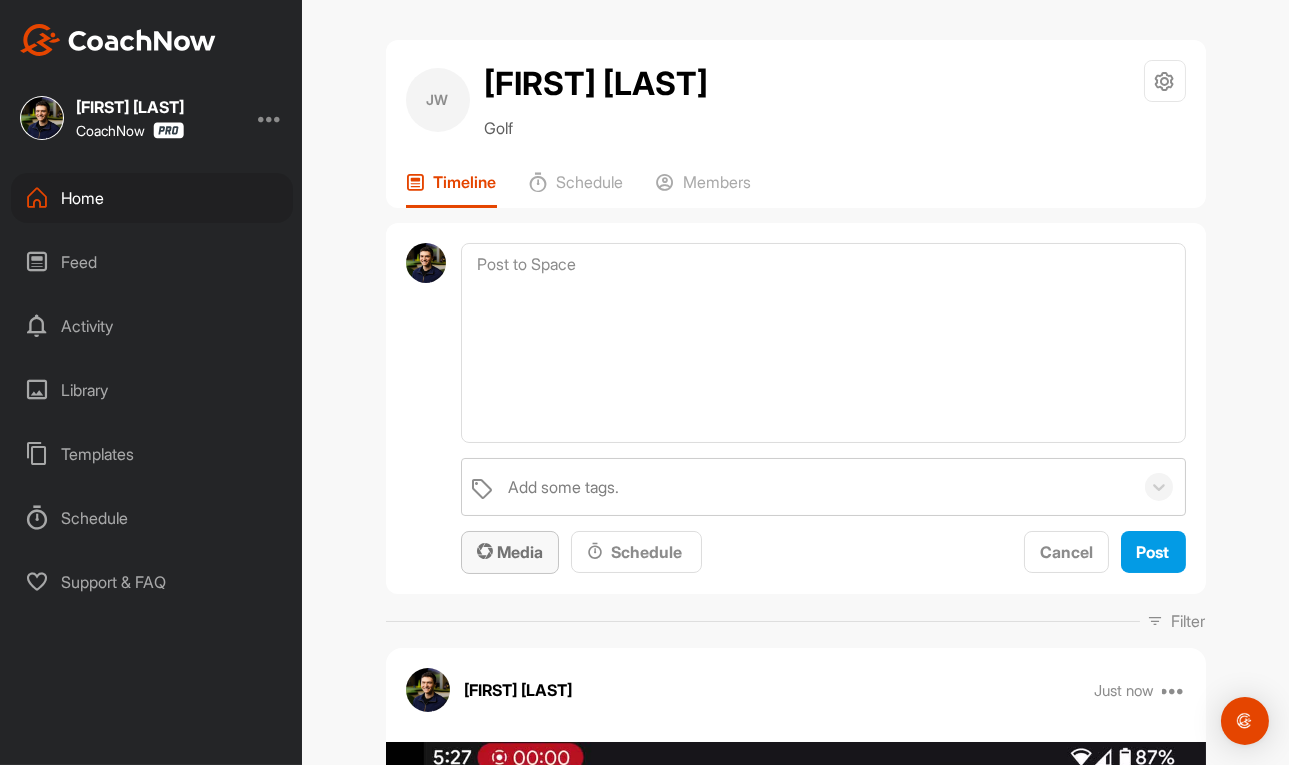 click on "Media" at bounding box center [510, 552] 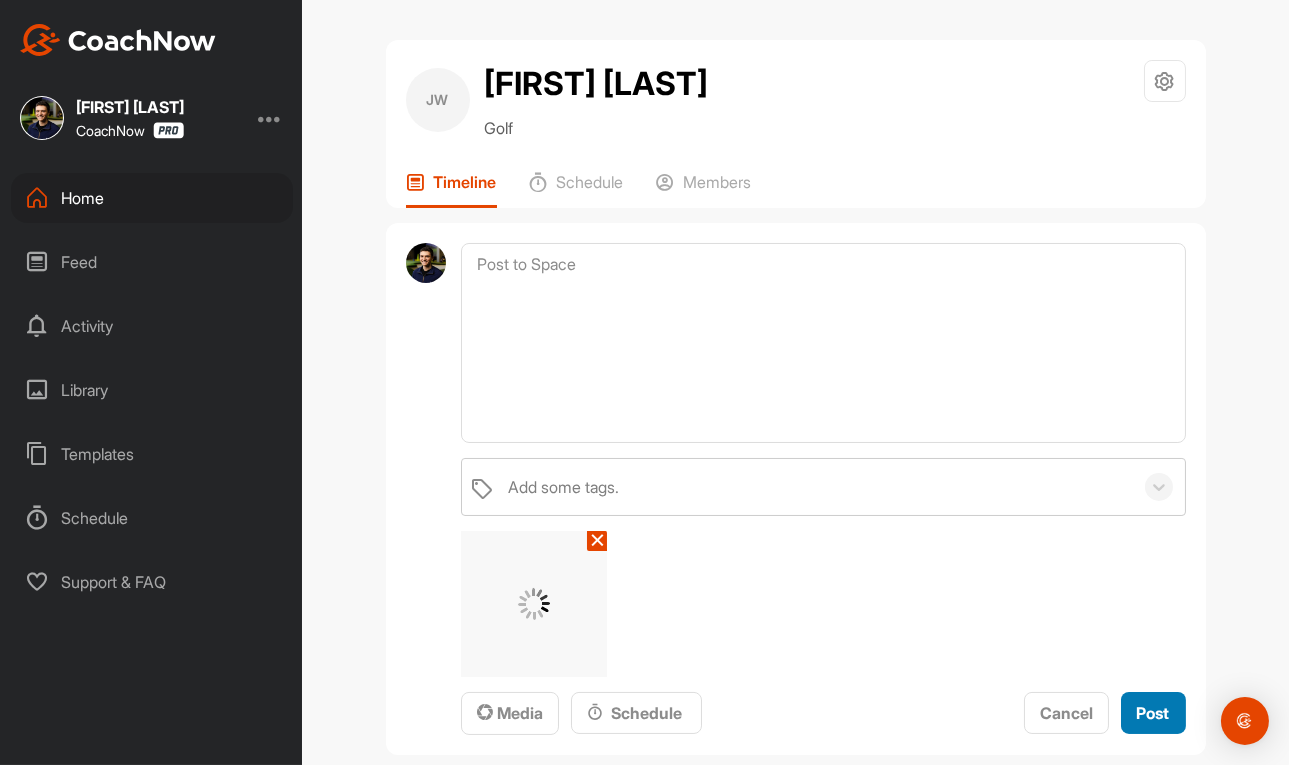 click on "Post" at bounding box center [1153, 713] 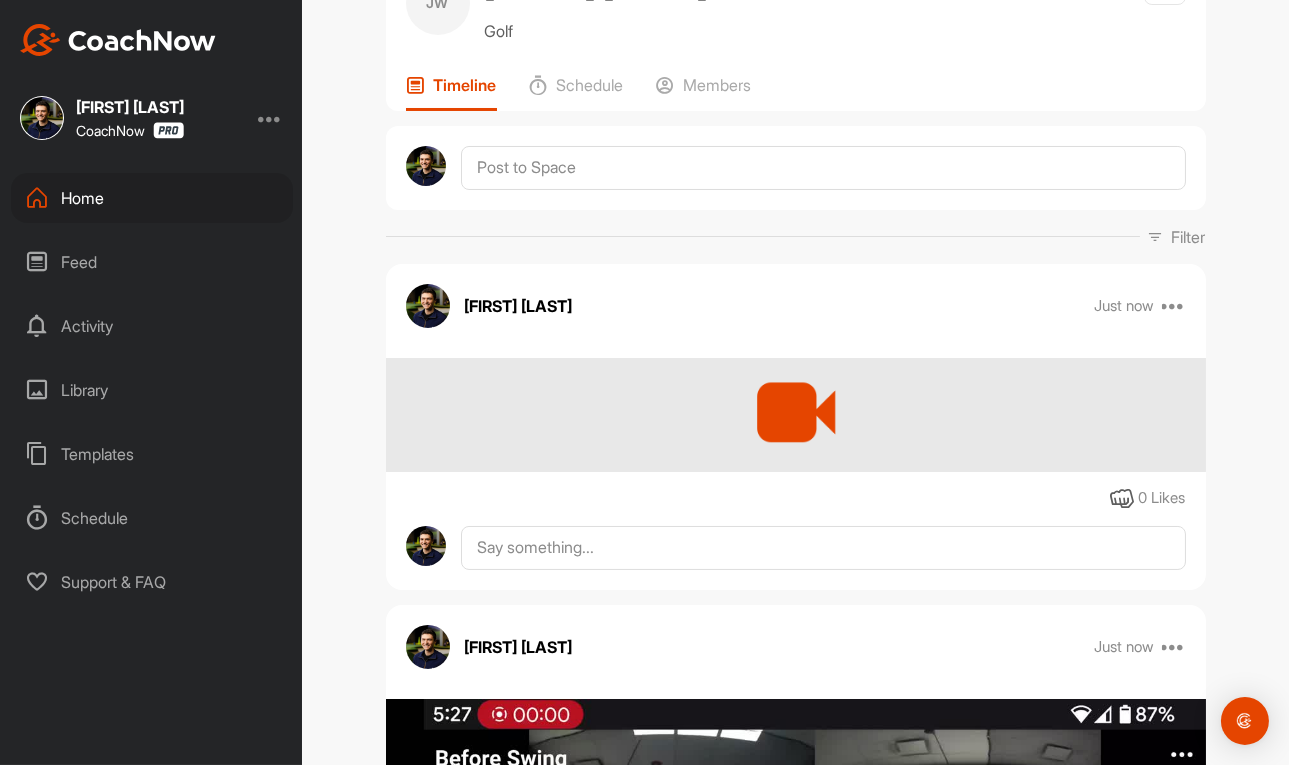 scroll, scrollTop: 0, scrollLeft: 0, axis: both 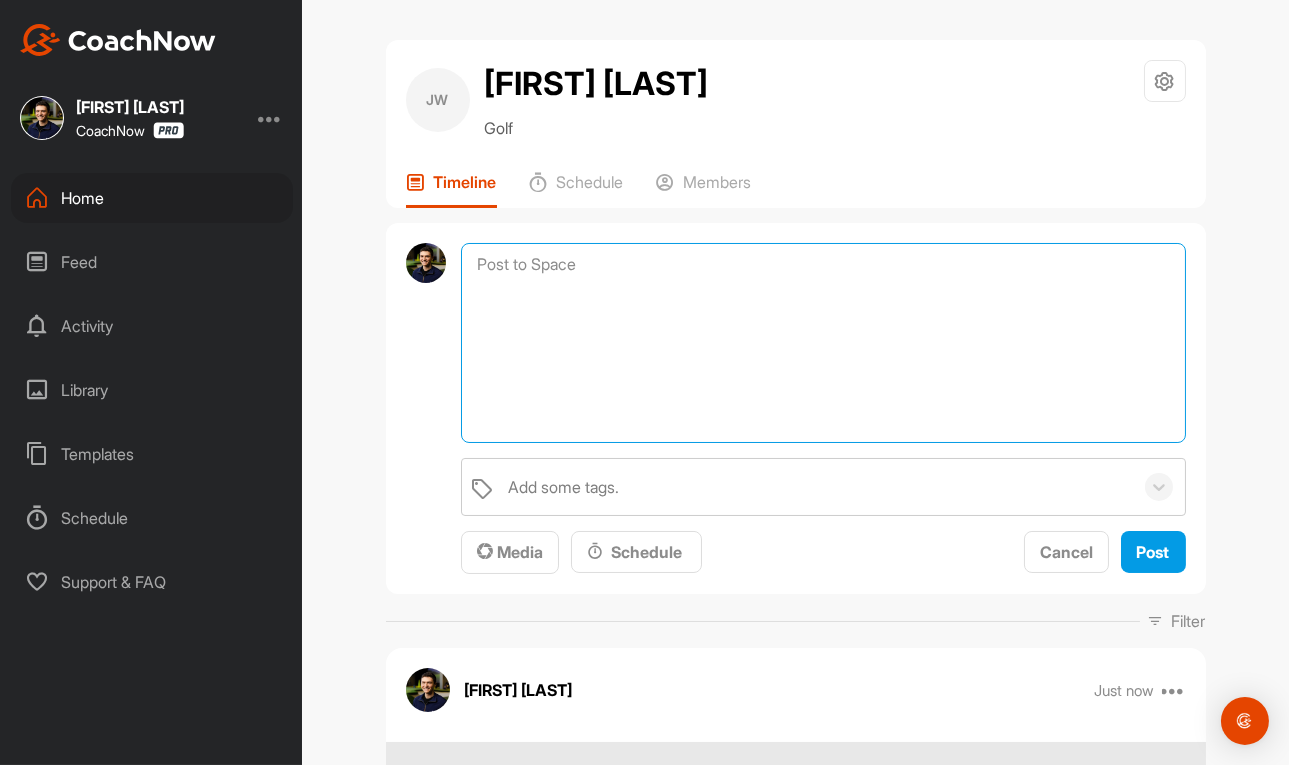 click at bounding box center [823, 343] 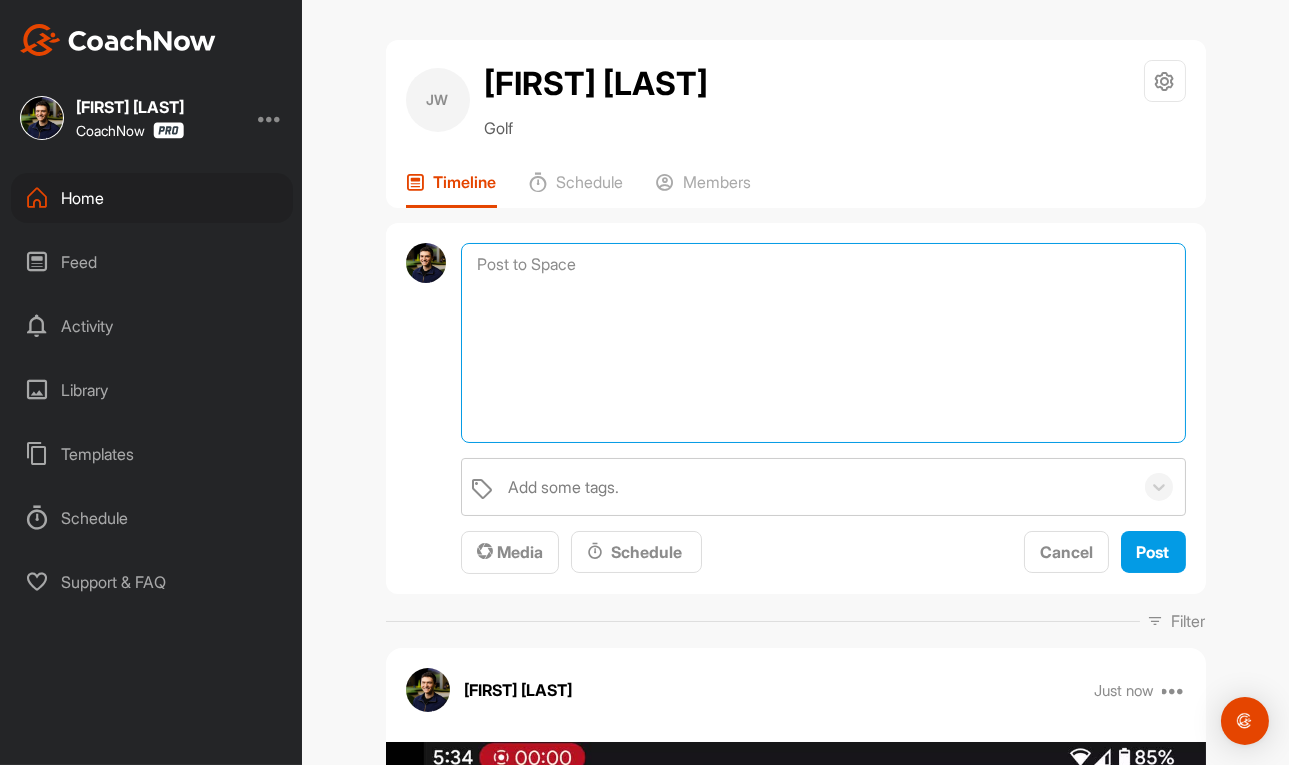 click at bounding box center [823, 343] 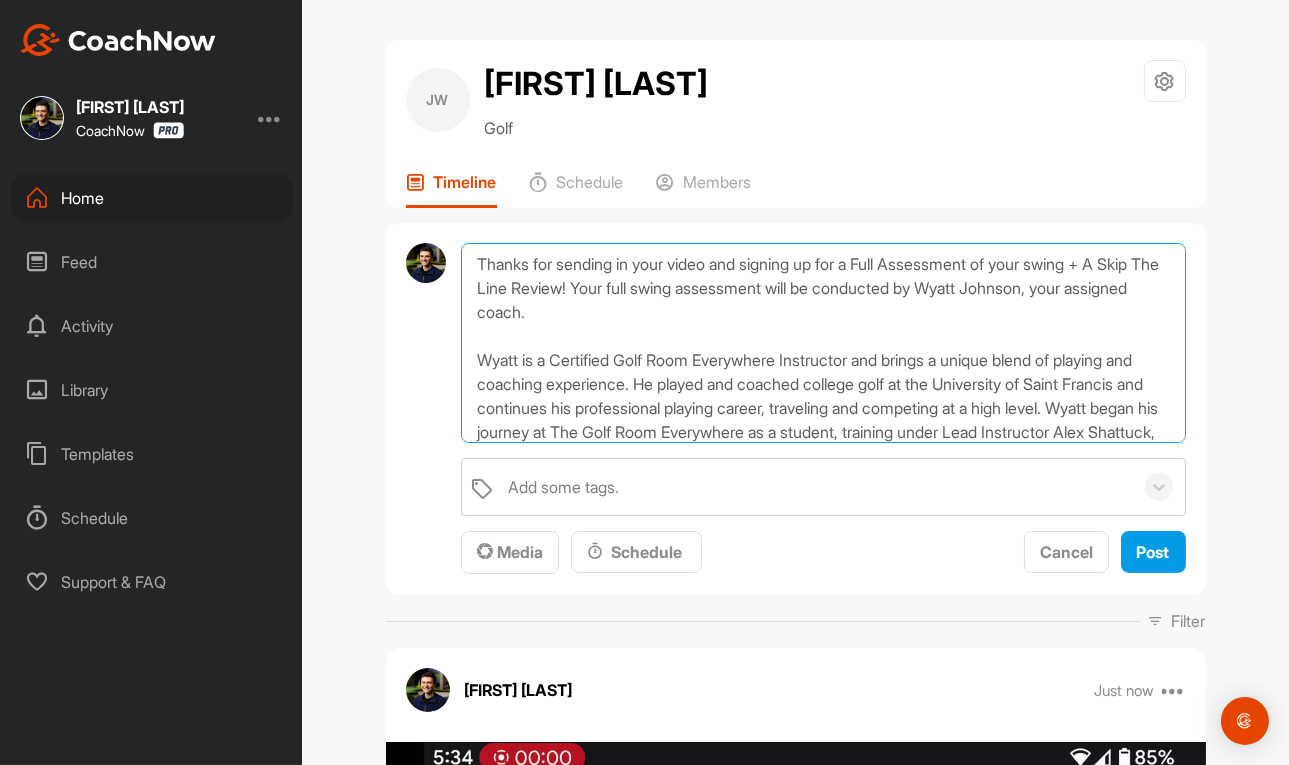 scroll, scrollTop: 263, scrollLeft: 0, axis: vertical 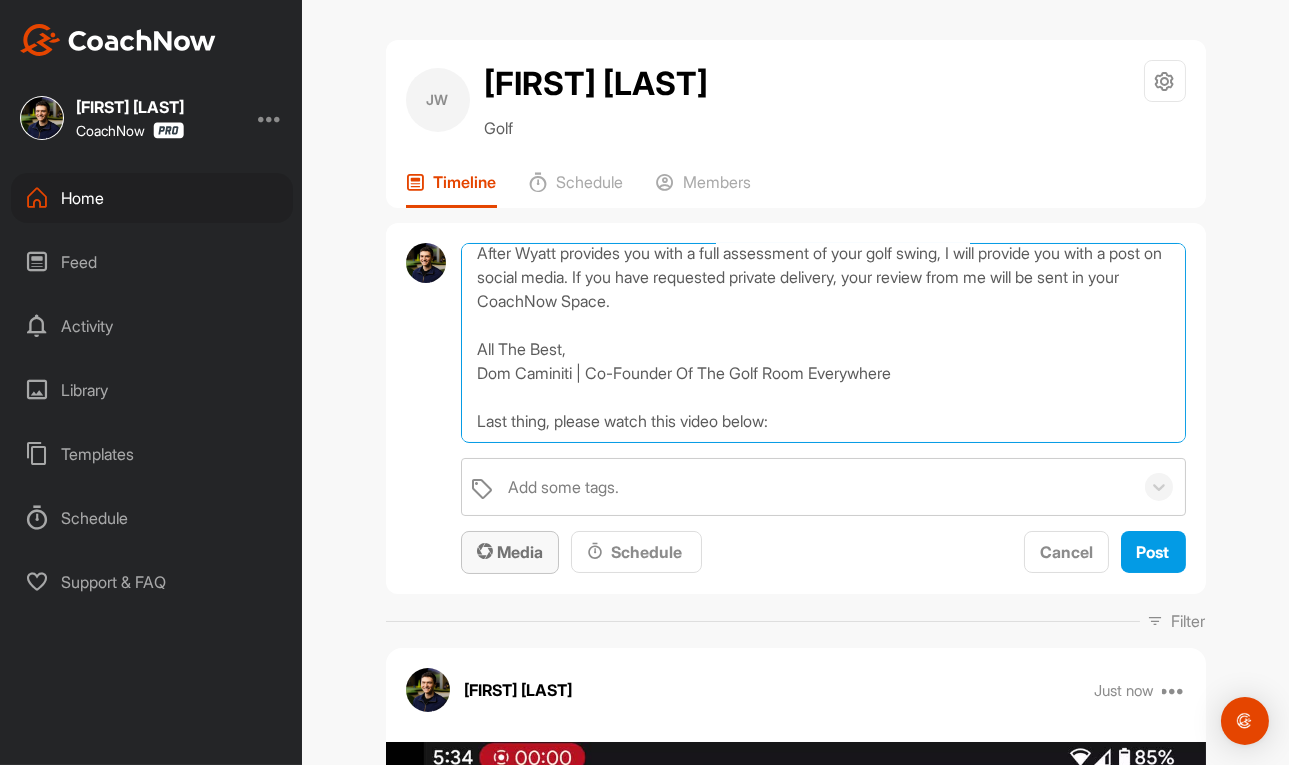 type on "Thanks for sending in your video and signing up for a Full Assessment of your swing + A Skip The Line Review! Your full swing assessment will be conducted by Wyatt Johnson, your assigned coach.
Wyatt is a Certified Golf Room Everywhere Instructor and brings a unique blend of playing and coaching experience. He played and coached college golf at the University of Saint Francis and continues his professional playing career, traveling and competing at a high level. Wyatt began his journey at The Golf Room Everywhere as a student, training under Lead Instructor Alex Shattuck, and now channels those lessons into the golfers he coaches every day.
After Wyatt provides you with a full assessment of your golf swing, I will provide you with a post on social media. If you have requested private delivery, your review from me will be sent in your CoachNow Space.
All The Best,
Dom Caminiti | Co-Founder Of The Golf Room Everywhere
Last thing, please watch this video below:" 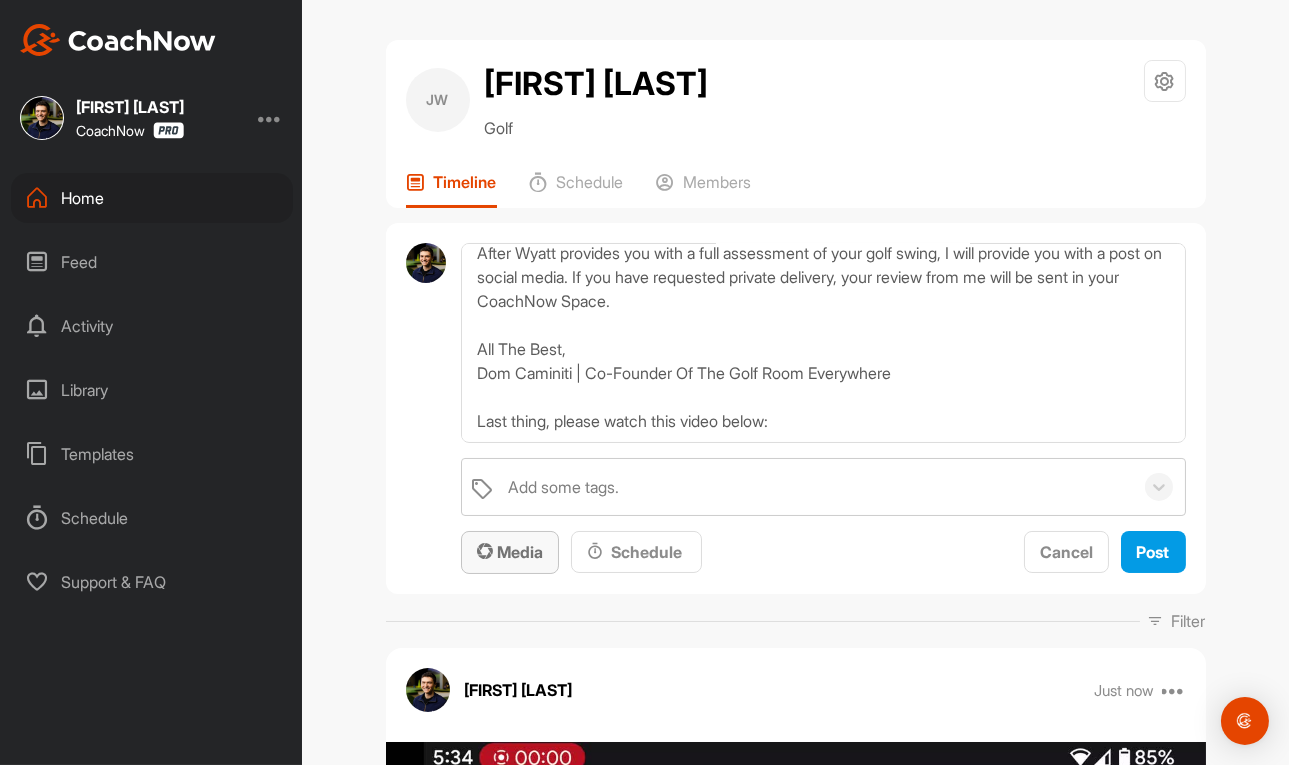 click on "Media" at bounding box center (510, 552) 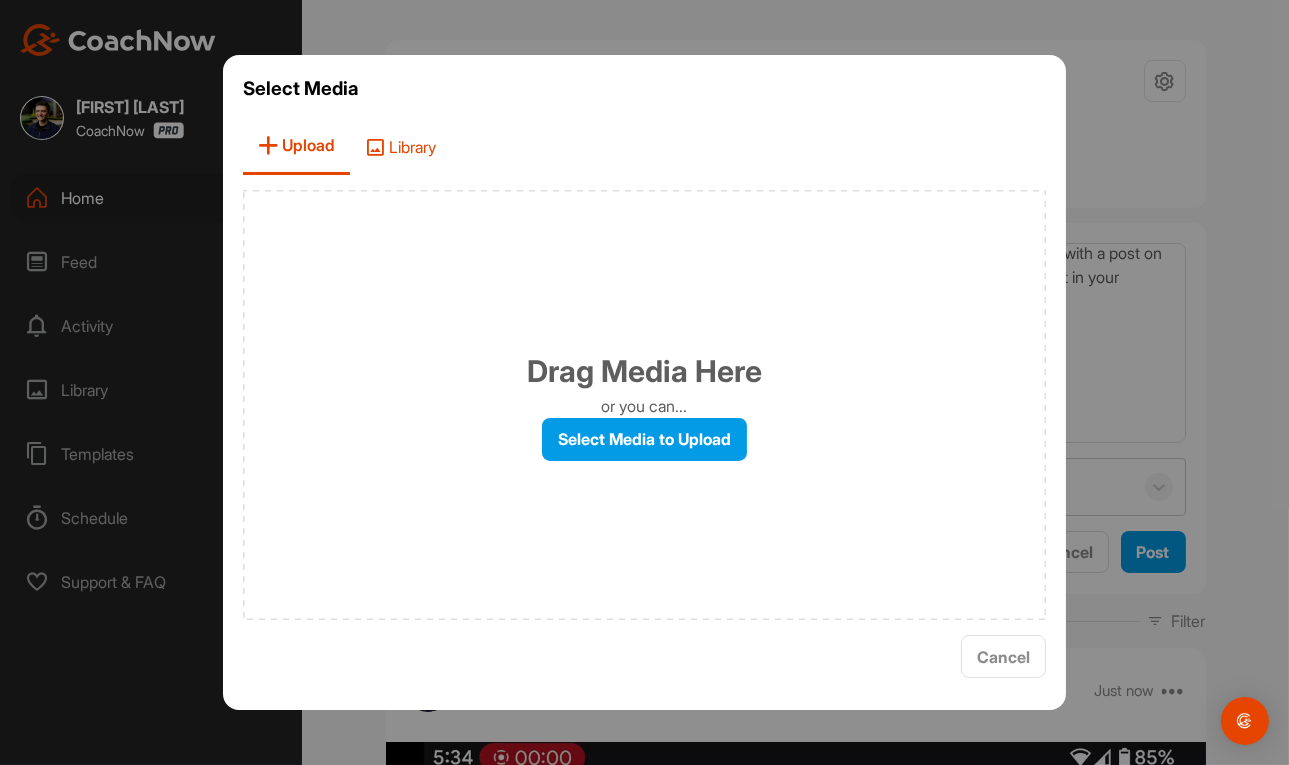 click on "Library" at bounding box center (400, 146) 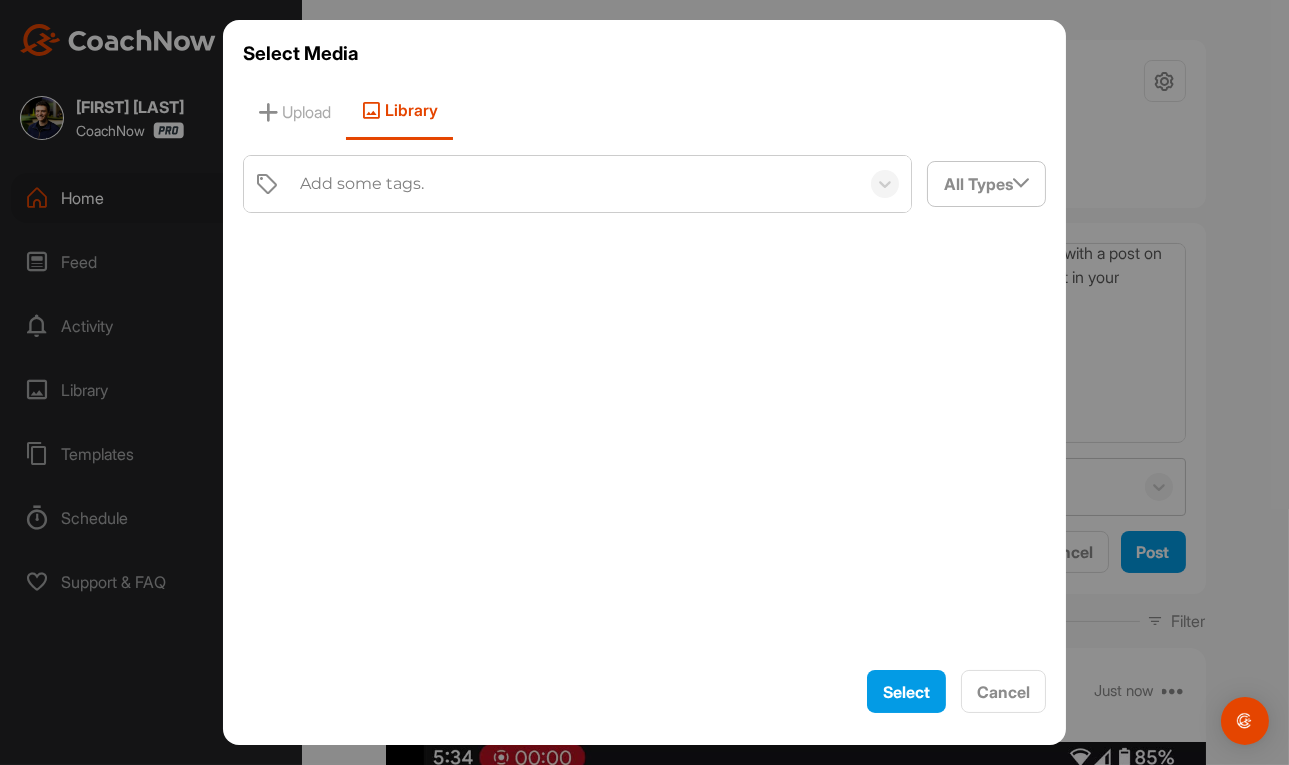 click on "Add some tags." at bounding box center (362, 184) 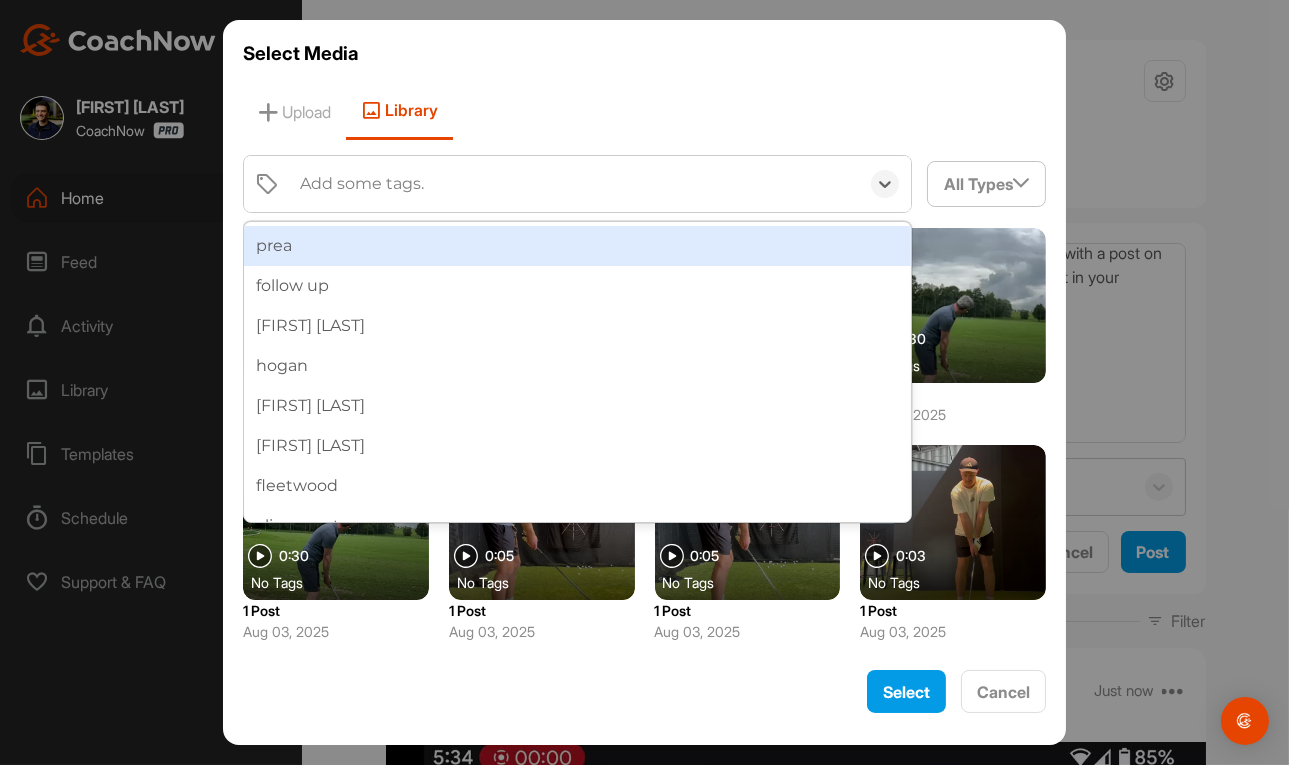 click on "Add some tags." at bounding box center (362, 184) 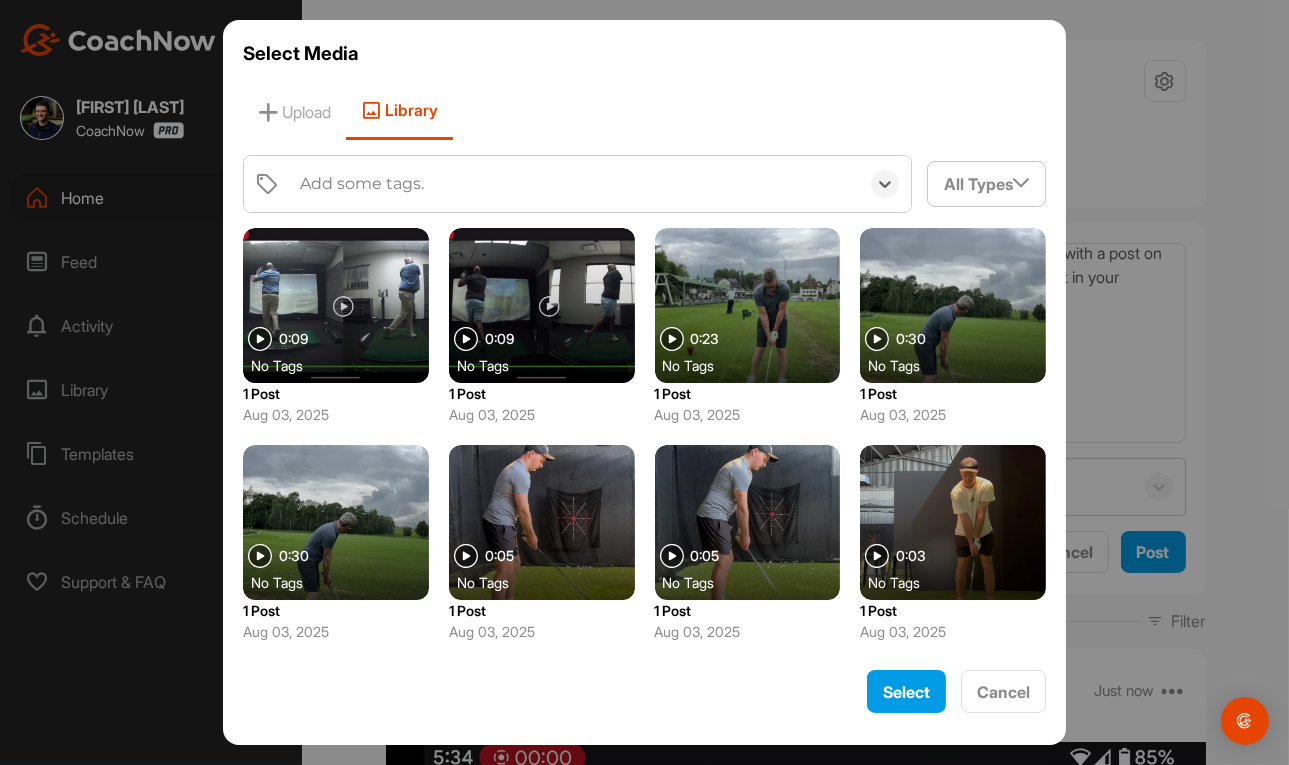 click on "Add some tags." at bounding box center [362, 184] 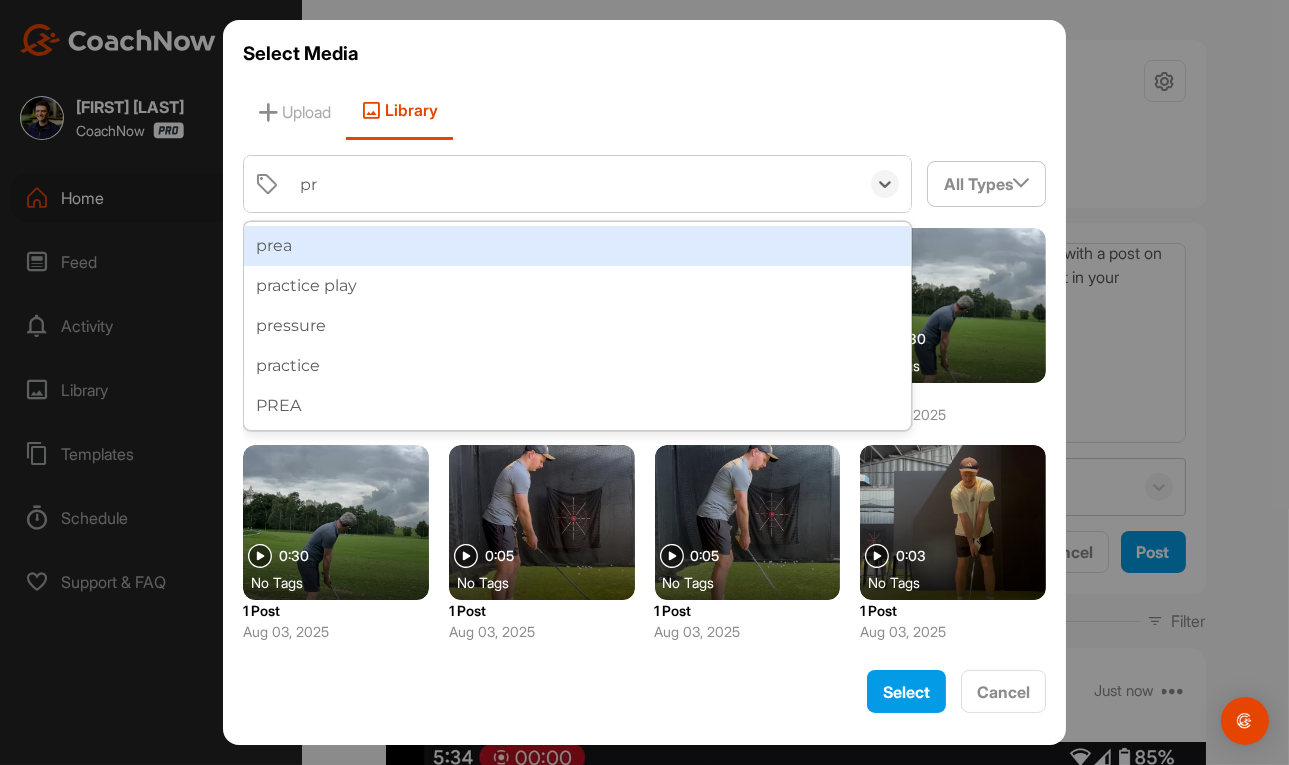type on "pre" 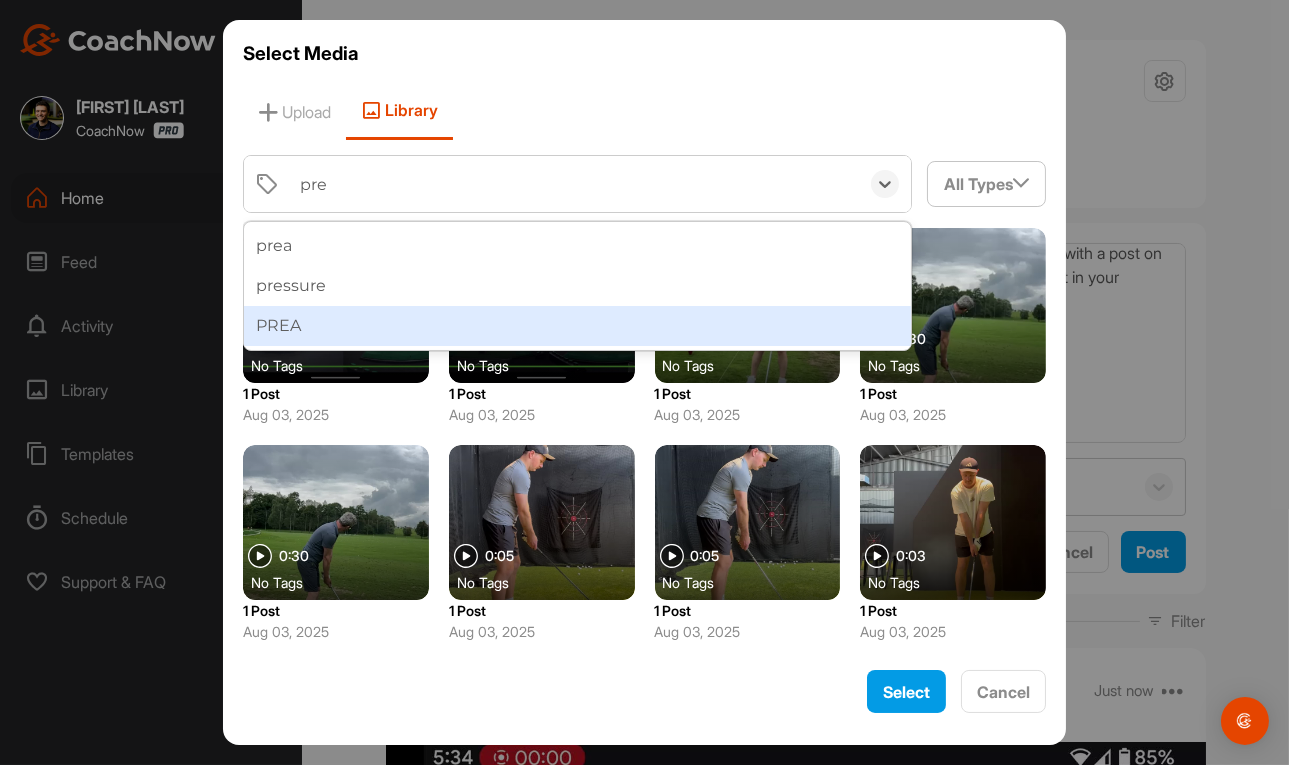 click on "PREA" at bounding box center [578, 326] 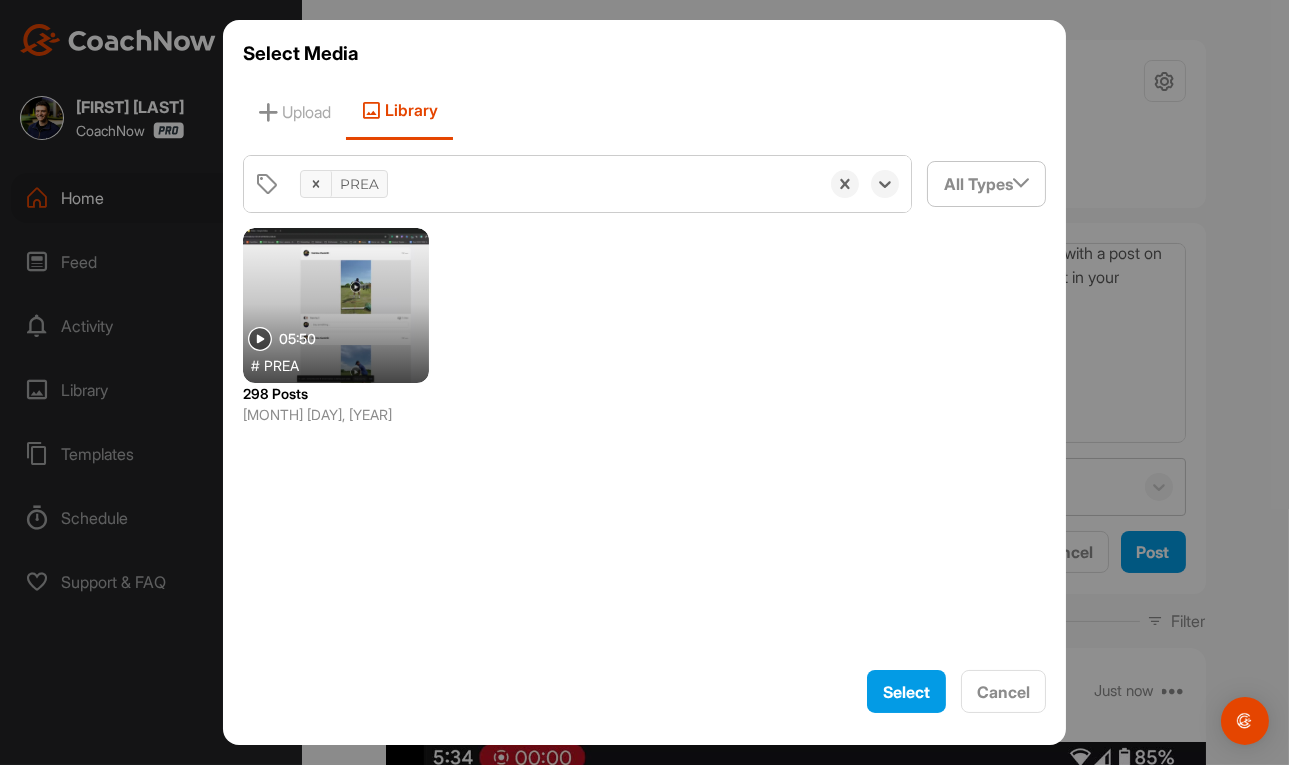 click at bounding box center (336, 305) 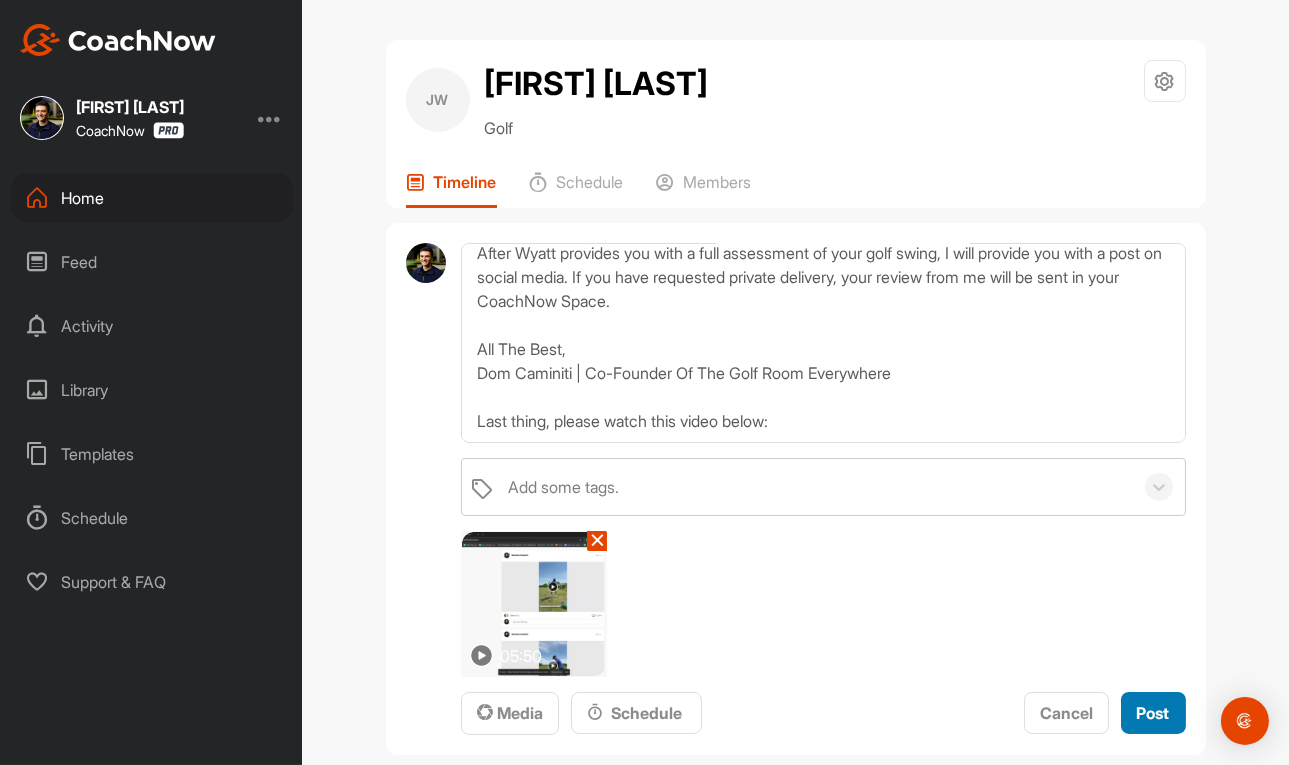click on "Post" at bounding box center [1153, 713] 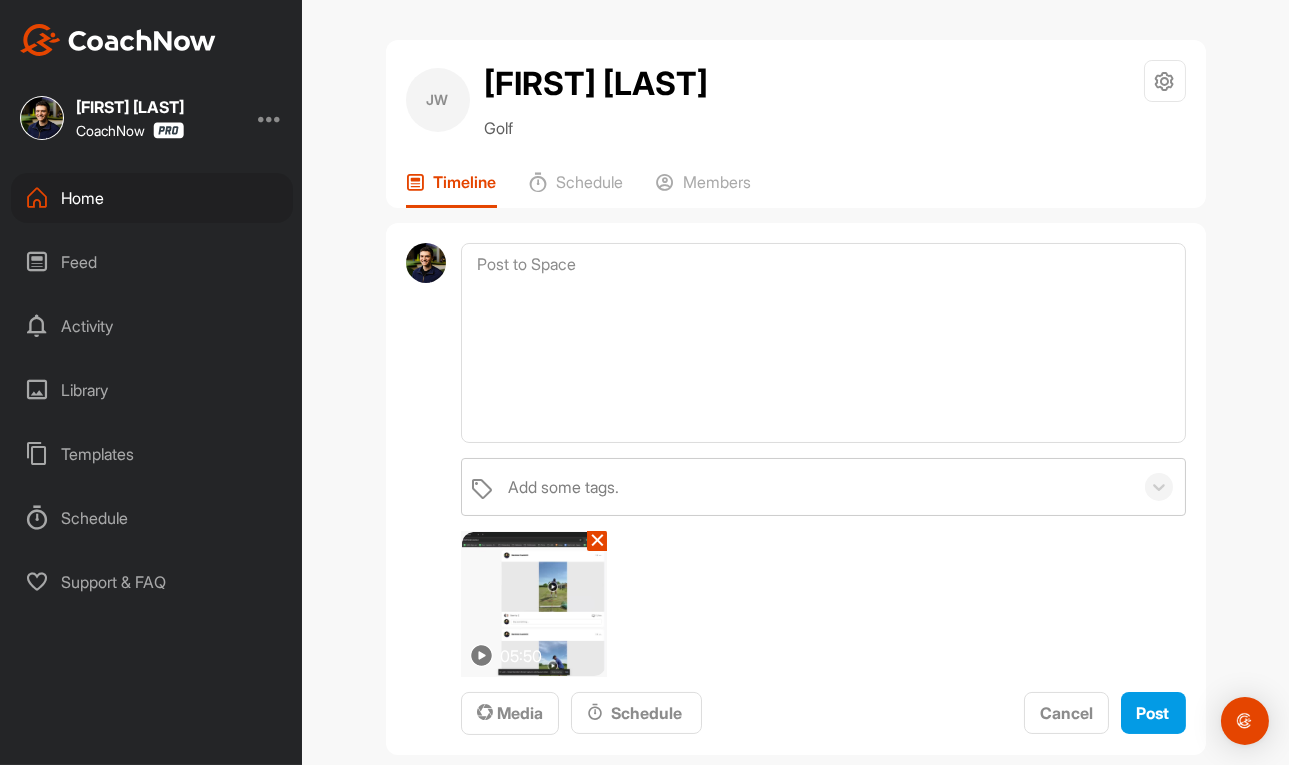scroll, scrollTop: 0, scrollLeft: 0, axis: both 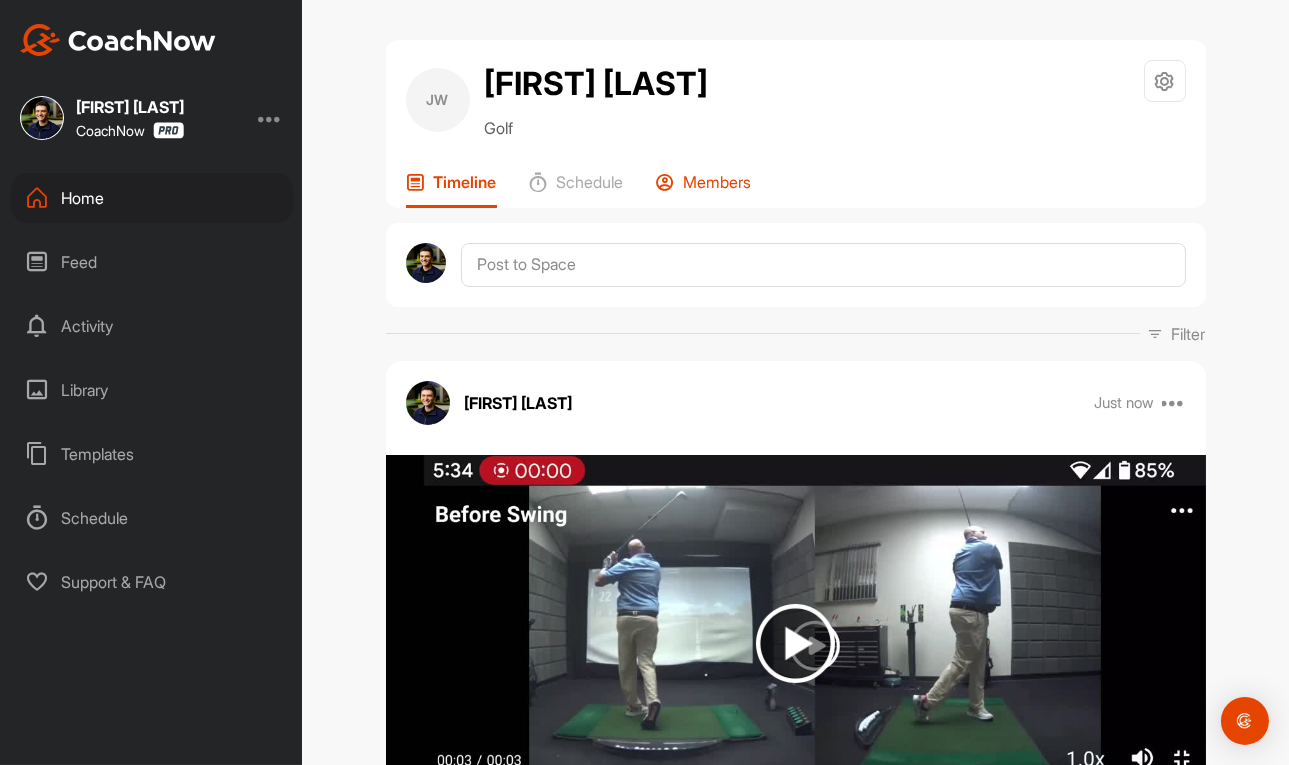 click on "Members" at bounding box center (704, 190) 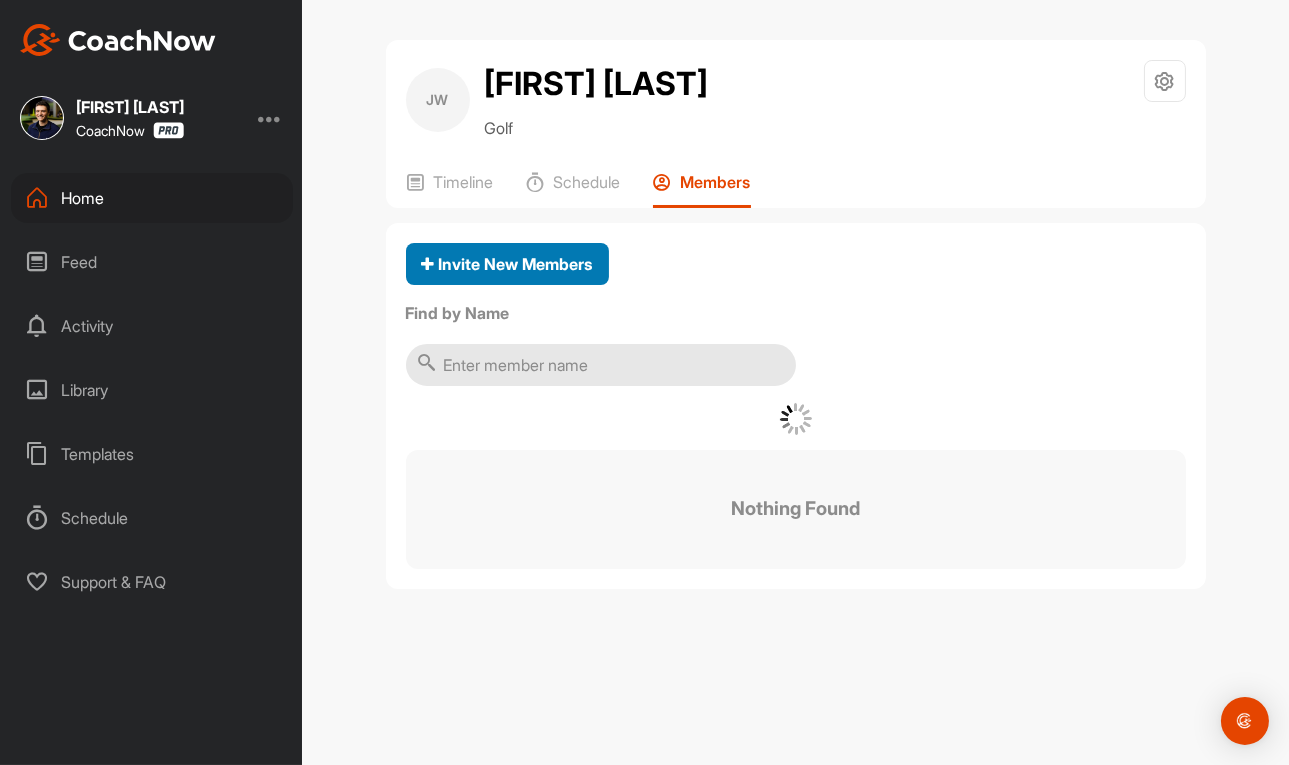 click on "Invite New Members" at bounding box center (507, 264) 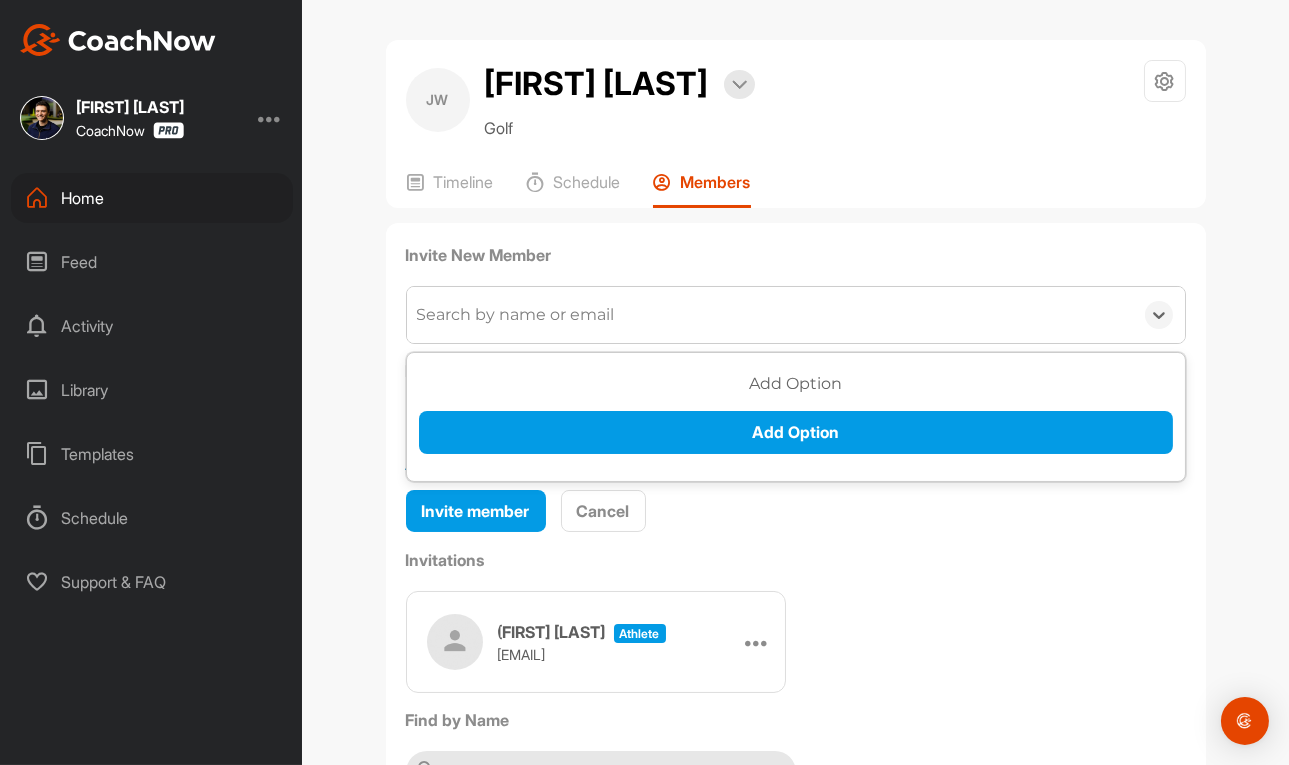 click on "Search by name or email" at bounding box center (516, 315) 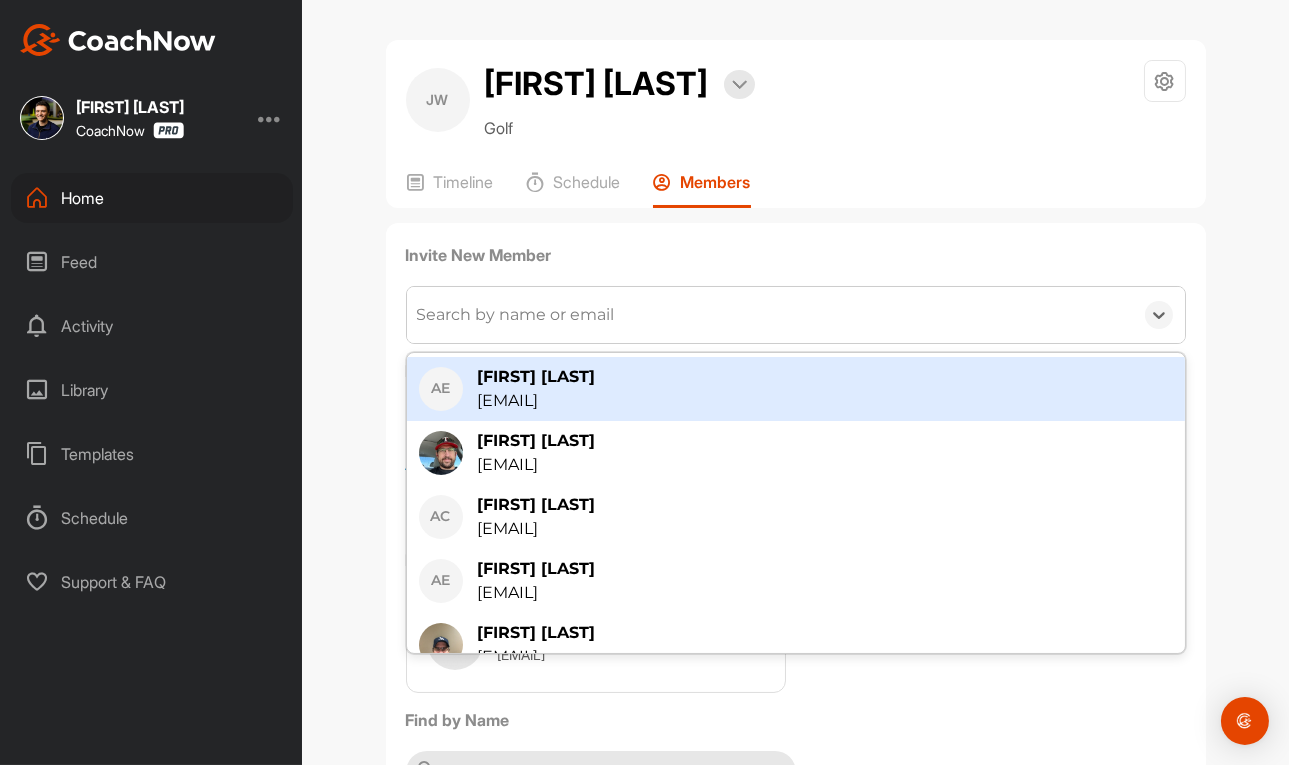 click on "Search by name or email" at bounding box center [516, 315] 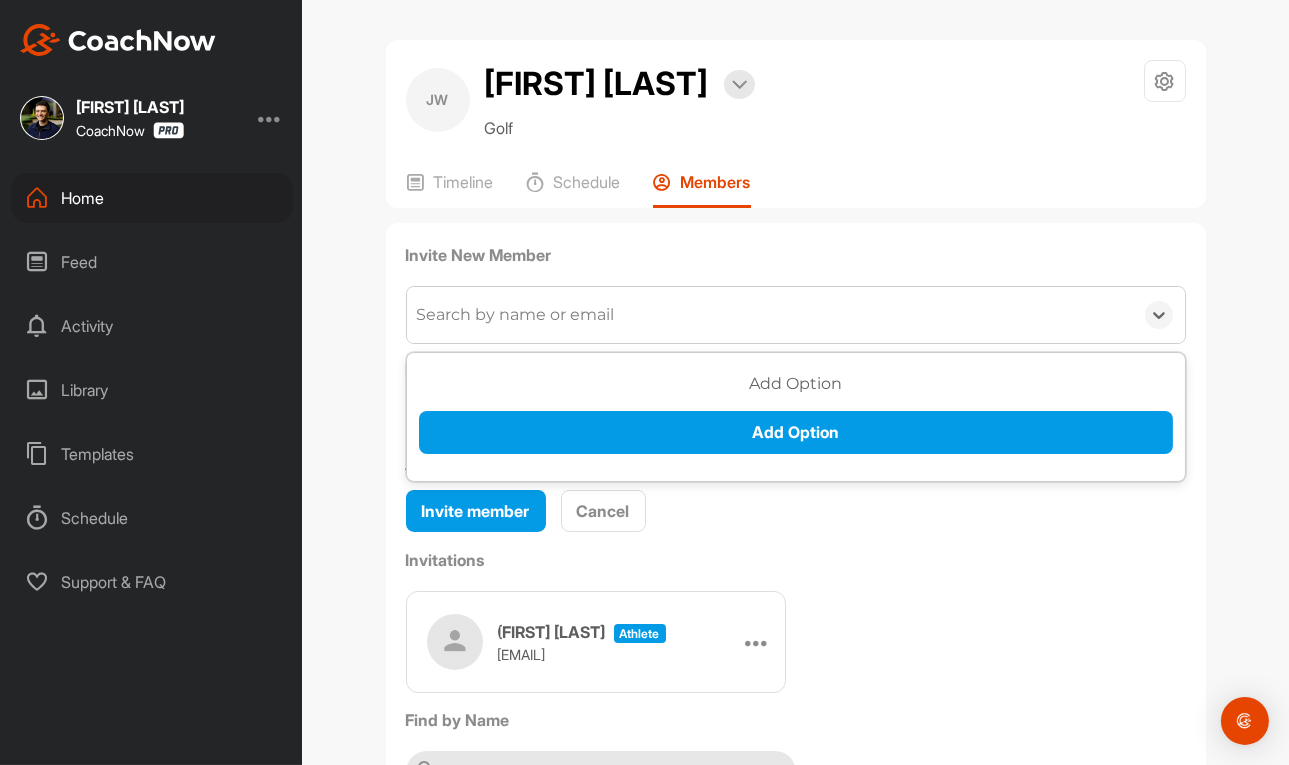 click on "Search by name or email" at bounding box center (516, 315) 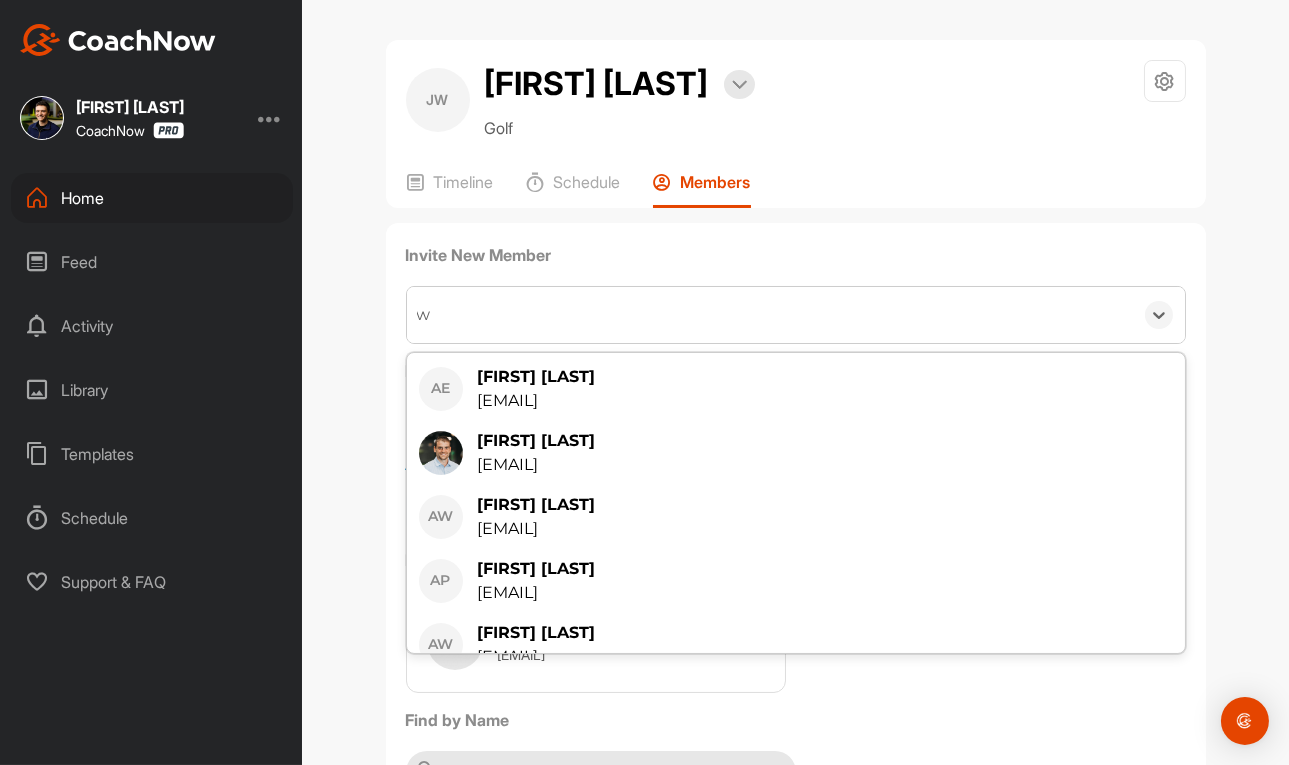 type on "wy" 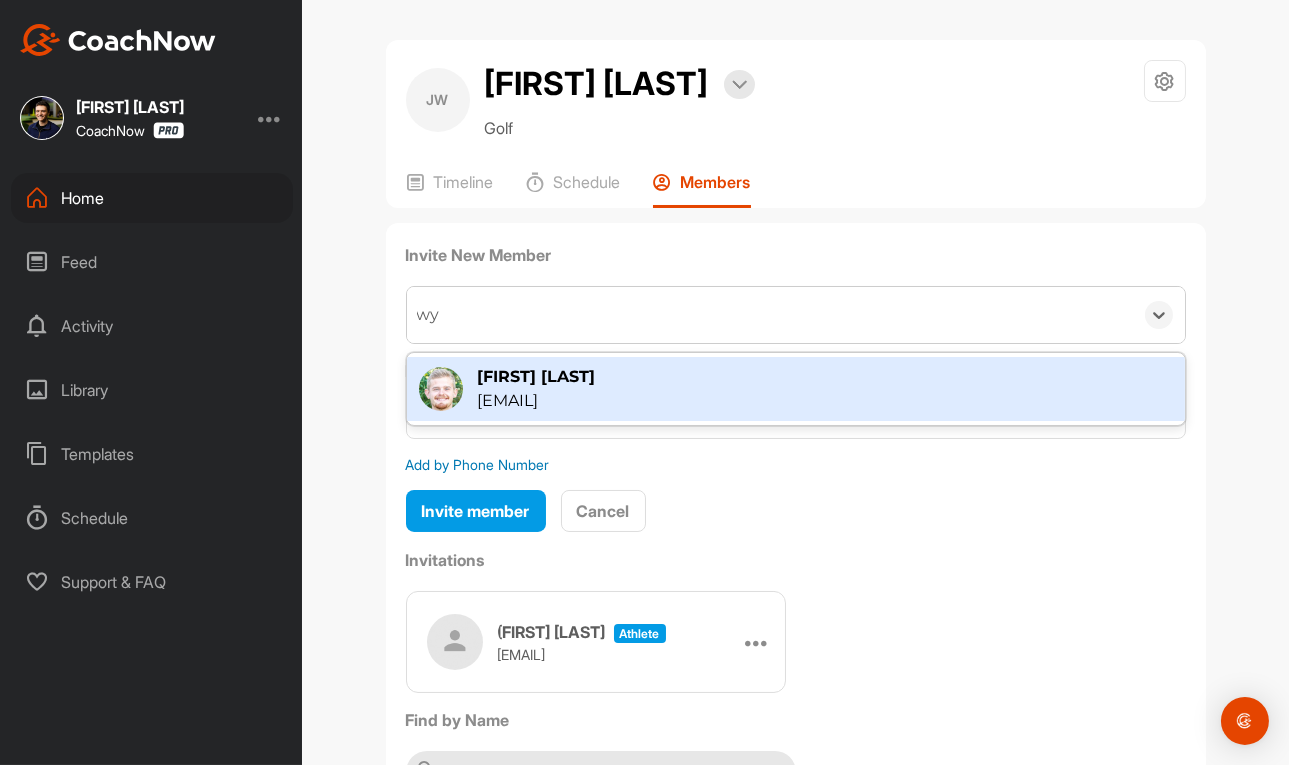 click on "[FIRST] [LAST]" at bounding box center [537, 377] 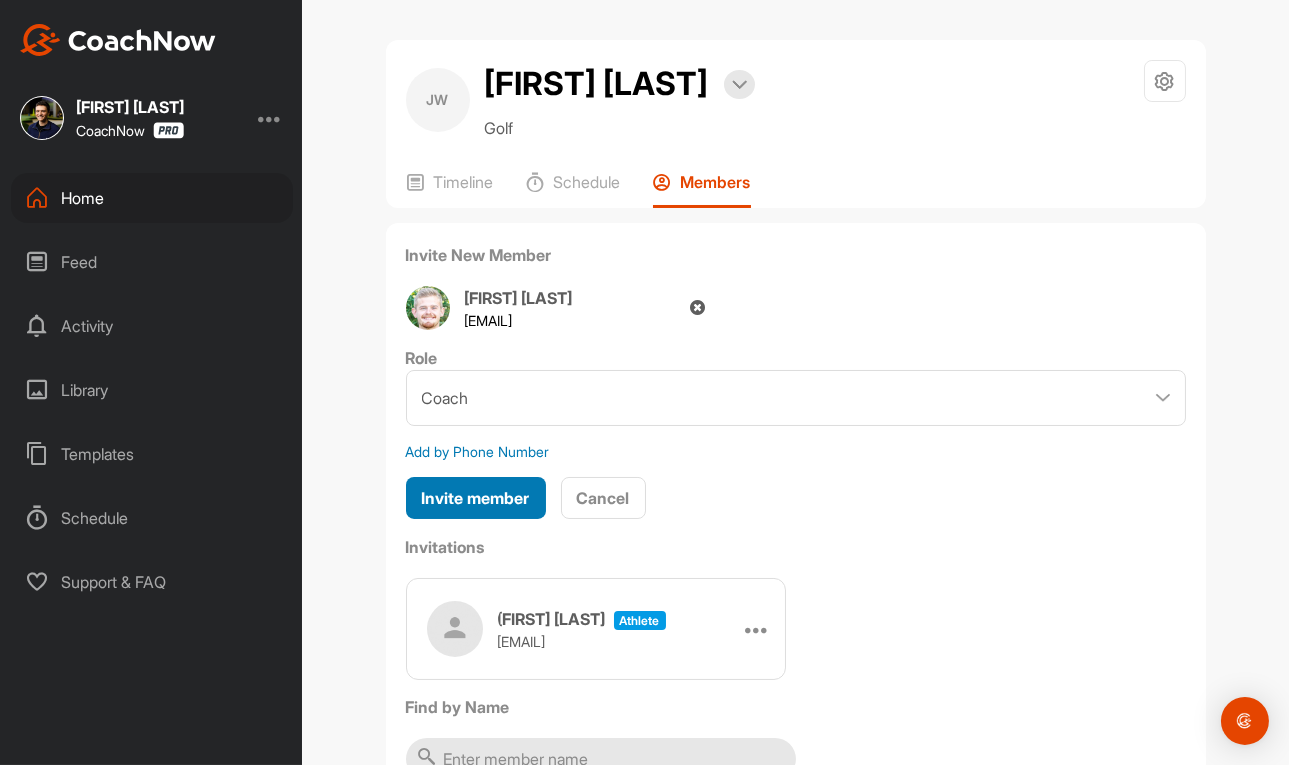 click on "Invite member" at bounding box center [476, 498] 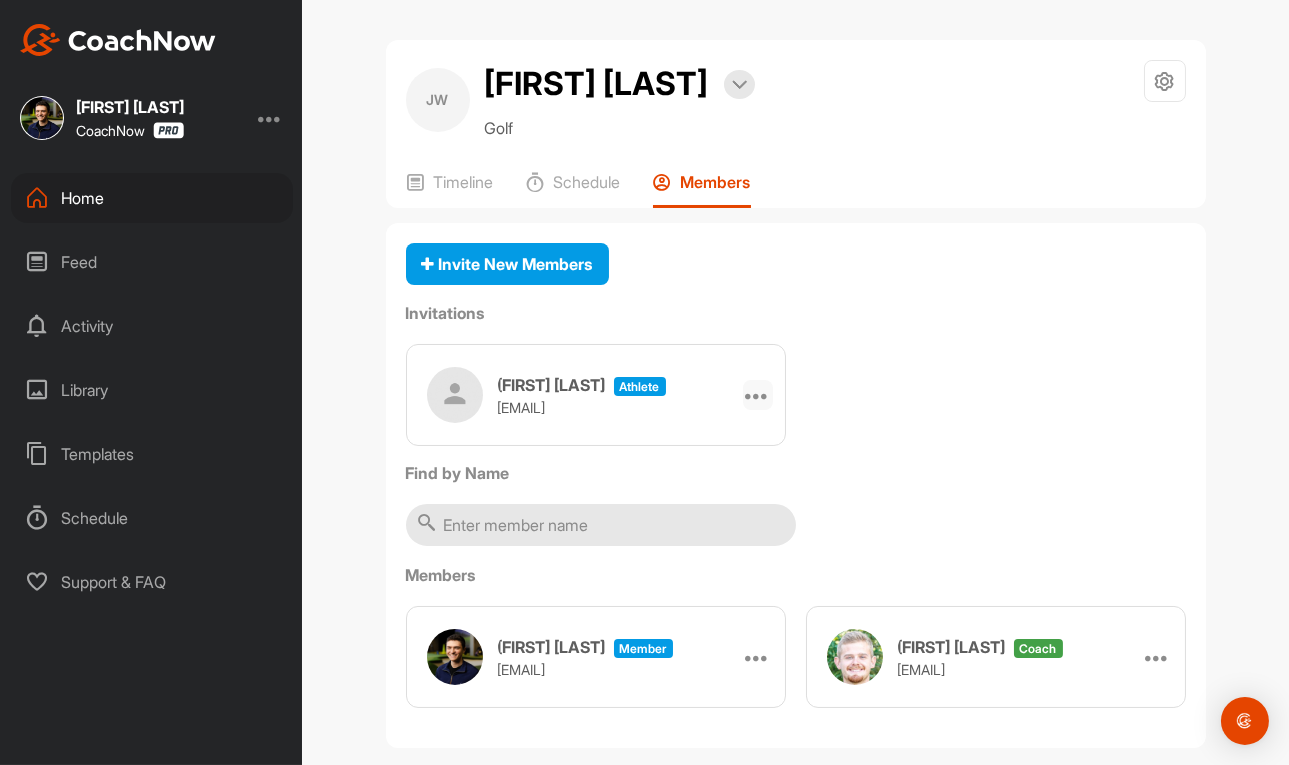 click at bounding box center [758, 395] 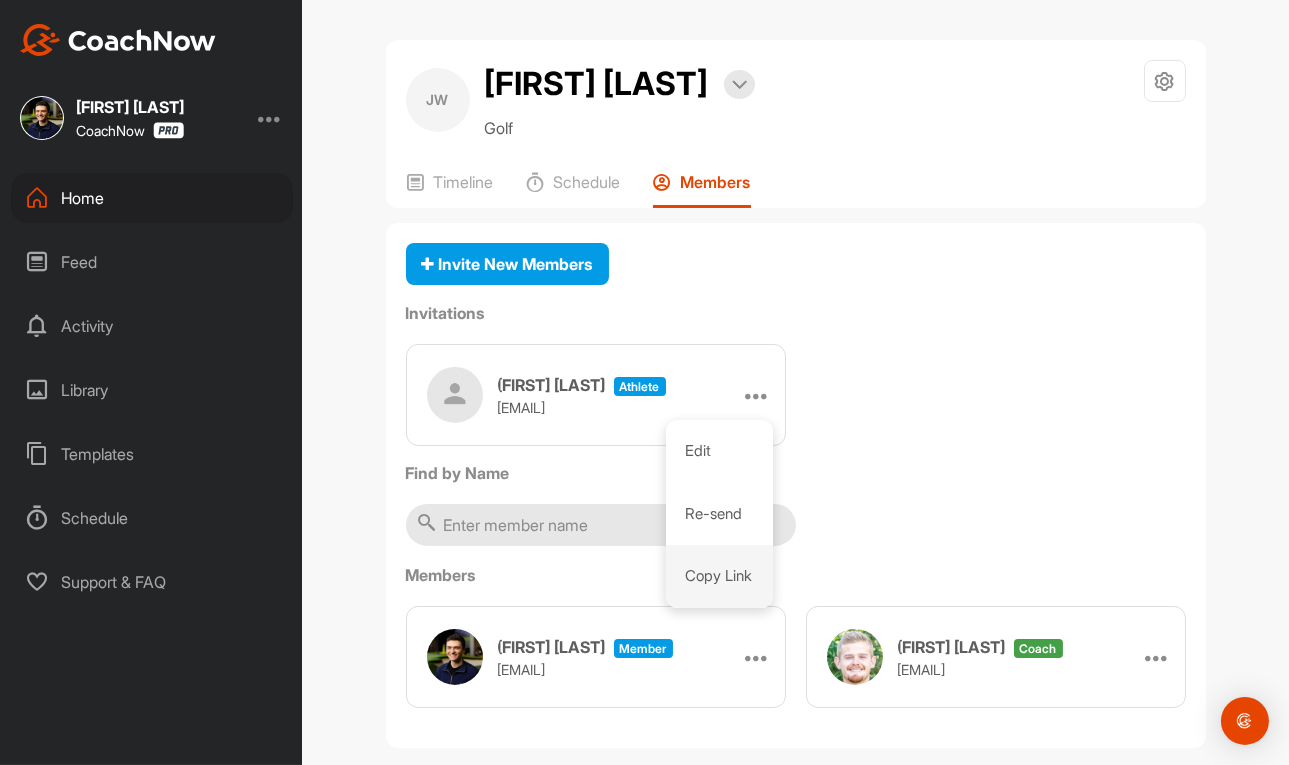 click on "Copy Link" at bounding box center (719, 576) 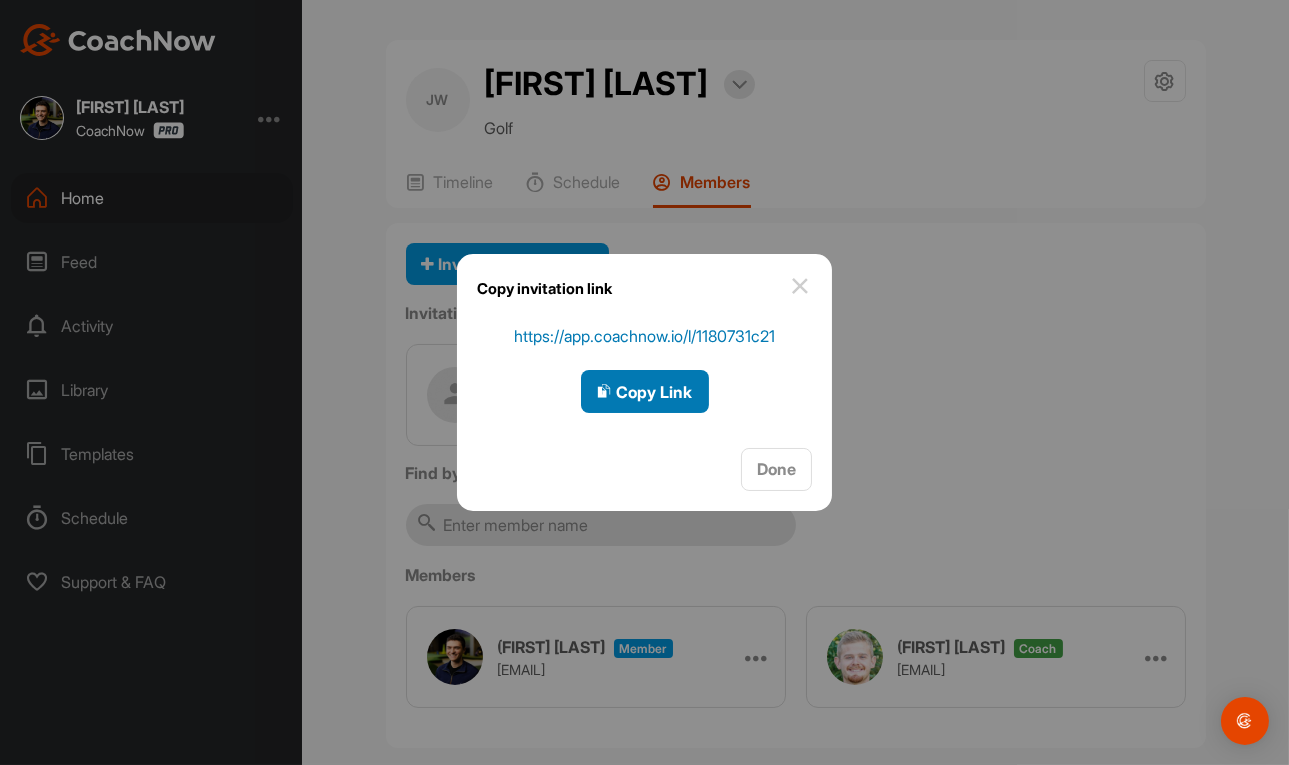 click on "Copy Link" at bounding box center (645, 391) 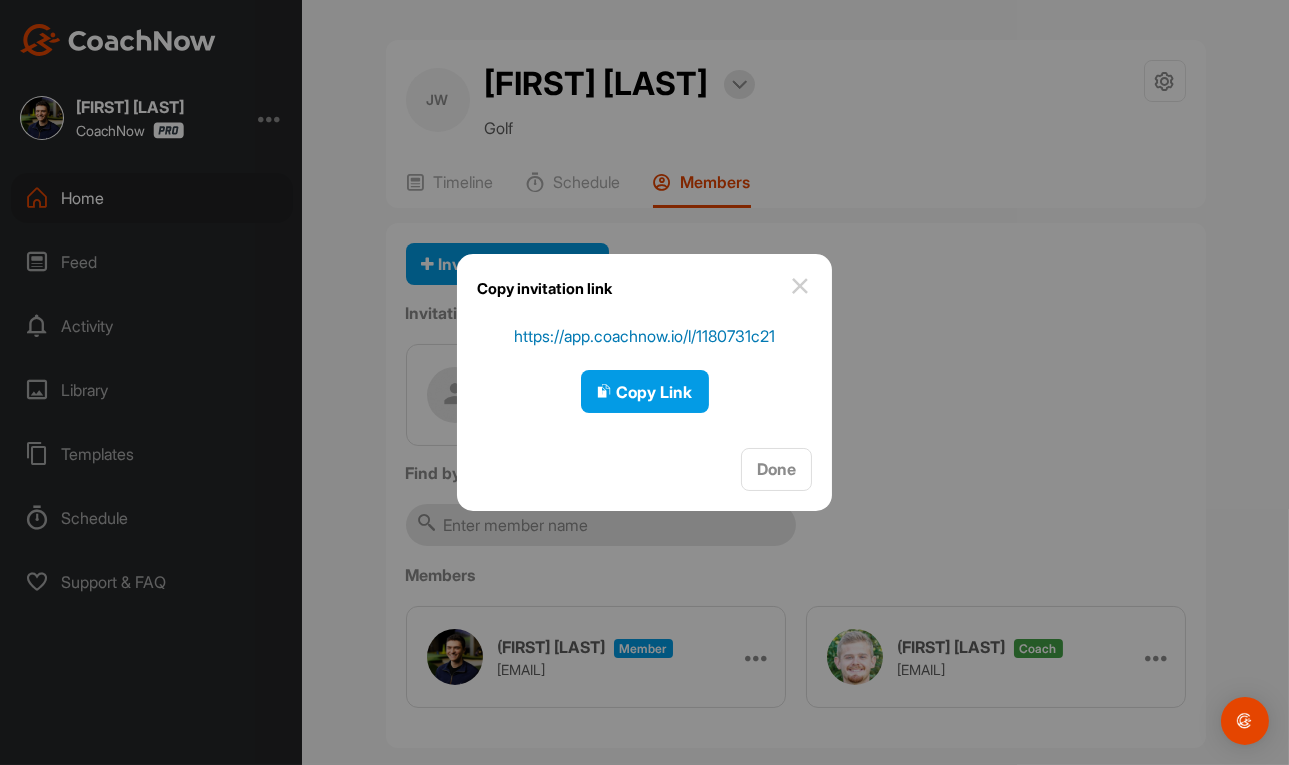 click at bounding box center [644, 382] 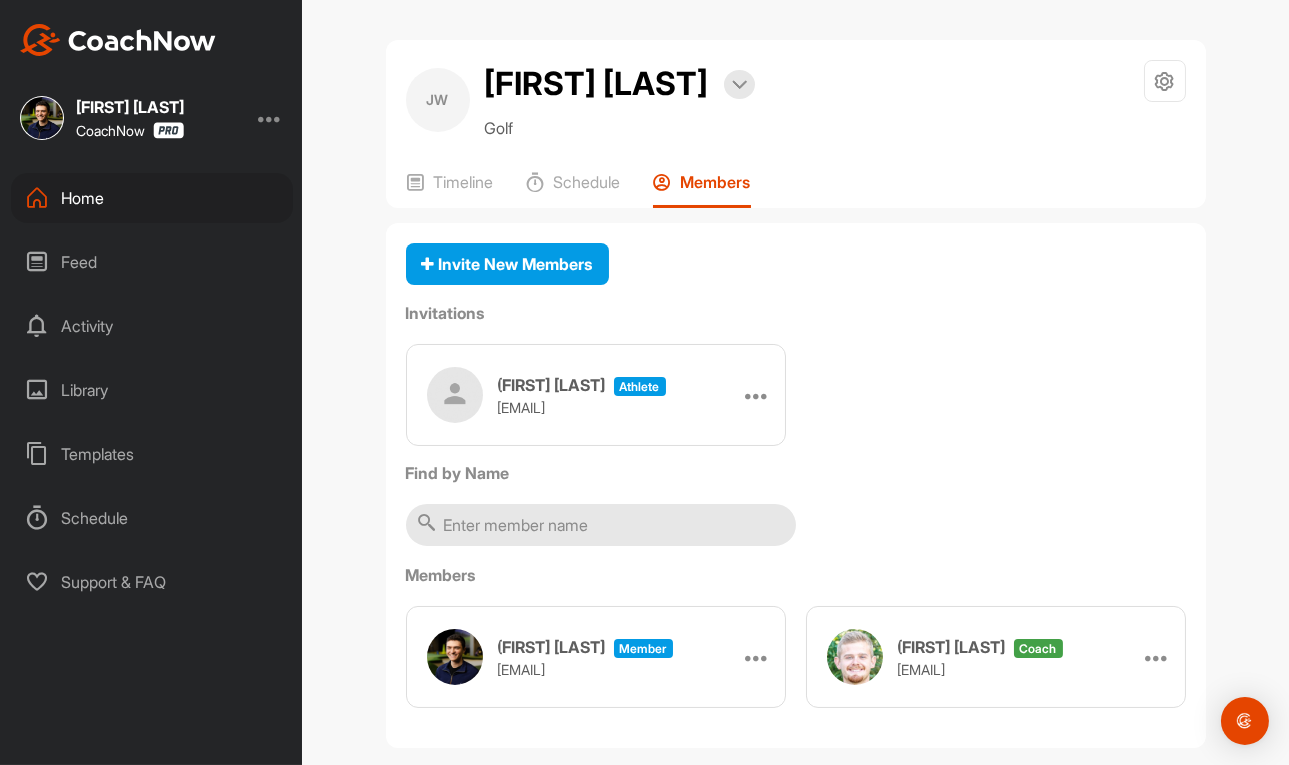 click on "Home" at bounding box center [152, 198] 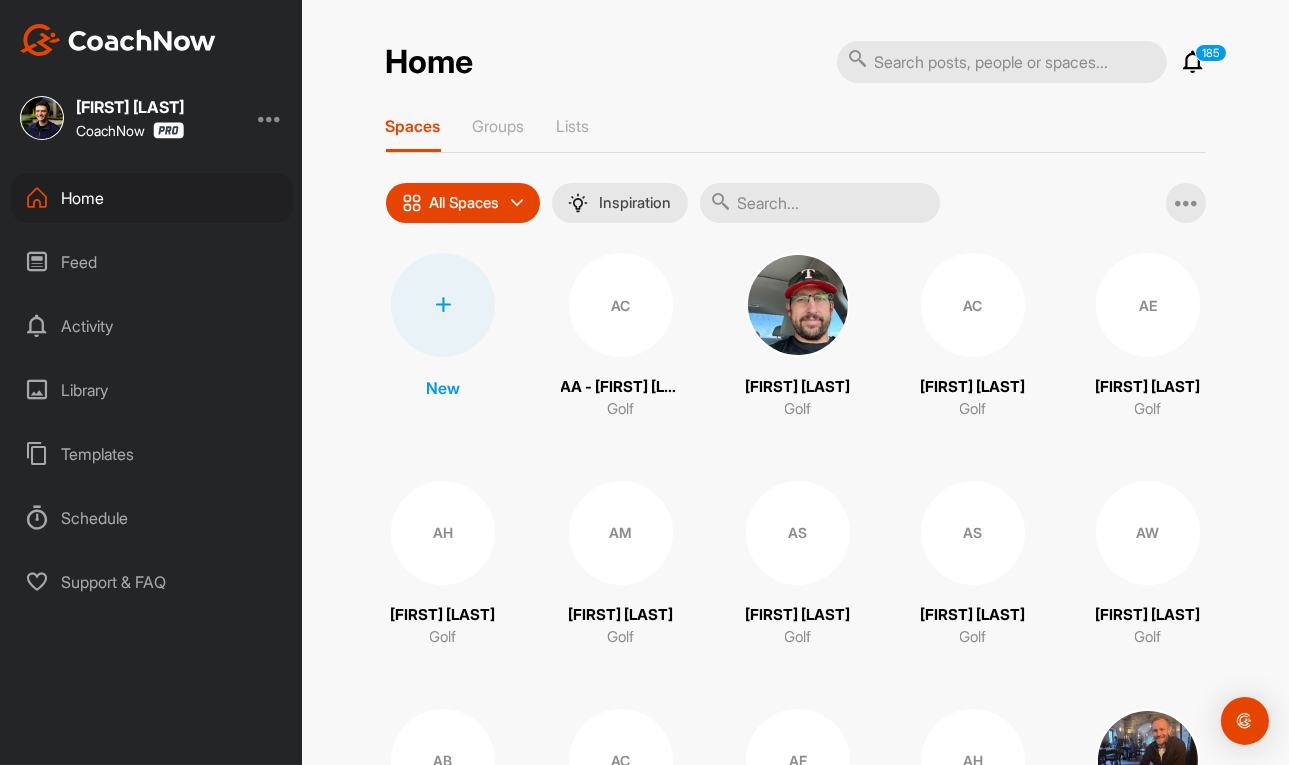 click at bounding box center (443, 305) 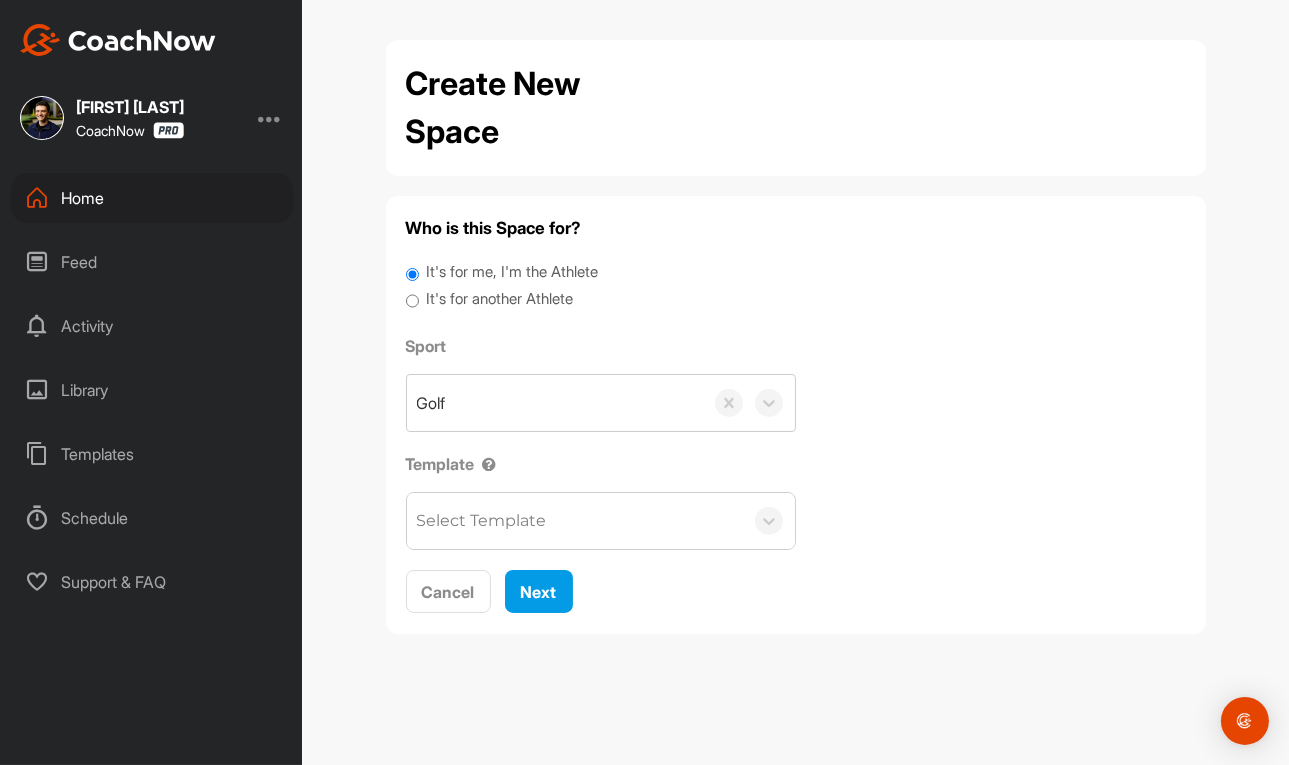 click on "It's for another Athlete" at bounding box center (499, 299) 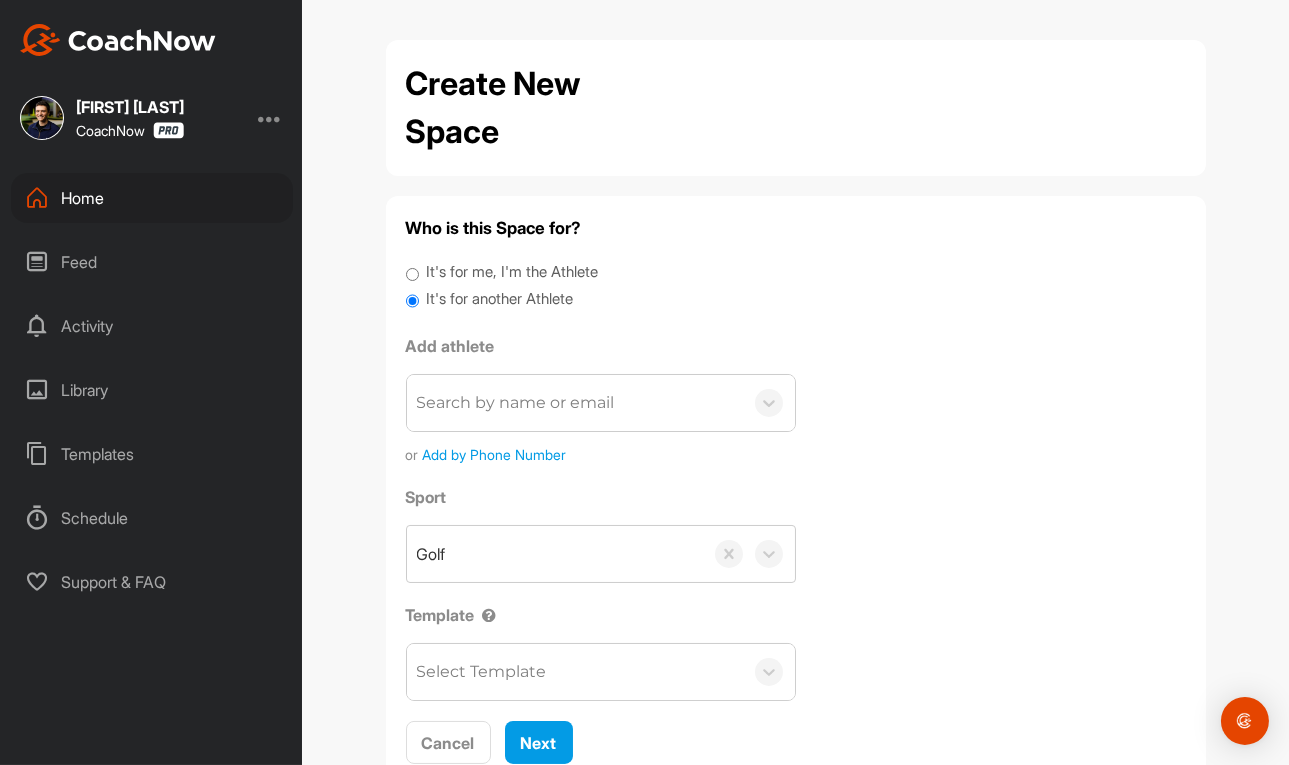 click on "Golf" at bounding box center [555, 554] 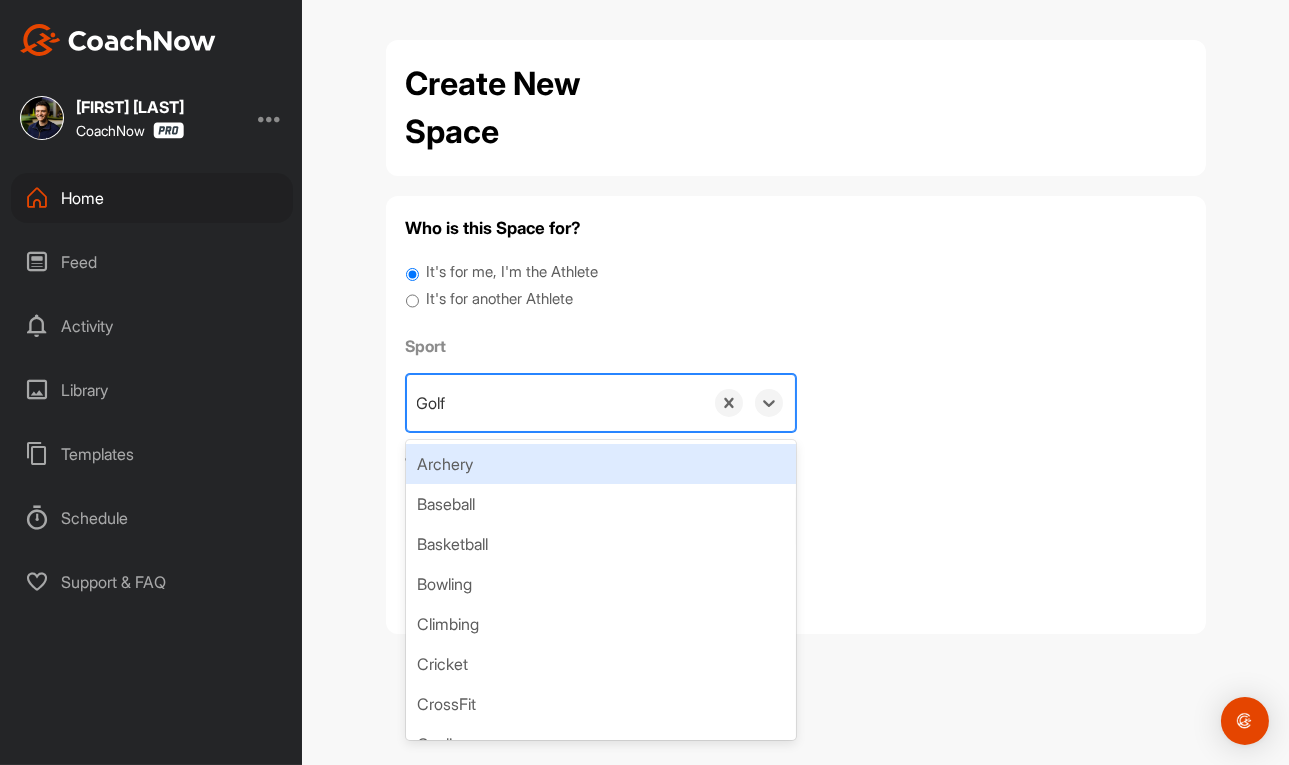 paste on "[EMAIL]" 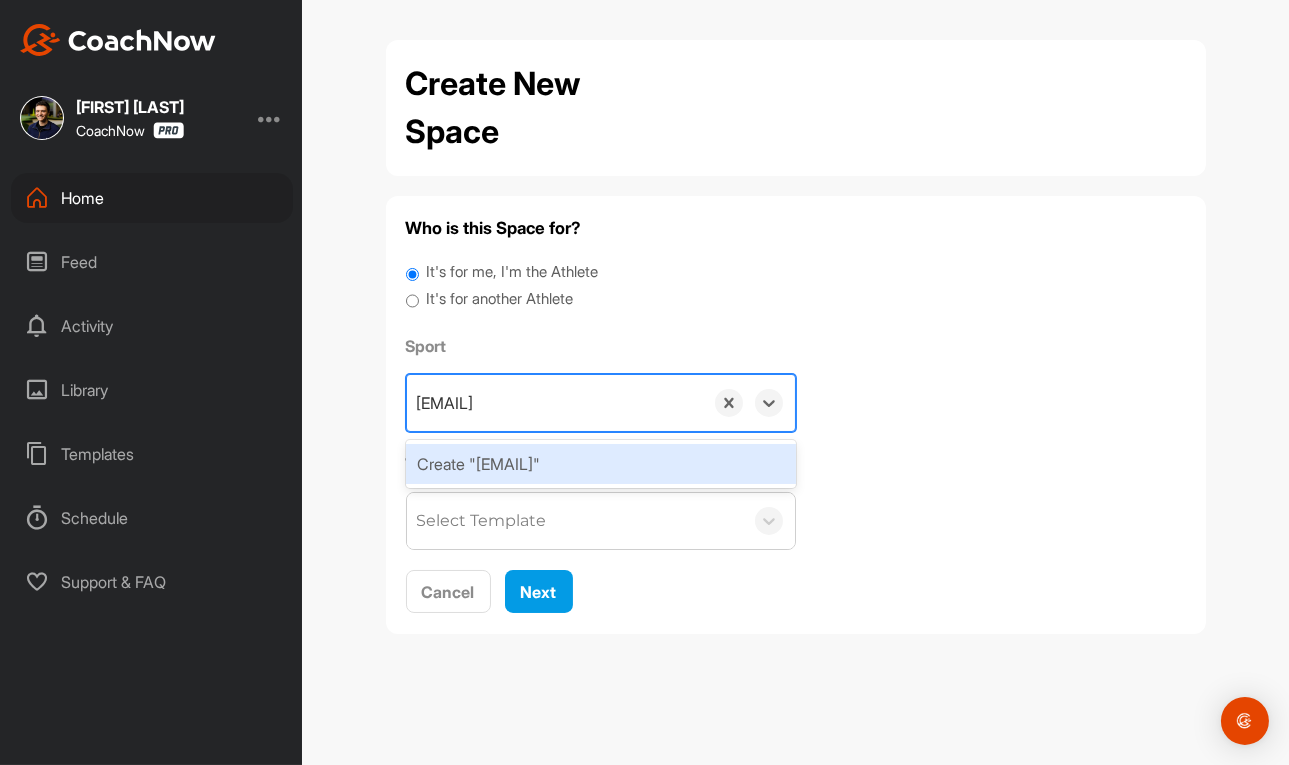type on "[EMAIL]" 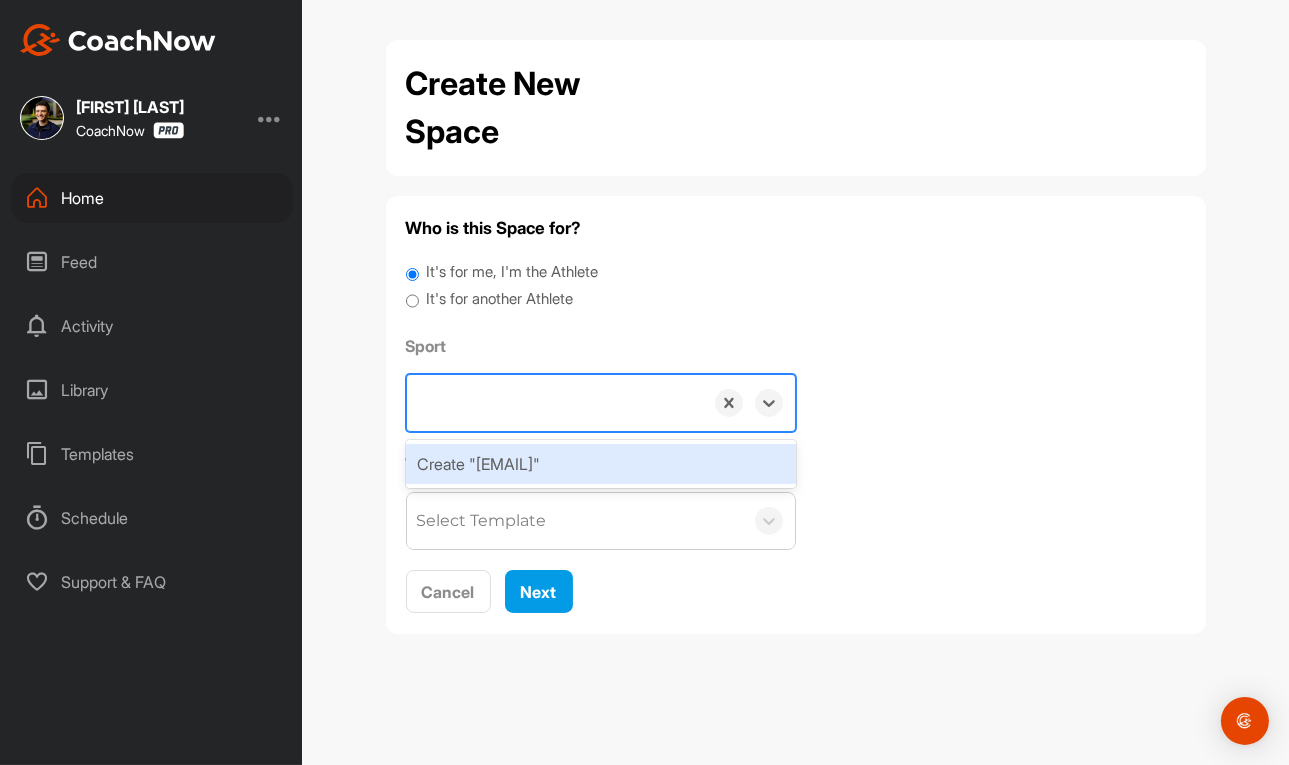 click on "It's for another Athlete" at bounding box center (499, 299) 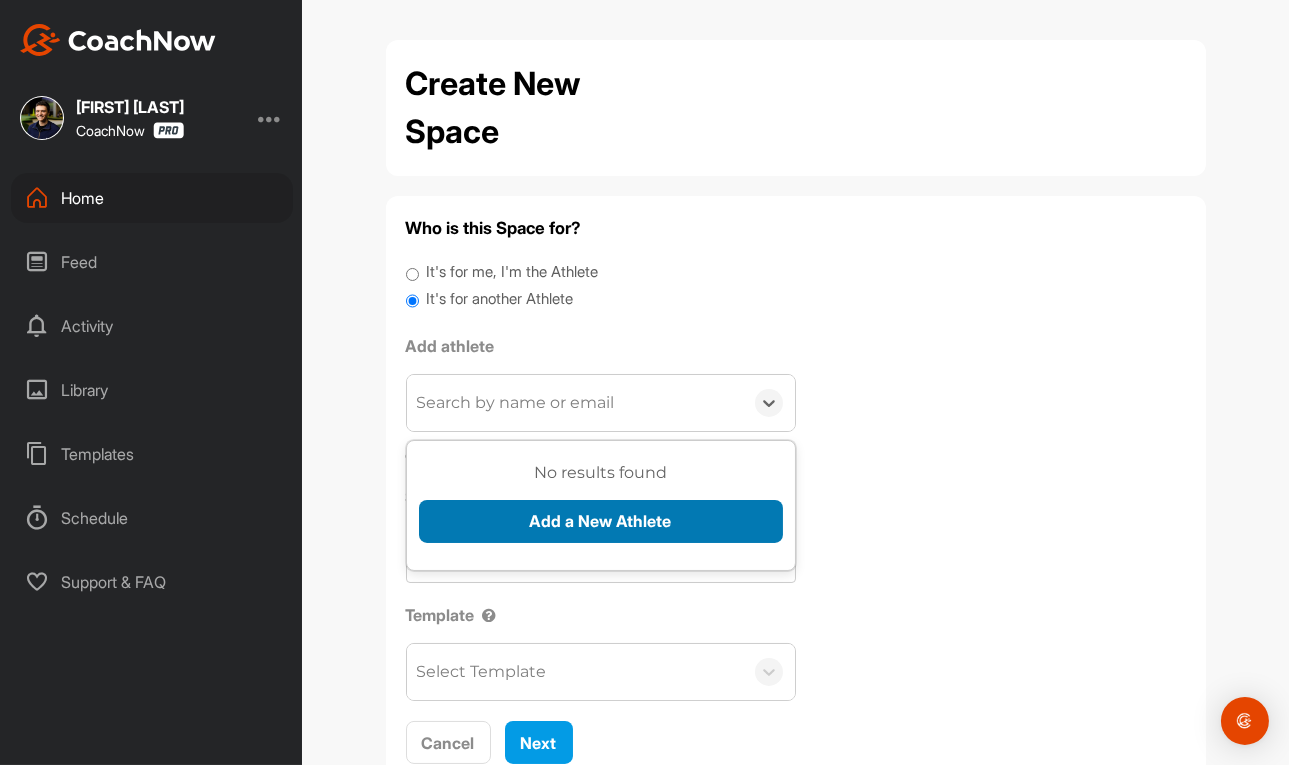drag, startPoint x: 511, startPoint y: 407, endPoint x: 532, endPoint y: 500, distance: 95.34149 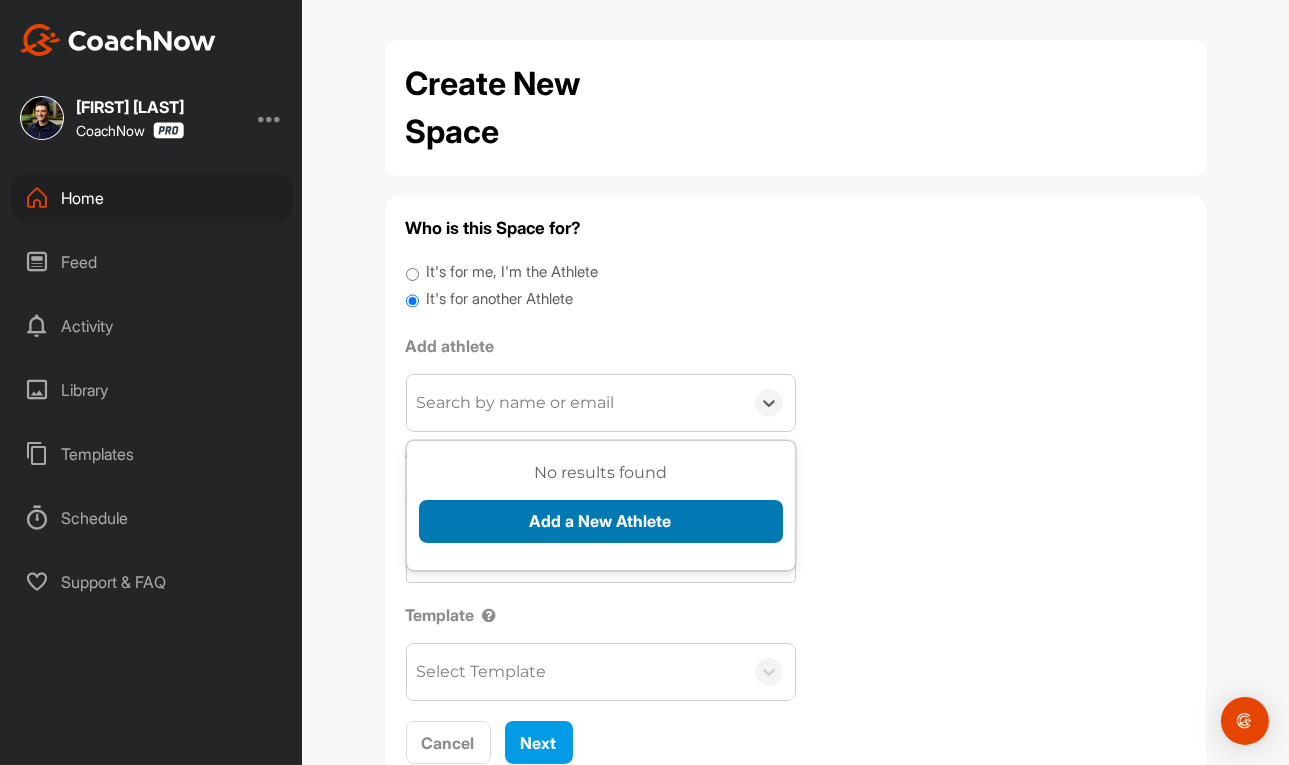 click on "Search by name or email" at bounding box center (575, 403) 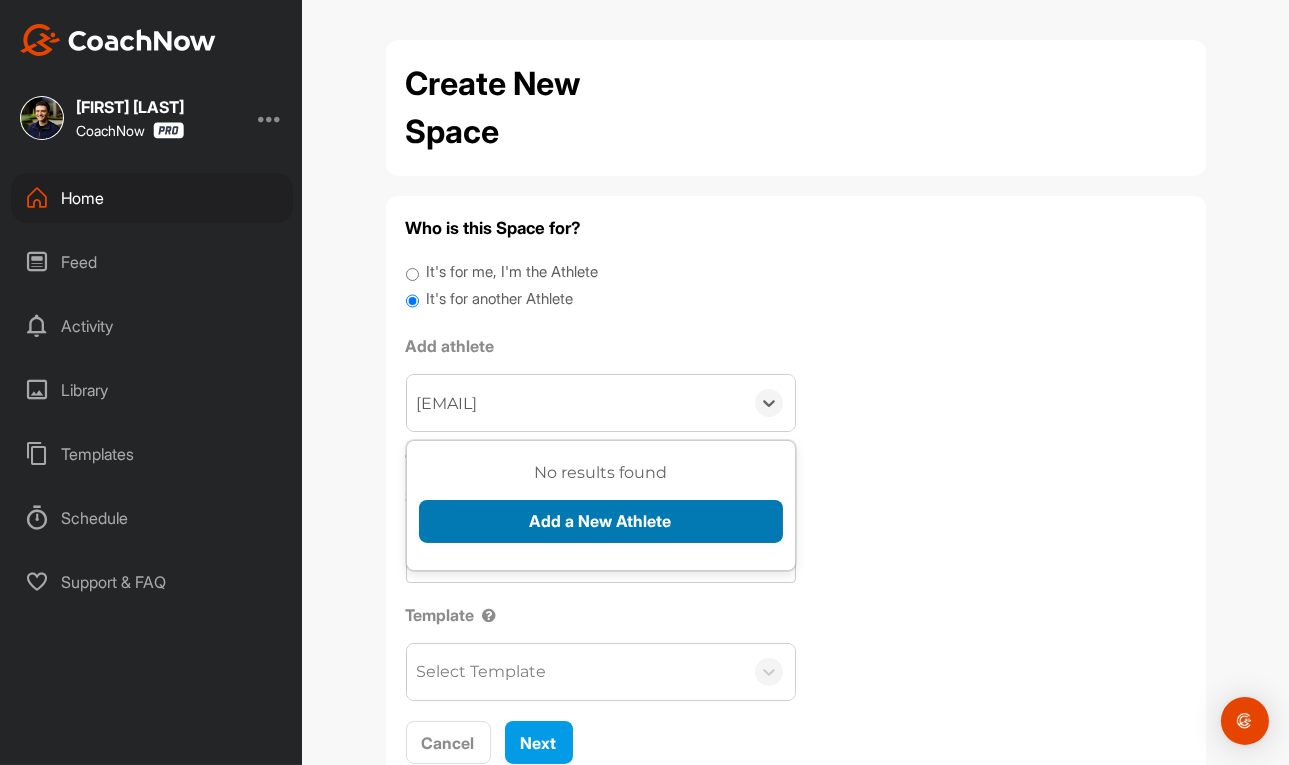 click on "Add a New Athlete" at bounding box center [601, 521] 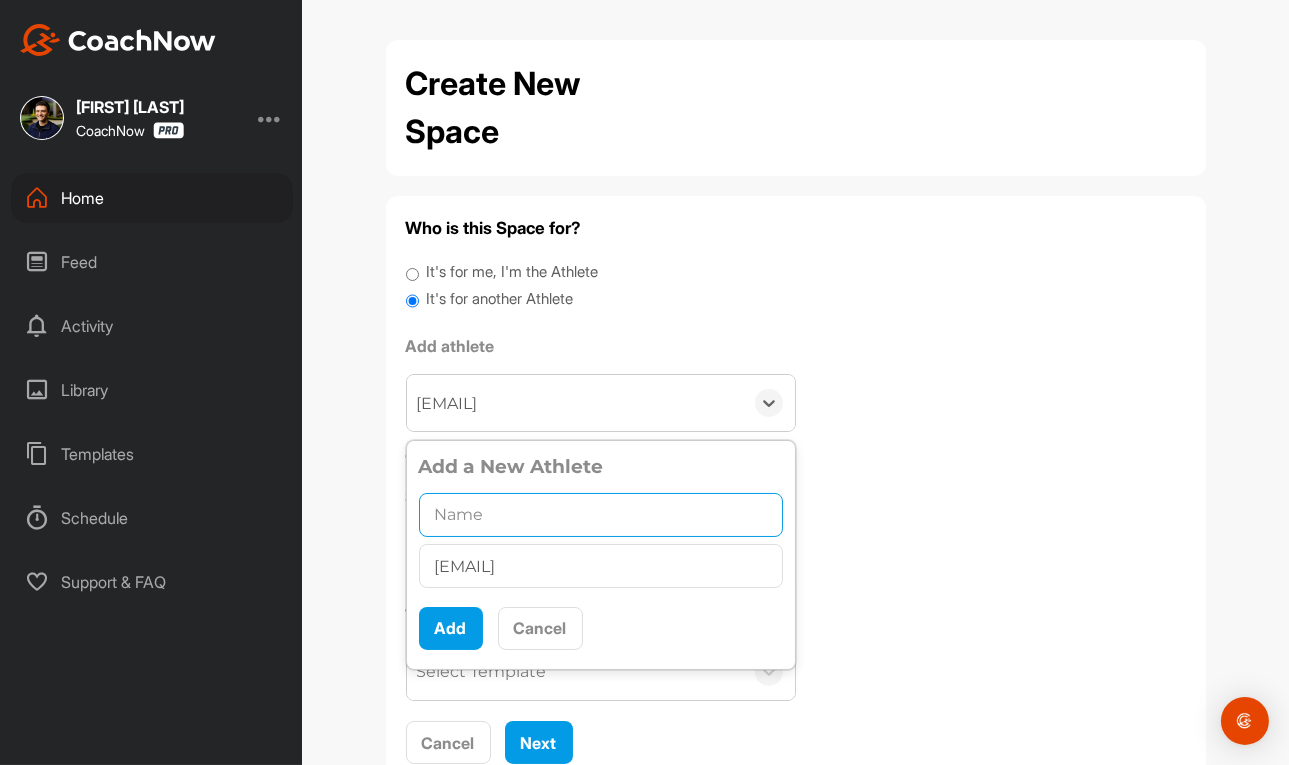 click at bounding box center [601, 515] 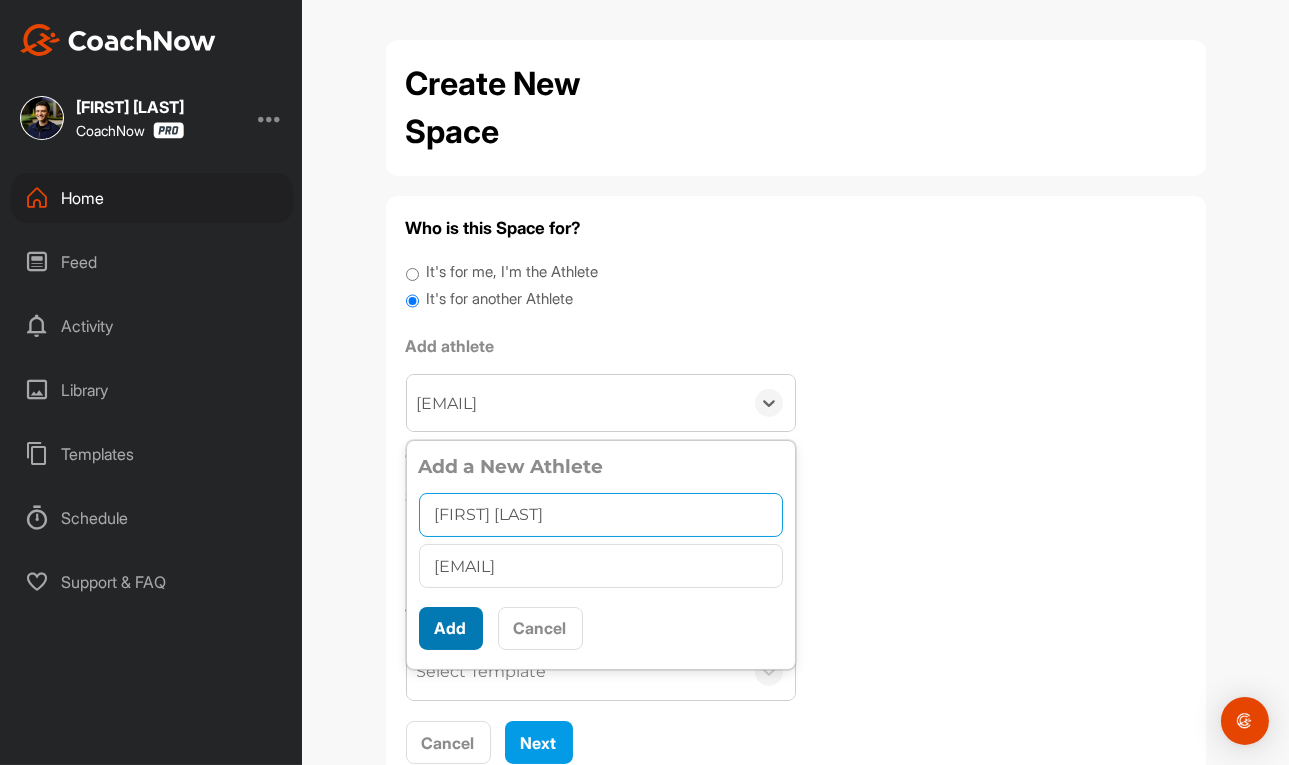 type on "[FIRST] [LAST]" 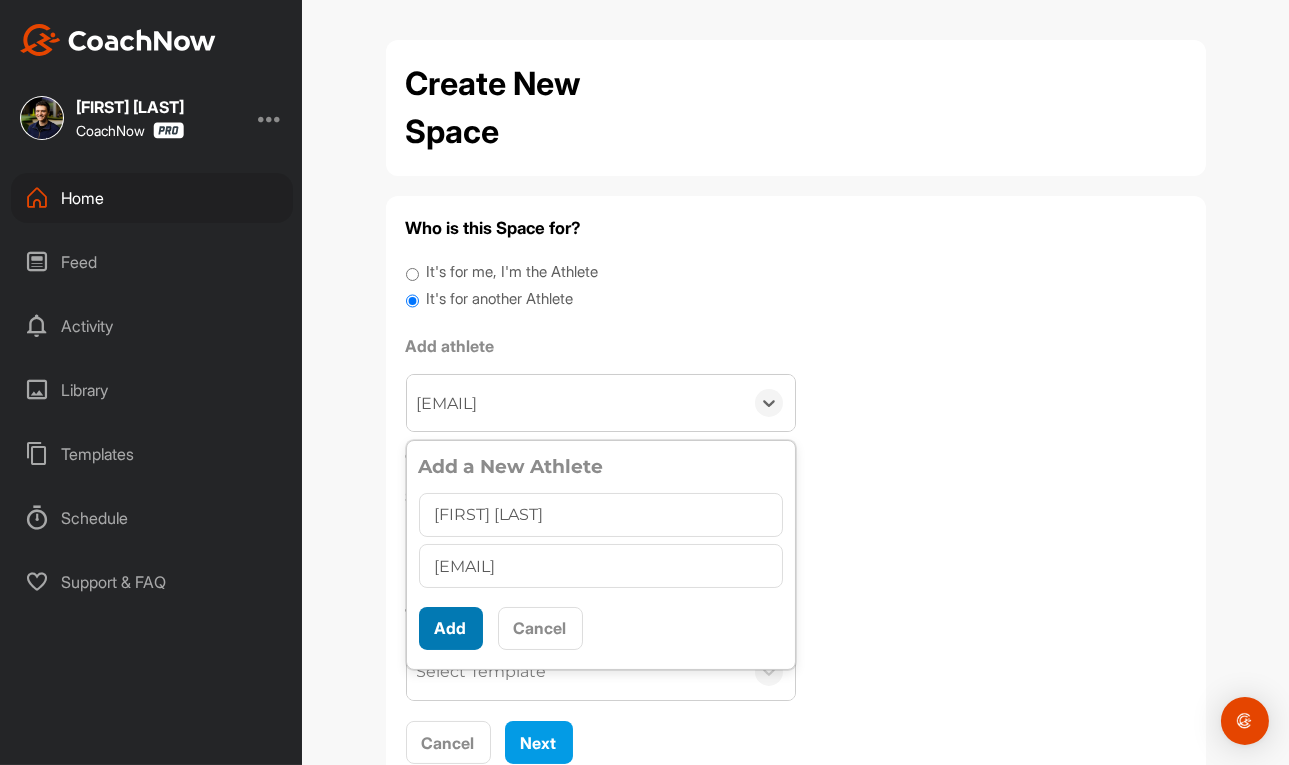 scroll, scrollTop: 10, scrollLeft: 0, axis: vertical 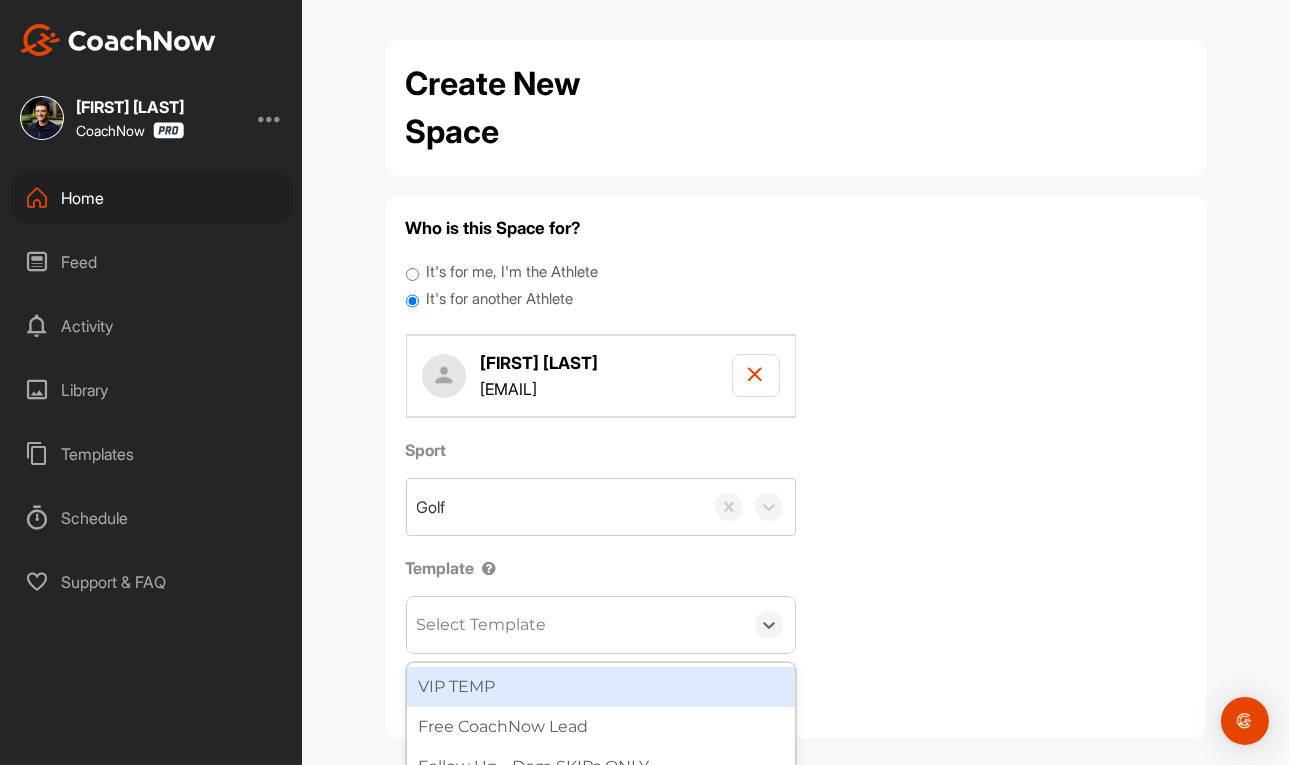click on "Select Template" at bounding box center [482, 625] 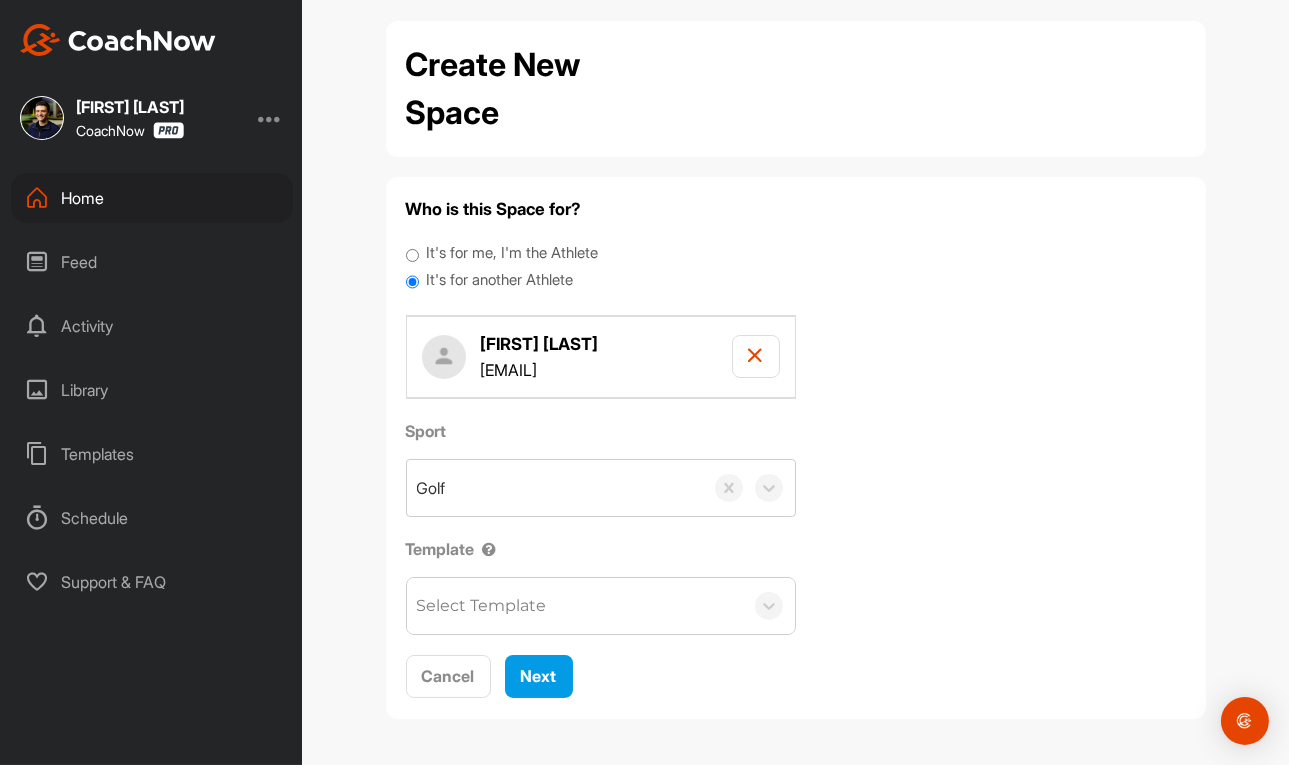 click on "Sport Golf Template    Select Template" at bounding box center [796, 527] 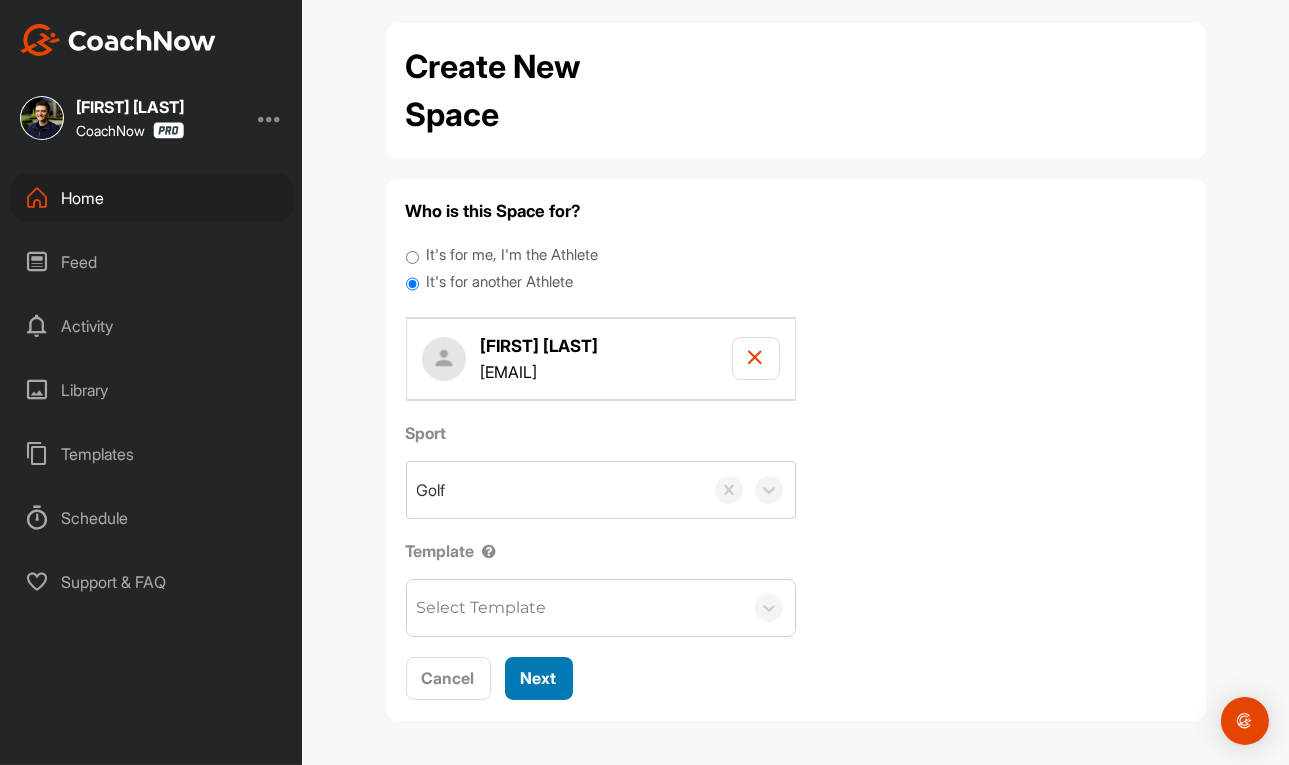 click on "Next" at bounding box center (539, 678) 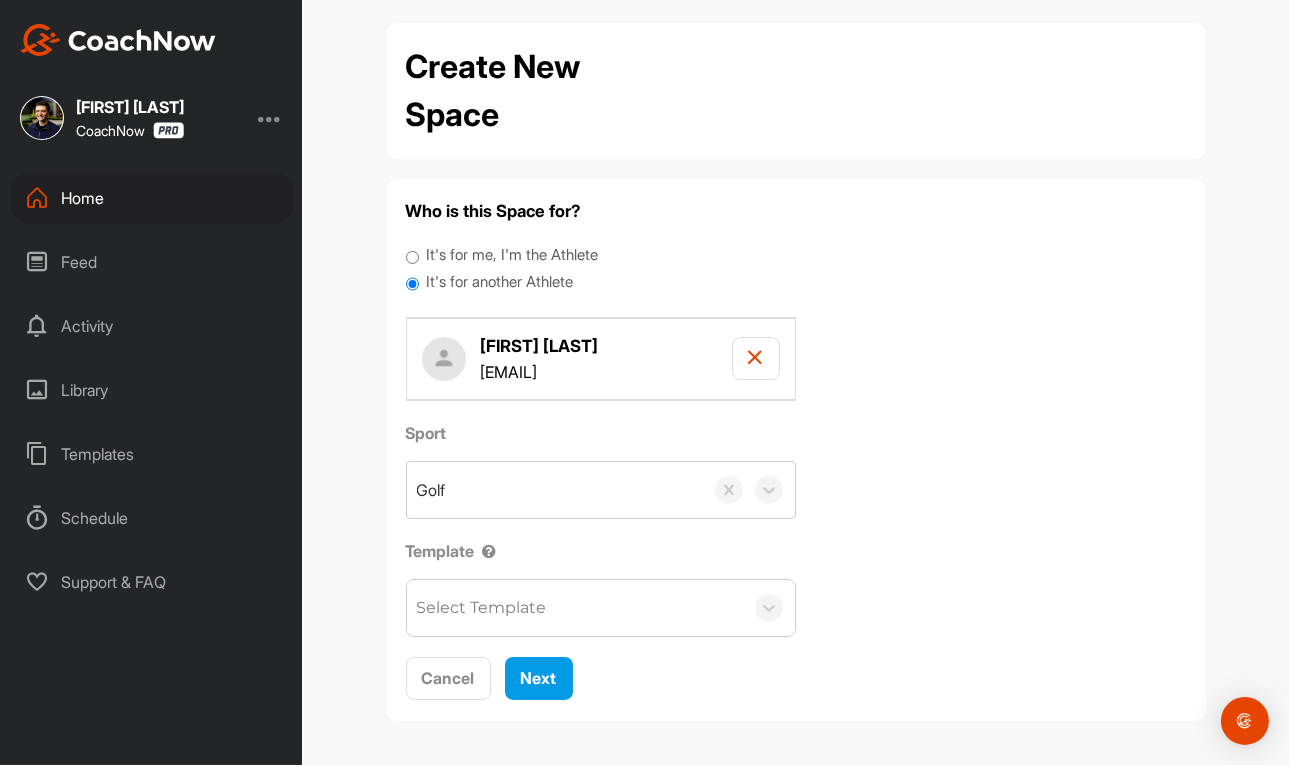 scroll, scrollTop: 0, scrollLeft: 0, axis: both 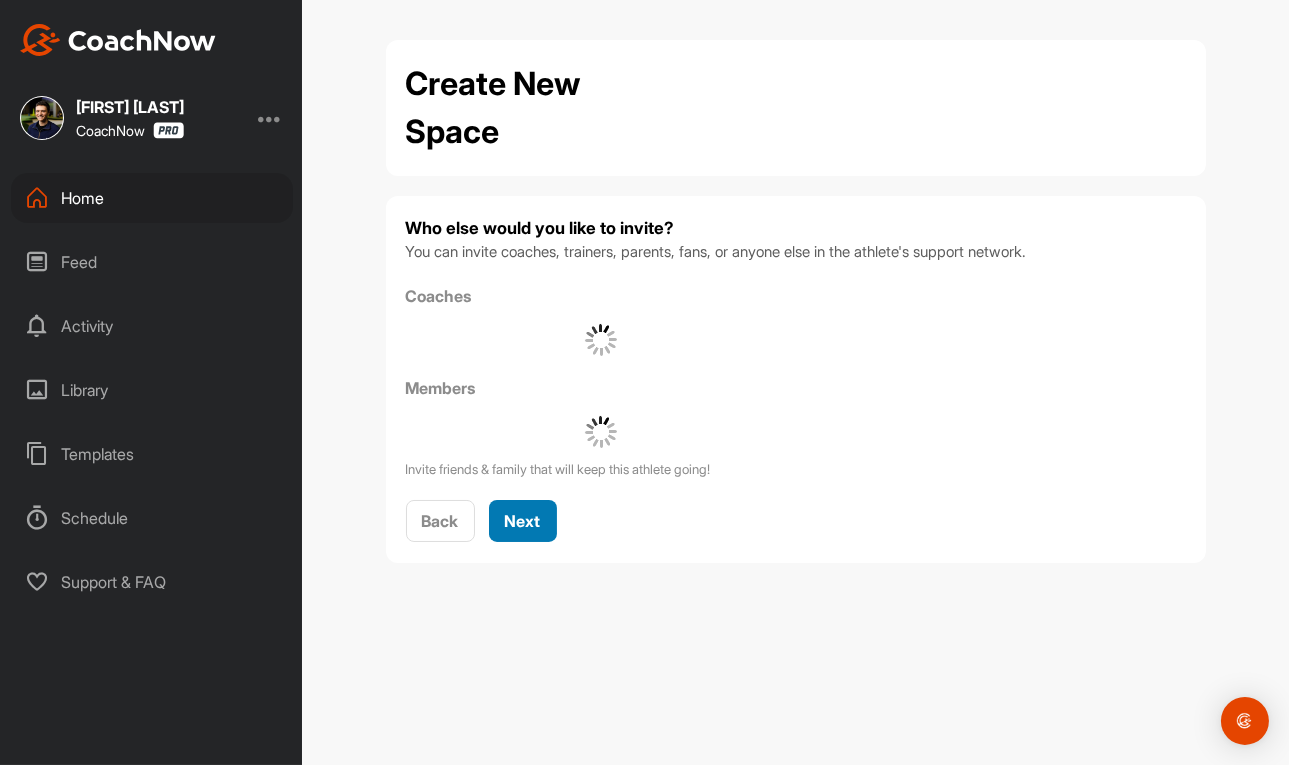 click on "Next" at bounding box center [523, 521] 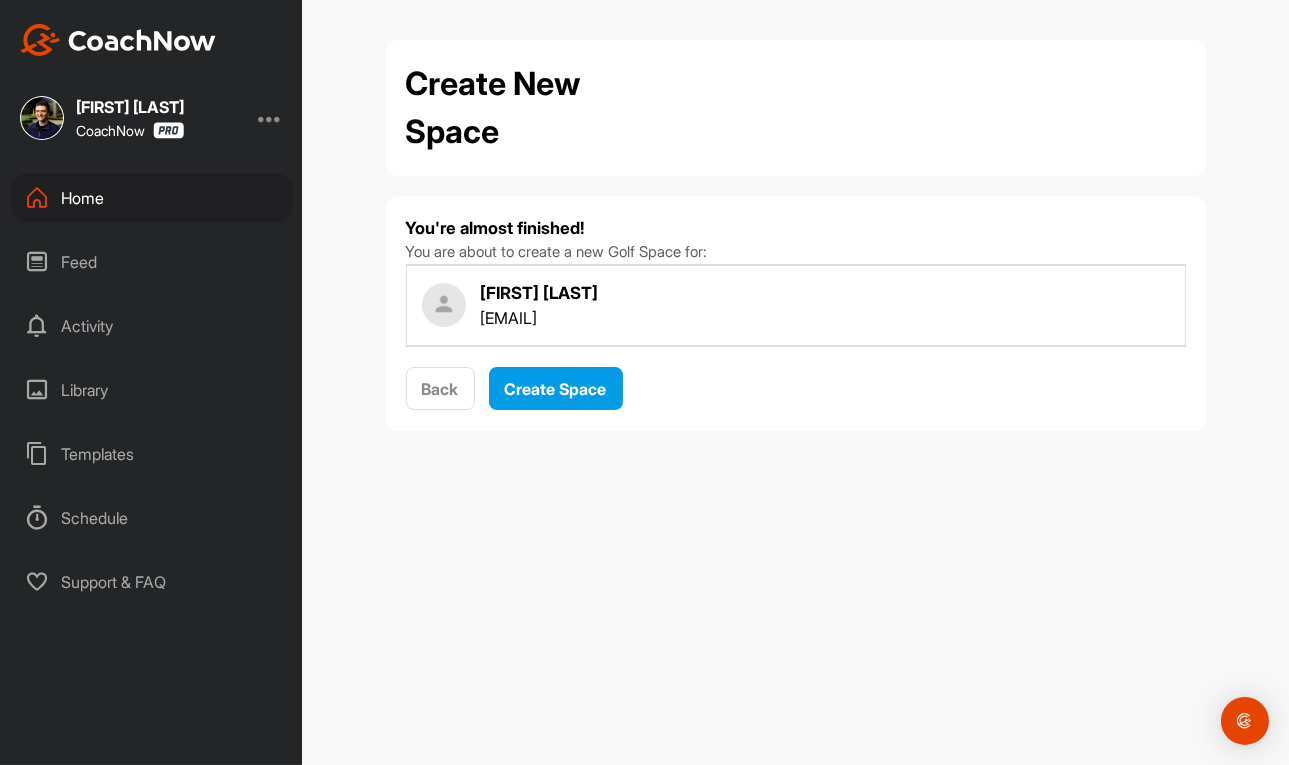click on "You're almost finished! You are about to create a new Golf Space for: [FIRST] [LAST]   [EMAIL]   Back   Create Space" at bounding box center (796, 313) 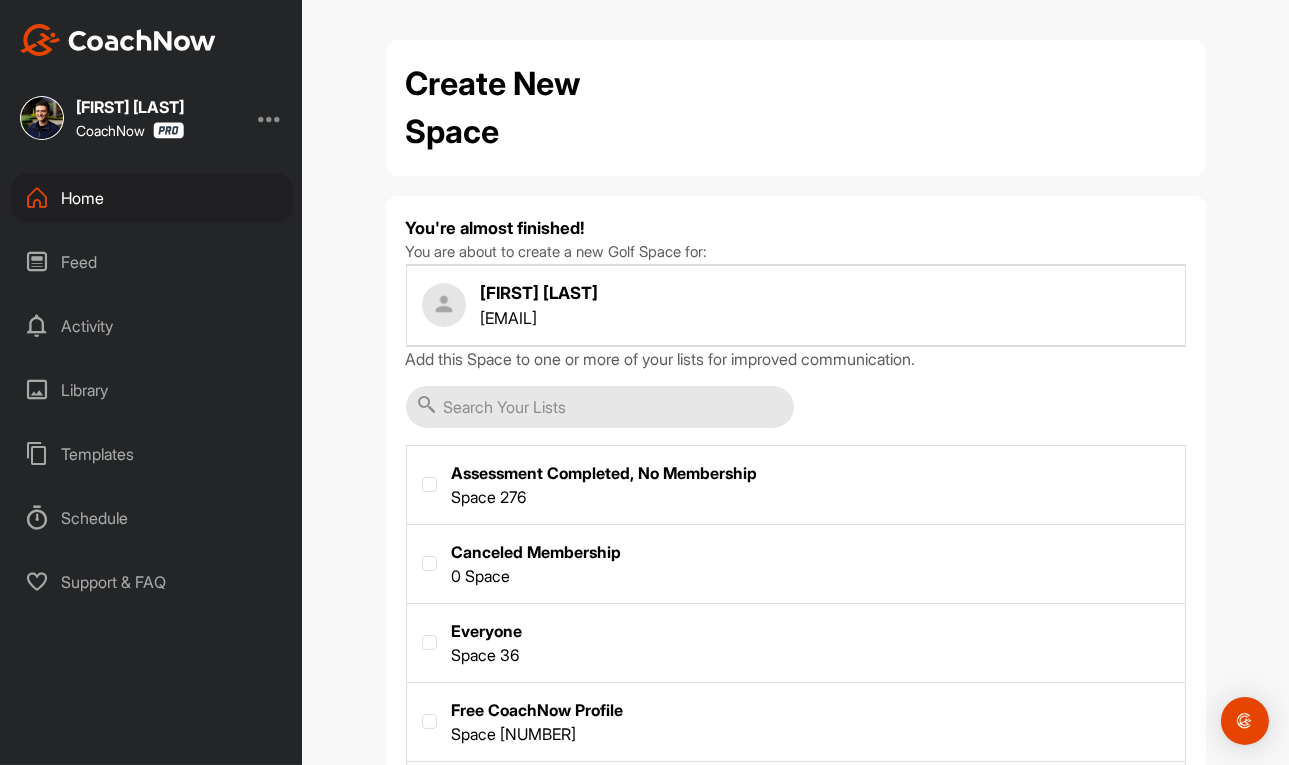 click on "Add this Space to one or more of your lists for improved communication. Assessment Completed, No Membership Space   276 Canceled Membership 0 Space Everyone Space   36 Free CoachNow Profile Space   305 Signed Up For Membership 0 Space" at bounding box center (796, 594) 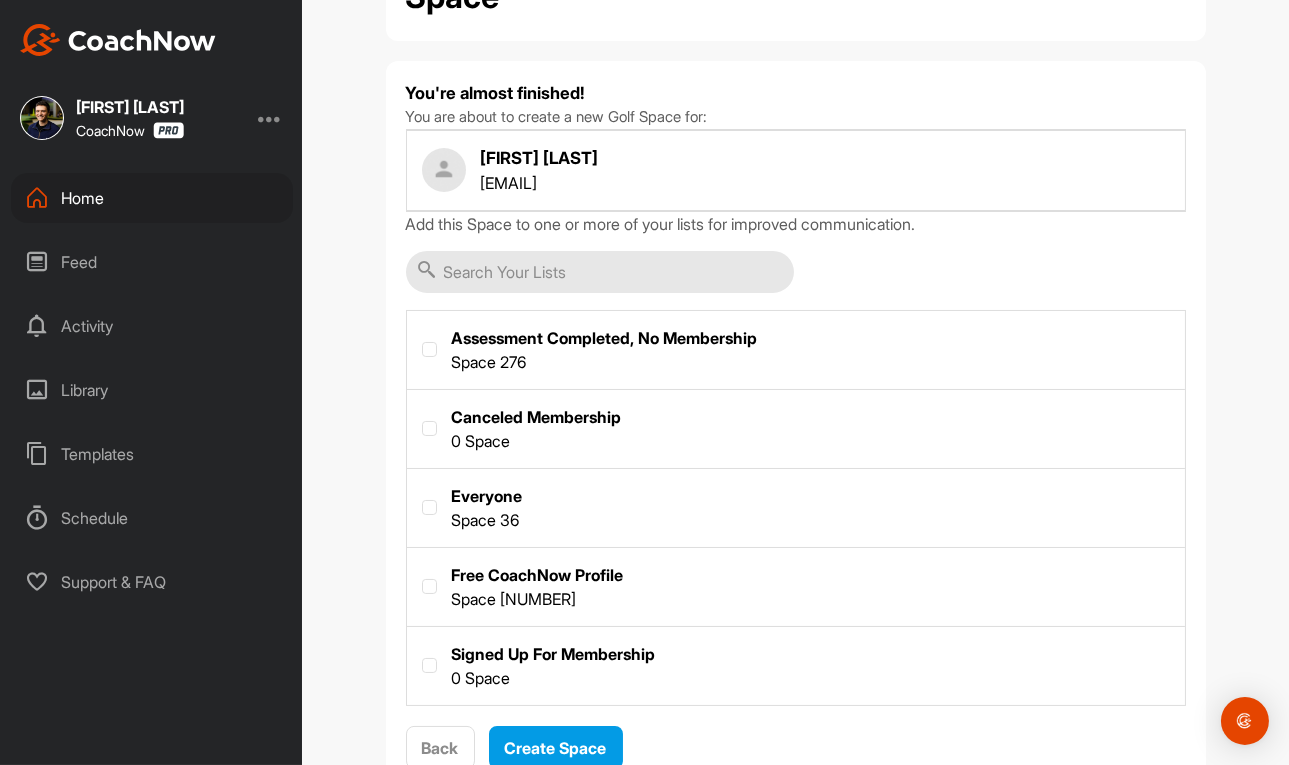 scroll, scrollTop: 204, scrollLeft: 0, axis: vertical 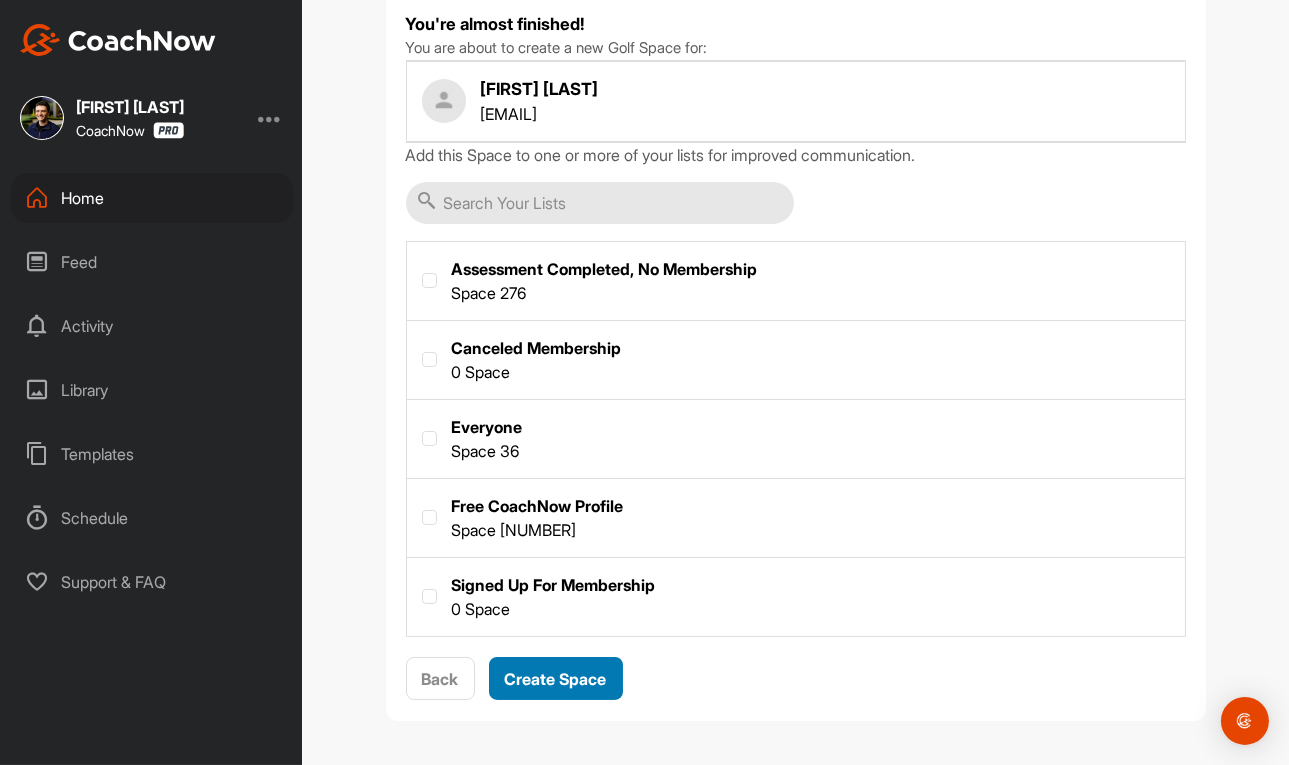 click on "Create Space" at bounding box center [556, 679] 